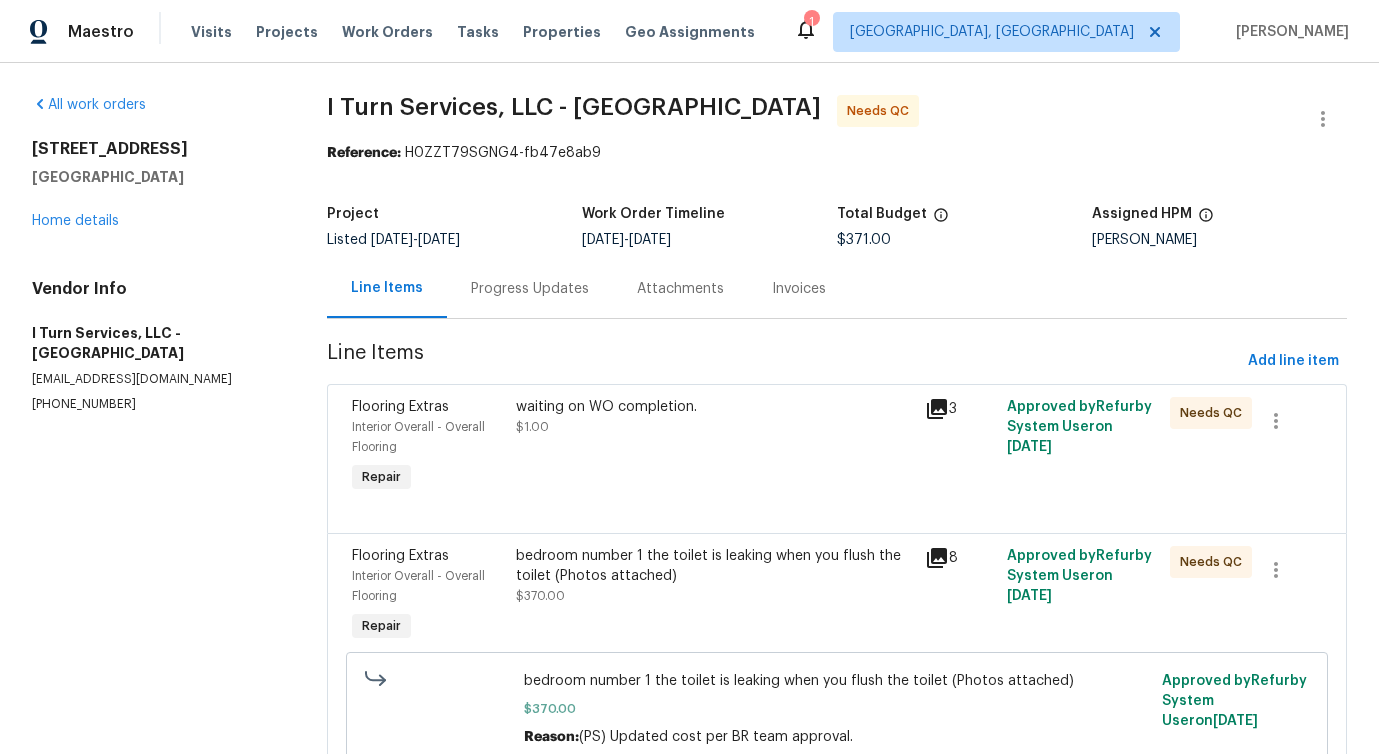 scroll, scrollTop: 0, scrollLeft: 0, axis: both 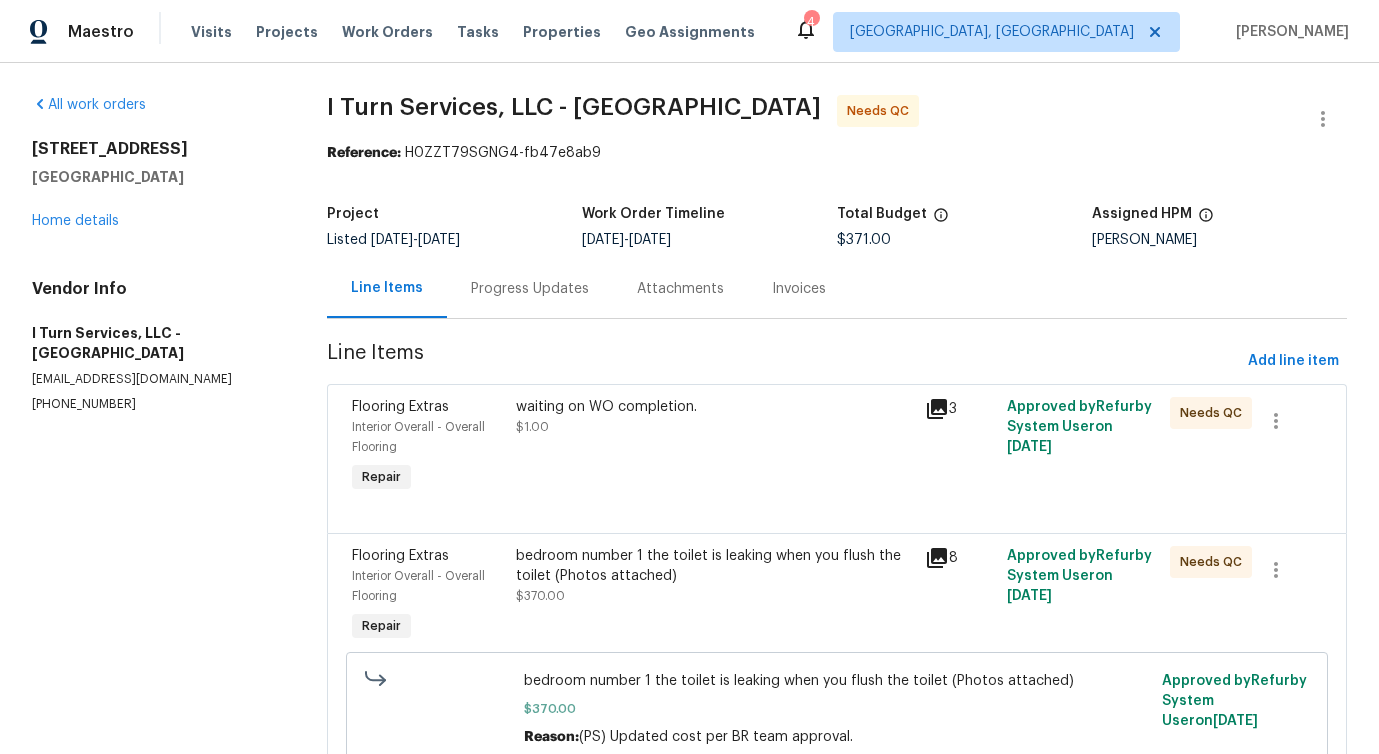 click on "Progress Updates" at bounding box center (530, 289) 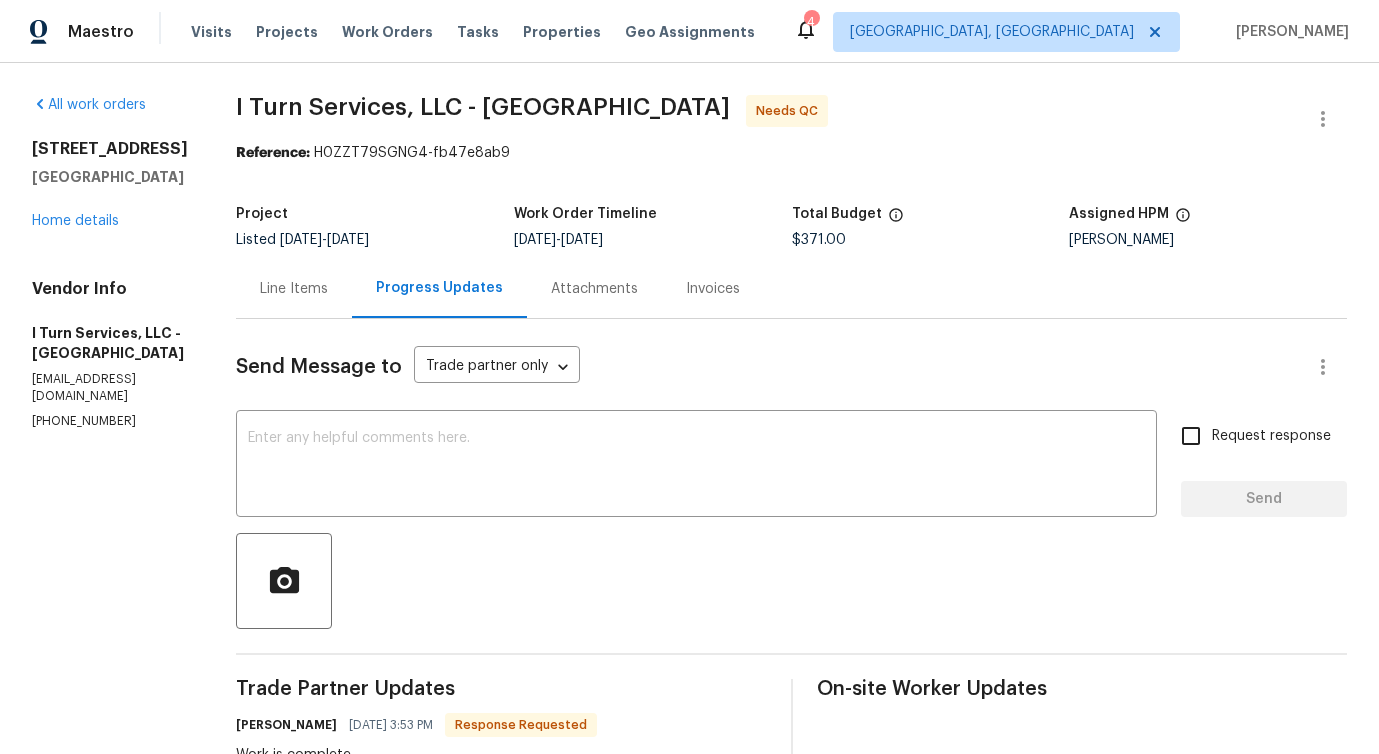 click on "Progress Updates" at bounding box center (439, 288) 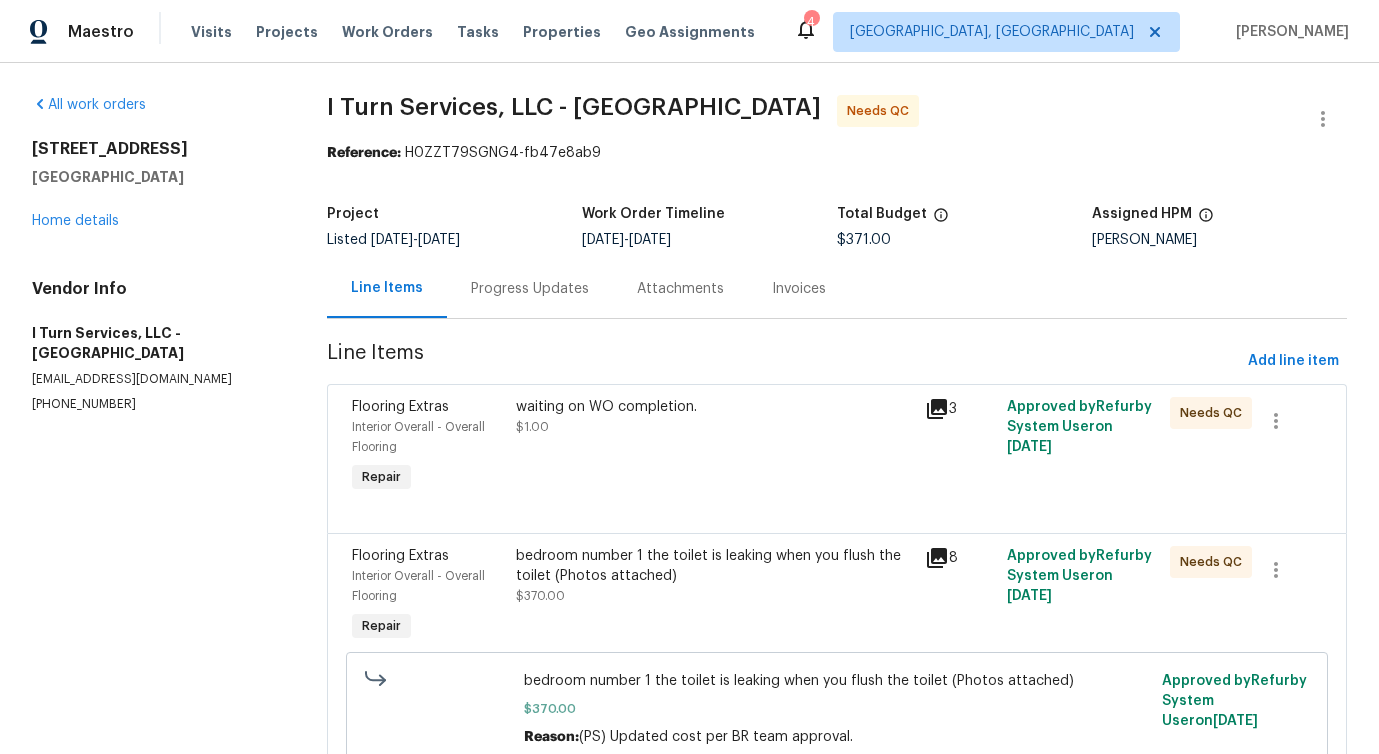 scroll, scrollTop: 104, scrollLeft: 0, axis: vertical 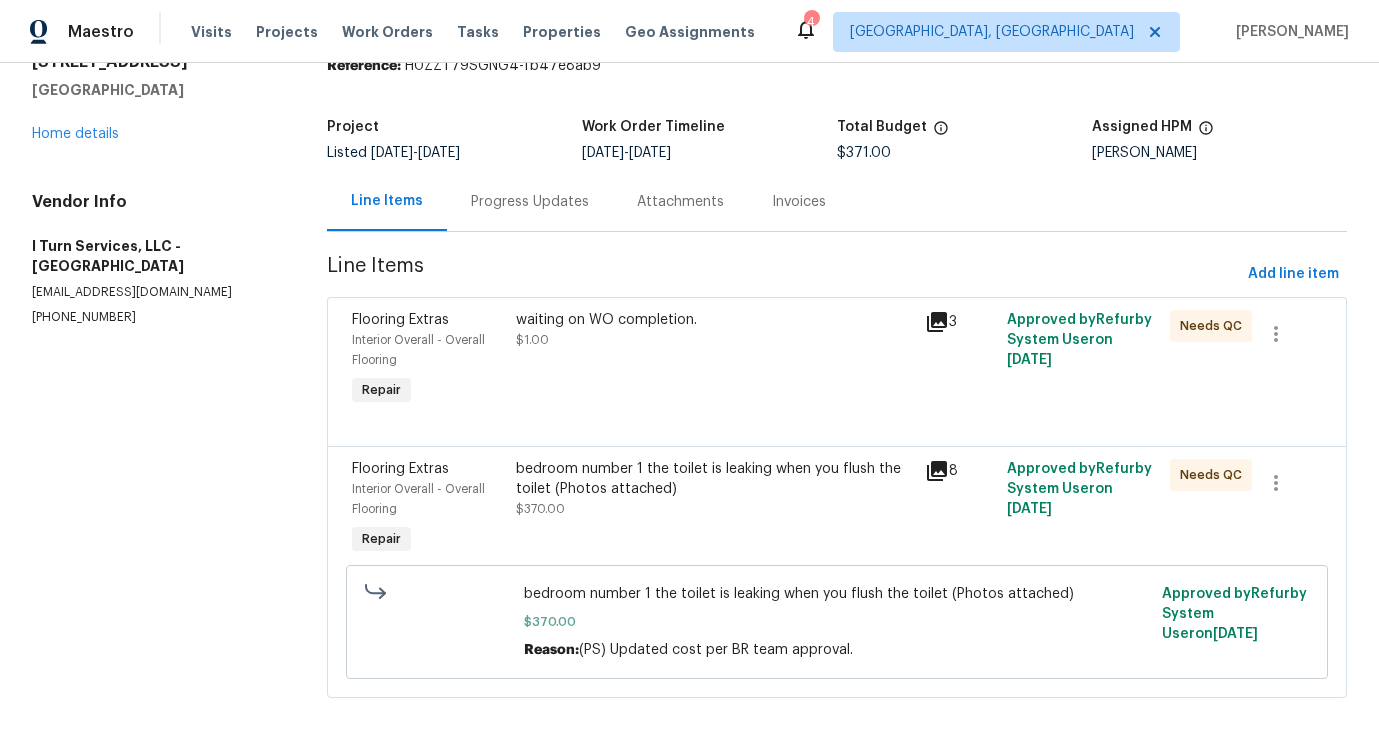 click on "bedroom number 1 the toilet is leaking when you flush the toilet (Photos attached)" at bounding box center (714, 479) 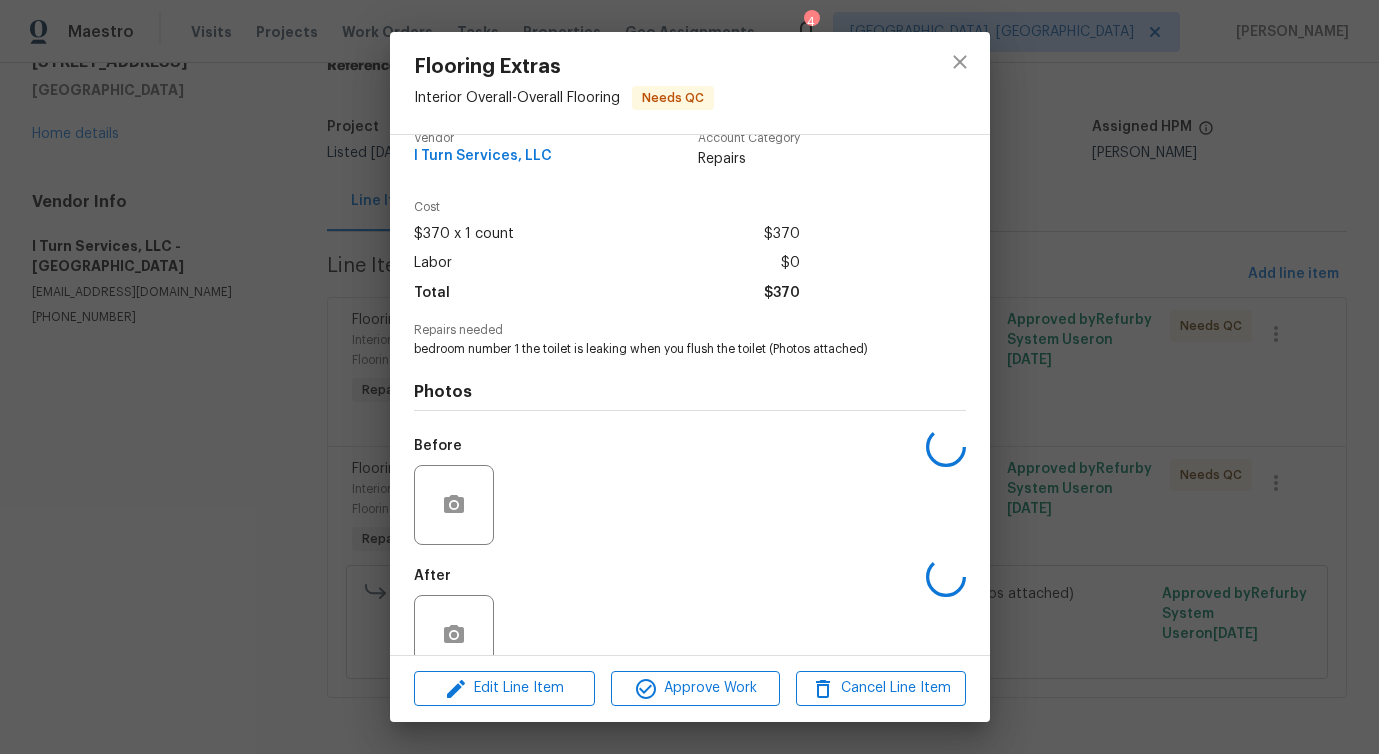 scroll, scrollTop: 67, scrollLeft: 0, axis: vertical 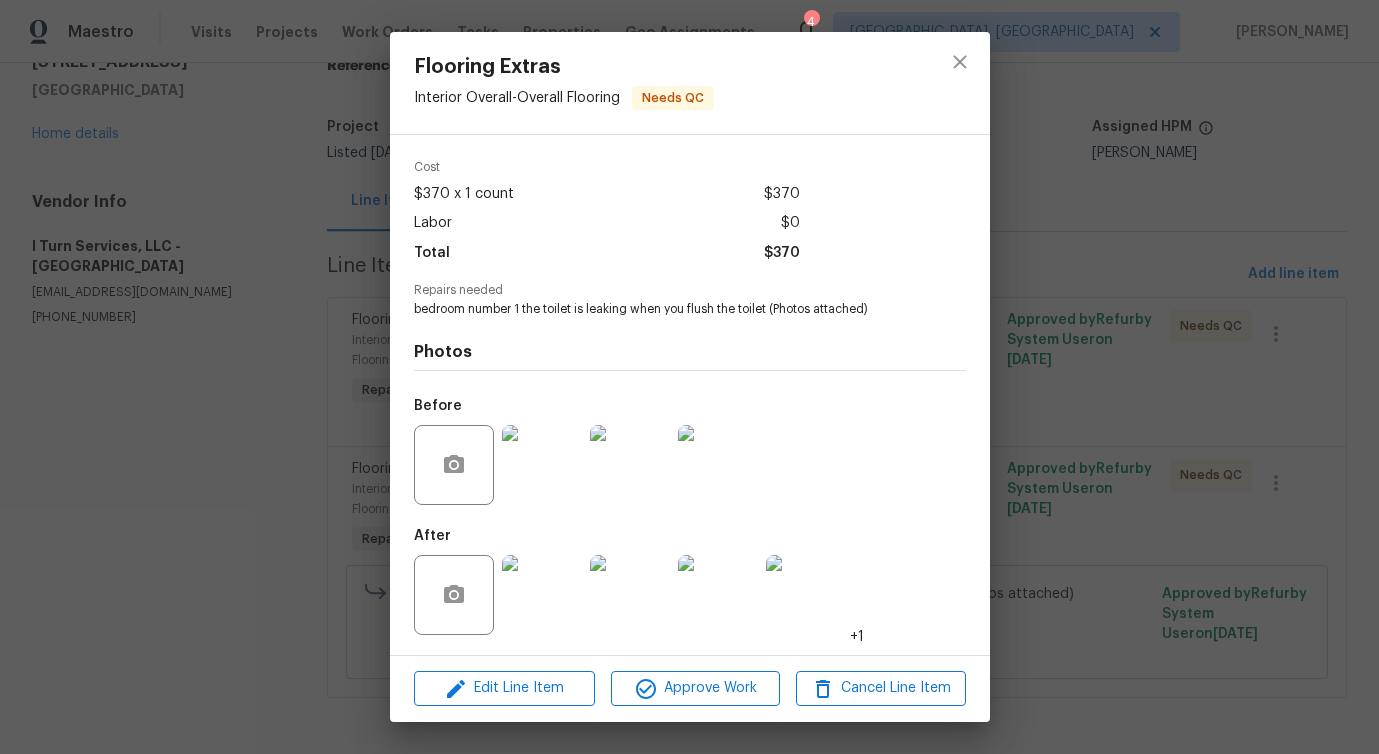 click at bounding box center (542, 595) 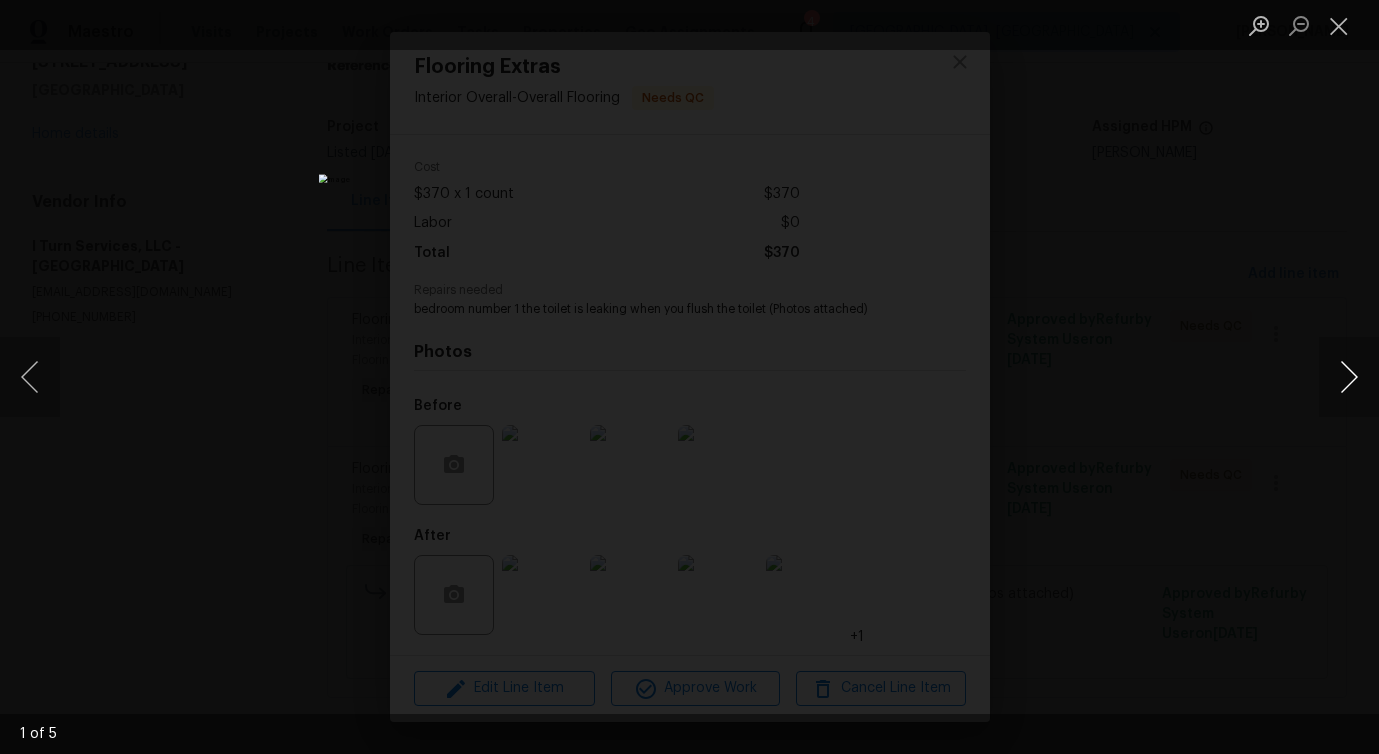 click at bounding box center [1349, 377] 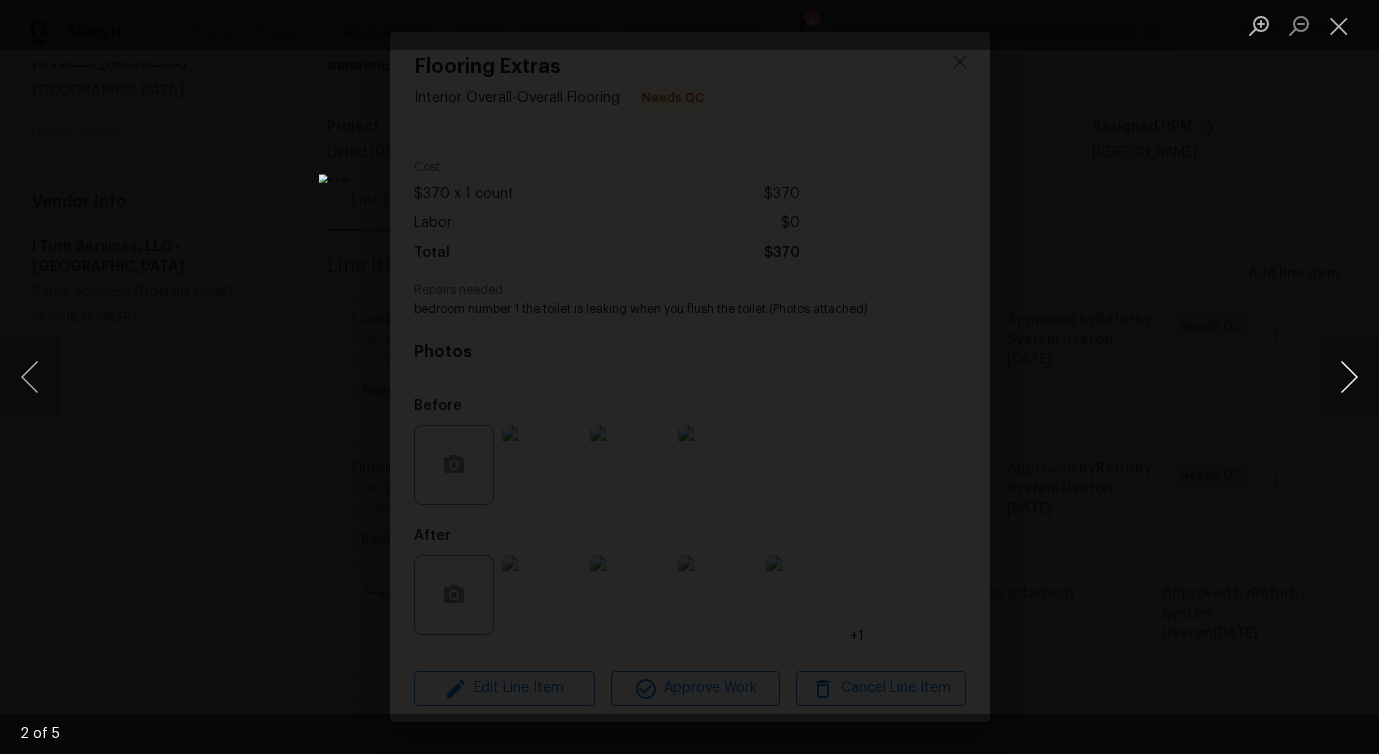 click at bounding box center [1349, 377] 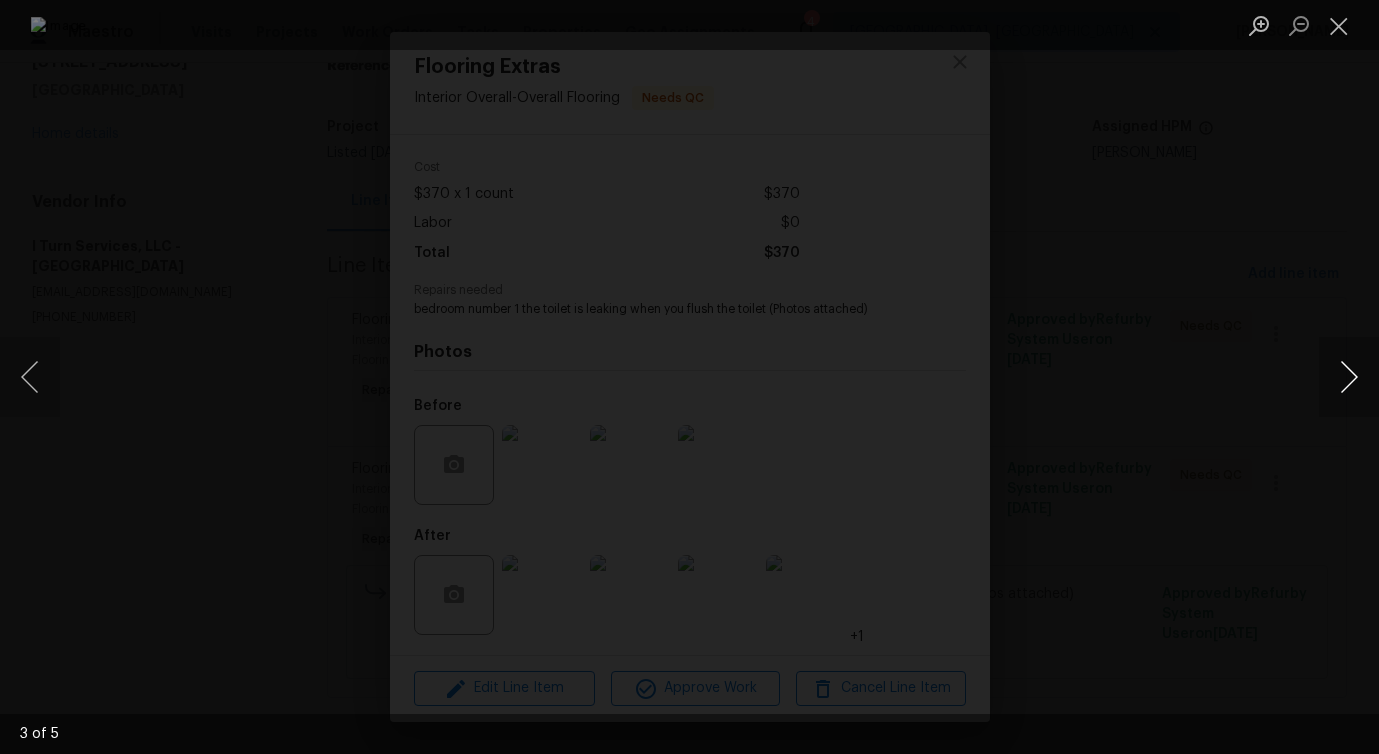 click at bounding box center [1349, 377] 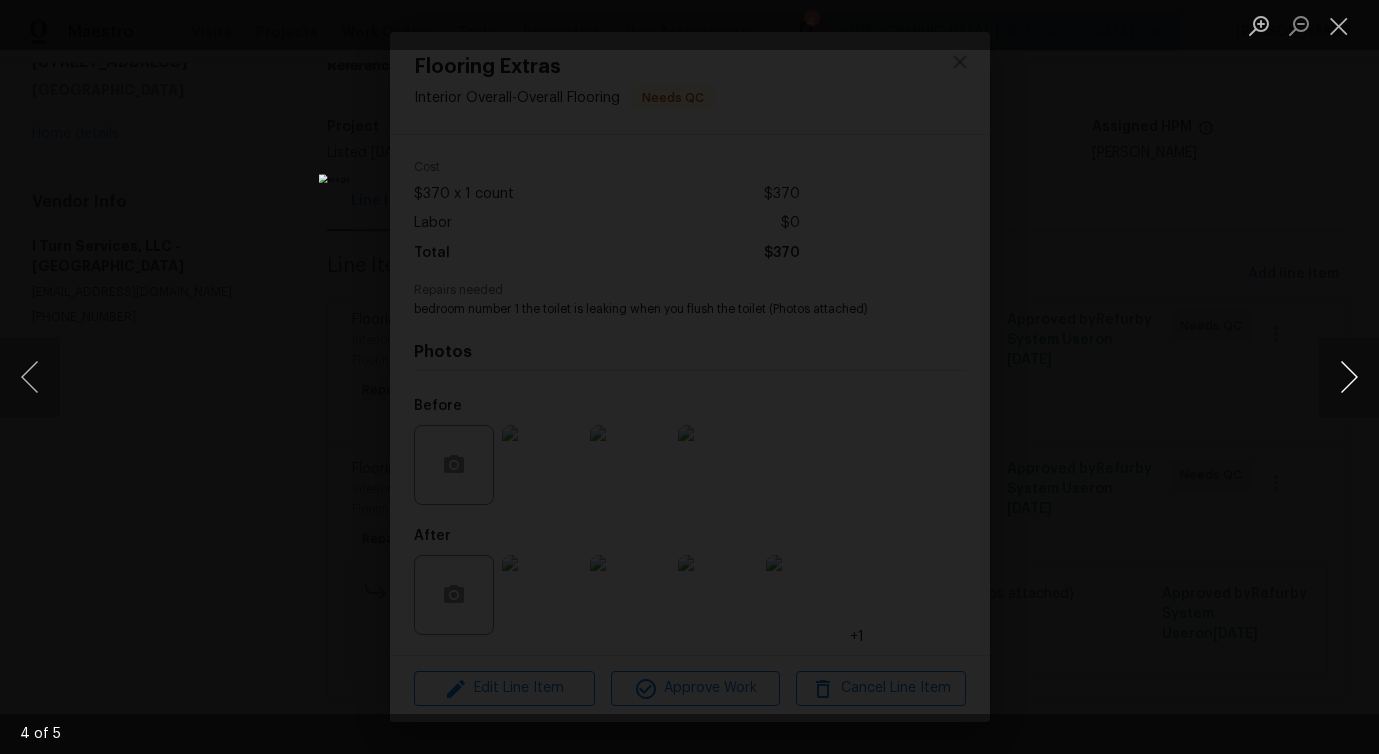 click at bounding box center (1349, 377) 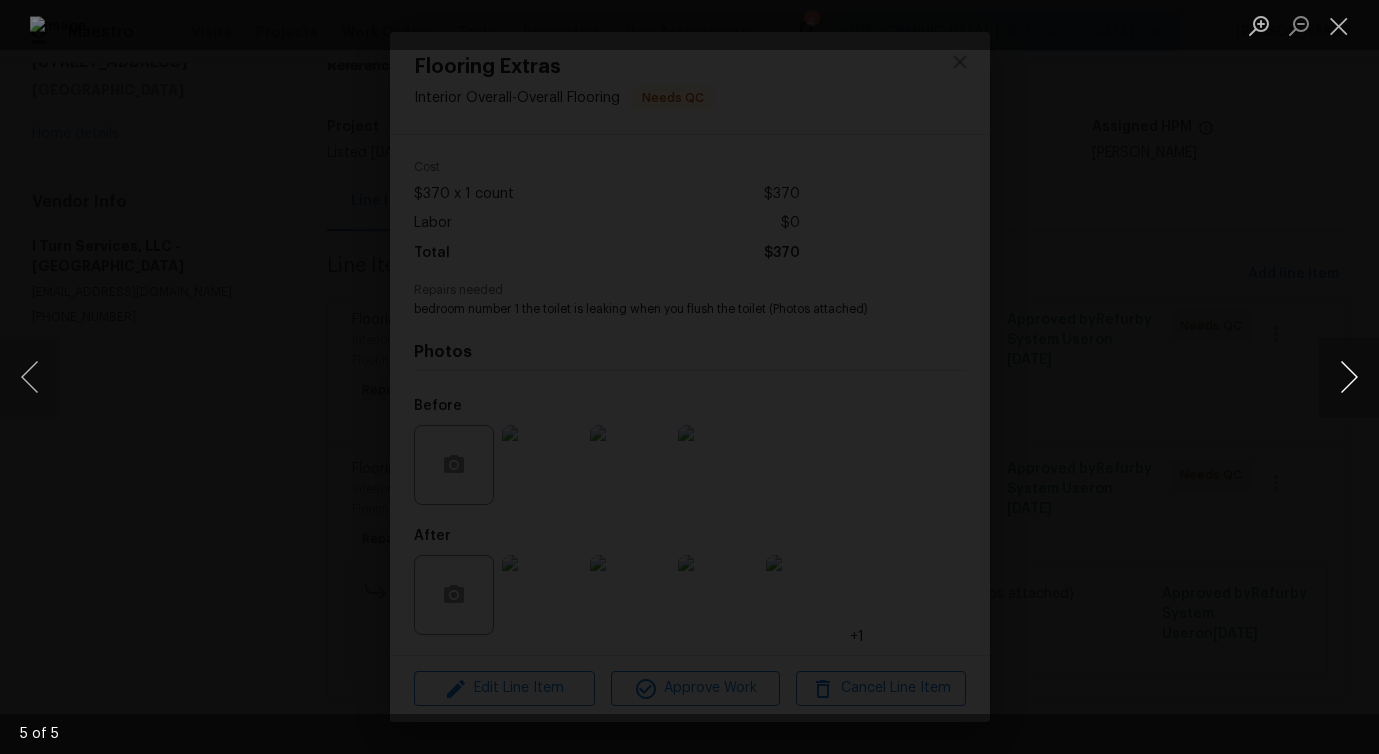 click at bounding box center [1349, 377] 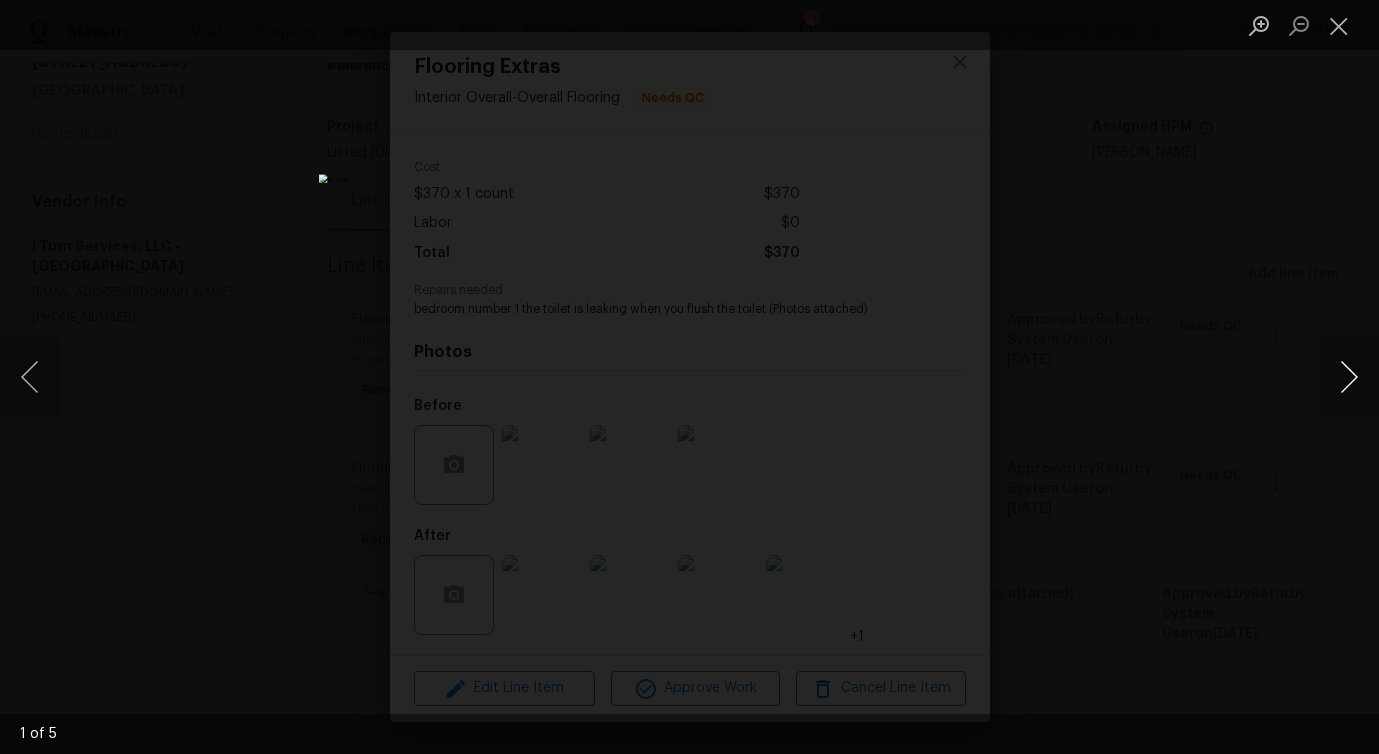 click at bounding box center (1349, 377) 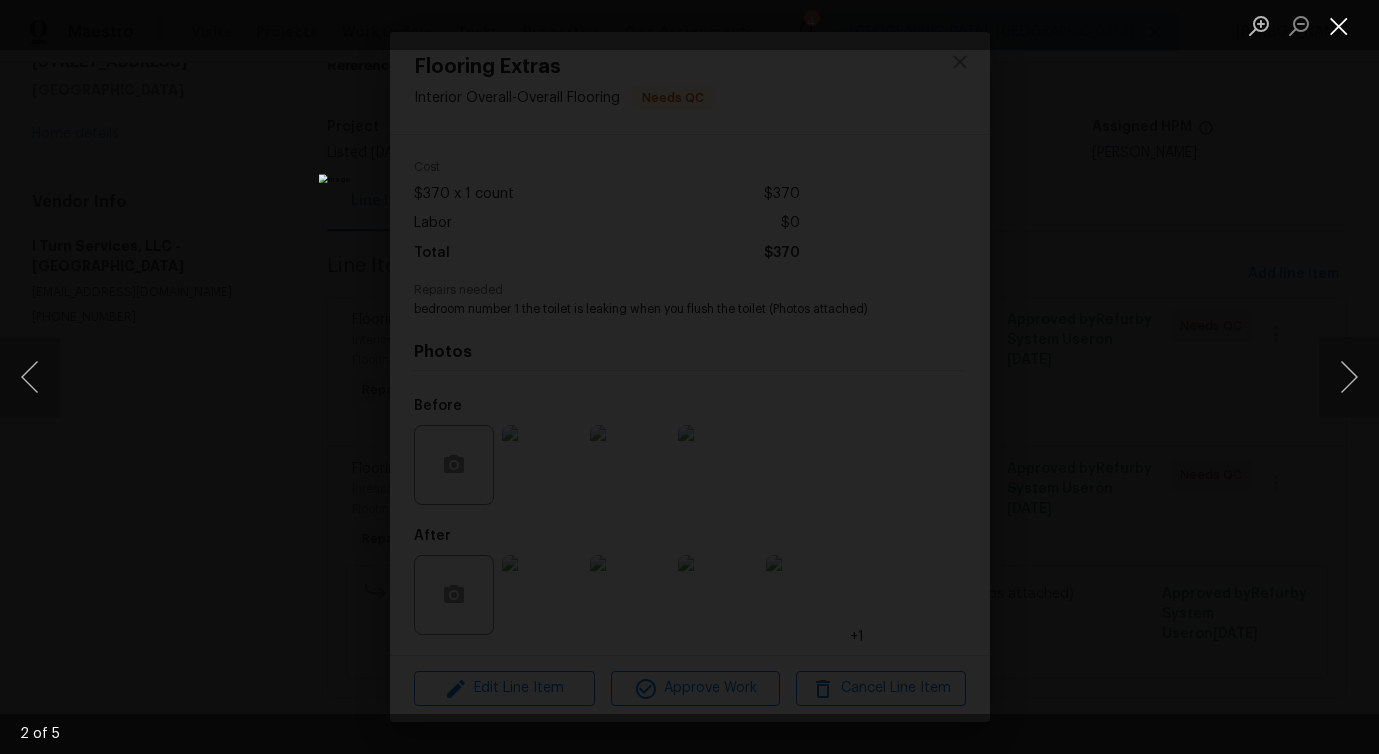 click at bounding box center (1339, 25) 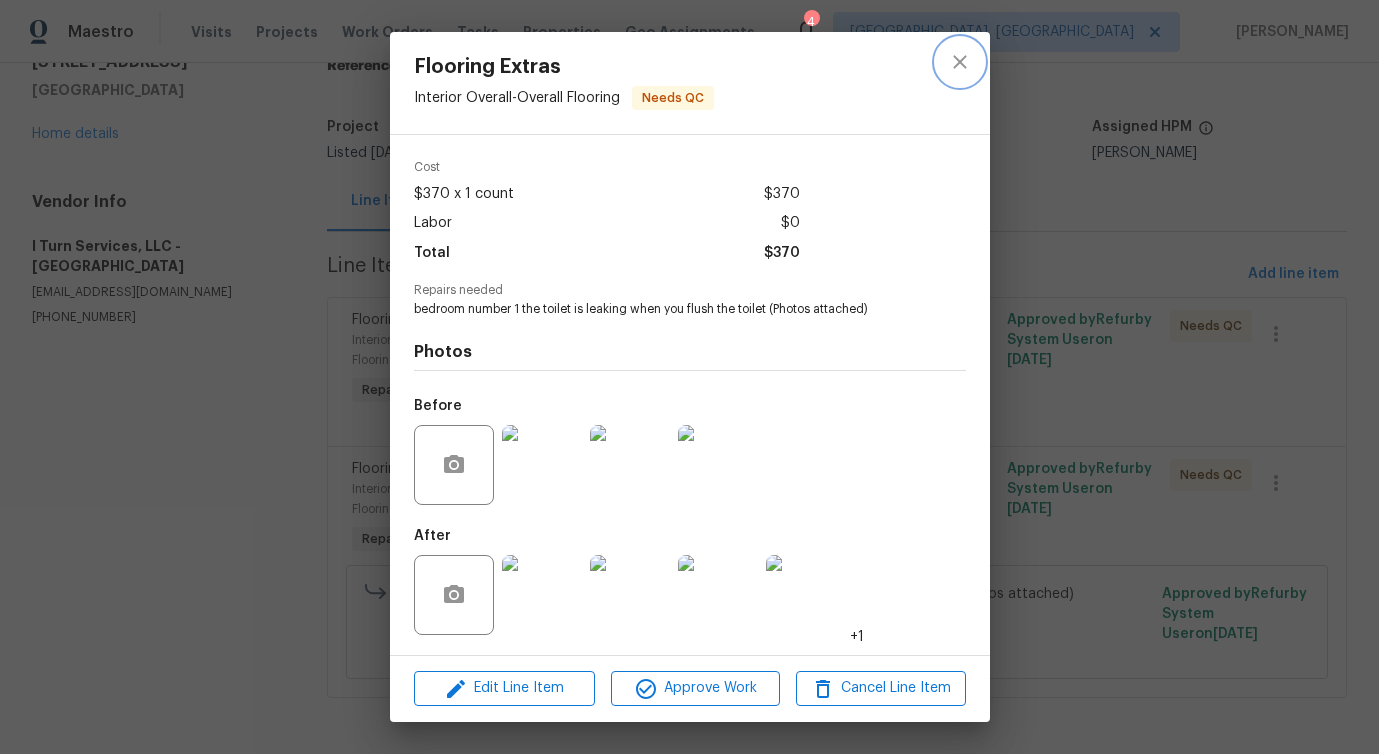 click 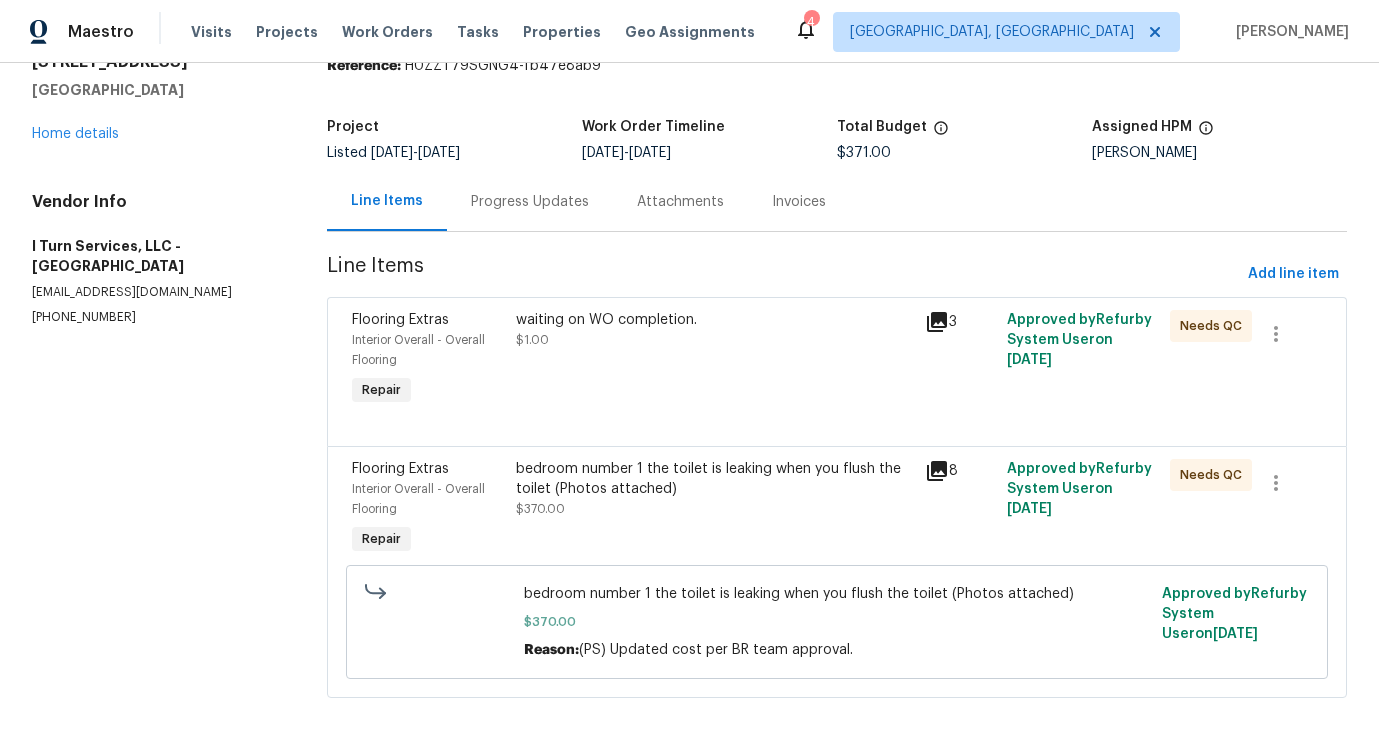 click on "Flooring Extras Interior Overall - Overall Flooring Repair bedroom number 1 the toilet is leaking when you flush the toilet (Photos attached) $370.00   8 Approved by  Refurby System User  on   7/14/2025 Needs QC bedroom number 1 the toilet is leaking when you flush the toilet (Photos attached) $370.00 Reason:  (PS) Updated cost per BR team approval. Approved by  Refurby System User  on  7/14/2025" at bounding box center [837, 572] 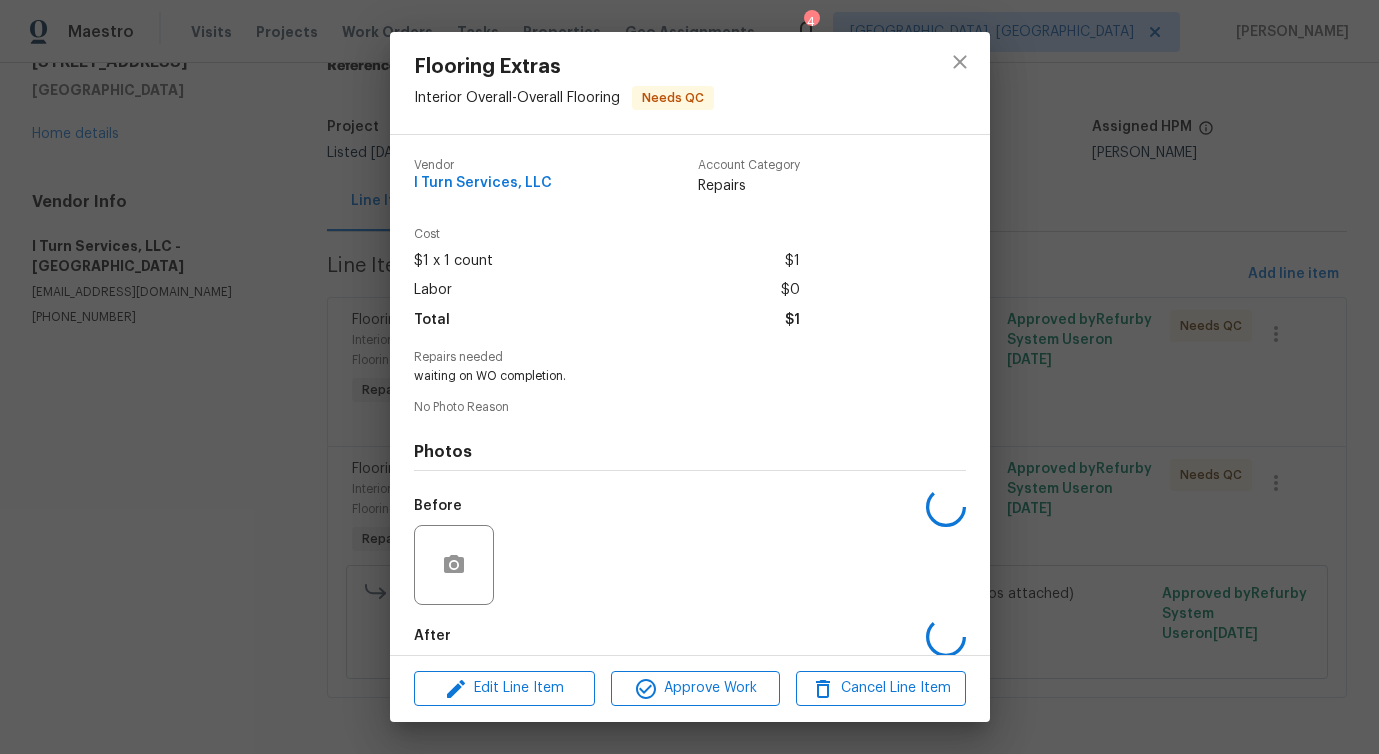 scroll, scrollTop: 100, scrollLeft: 0, axis: vertical 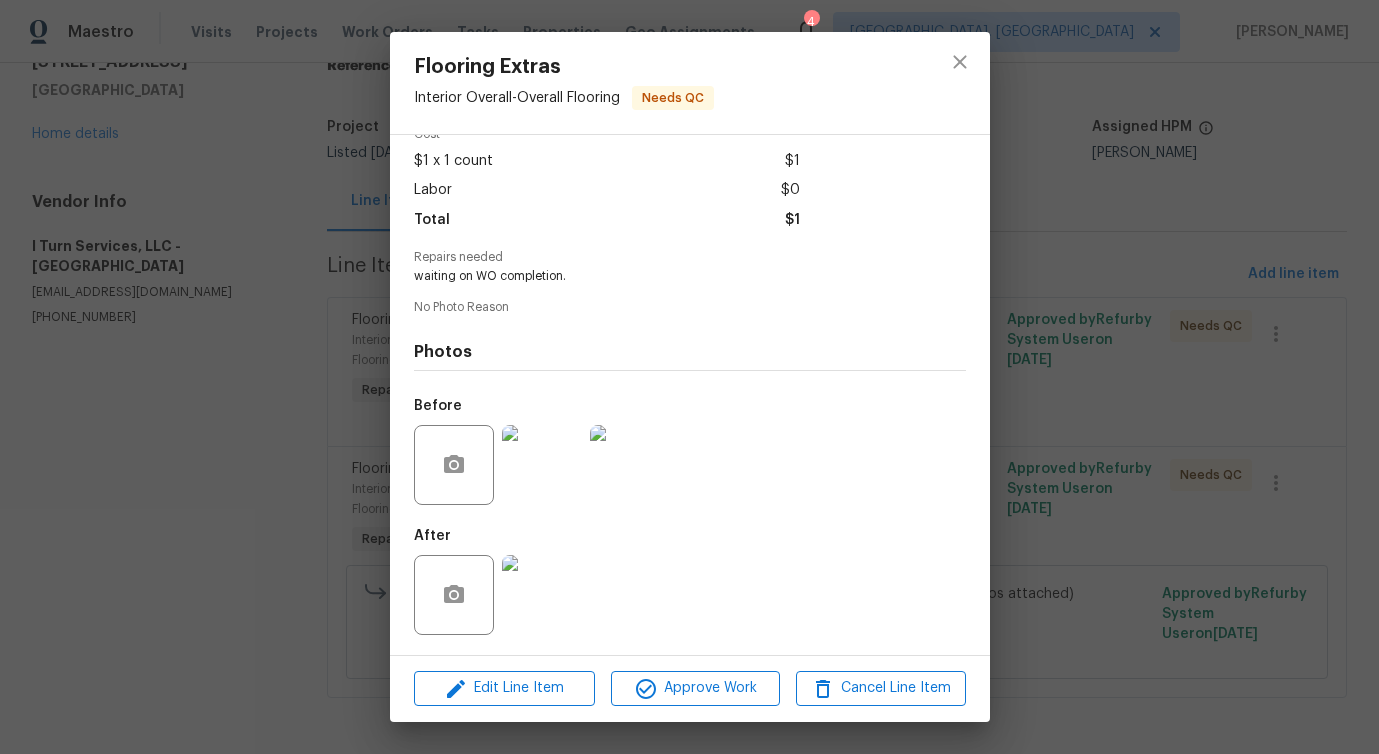 click at bounding box center [542, 595] 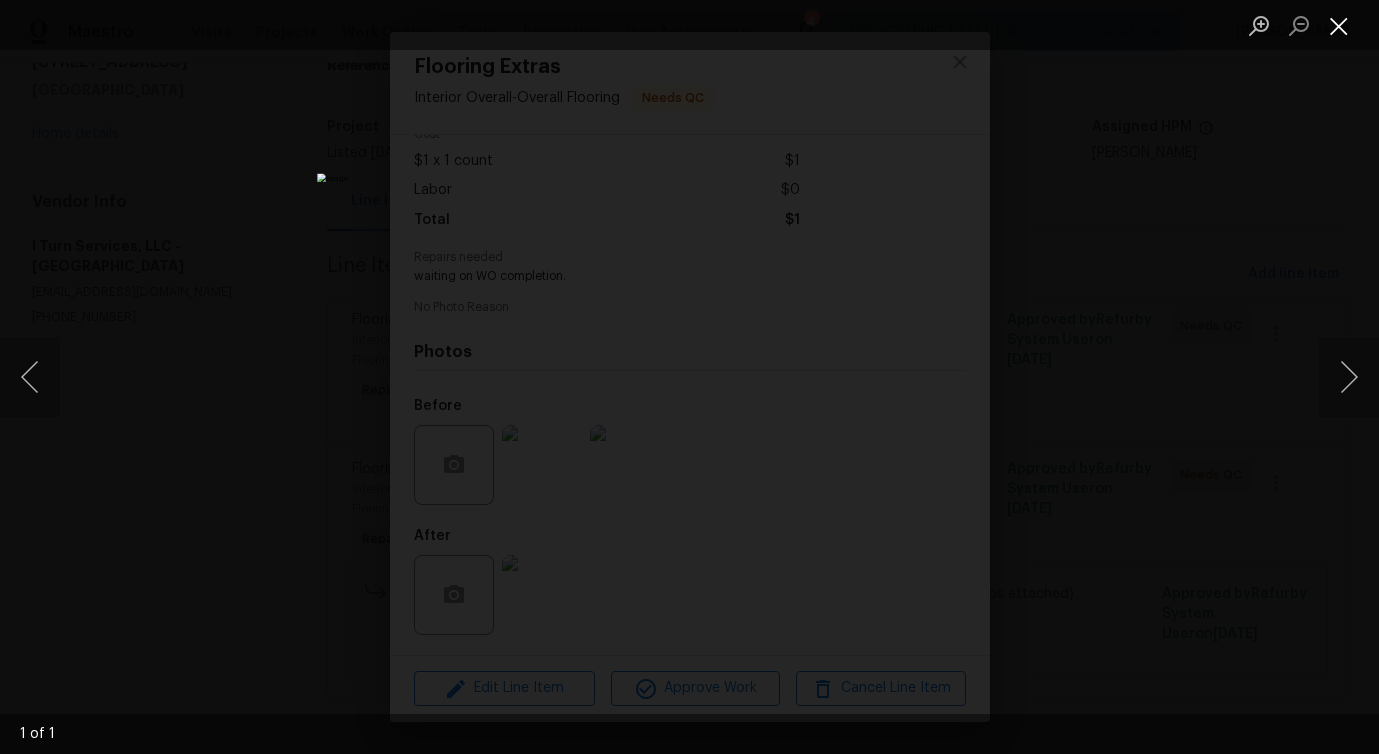 click at bounding box center [1339, 25] 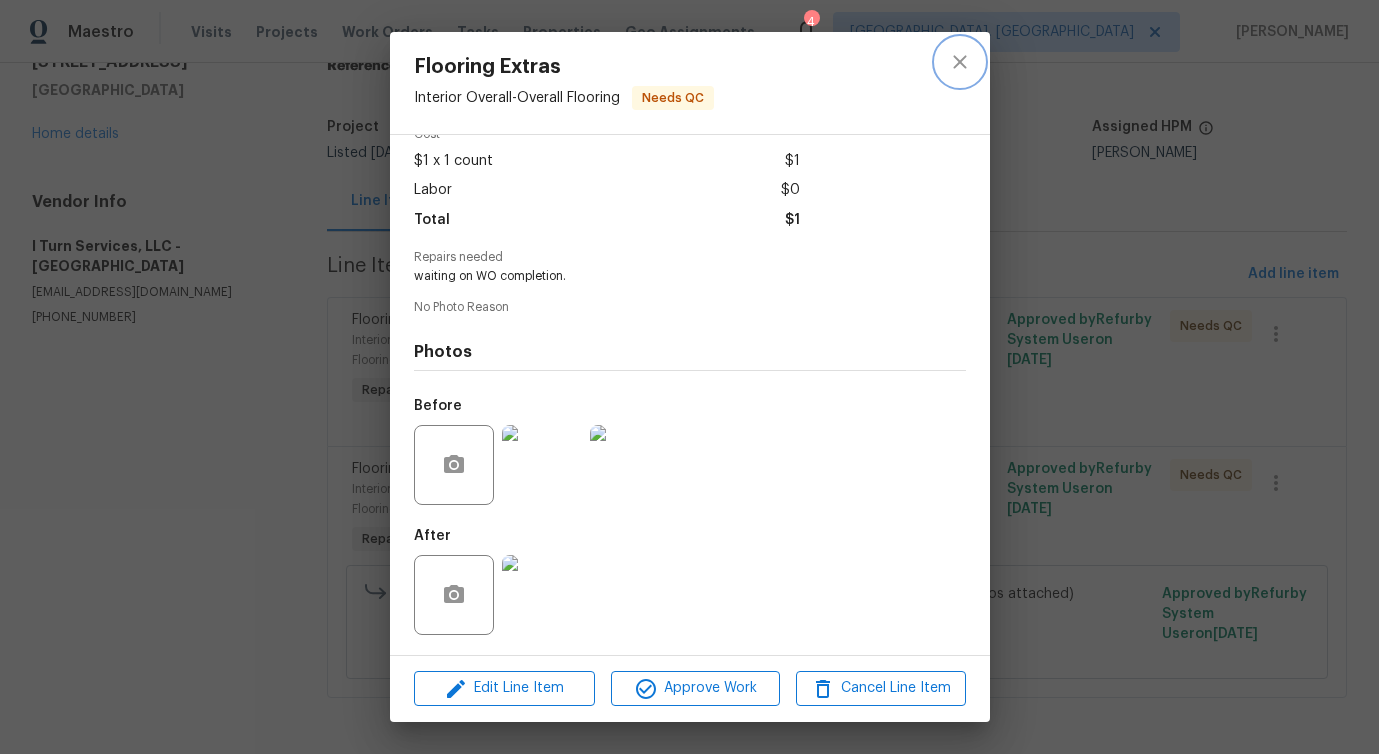 click at bounding box center (960, 62) 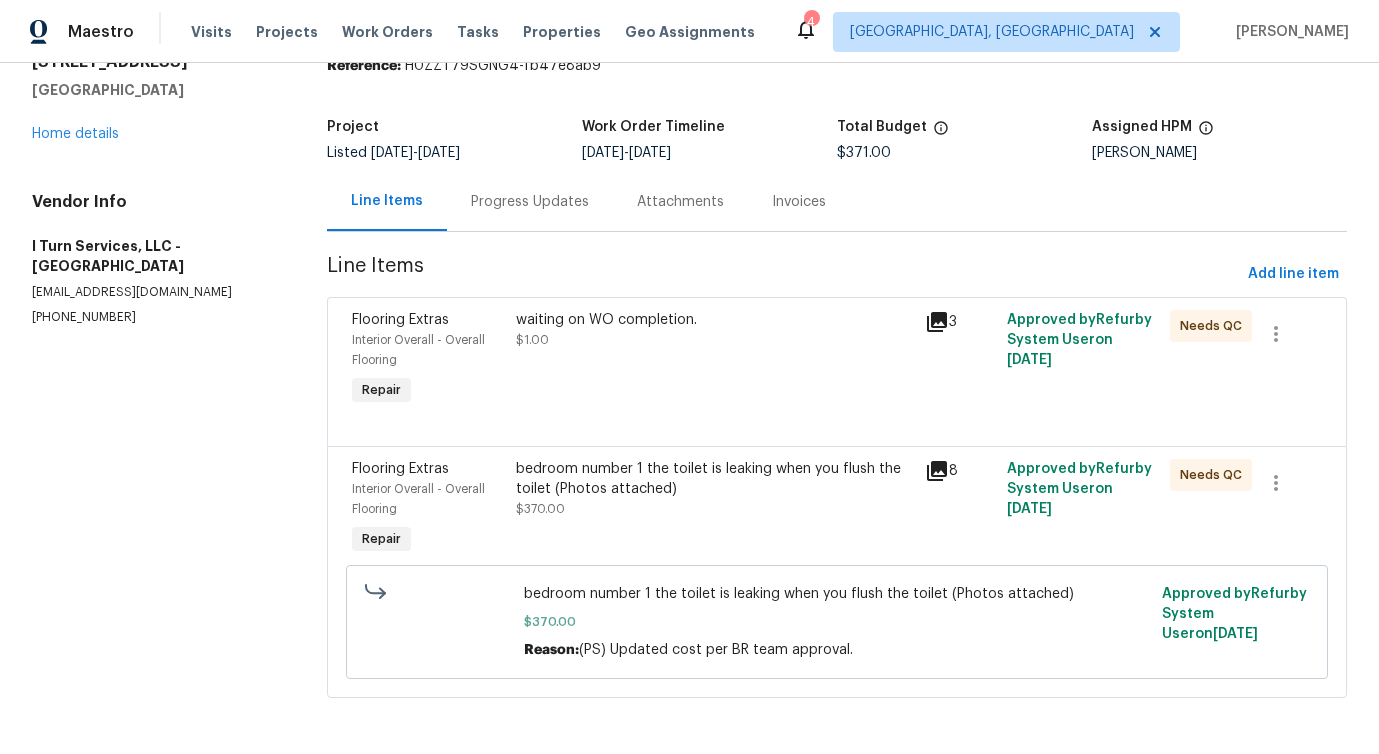 click on "bedroom number 1 the toilet is leaking when you flush the toilet (Photos attached) $370.00" at bounding box center [714, 489] 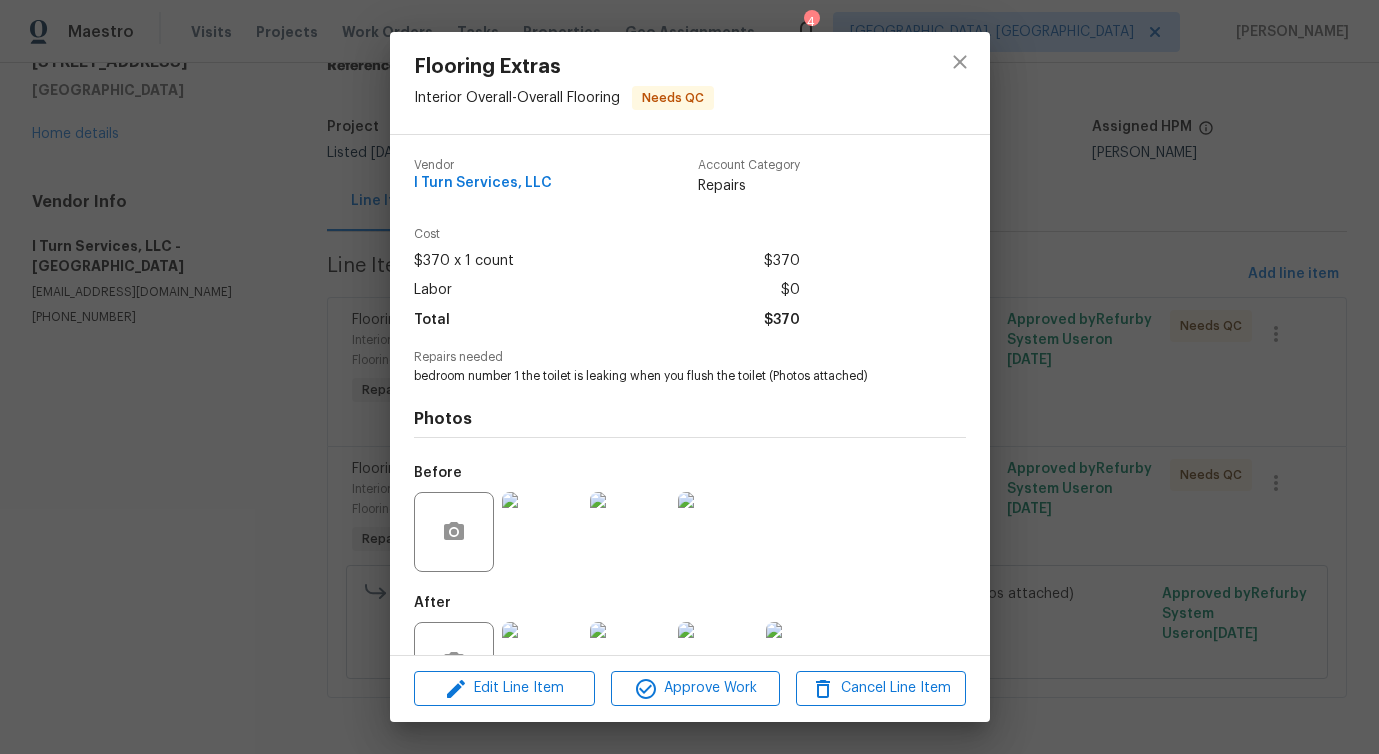 scroll, scrollTop: 67, scrollLeft: 0, axis: vertical 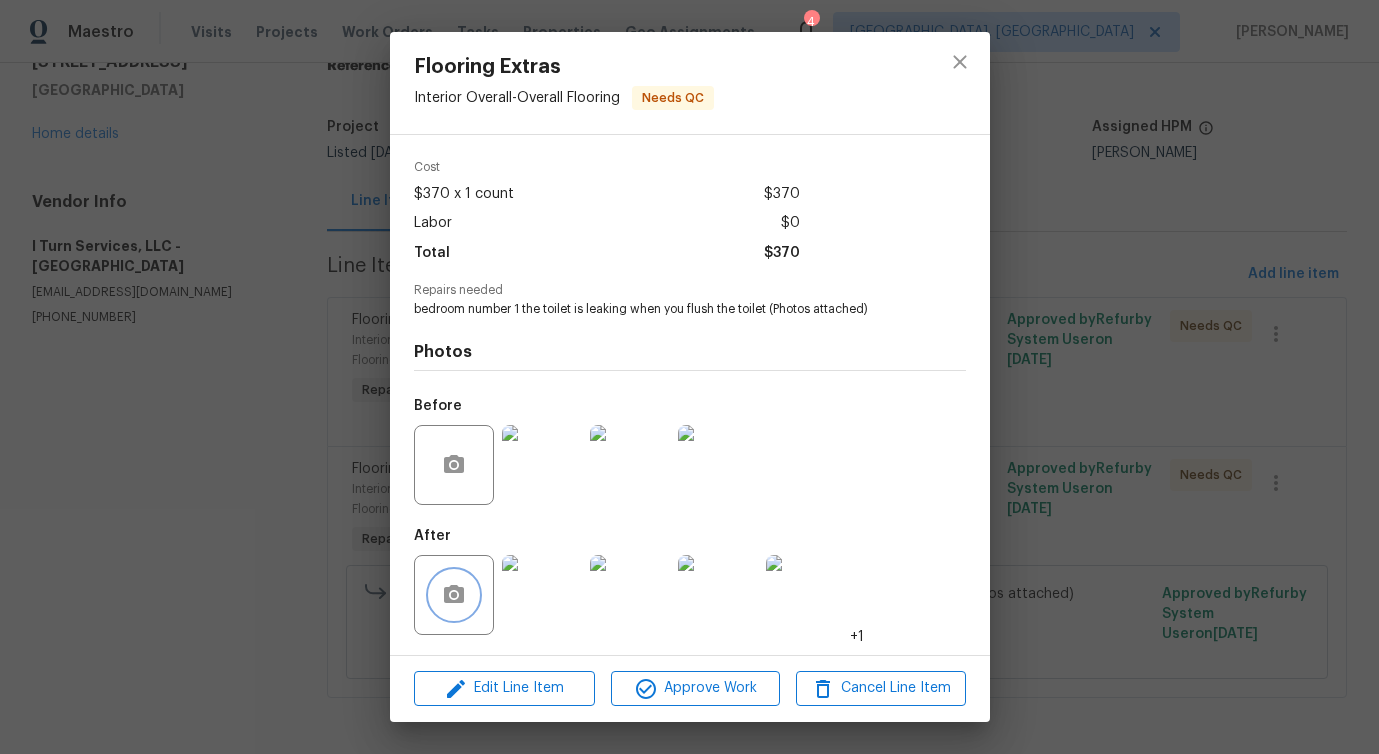 click 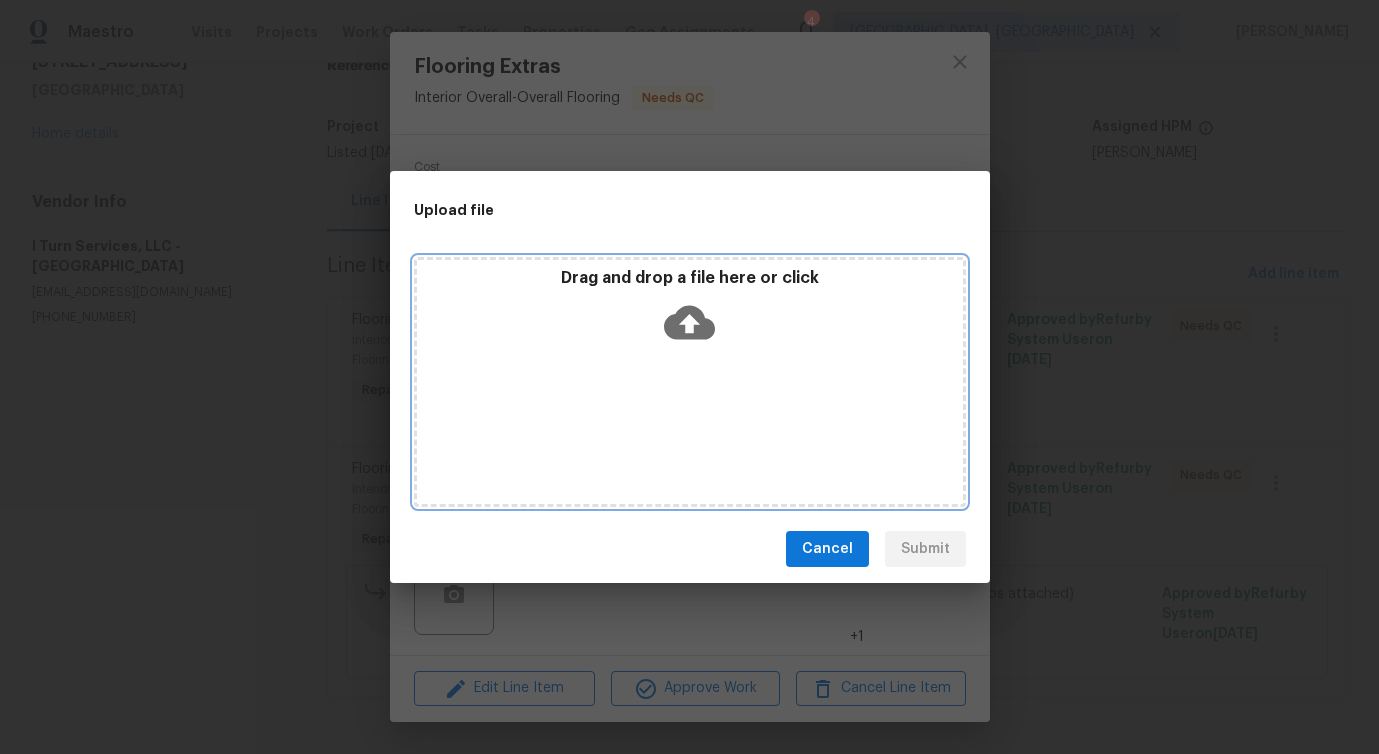 click 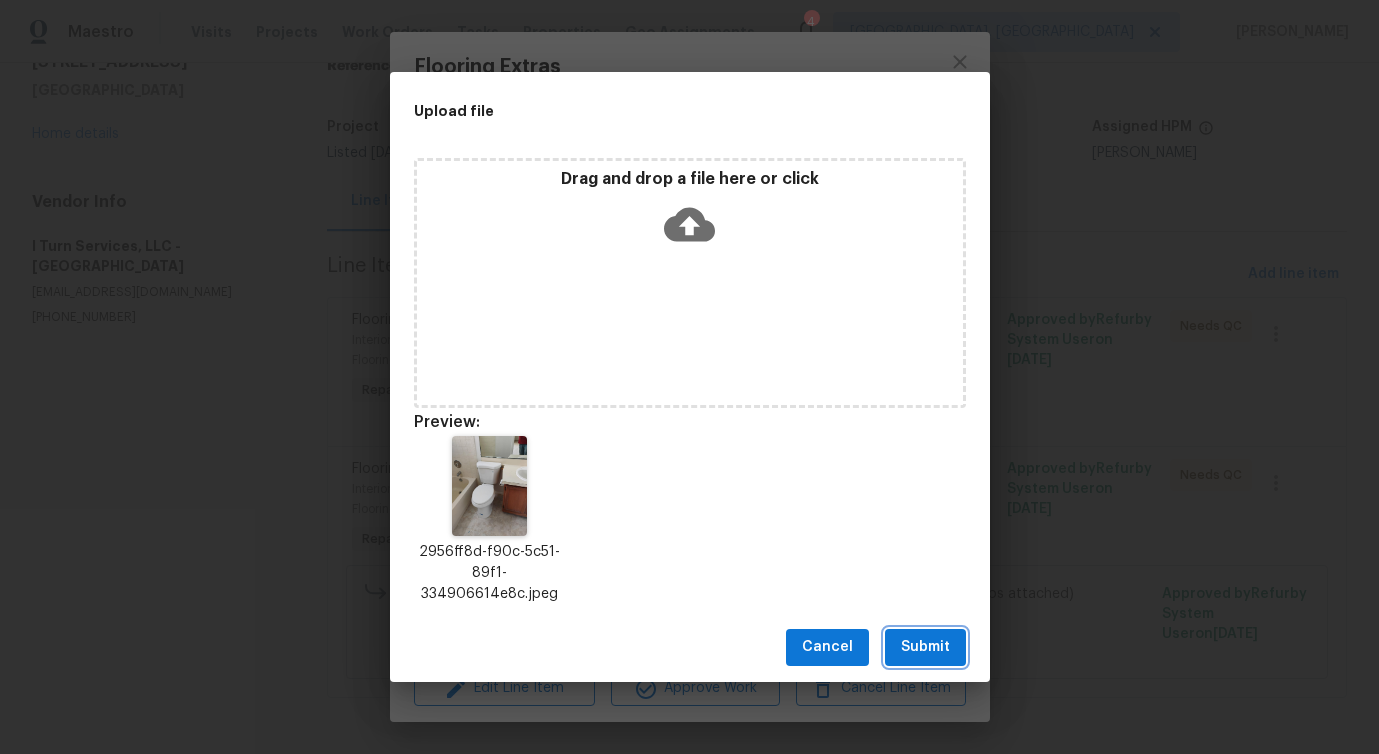 click on "Submit" at bounding box center (925, 647) 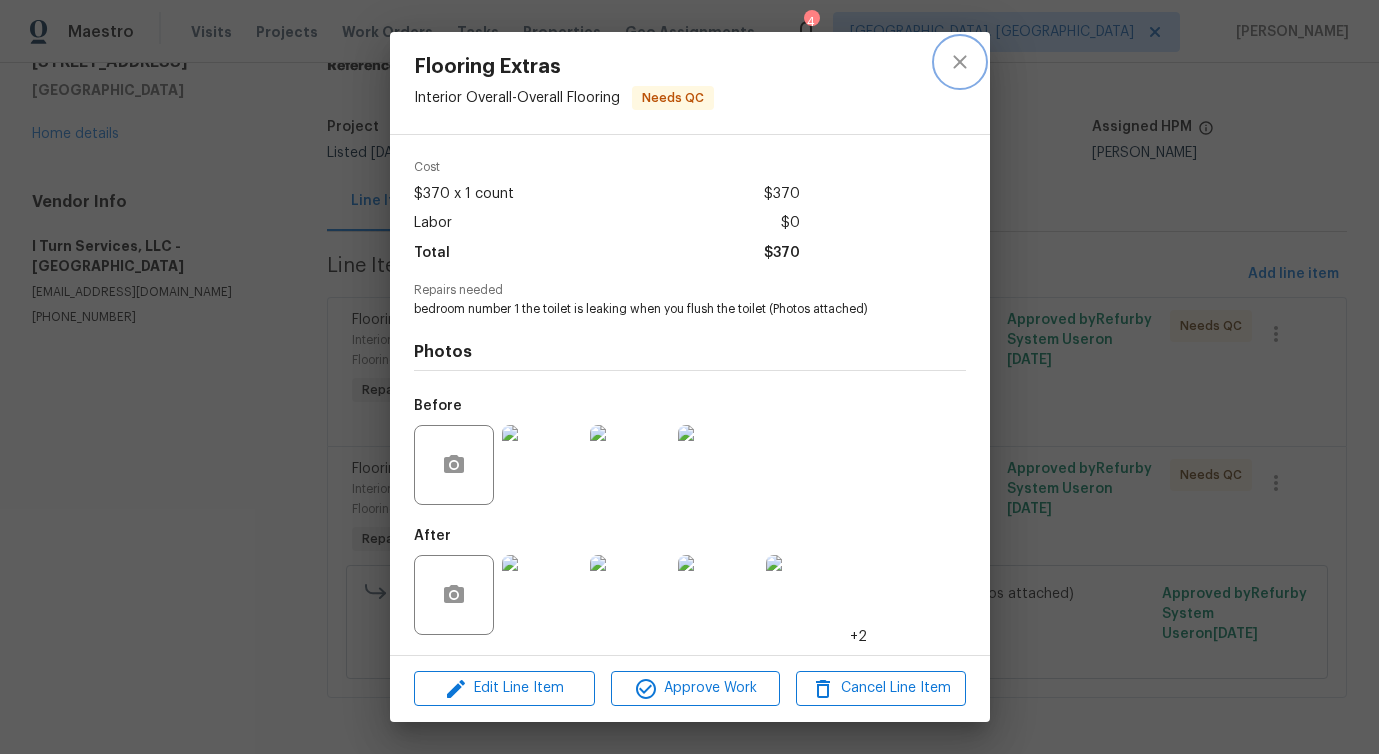 click 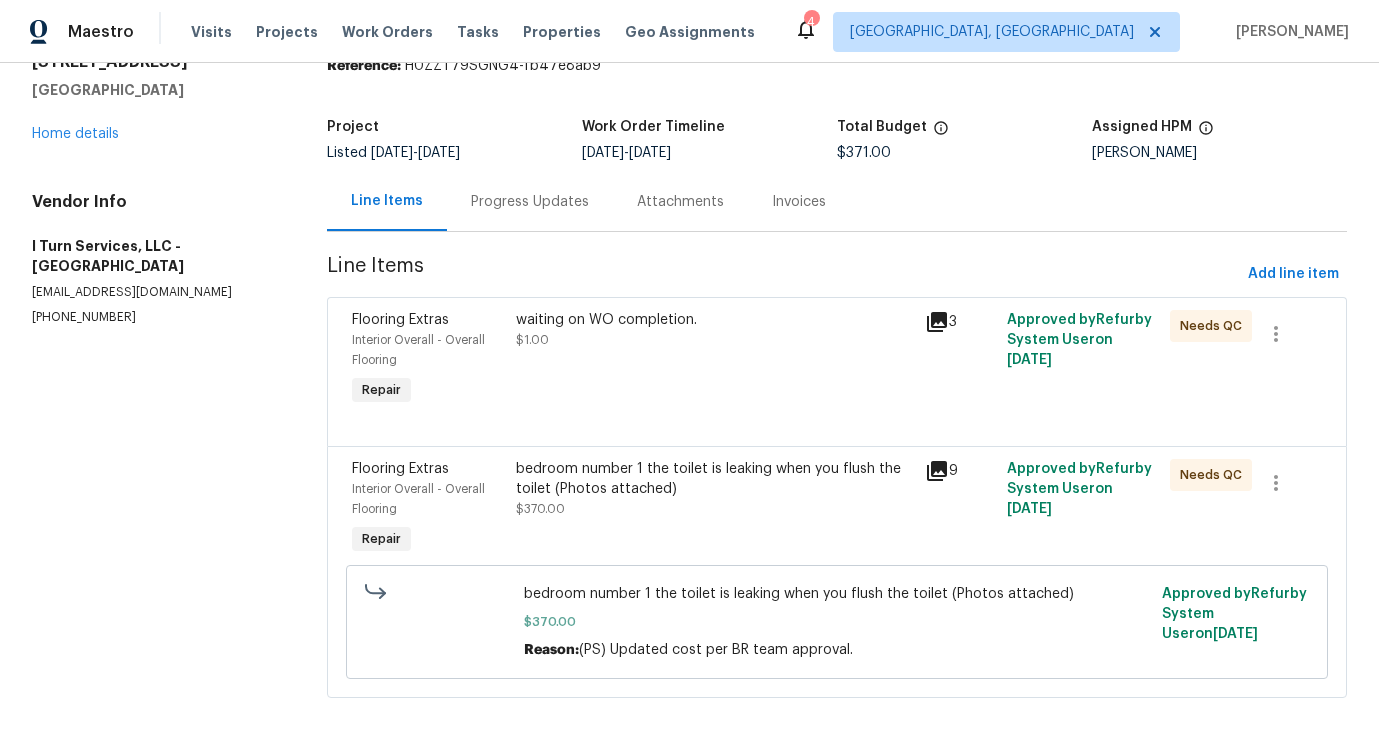 click on "waiting on WO completion. $1.00" at bounding box center (714, 360) 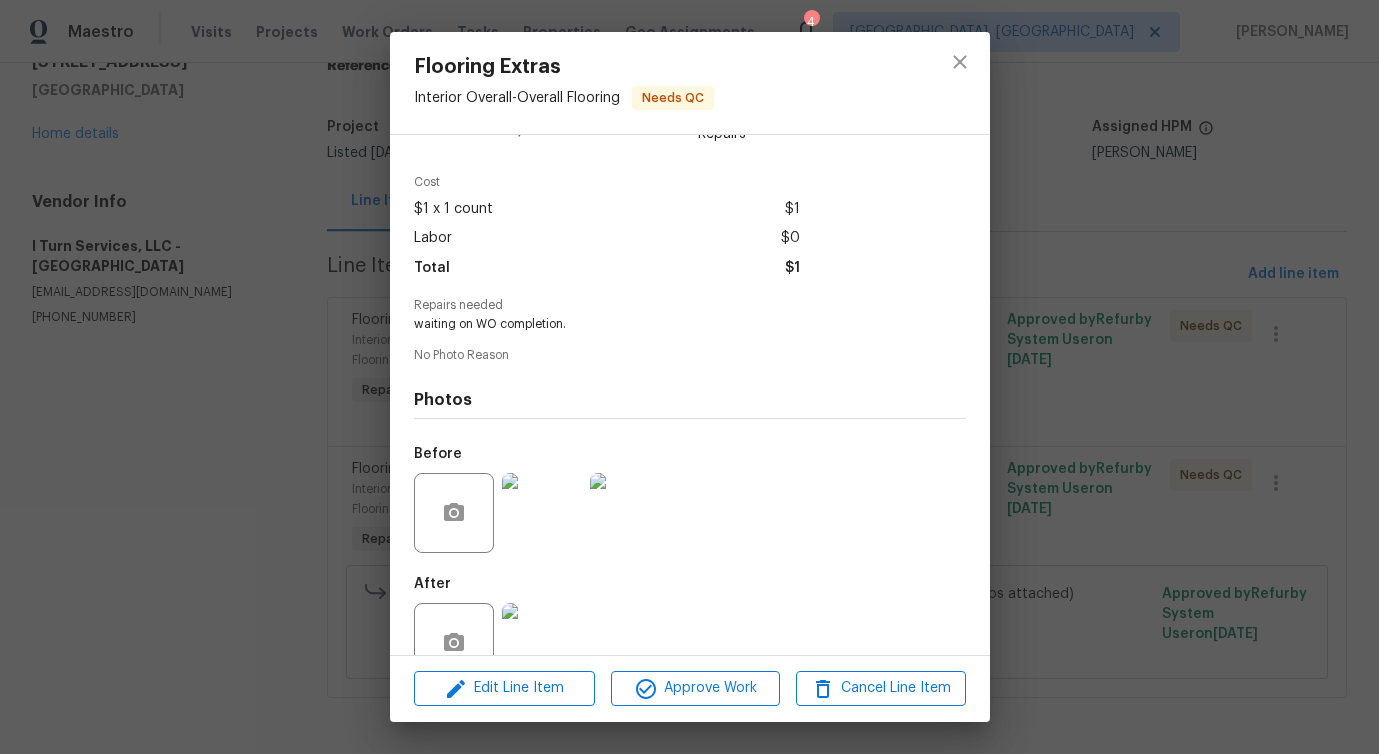 scroll, scrollTop: 100, scrollLeft: 0, axis: vertical 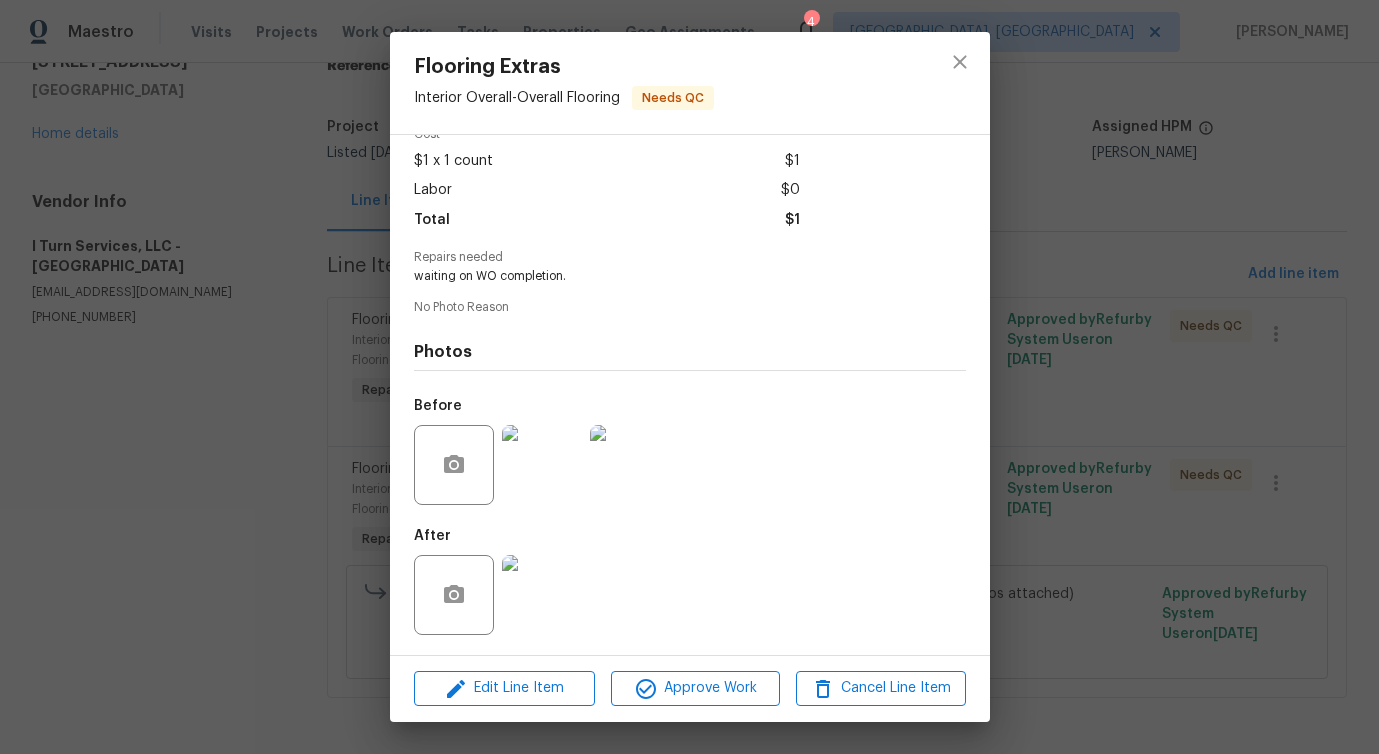 click at bounding box center [542, 465] 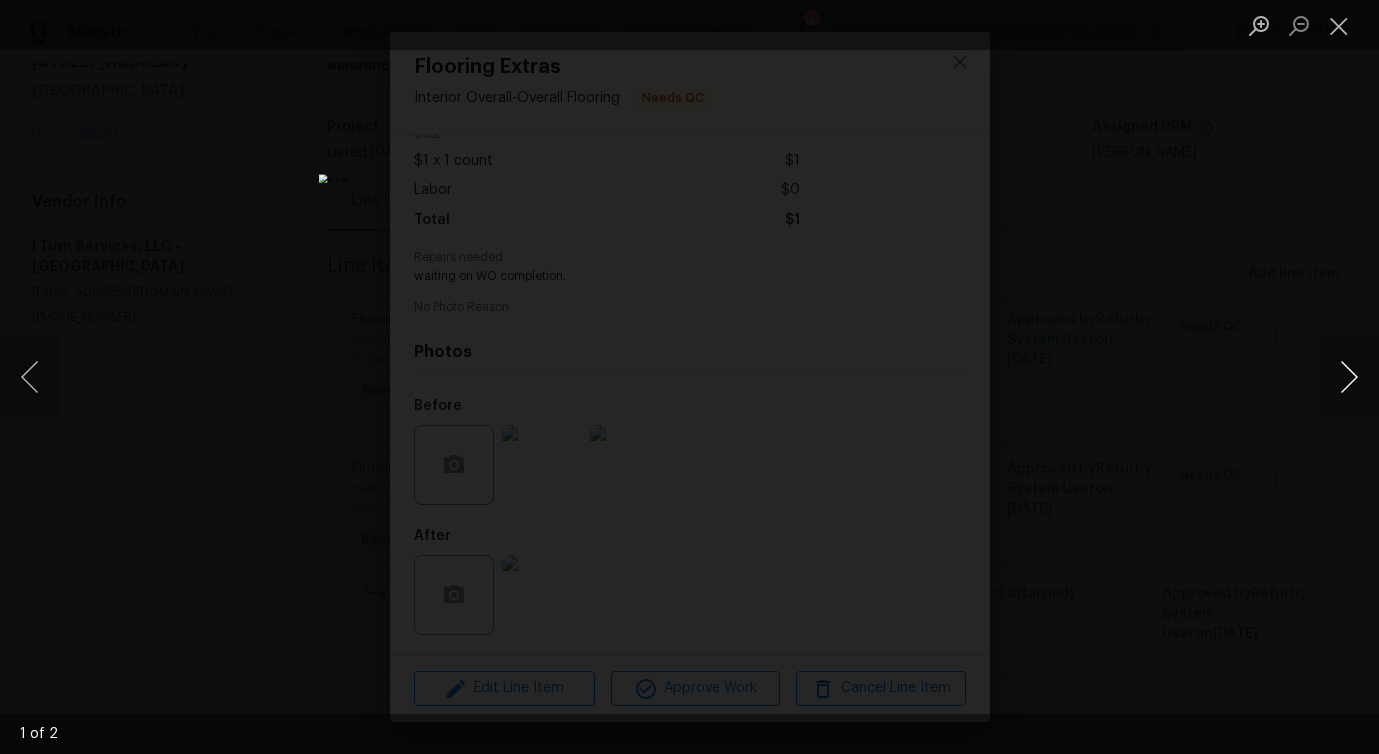 click at bounding box center (1349, 377) 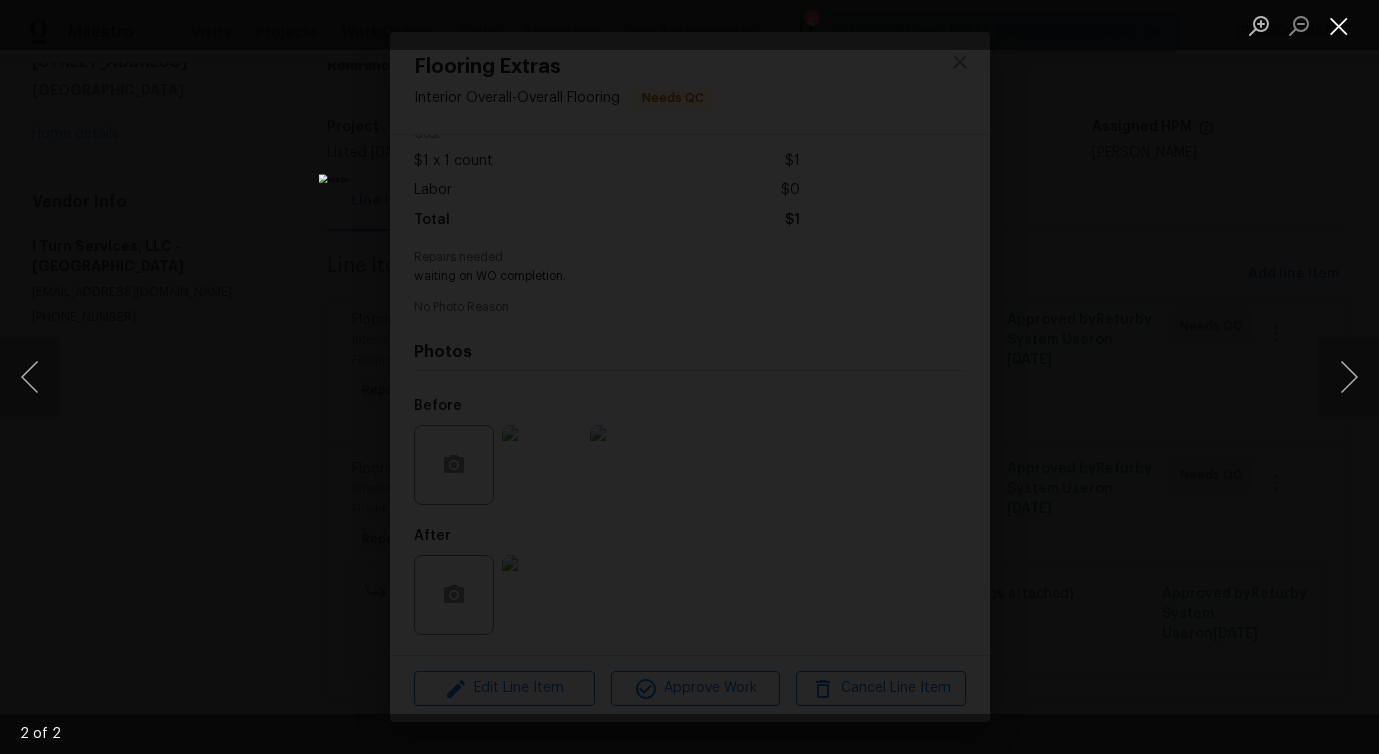 click at bounding box center [1339, 25] 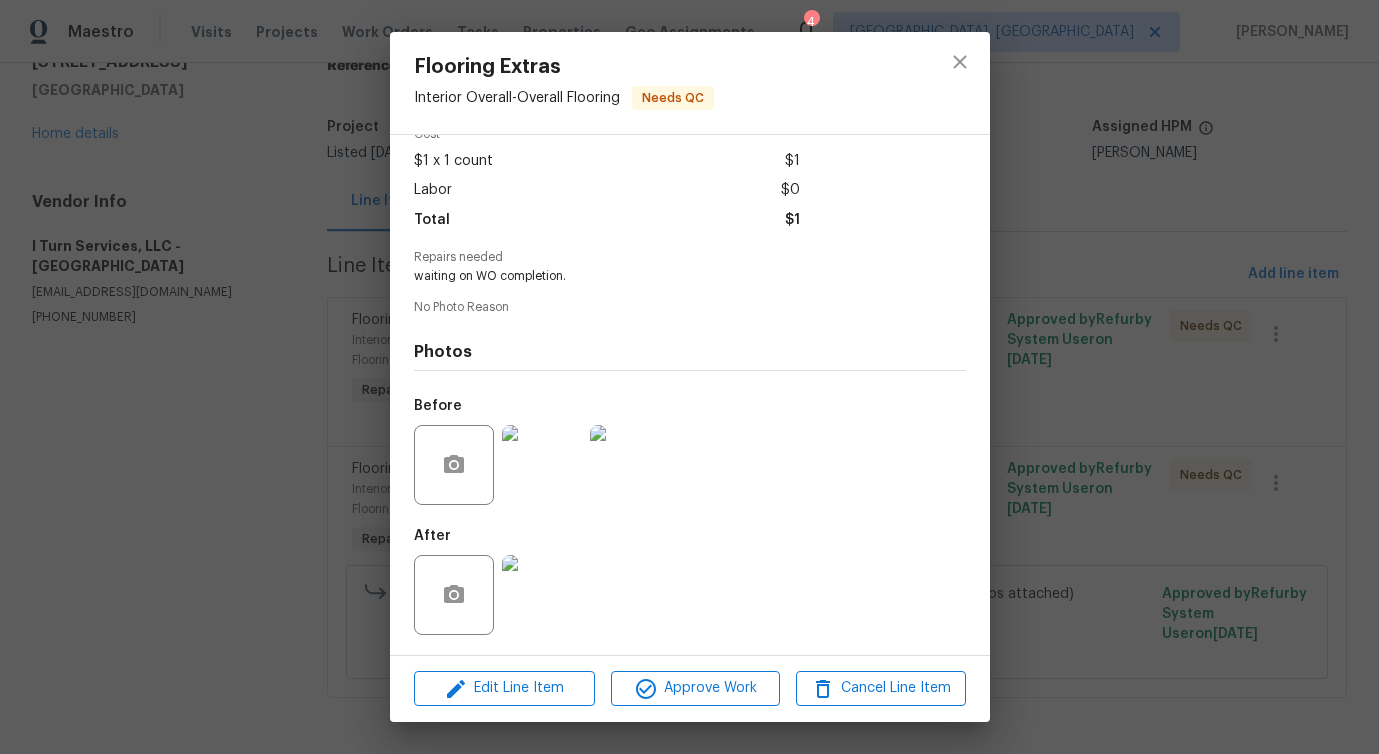 click at bounding box center (542, 595) 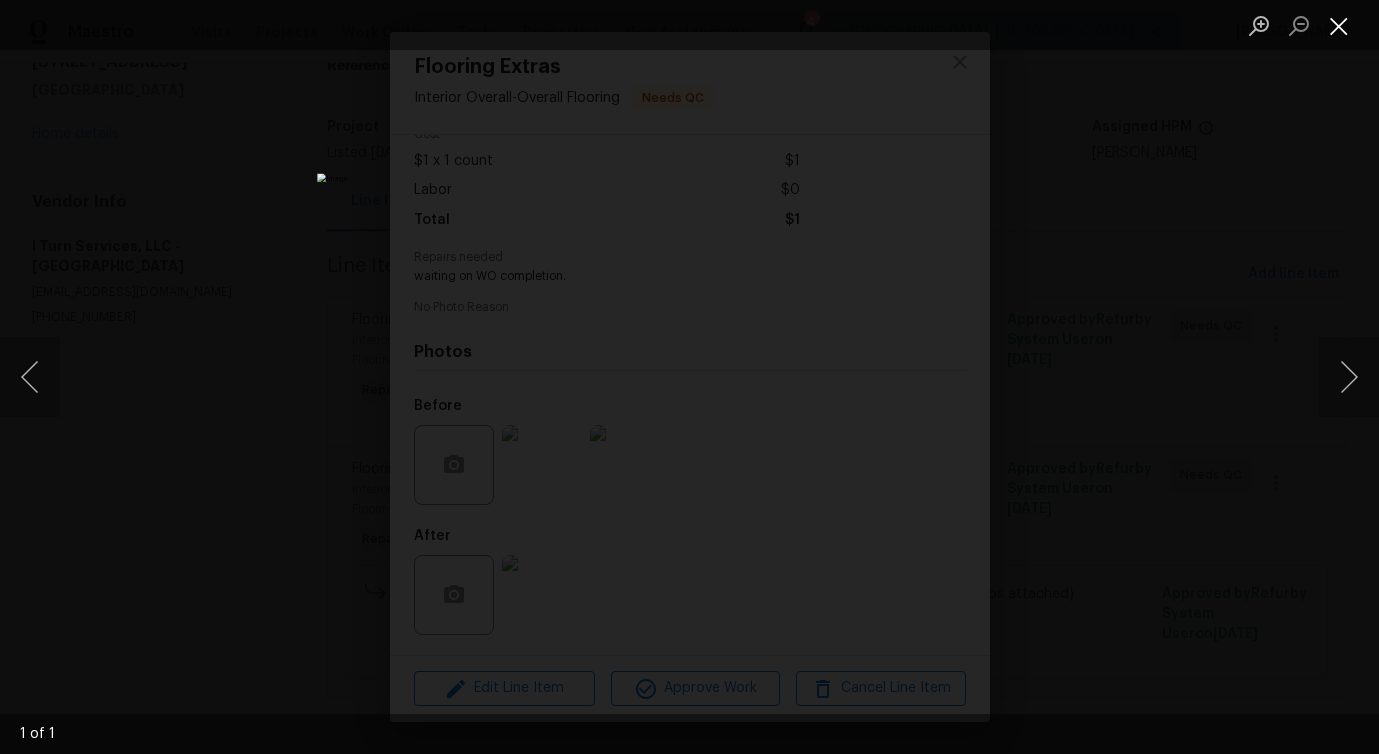 click at bounding box center (1339, 25) 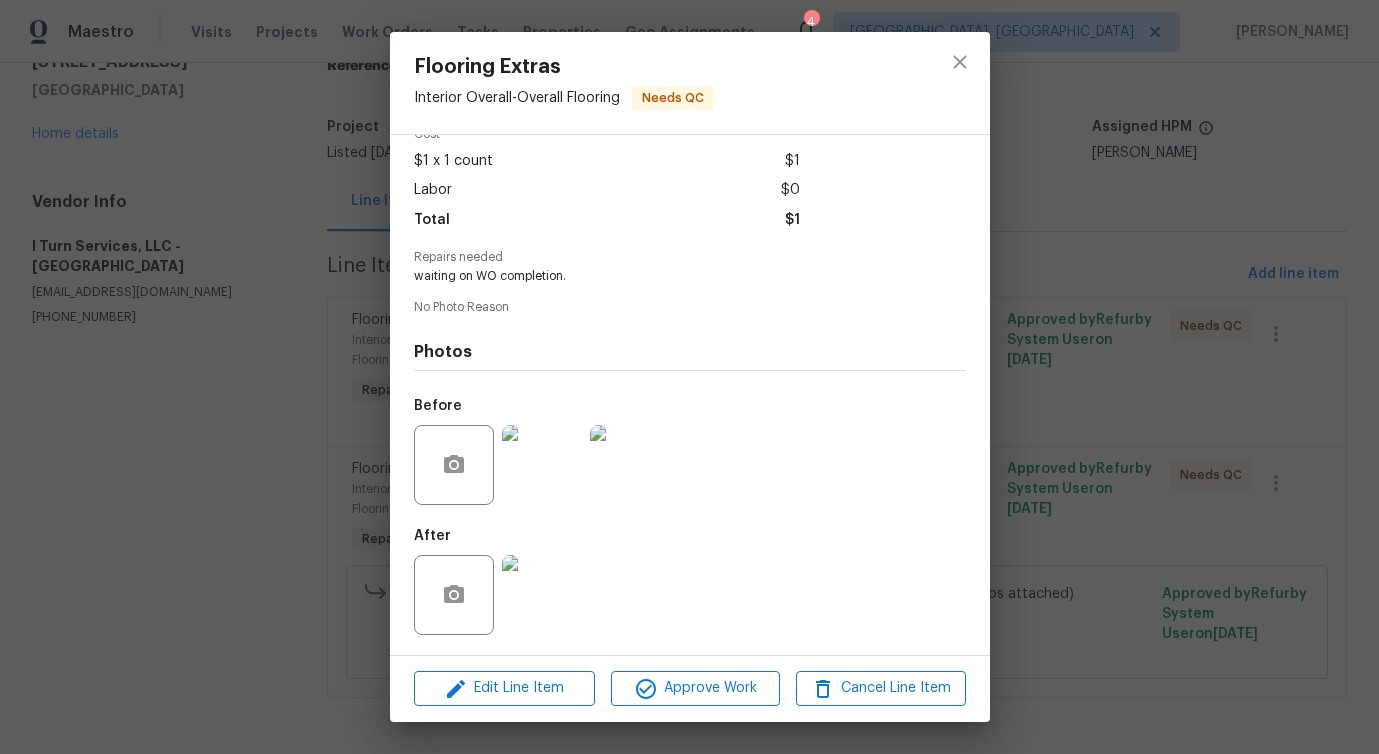 click at bounding box center (542, 465) 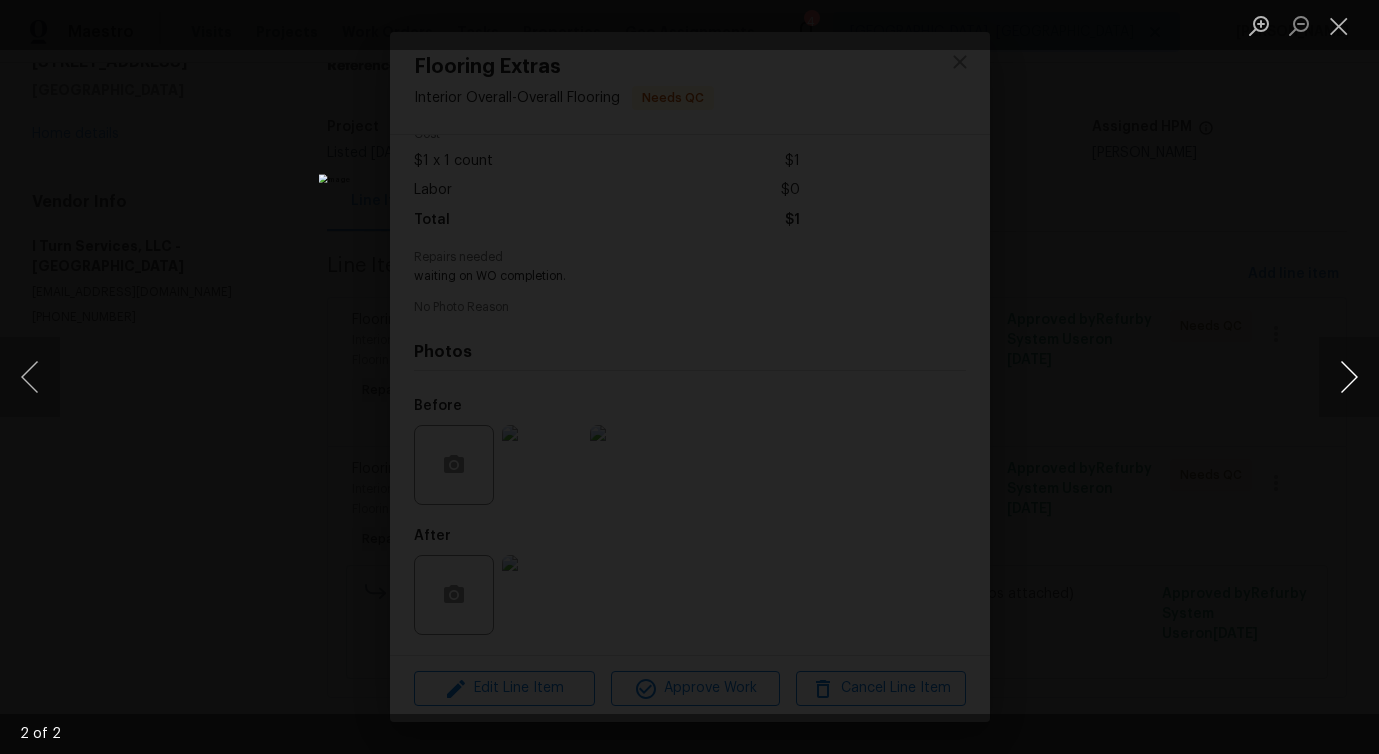click at bounding box center [1349, 377] 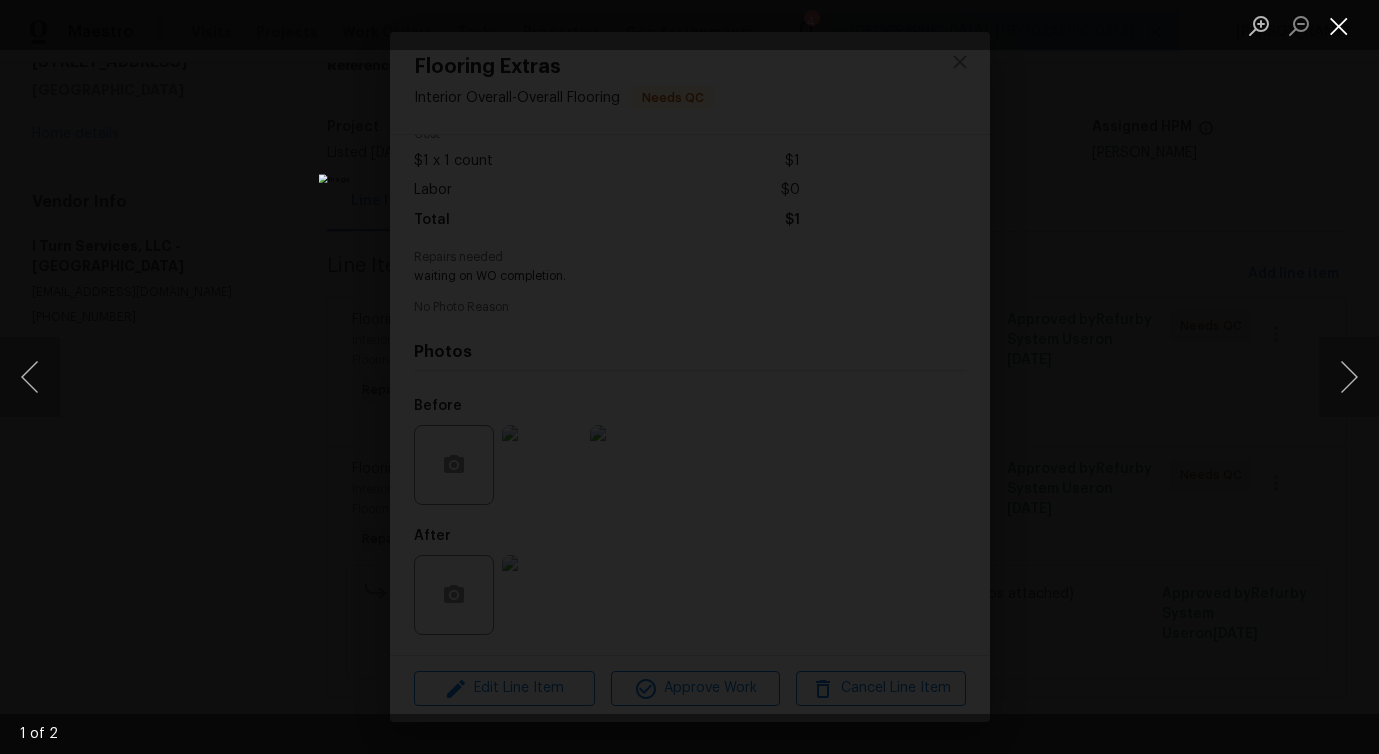click at bounding box center (1339, 25) 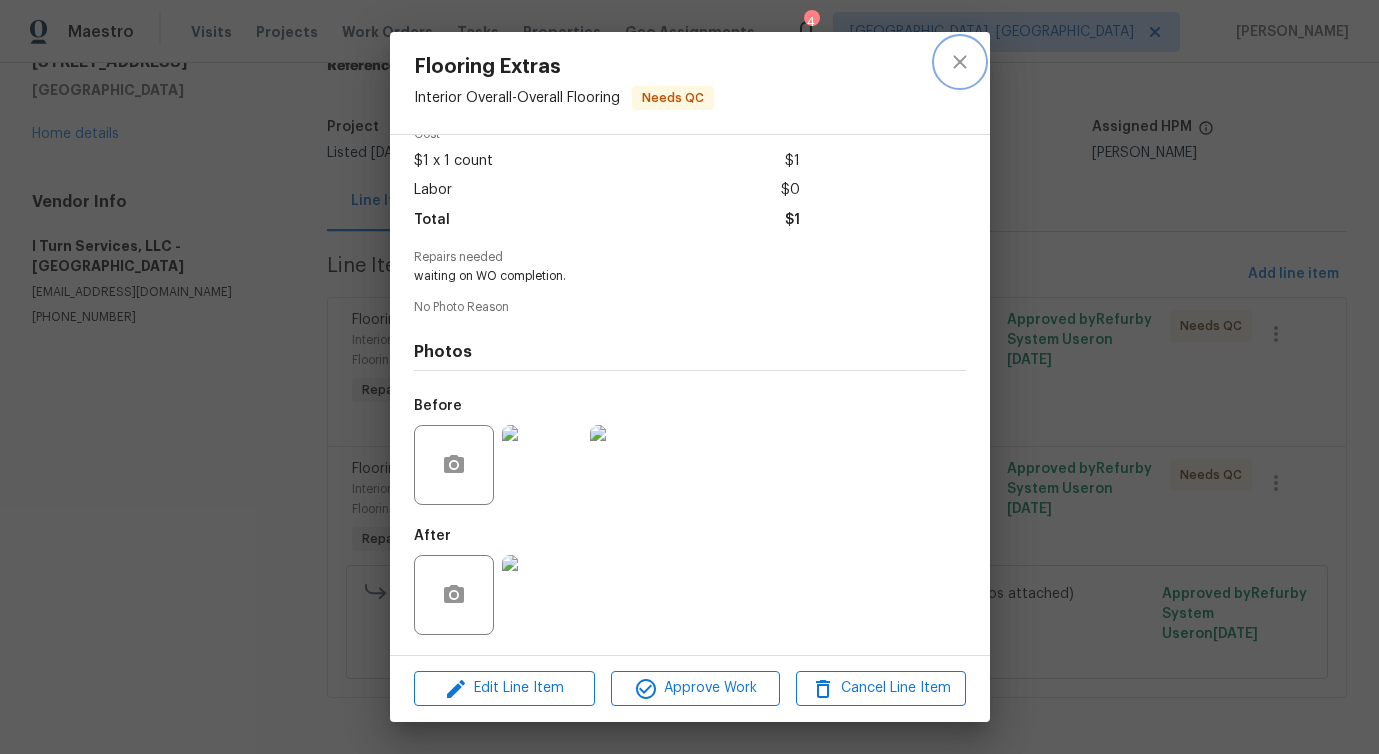 click at bounding box center (960, 62) 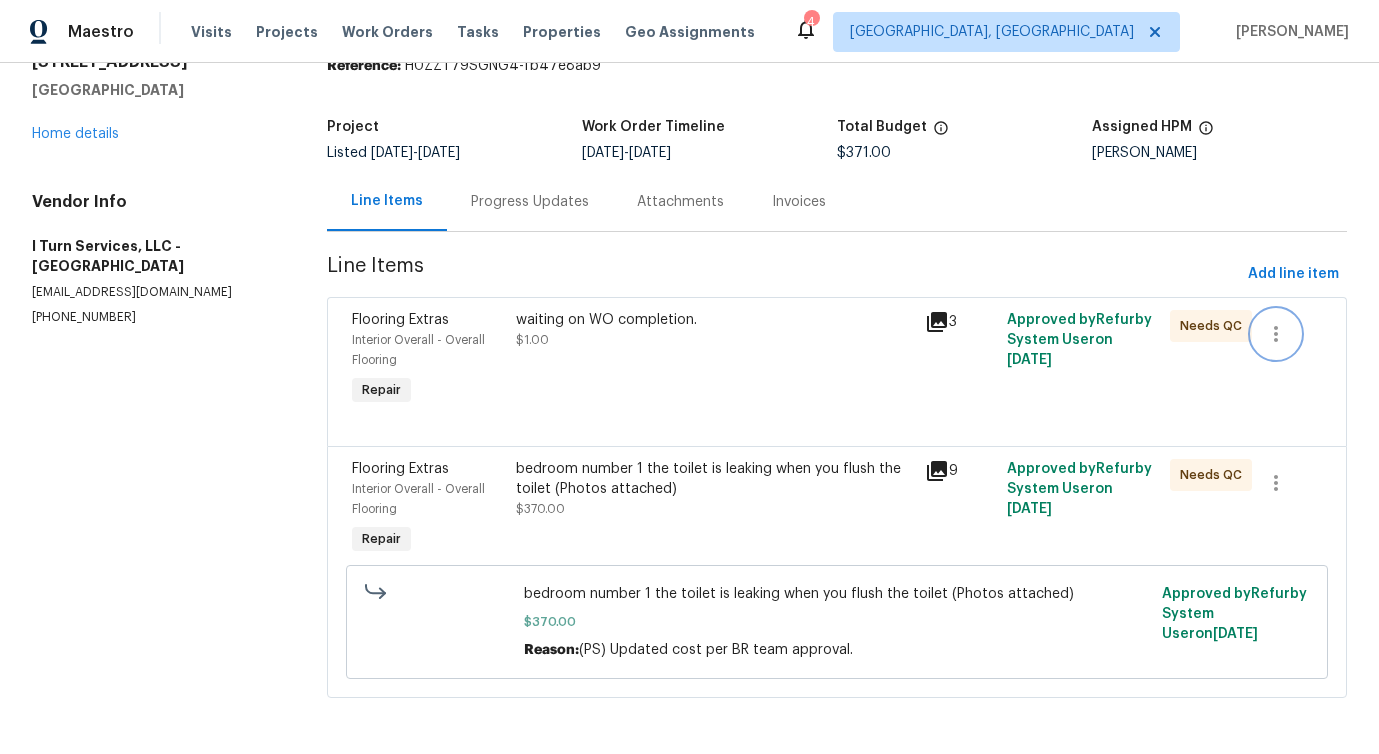 click at bounding box center (1276, 334) 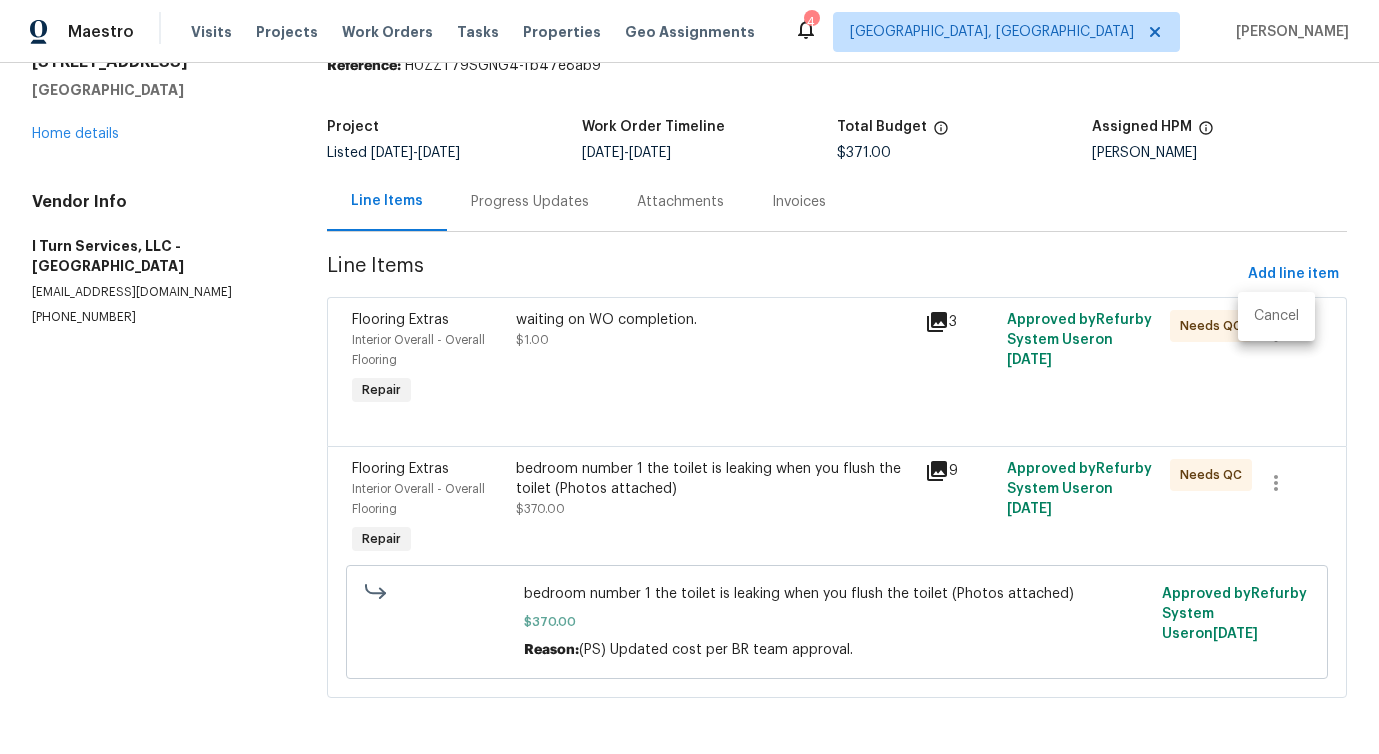 click on "Cancel" at bounding box center [1276, 316] 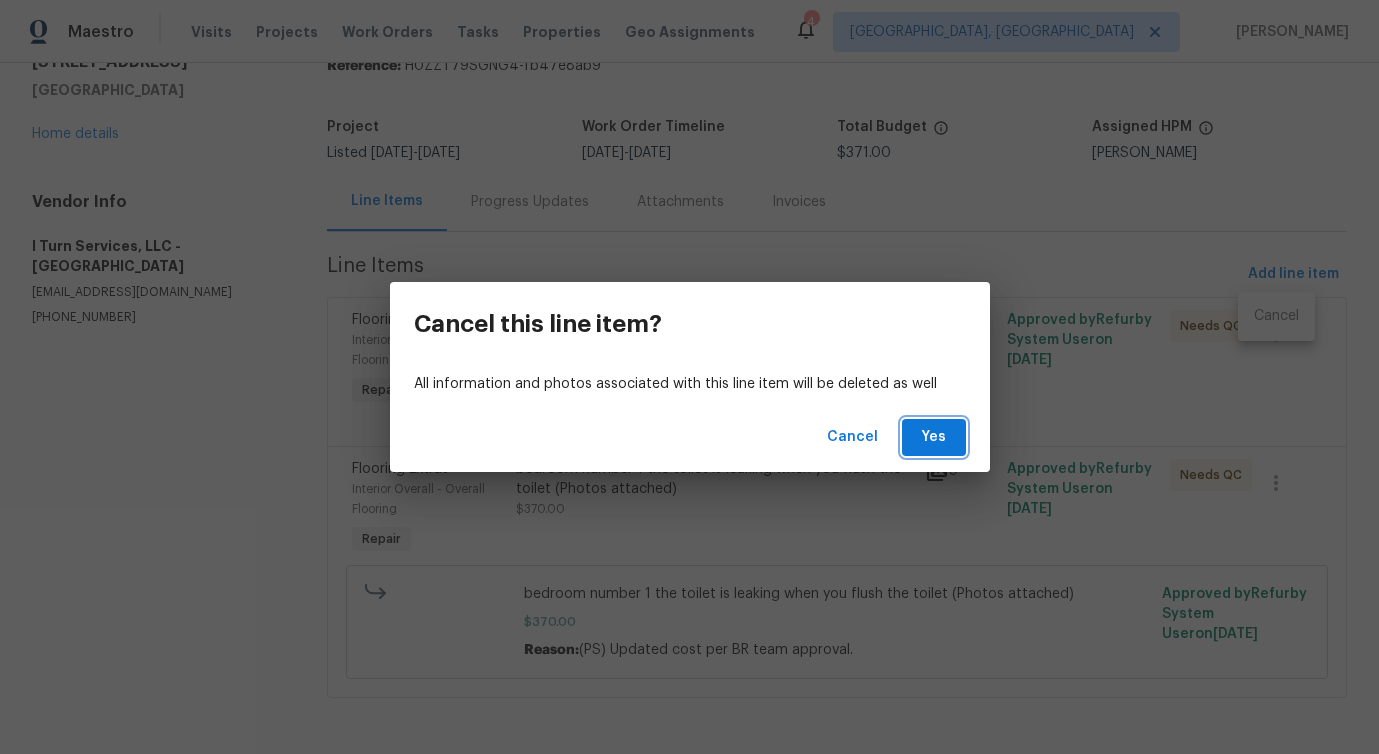 click on "Yes" at bounding box center (934, 437) 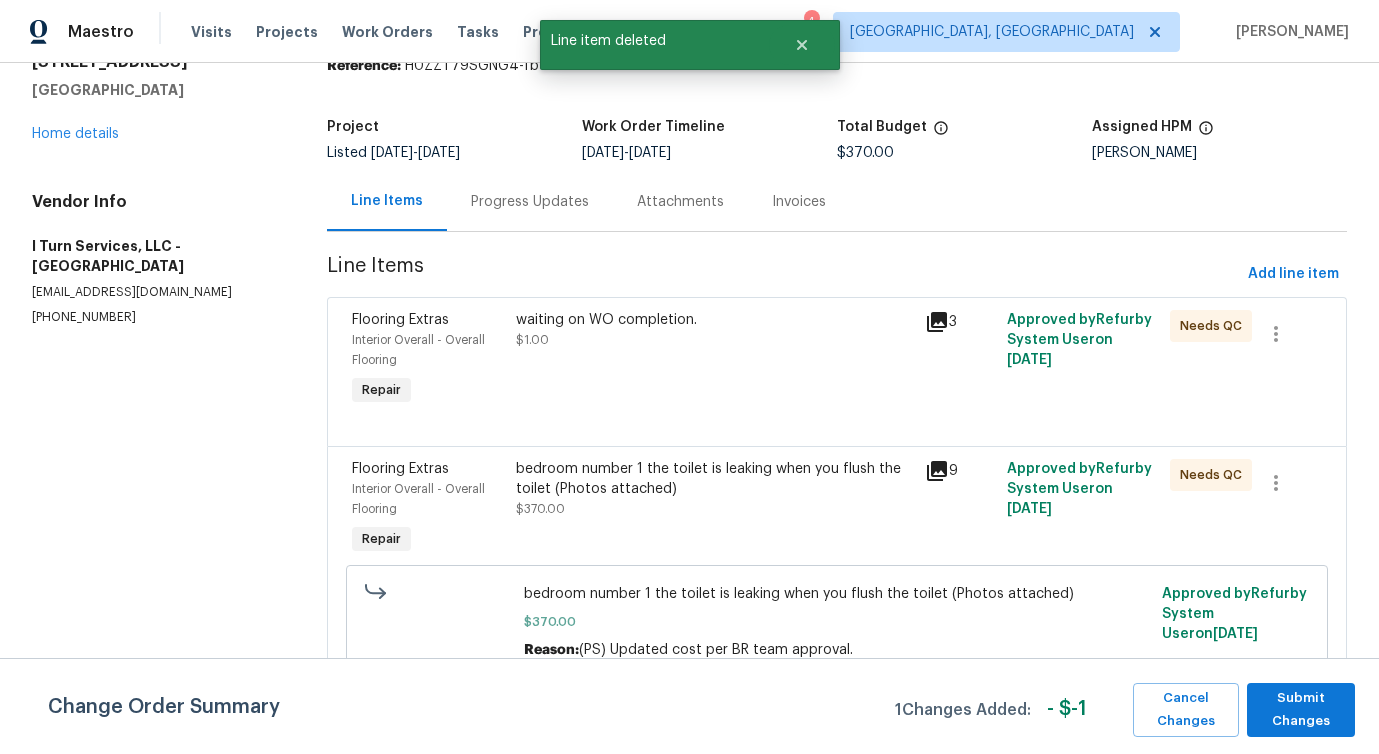 scroll, scrollTop: 0, scrollLeft: 0, axis: both 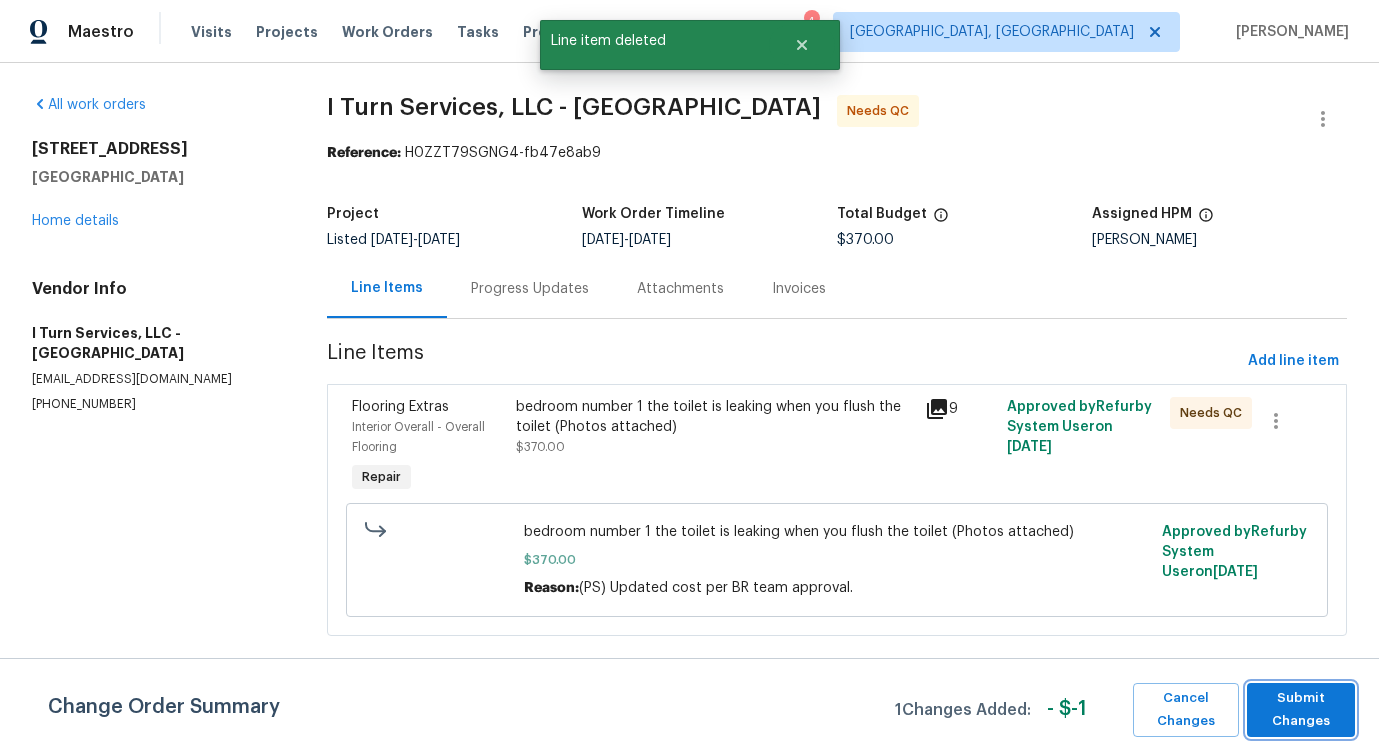 click on "Submit Changes" at bounding box center [1301, 710] 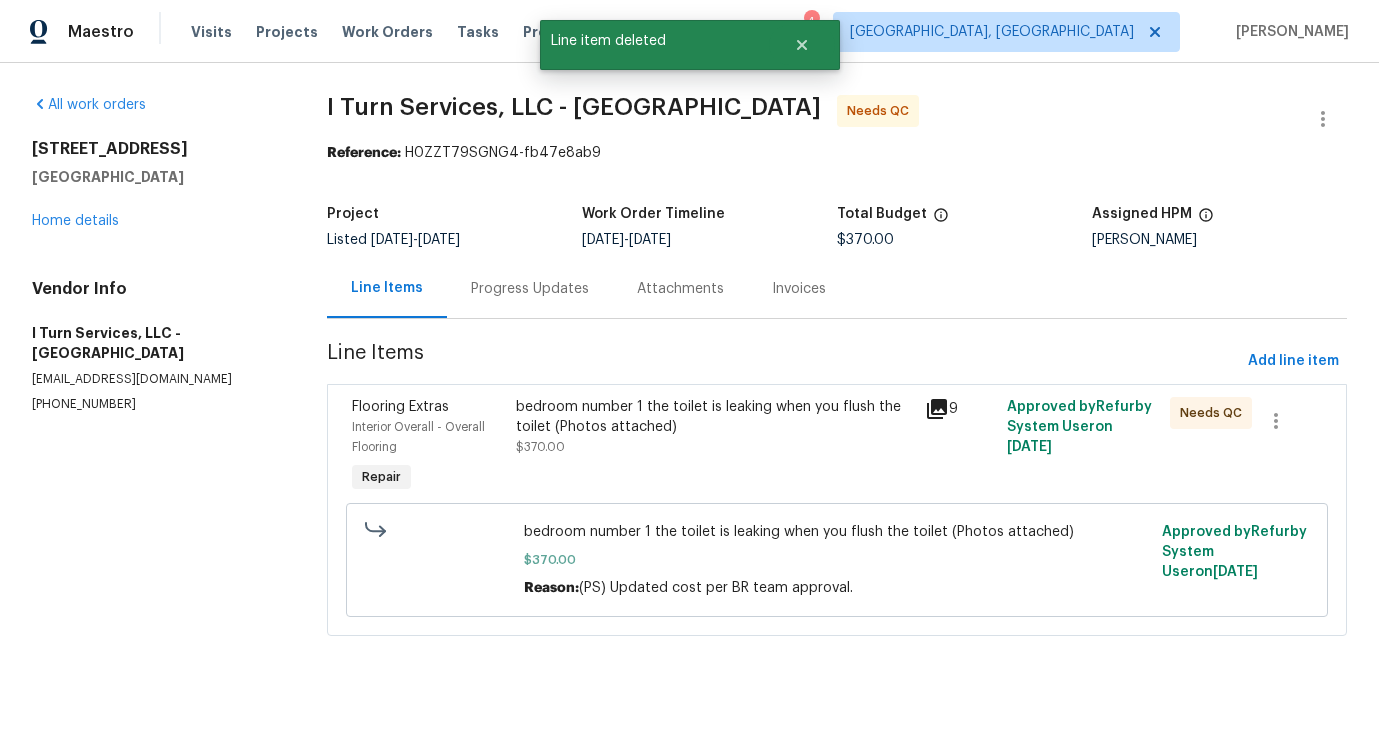 click on "bedroom number 1 the toilet is leaking when you flush the toilet (Photos attached) $370.00" at bounding box center (714, 427) 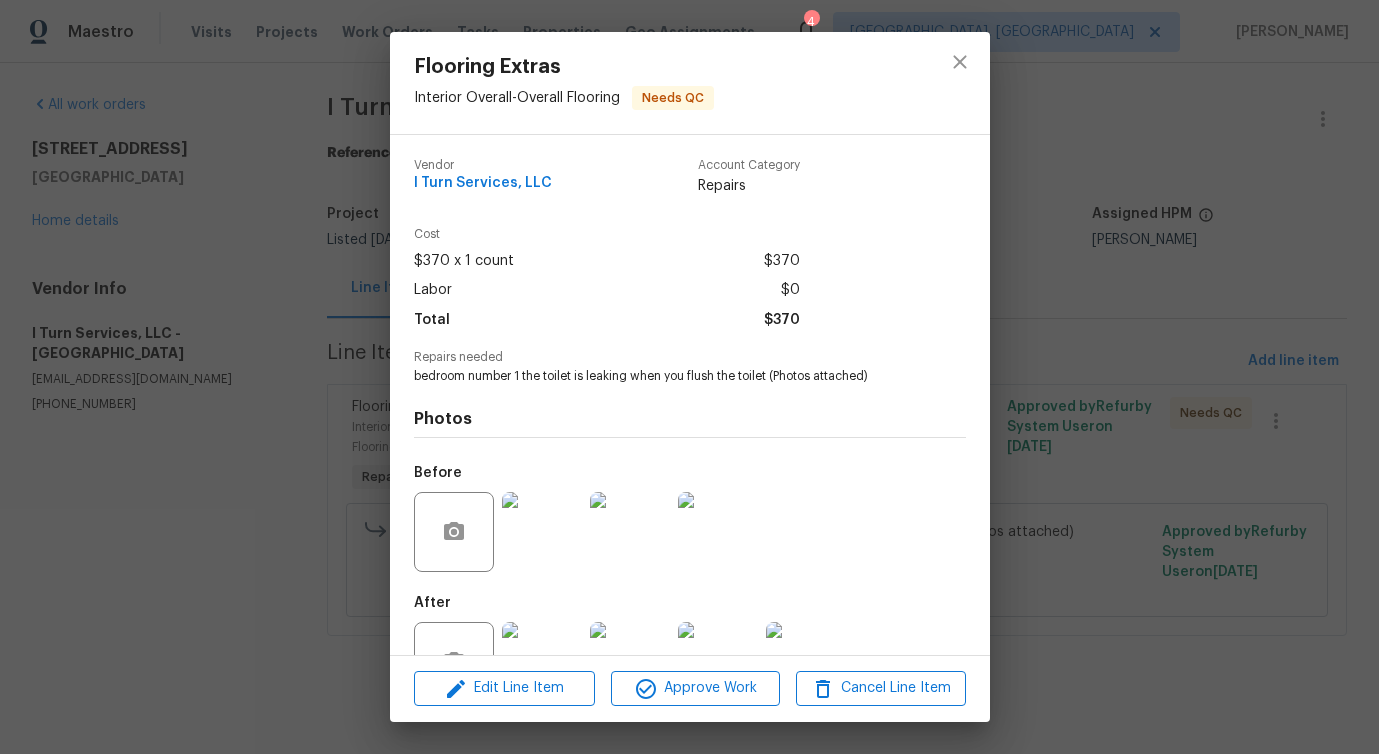 scroll, scrollTop: 67, scrollLeft: 0, axis: vertical 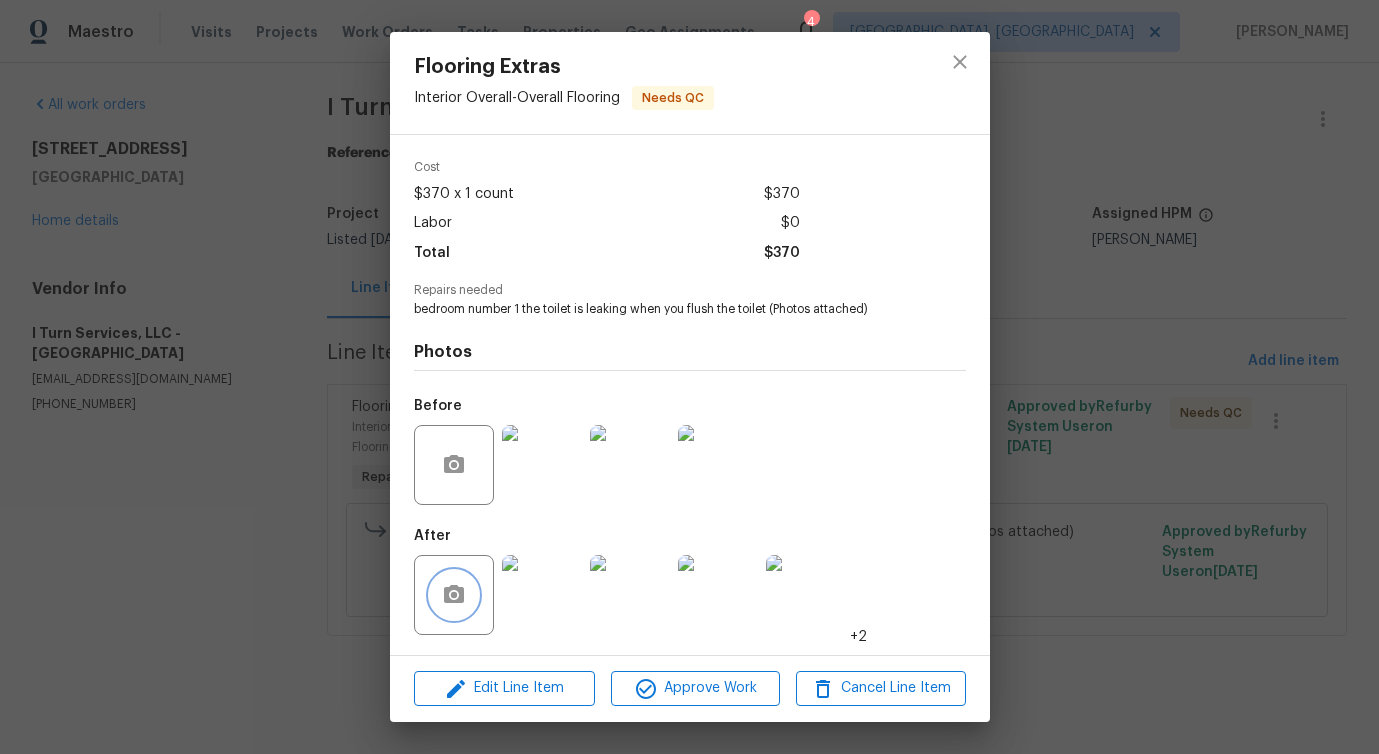 click 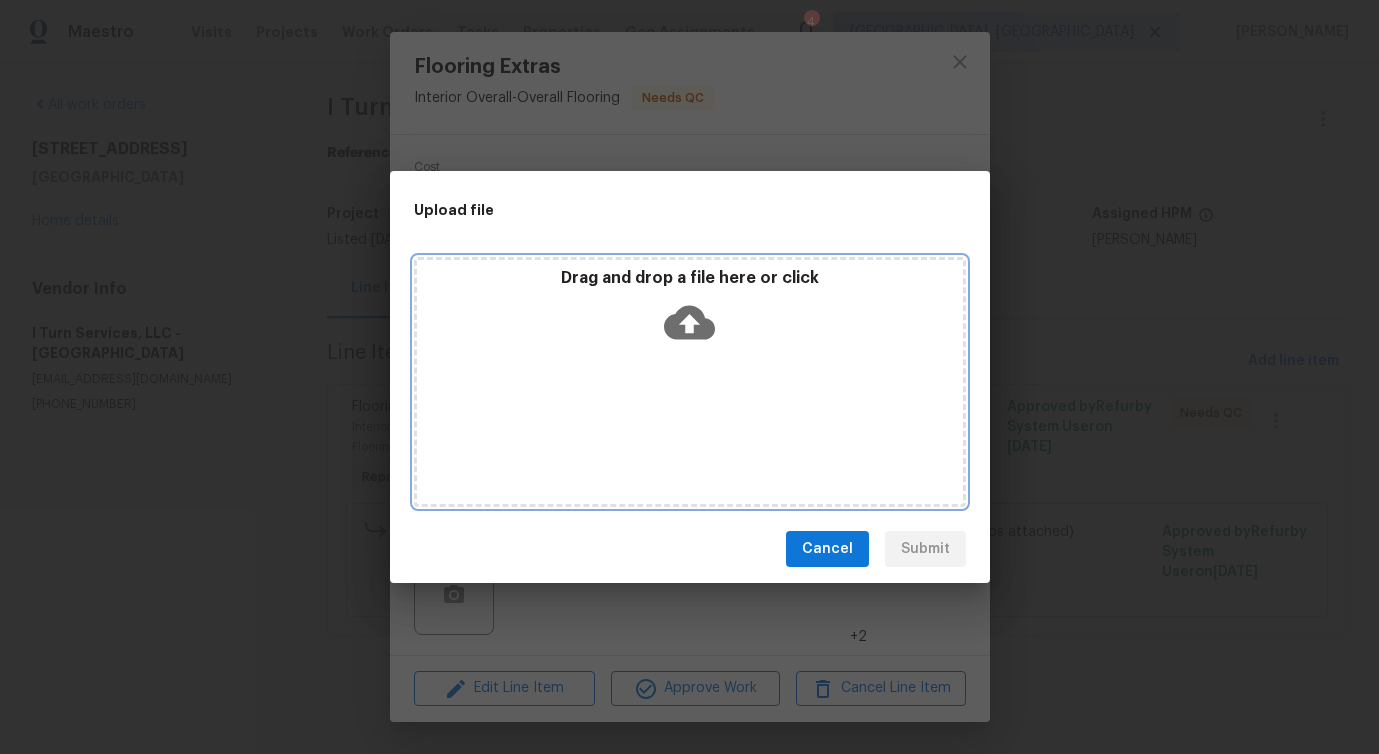 click 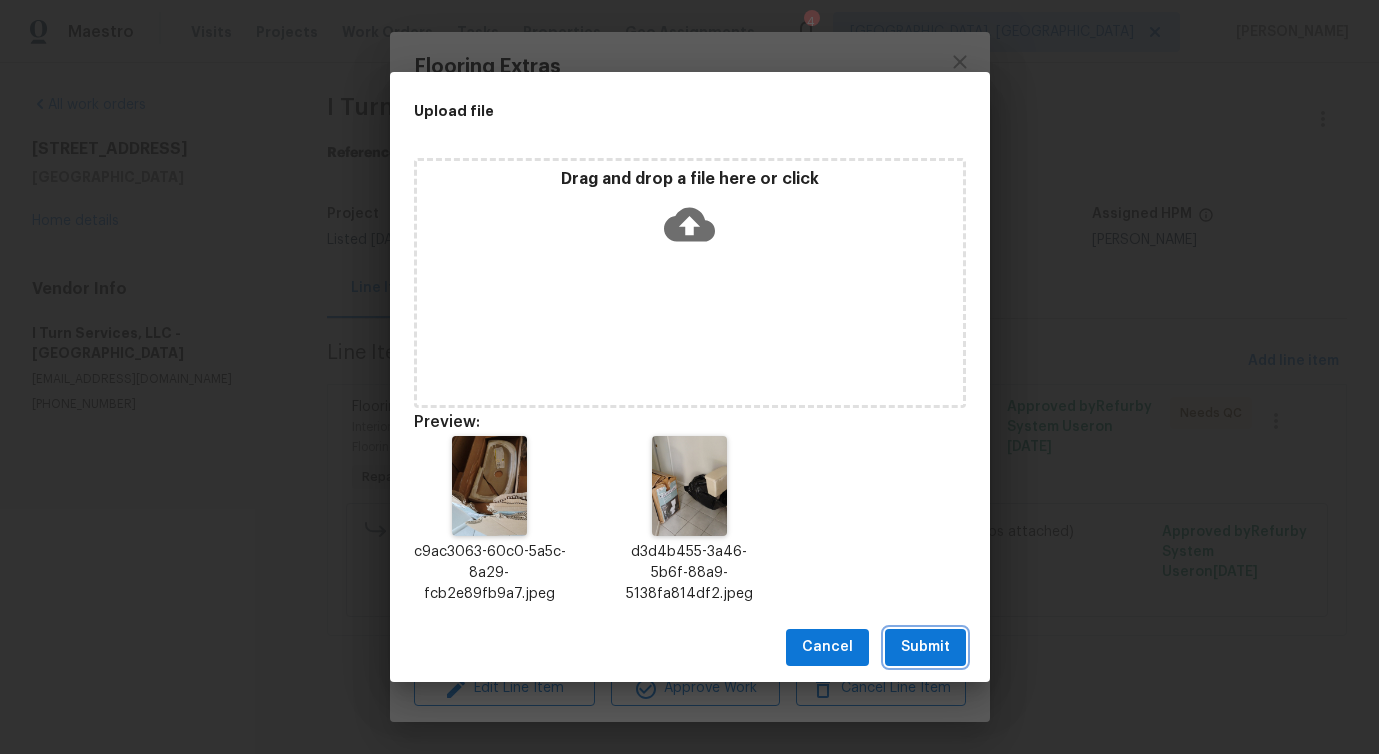click on "Submit" at bounding box center (925, 647) 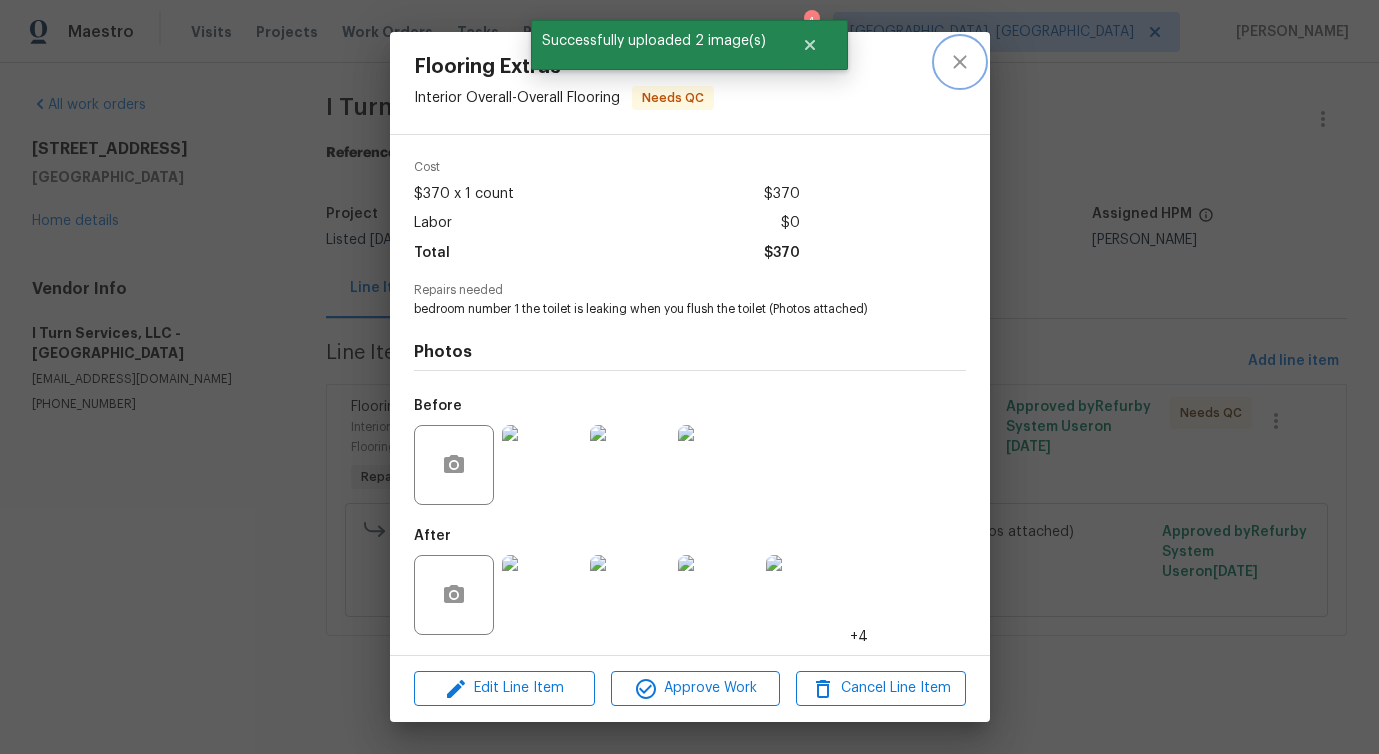 click 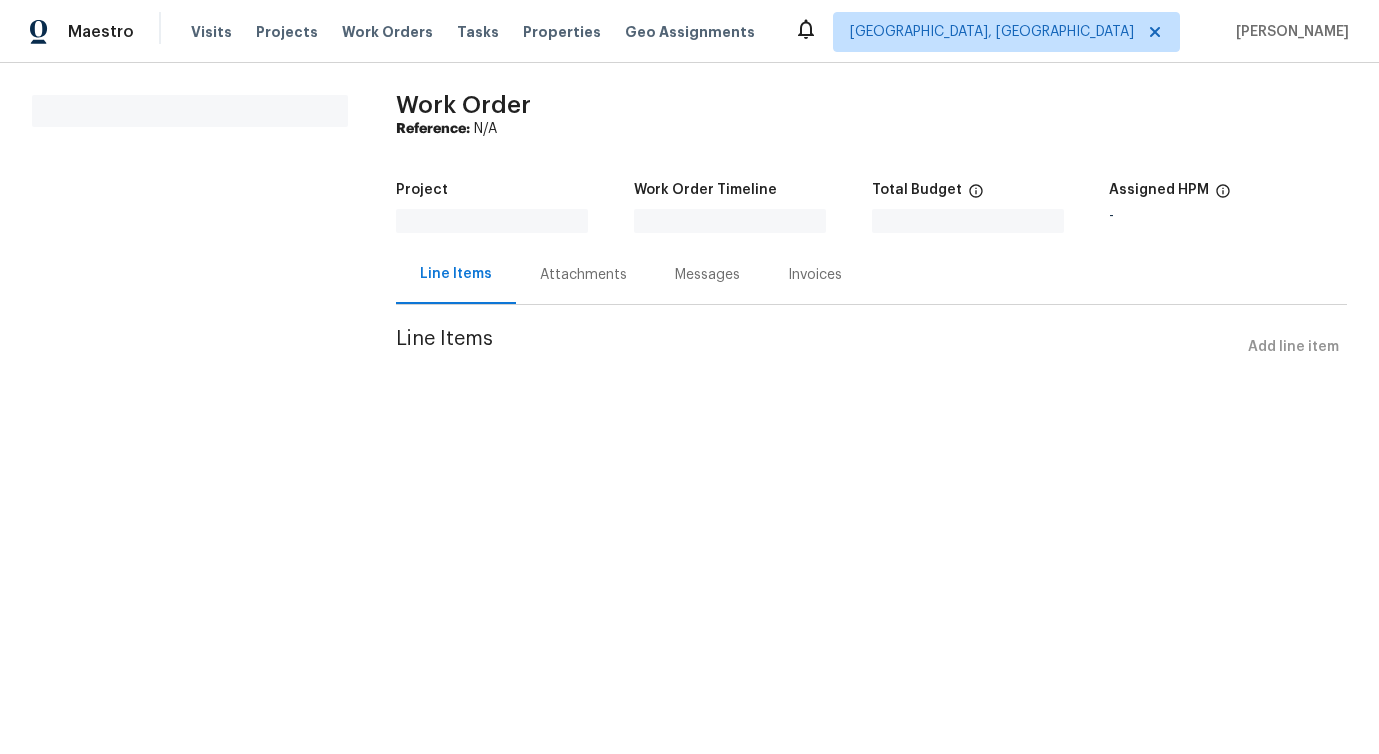 scroll, scrollTop: 0, scrollLeft: 0, axis: both 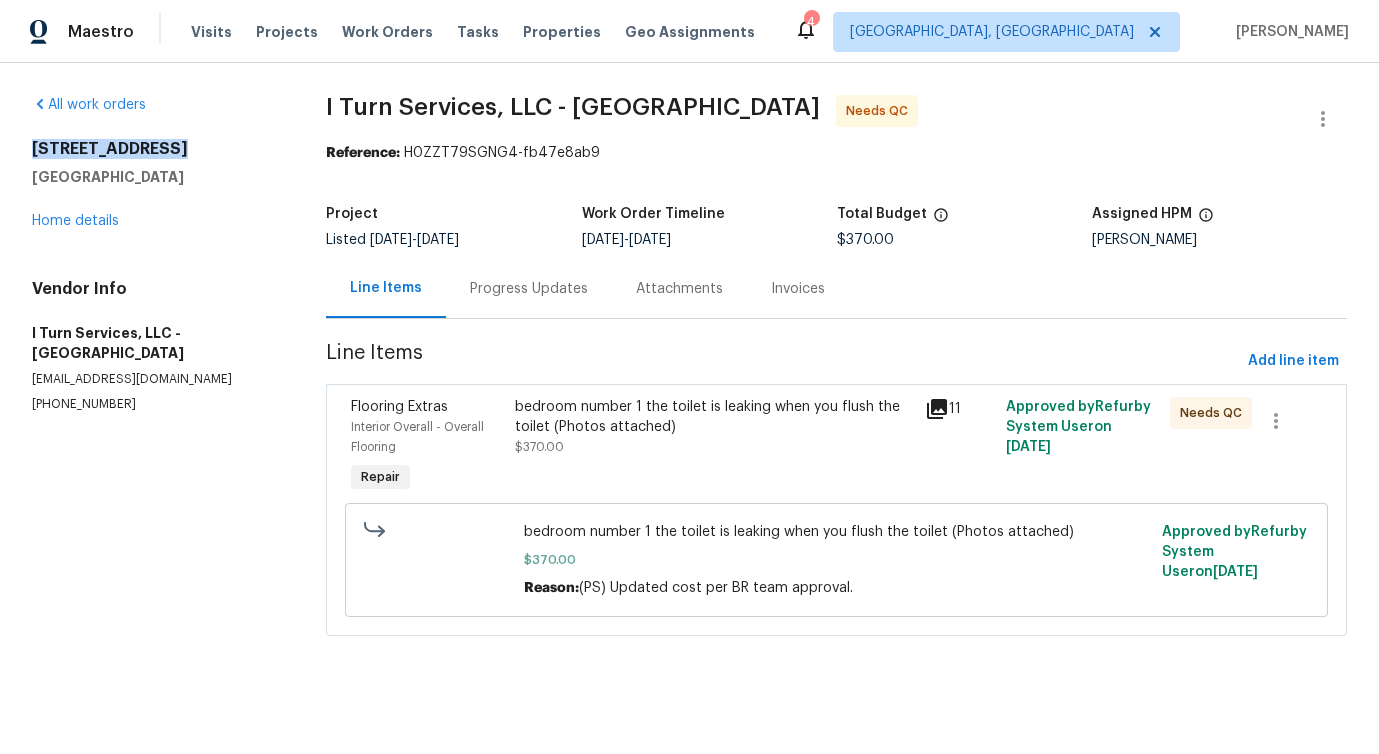 drag, startPoint x: 13, startPoint y: 147, endPoint x: 179, endPoint y: 148, distance: 166.003 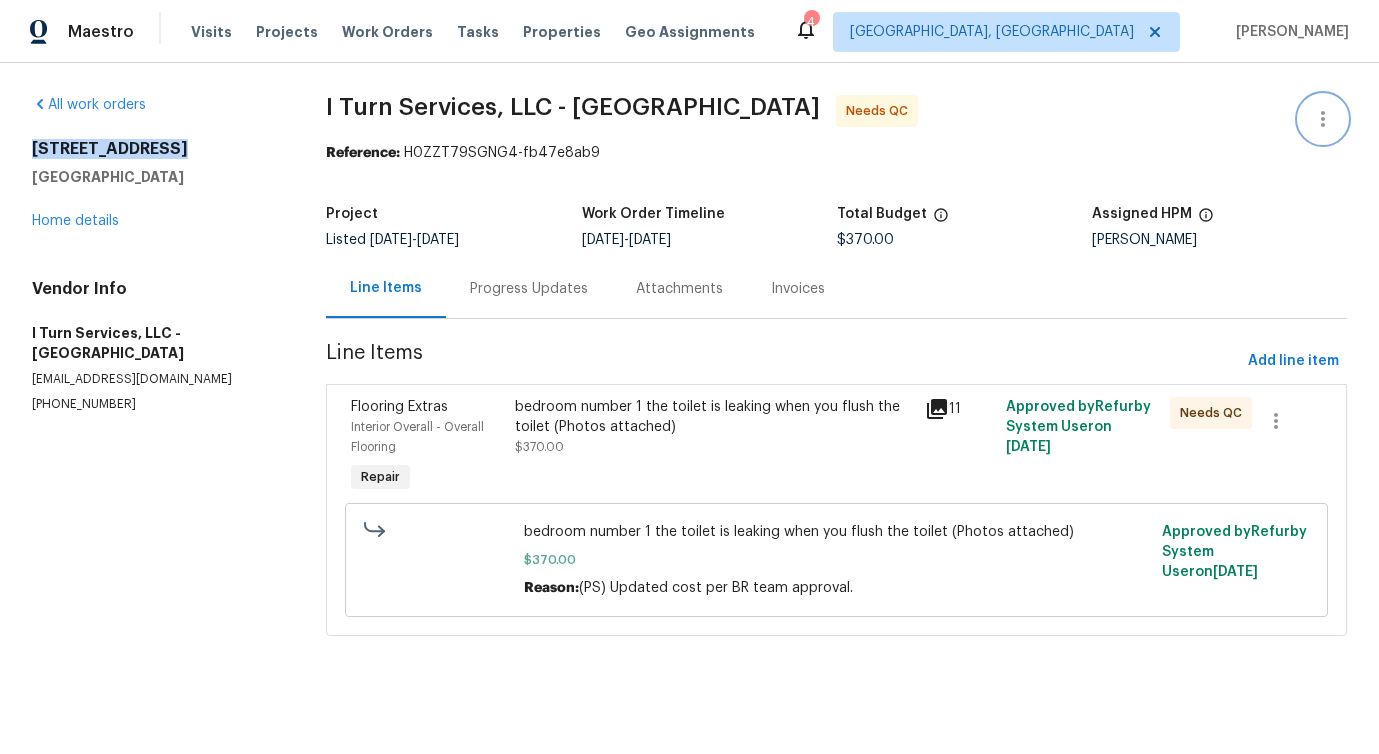 click at bounding box center (1323, 119) 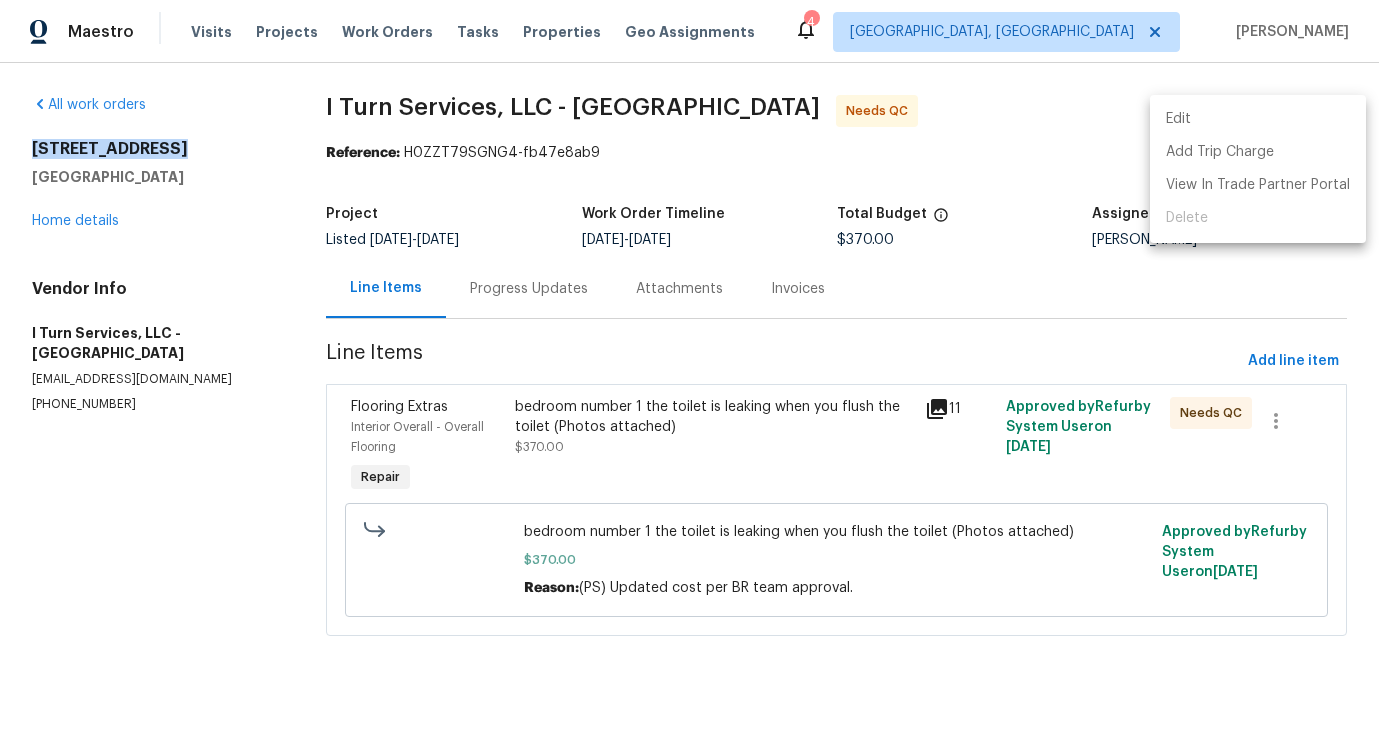 click on "Edit" at bounding box center (1258, 119) 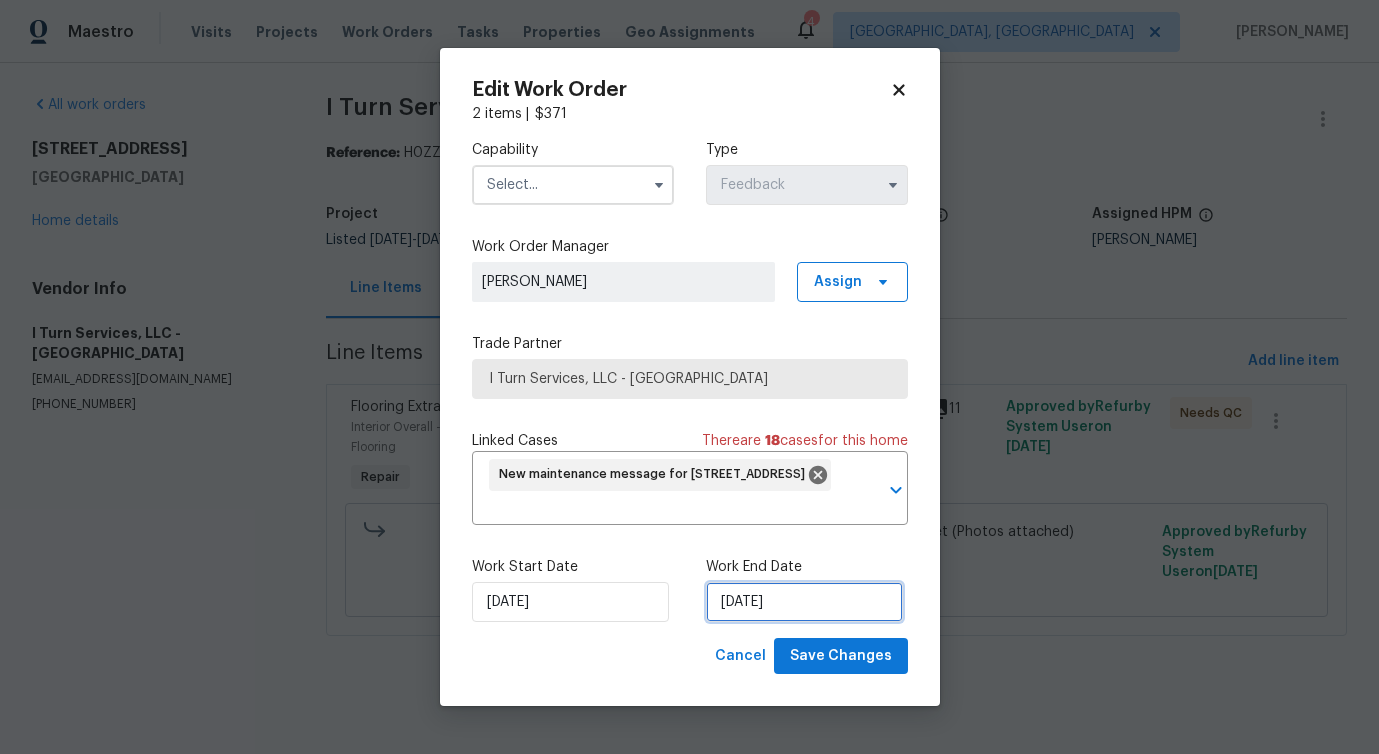 click on "7/12/2025" at bounding box center [804, 602] 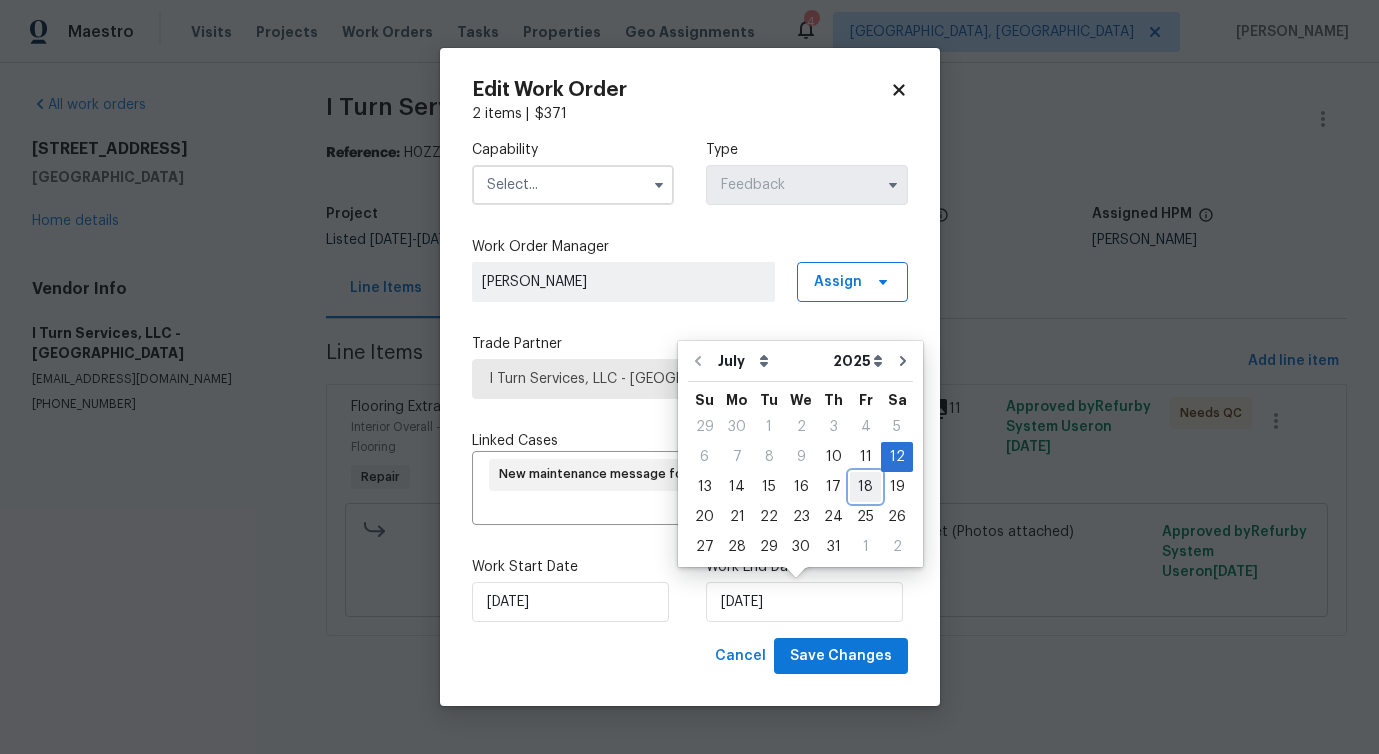click on "18" at bounding box center [865, 487] 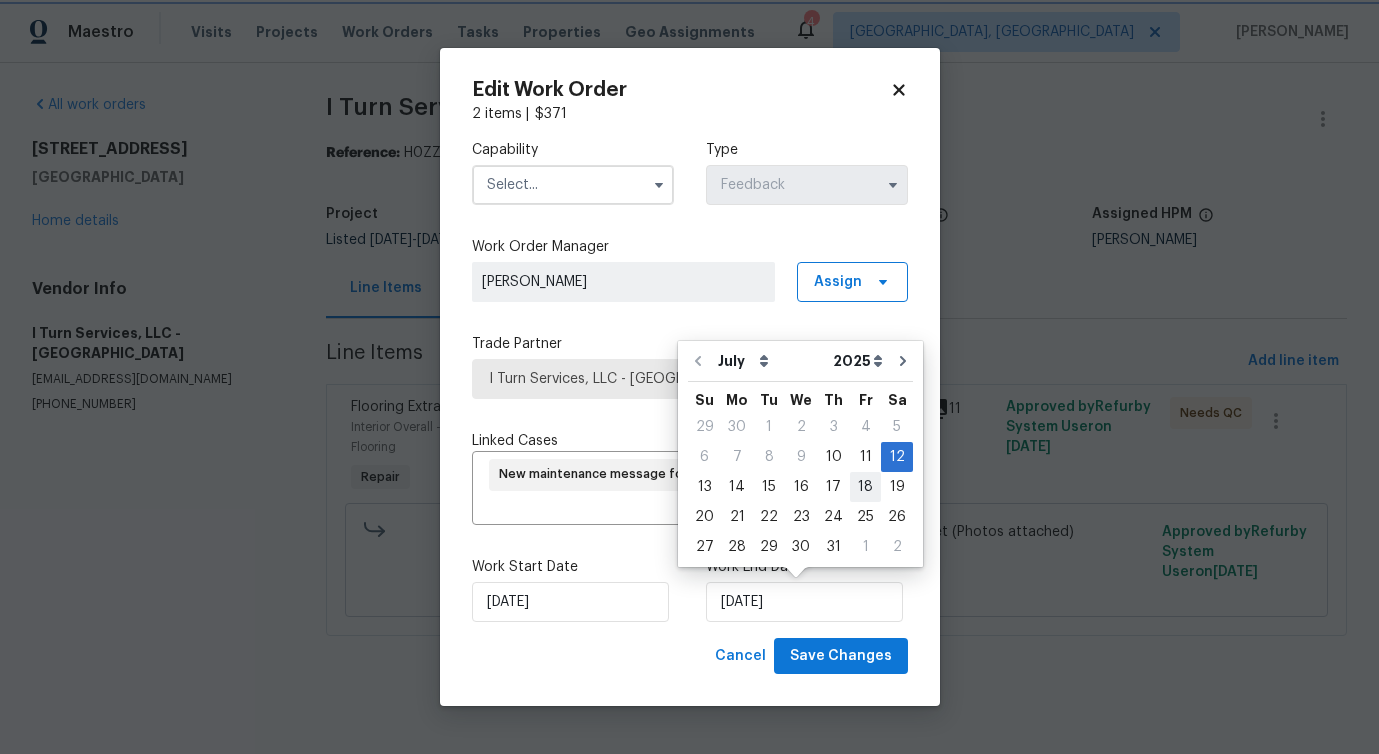 type on "[DATE]" 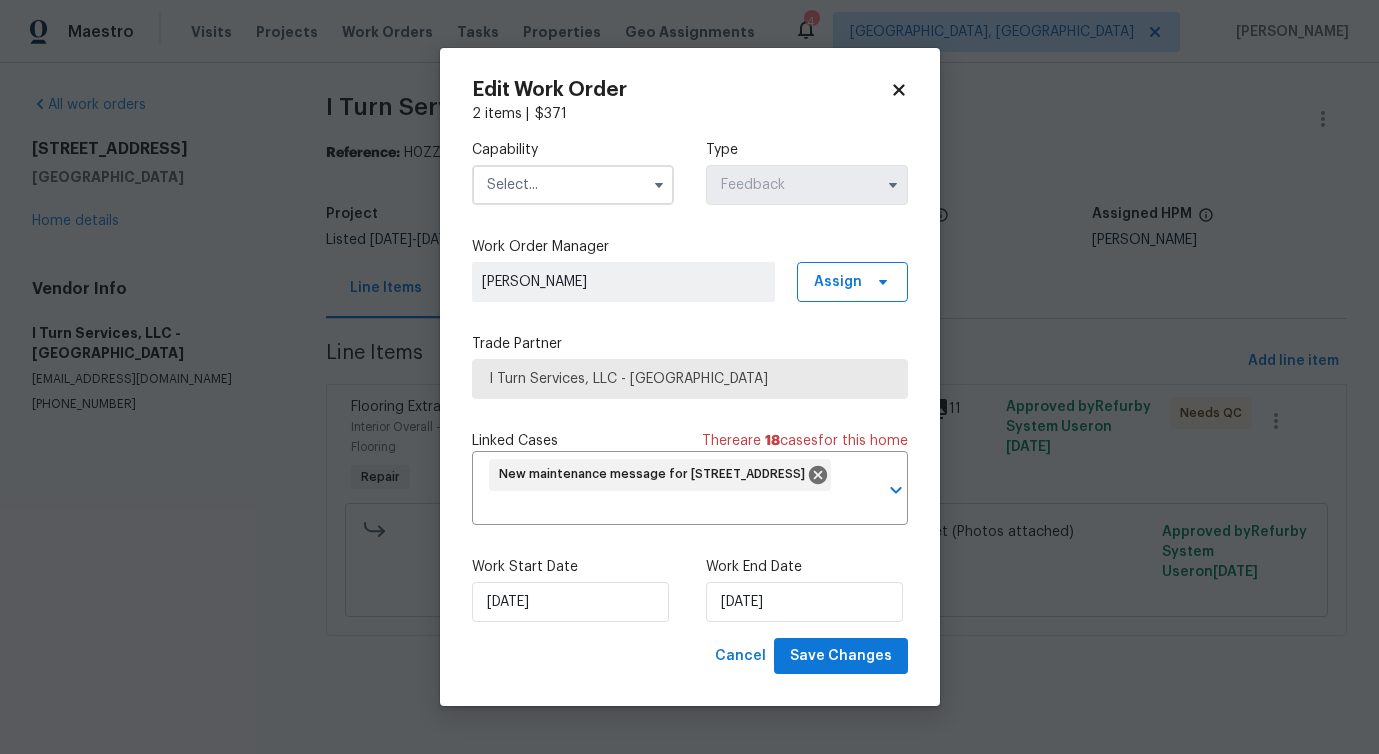 click at bounding box center [573, 185] 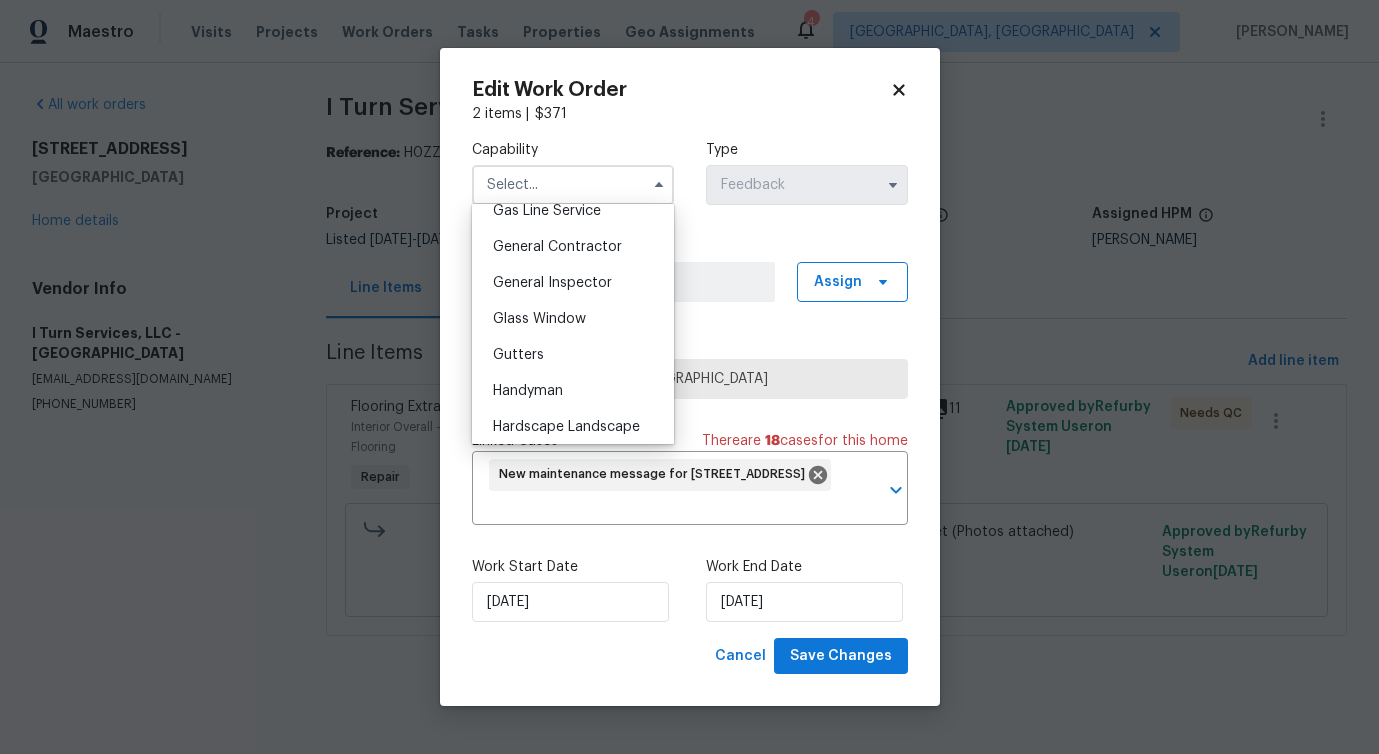 scroll, scrollTop: 1059, scrollLeft: 0, axis: vertical 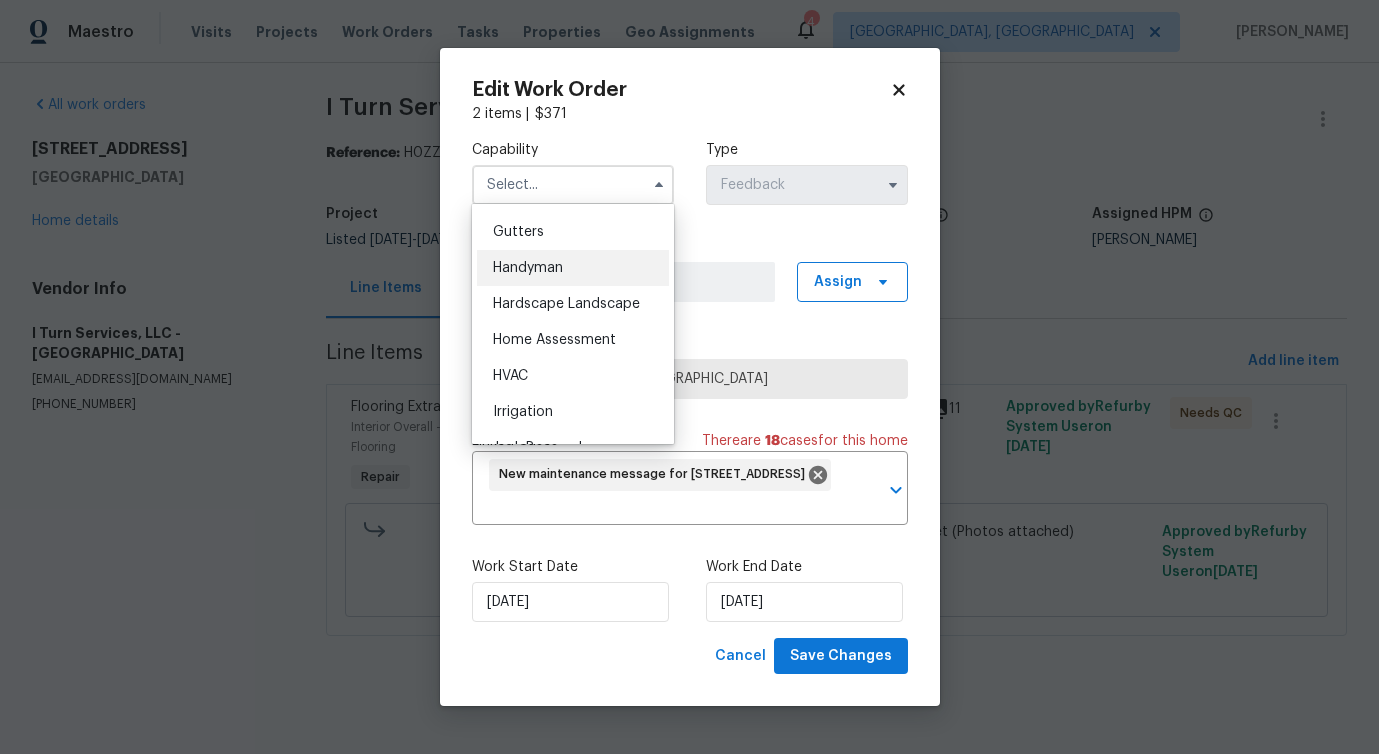 click on "Handyman" at bounding box center (573, 268) 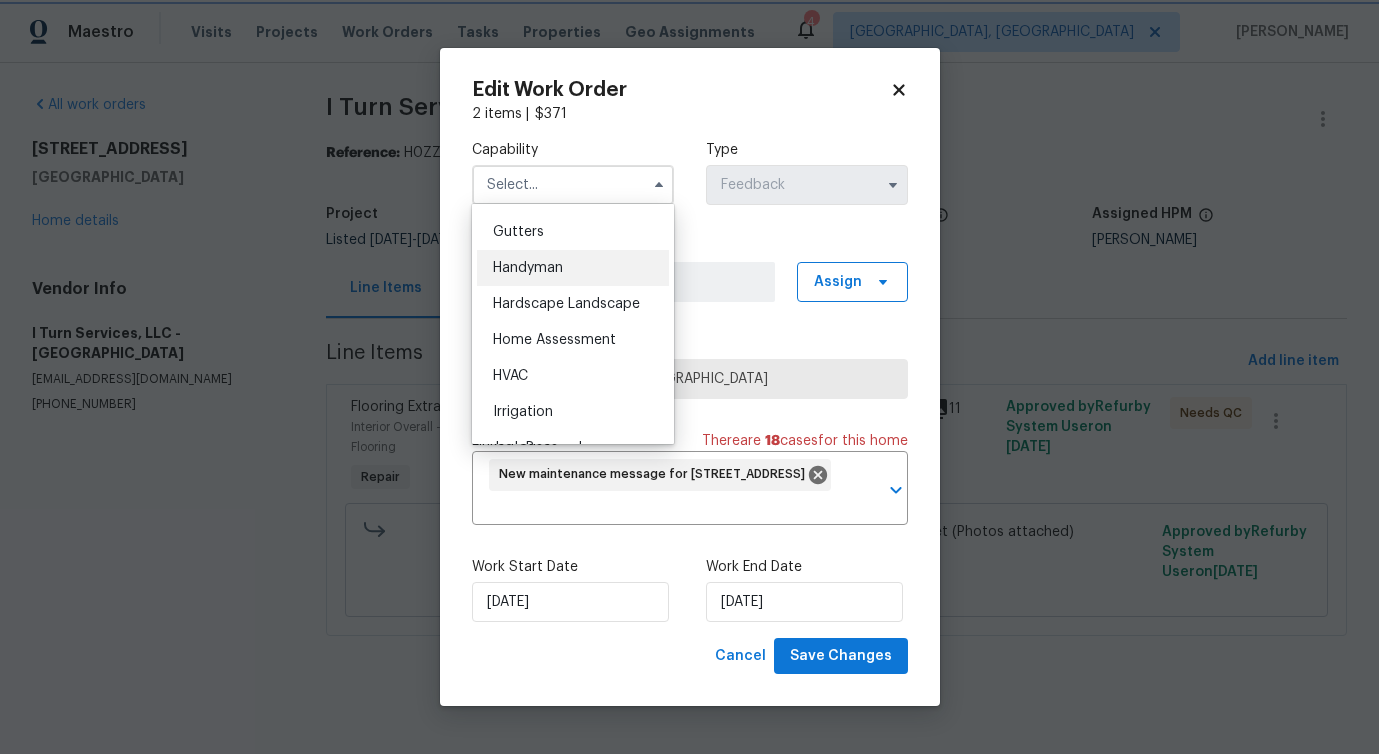 type on "Handyman" 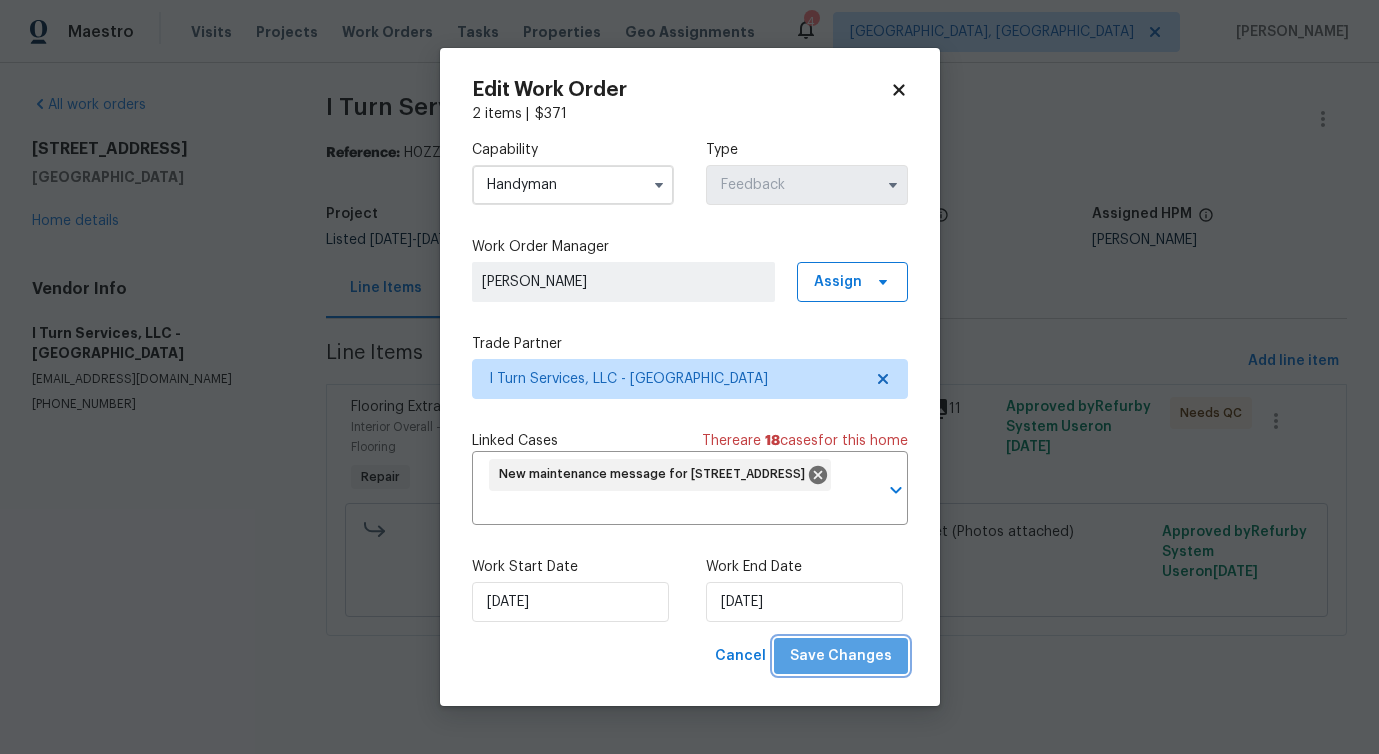 click on "Save Changes" at bounding box center (841, 656) 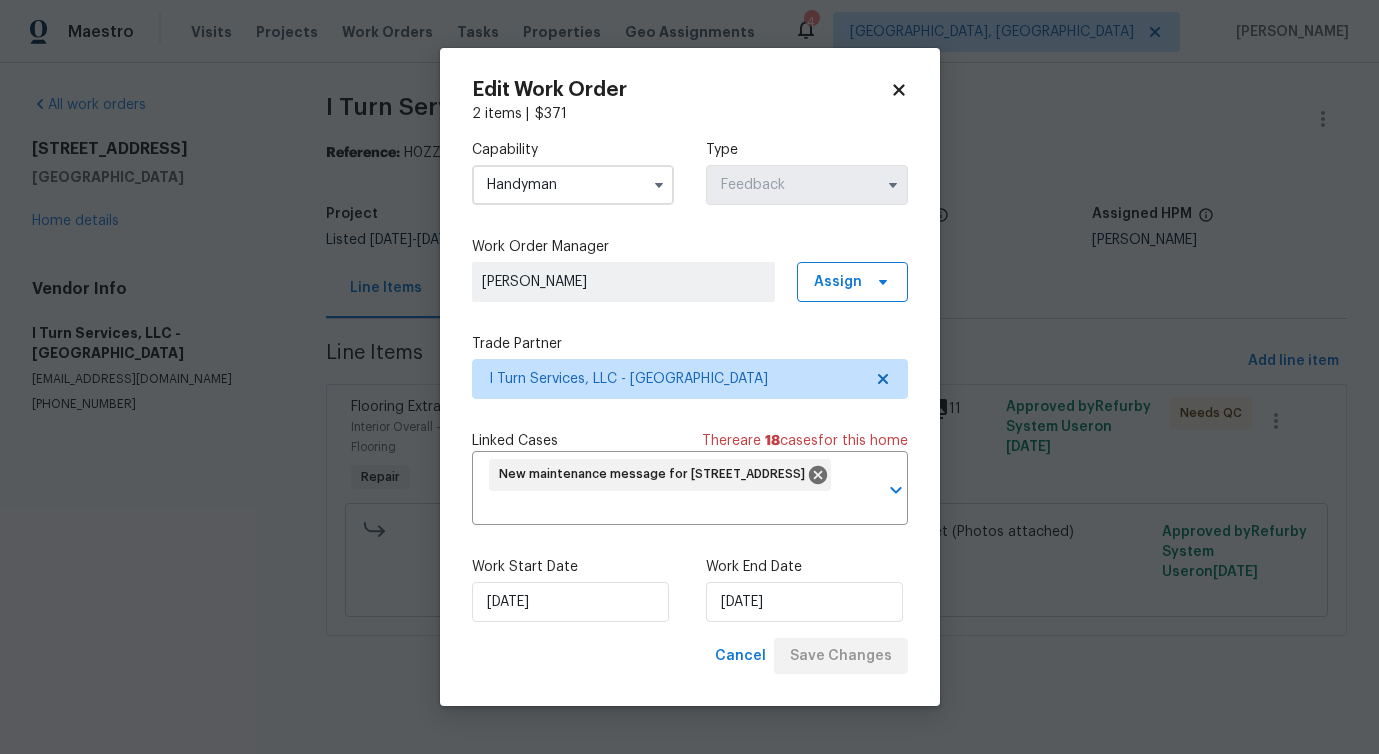 click on "Maestro Visits Projects Work Orders Tasks Properties Geo Assignments 4 Albuquerque, NM Pavithra Sekar All work orders 6902 Lakeview Ct Tampa, FL 33634 Home details Vendor Info I Turn Services, LLC - TPA iturnservices@gmail.com (813) 598-4817 I Turn Services, LLC - TPA Needs QC Reference:   H0ZZT79SGNG4-fb47e8ab9 Project Listed   7/10/2025  -  7/12/2025 Work Order Timeline 7/10/2025  -  7/12/2025 Total Budget $370.00 Assigned HPM Bobby Fortin Line Items Progress Updates Attachments Invoices Line Items Add line item Flooring Extras Interior Overall - Overall Flooring Repair bedroom number 1 the toilet is leaking when you flush the toilet (Photos attached) $370.00   11 Approved by  Refurby System User  on   7/14/2025 Needs QC bedroom number 1 the toilet is leaking when you flush the toilet (Photos attached) $370.00 Reason:  (PS) Updated cost per BR team approval. Approved by  Refurby System User  on  7/14/2025
Edit Work Order 2 items | $ 371 Capability   Handyman Type   Feedback Work Order Manager   Assign" at bounding box center (689, 346) 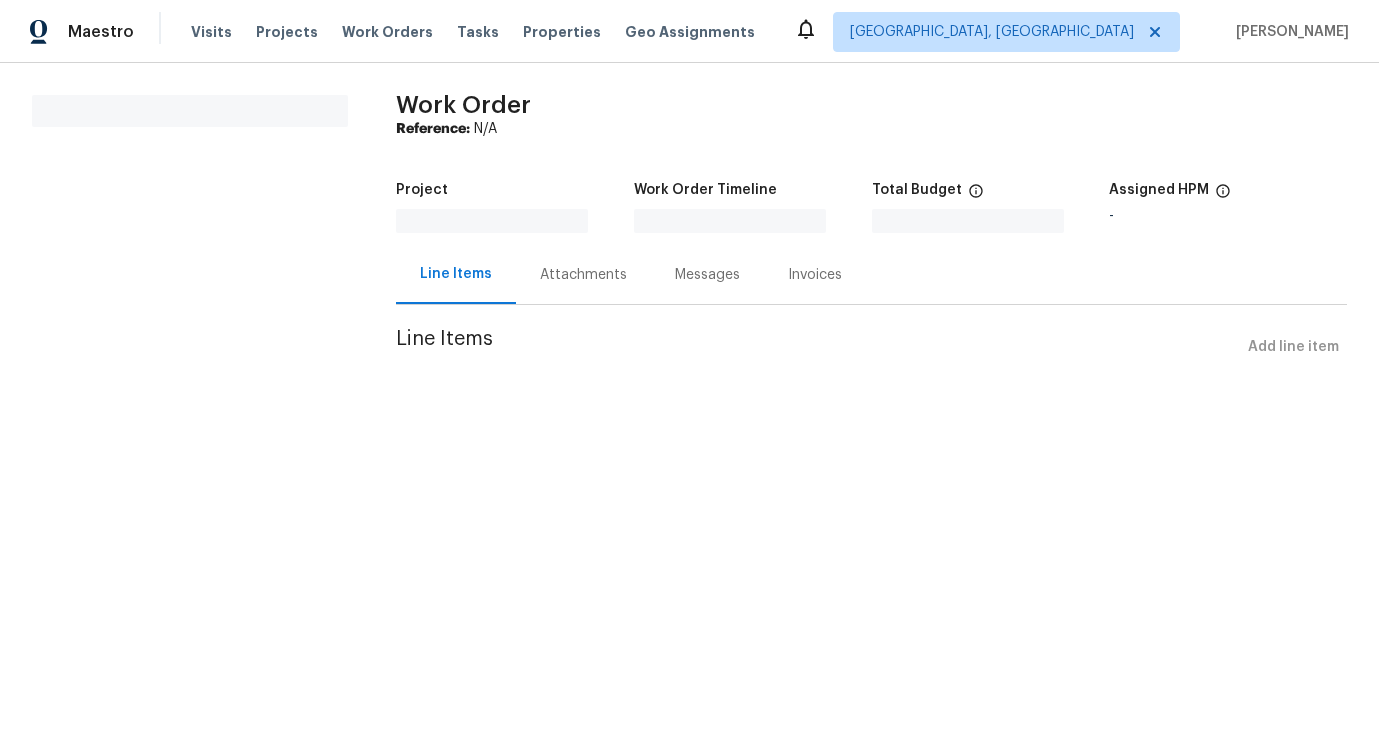 scroll, scrollTop: 0, scrollLeft: 0, axis: both 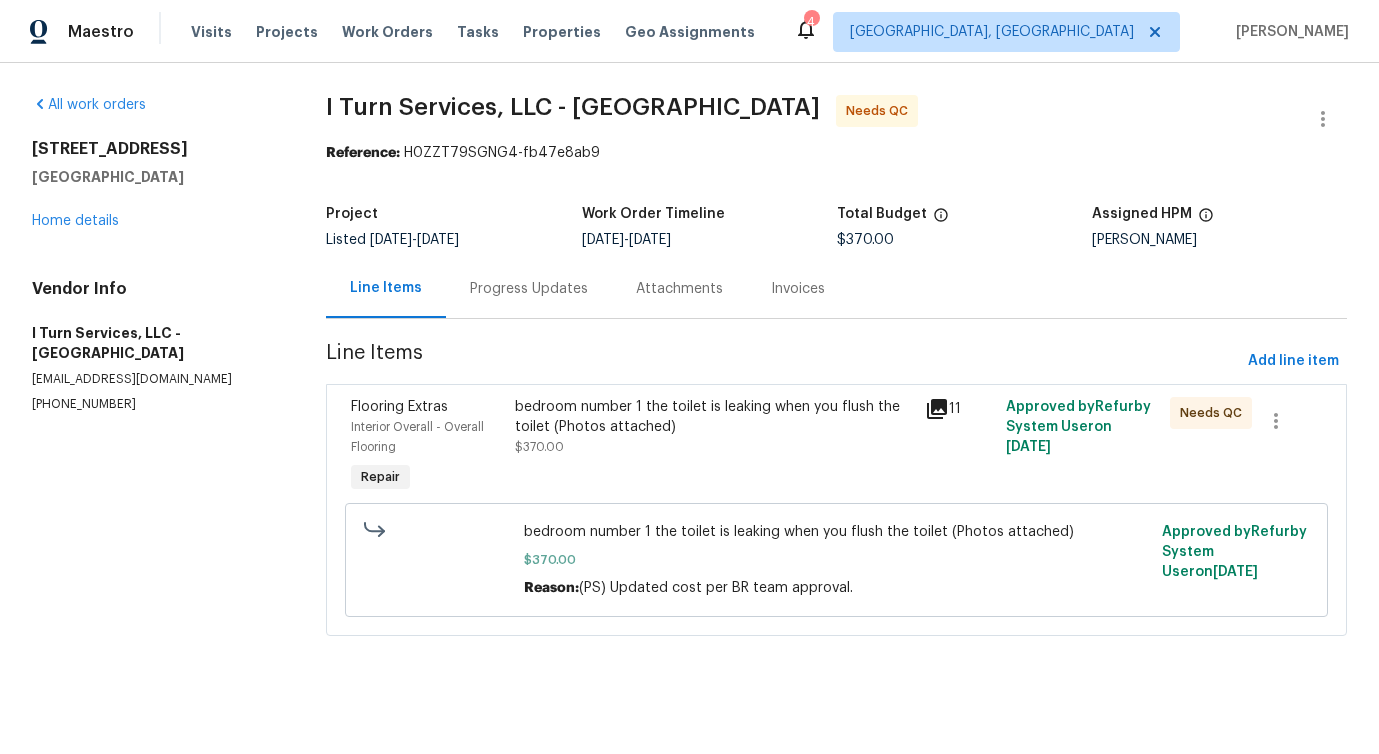 click on "Line Items Progress Updates Attachments Invoices" at bounding box center (836, 289) 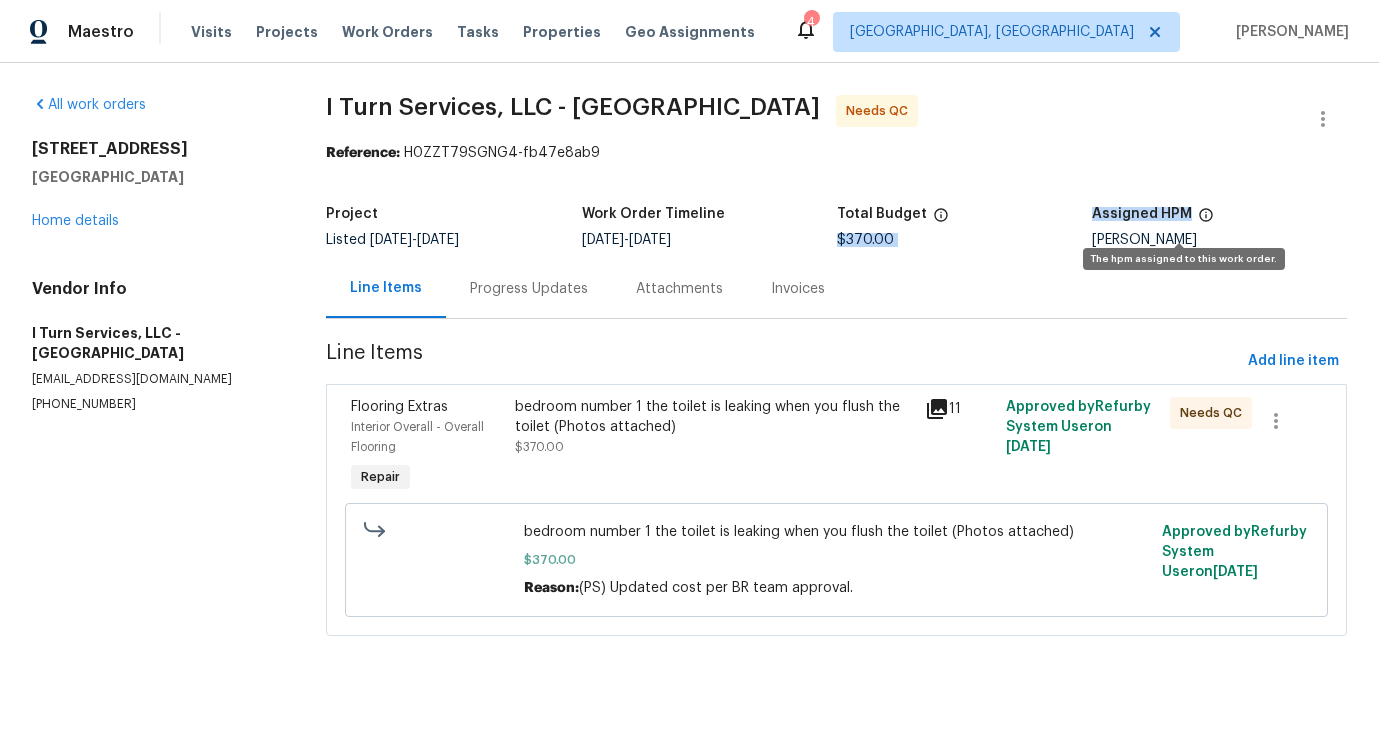 drag, startPoint x: 1085, startPoint y: 212, endPoint x: 1177, endPoint y: 212, distance: 92 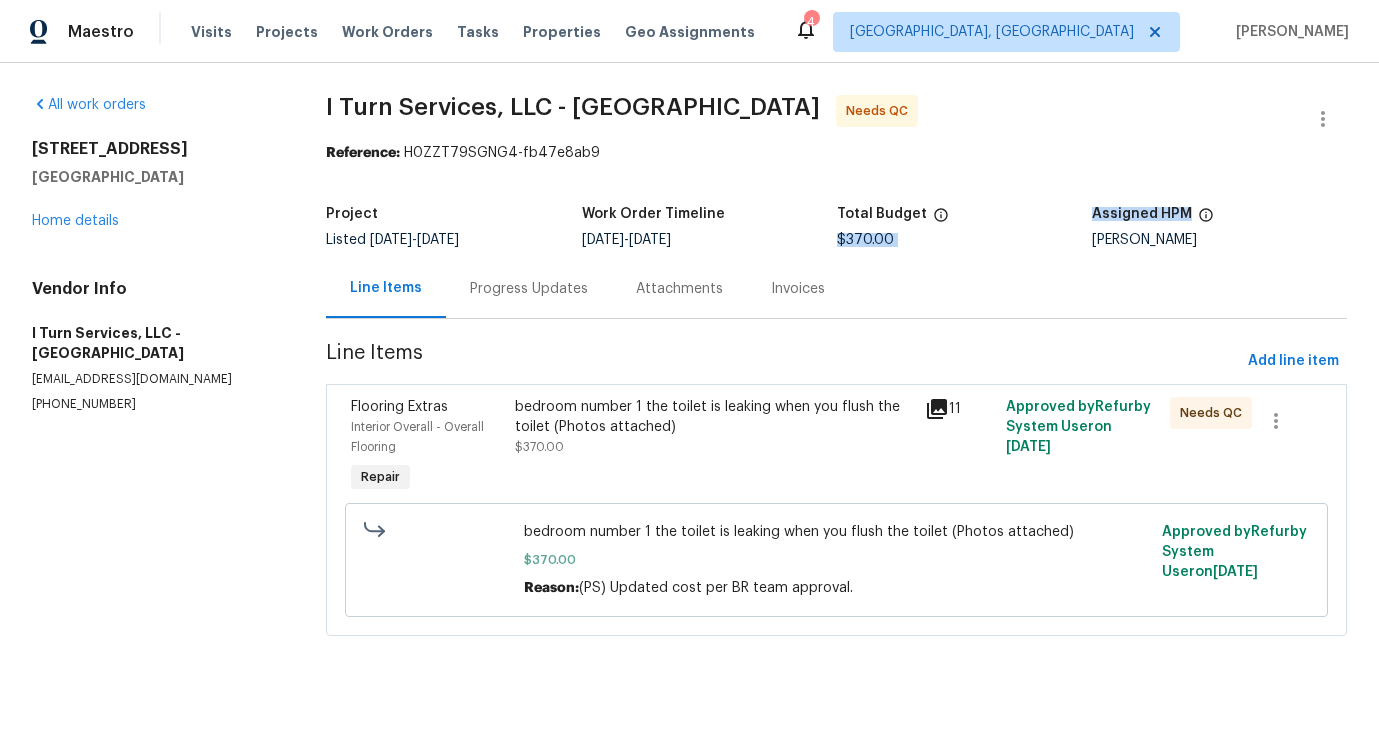 click on "Assigned HPM" at bounding box center [1142, 214] 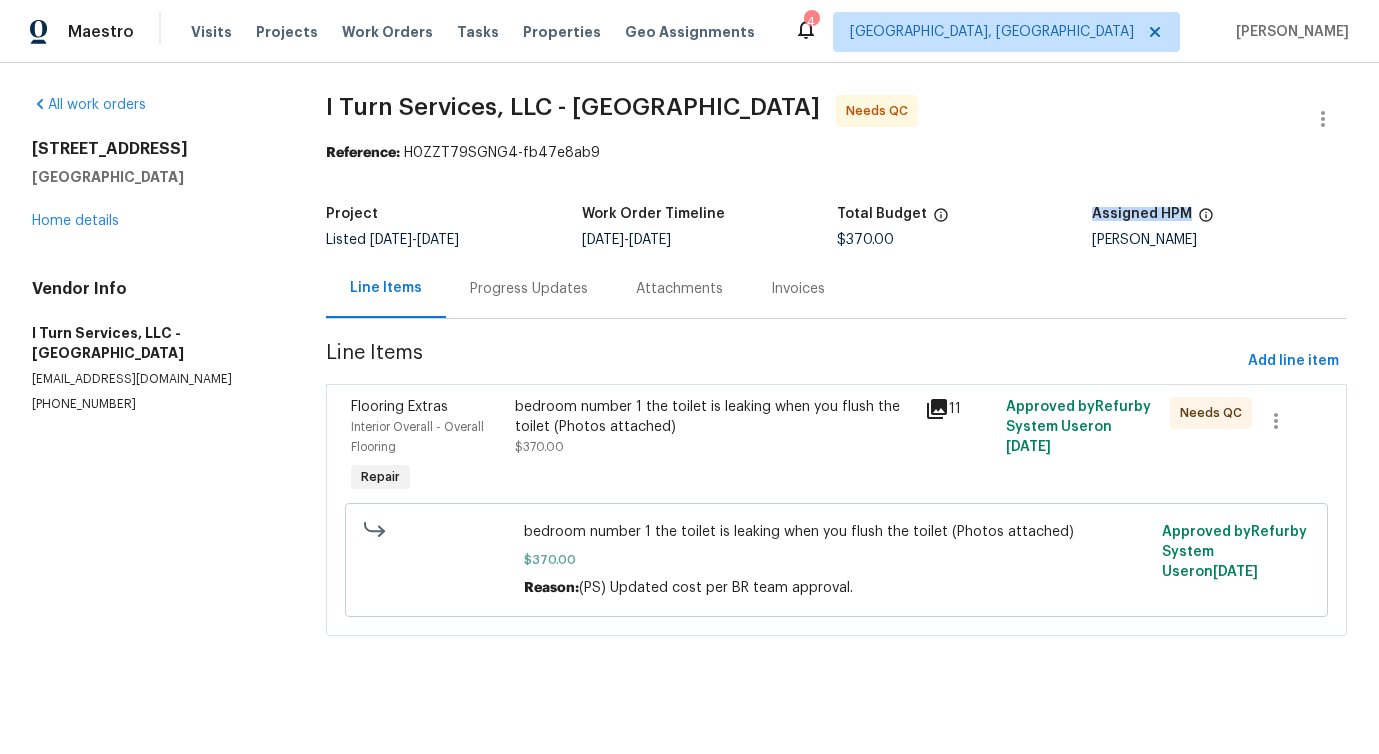 drag, startPoint x: 1084, startPoint y: 214, endPoint x: 1173, endPoint y: 212, distance: 89.02247 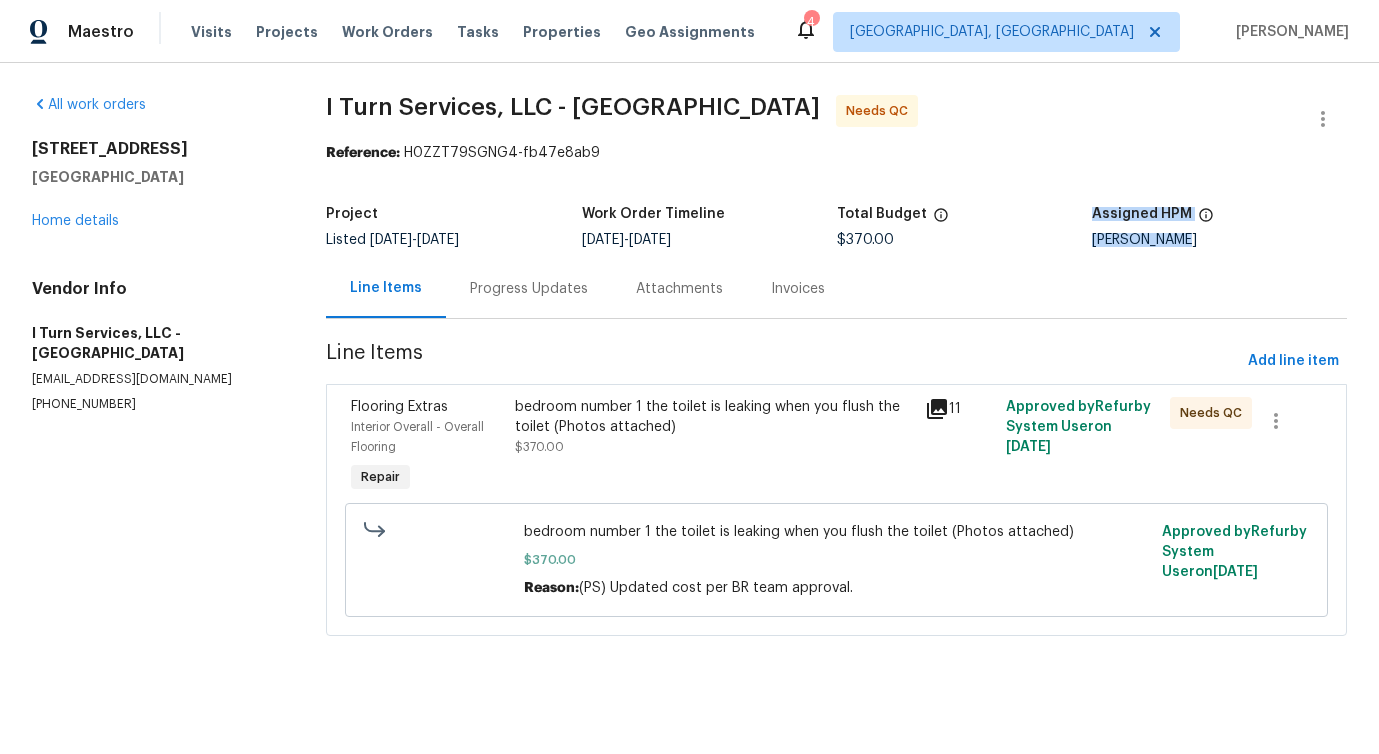 drag, startPoint x: 1172, startPoint y: 240, endPoint x: 1050, endPoint y: 241, distance: 122.0041 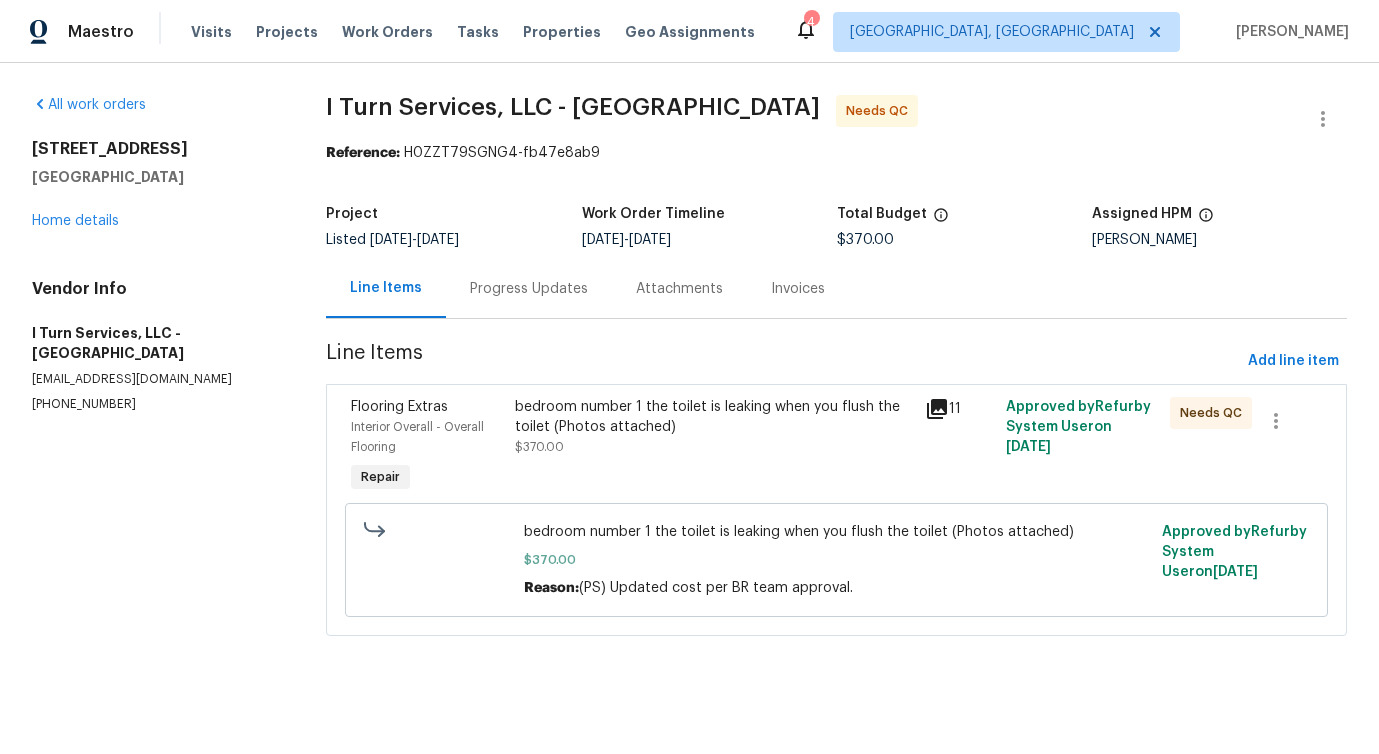 click on "Line Items Progress Updates Attachments Invoices" at bounding box center (836, 289) 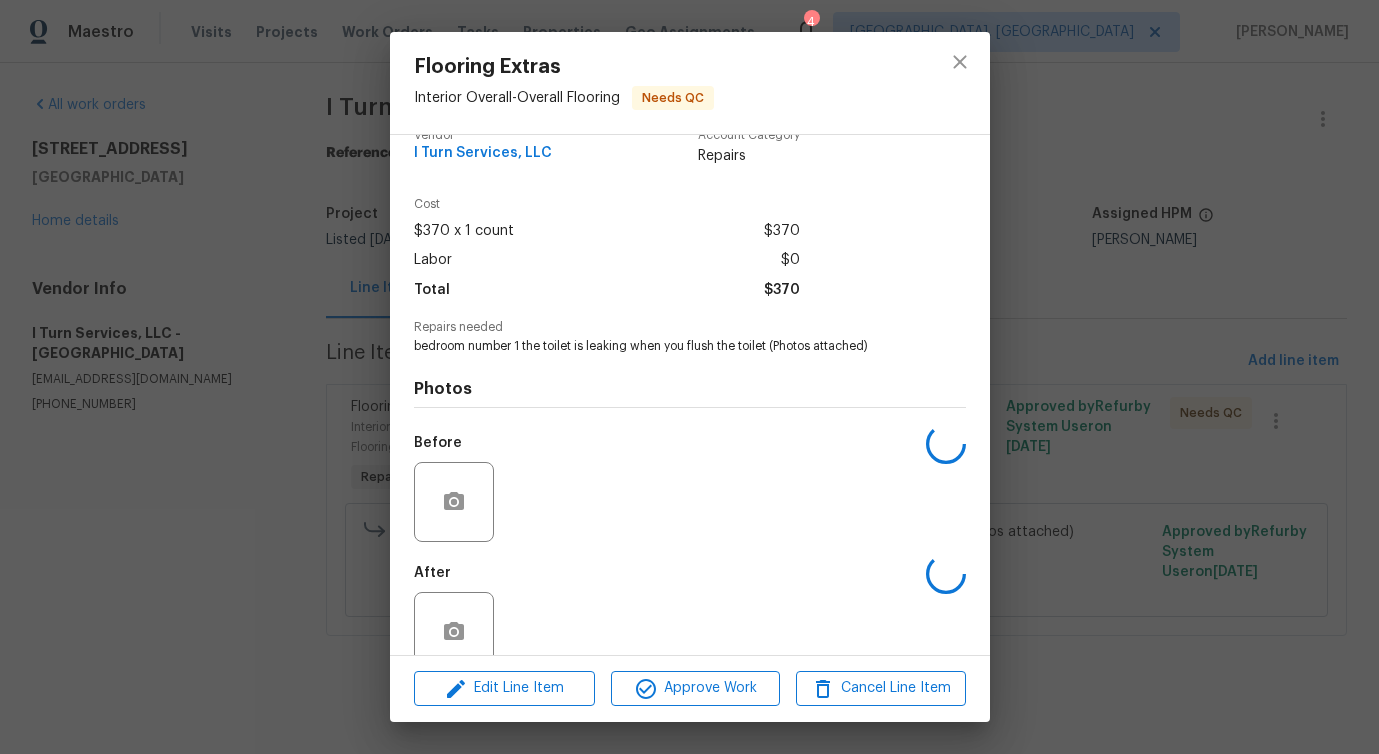 scroll, scrollTop: 67, scrollLeft: 0, axis: vertical 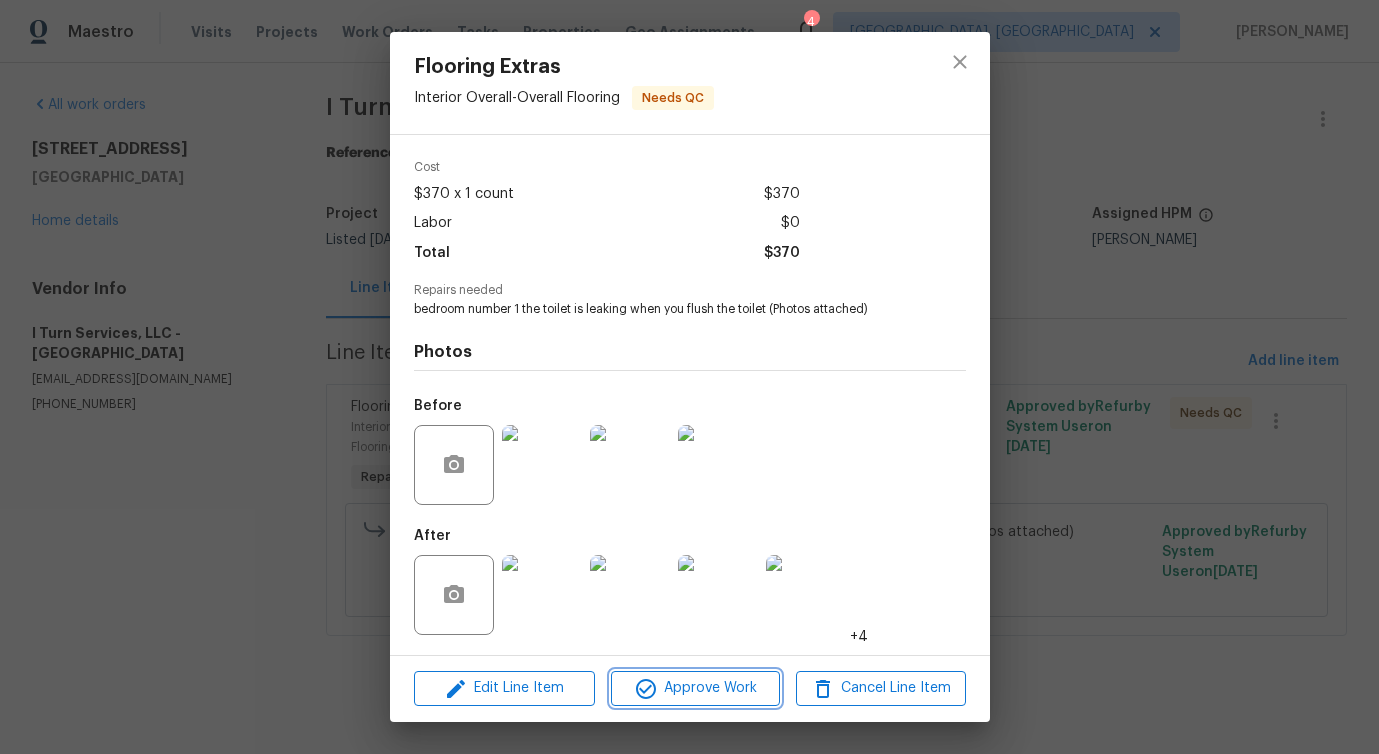 click on "Approve Work" at bounding box center (695, 688) 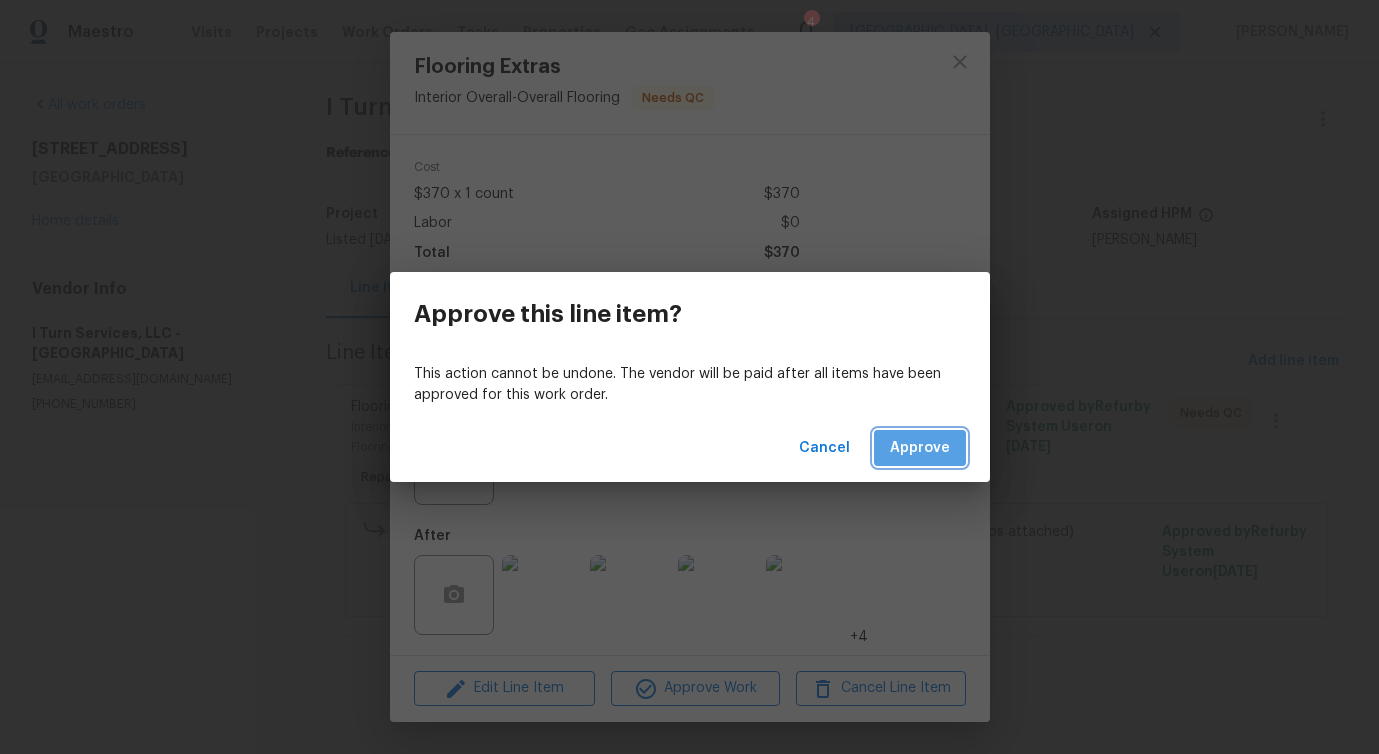 click on "Approve" at bounding box center (920, 448) 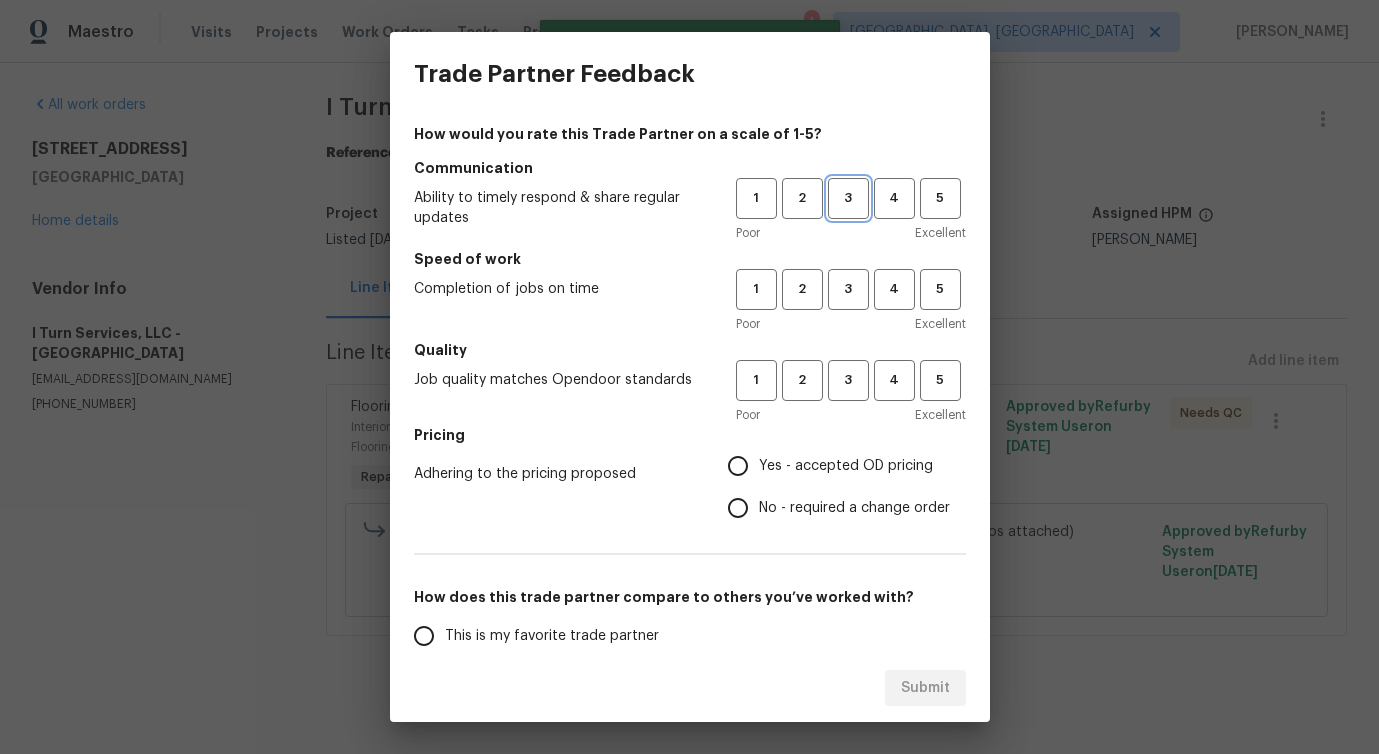 click on "3" at bounding box center [848, 198] 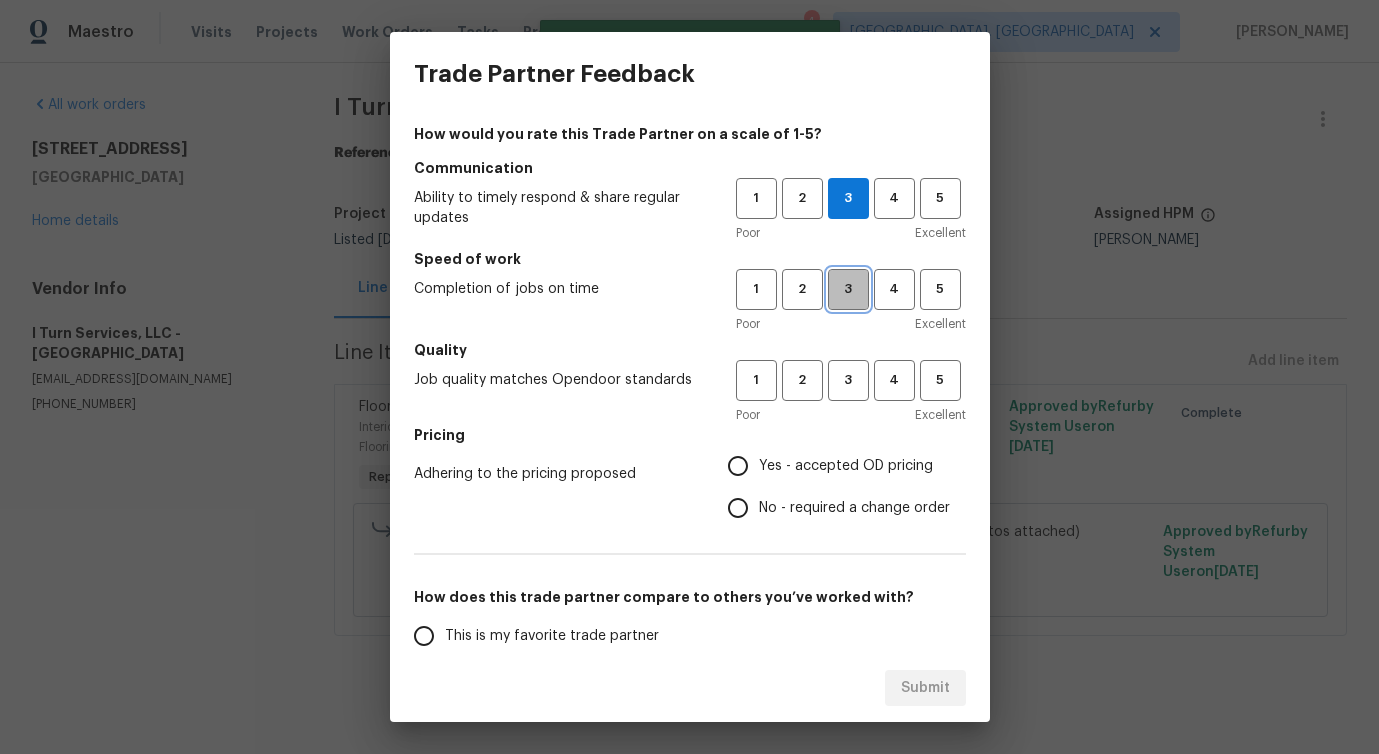 click on "3" at bounding box center (848, 289) 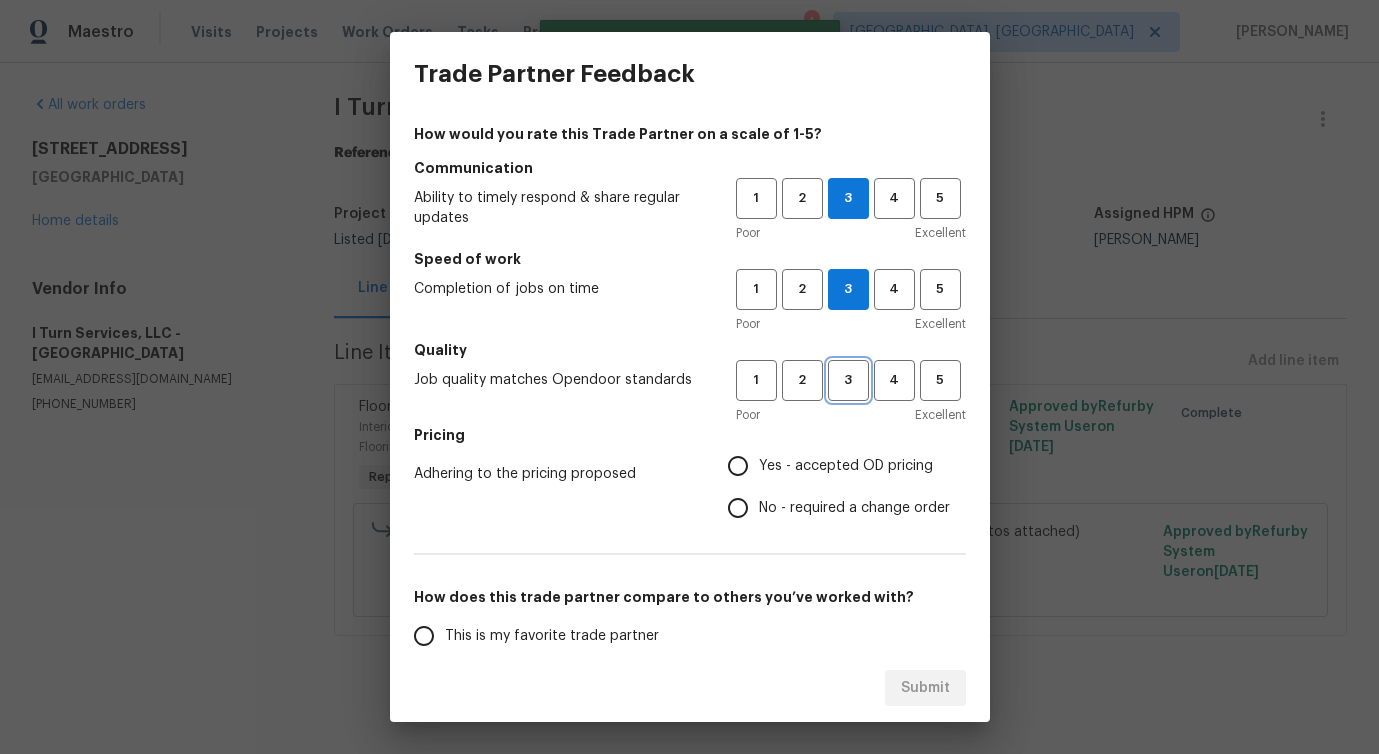 click on "3" at bounding box center [848, 380] 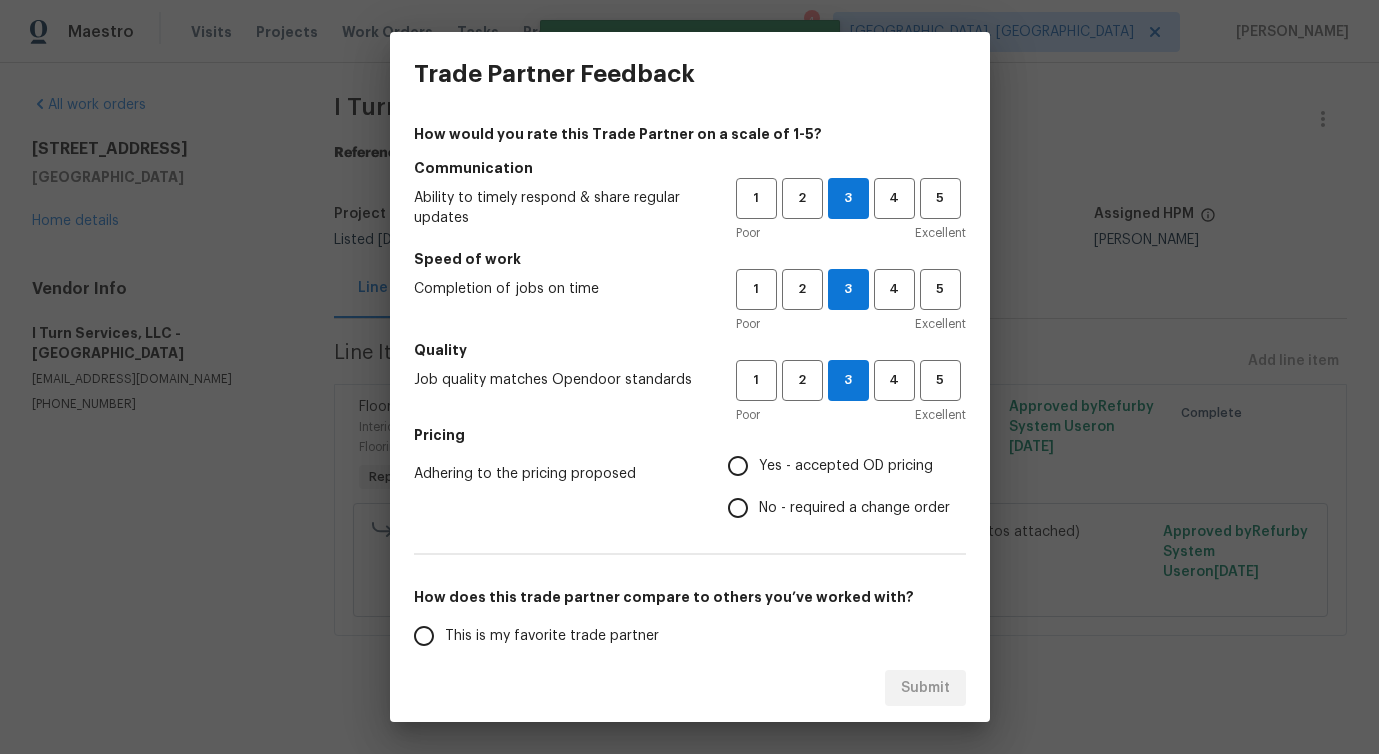 click on "How would you rate this Trade Partner on a scale of 1-5? Communication Ability to timely respond & share regular updates 1 2 3 4 5 Poor Excellent Speed of work Completion of jobs on time 1 2 3 4 5 Poor Excellent Quality Job quality matches Opendoor standards 1 2 3 4 5 Poor Excellent Pricing Adhering to the pricing proposed Yes - accepted OD pricing No - required a change order How does this trade partner compare to others you’ve worked with? This is my favorite trade partner This trade partner is better than most This trade partner is par for the course This trade partner is acceptable We shouldn't work with this trade partner Comments x ​" at bounding box center (690, 515) 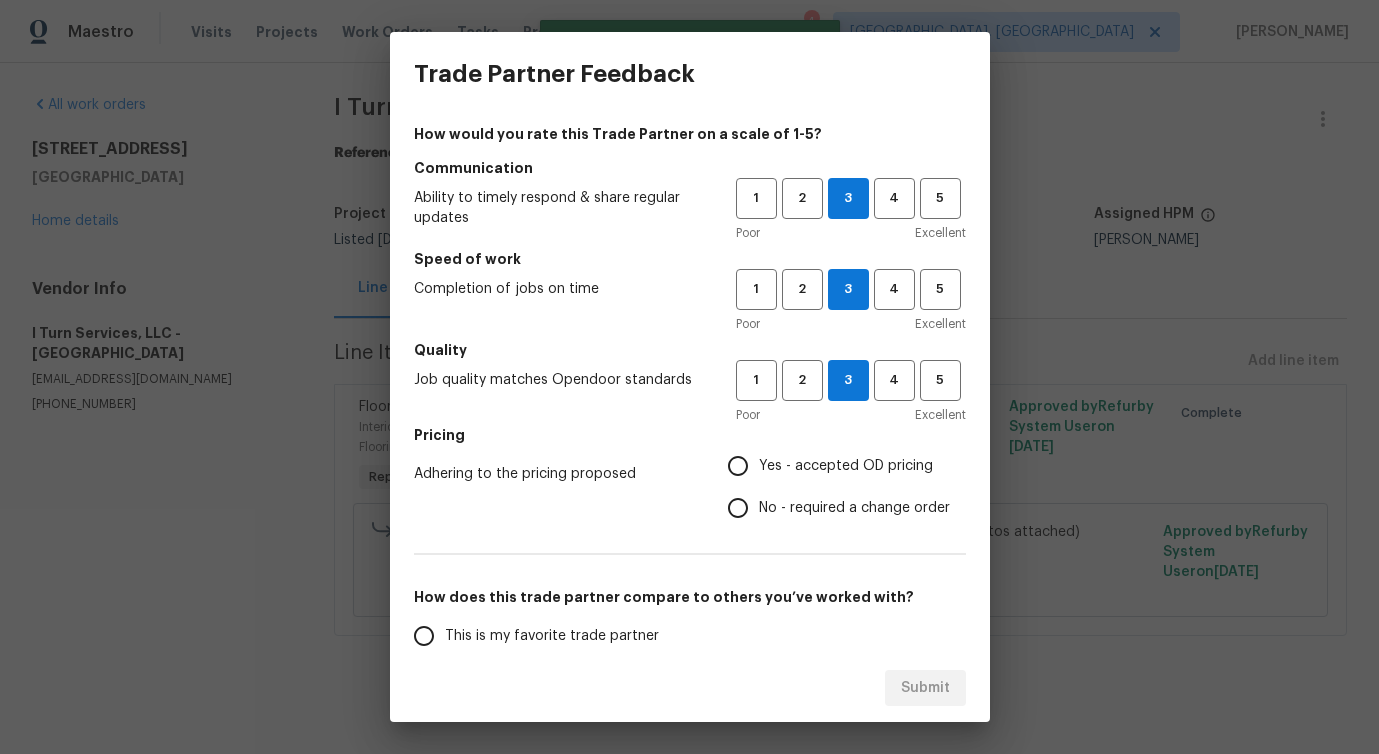 click on "No - required a change order" at bounding box center (738, 508) 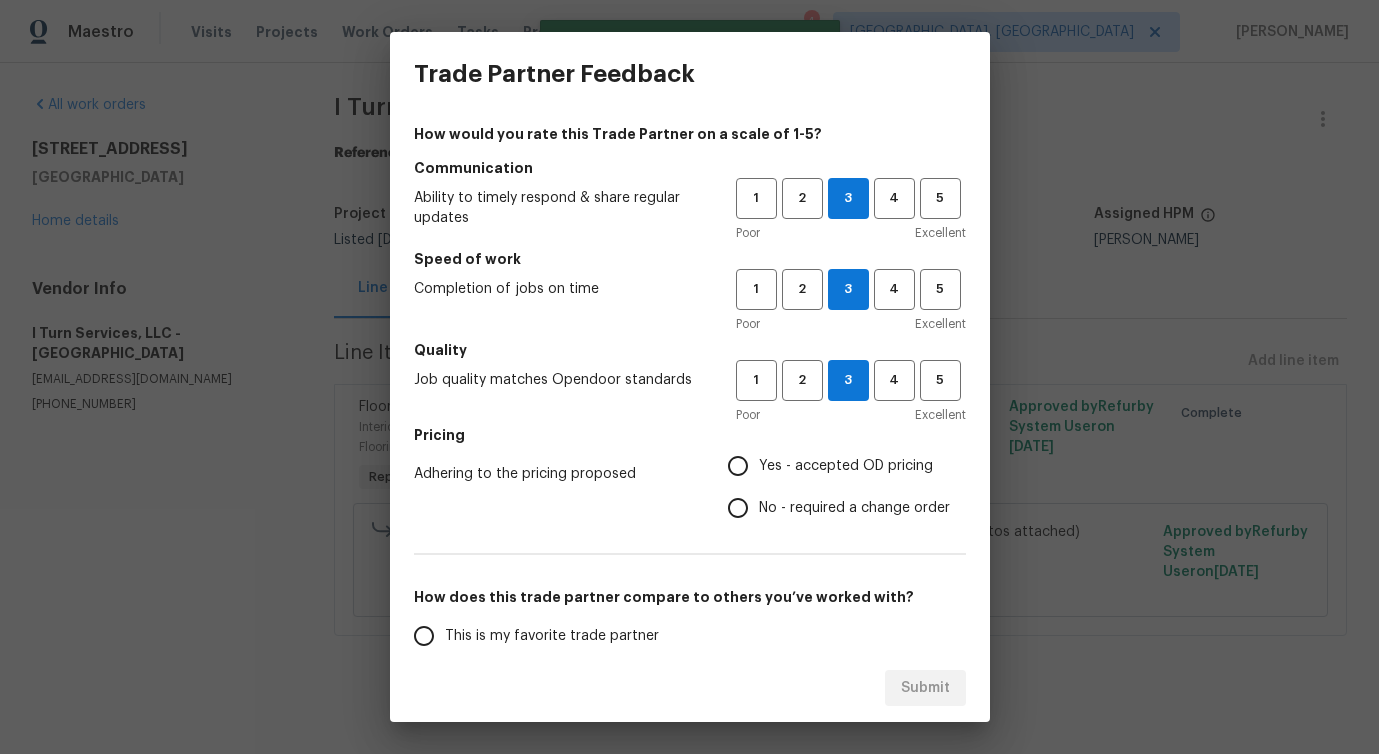 radio on "true" 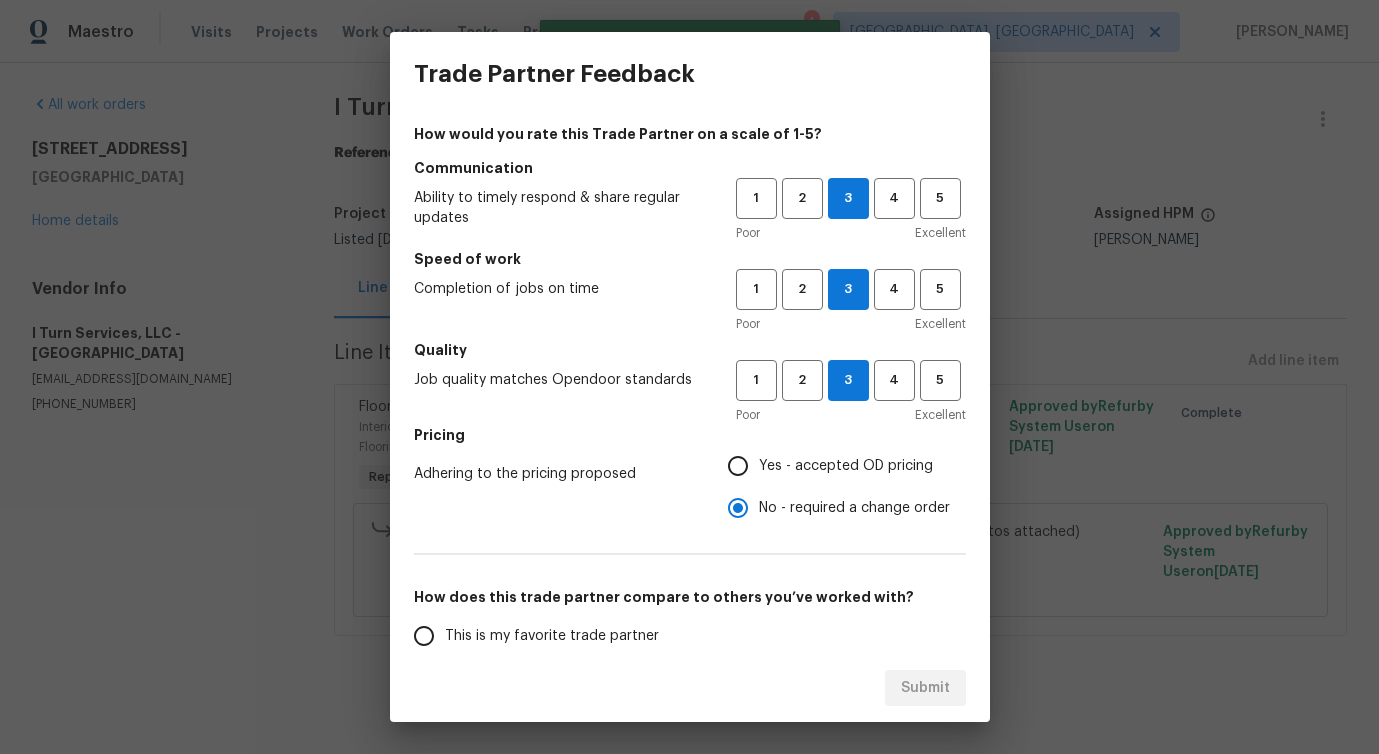 scroll, scrollTop: 261, scrollLeft: 0, axis: vertical 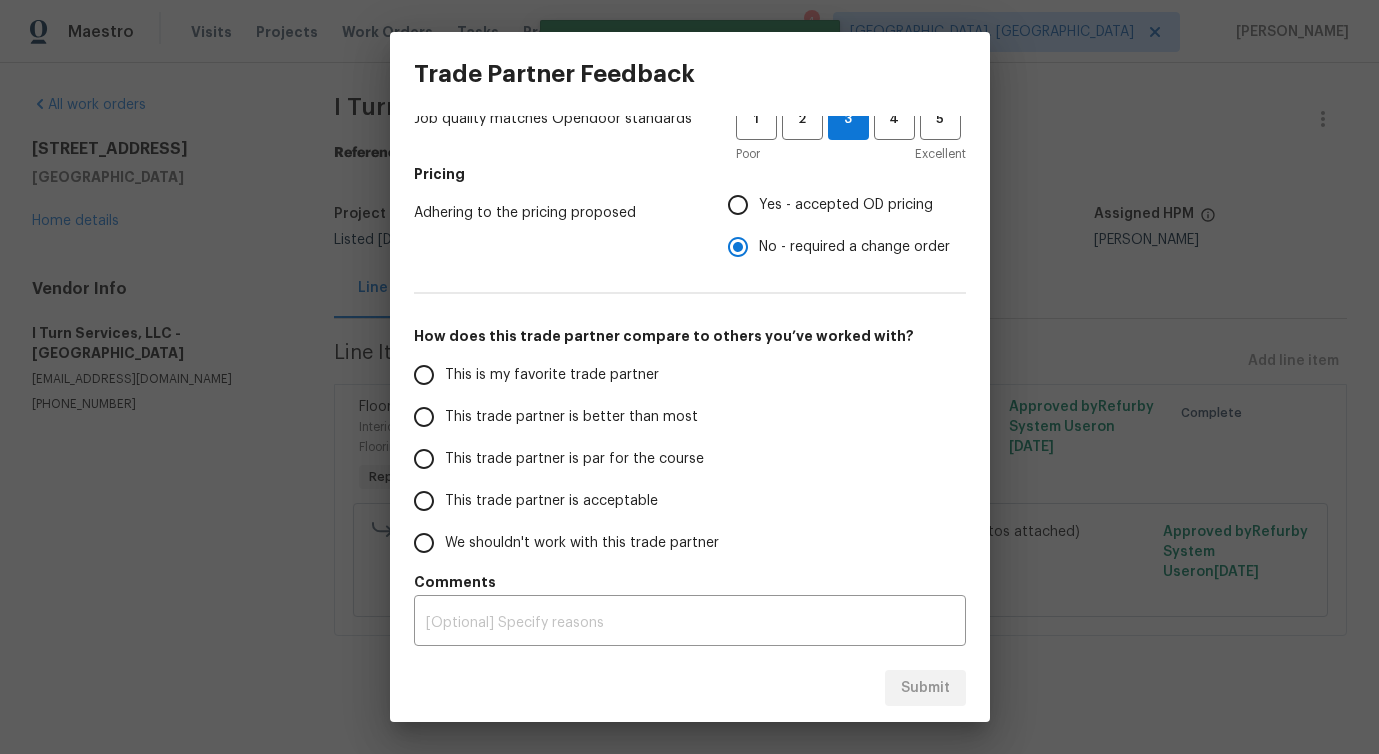 click on "This trade partner is better than most" at bounding box center [571, 417] 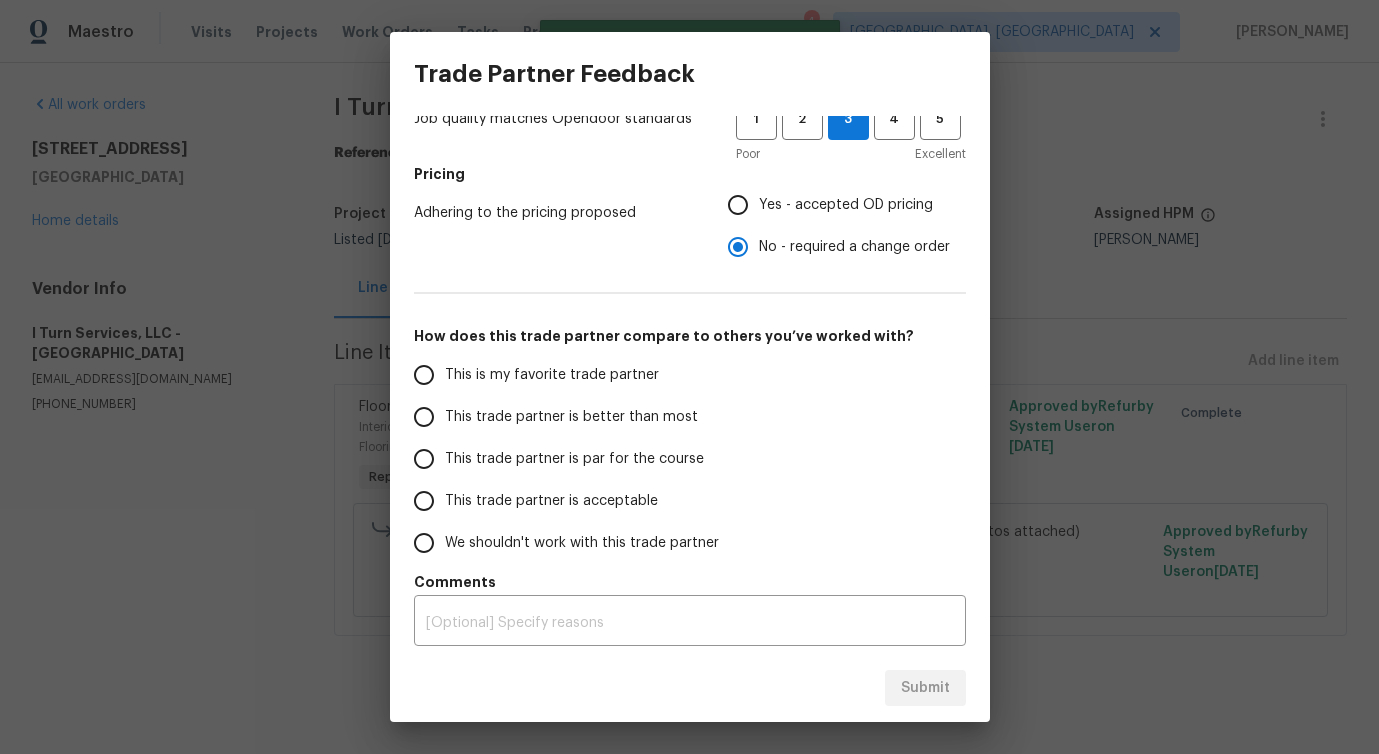click on "This trade partner is better than most" at bounding box center (424, 417) 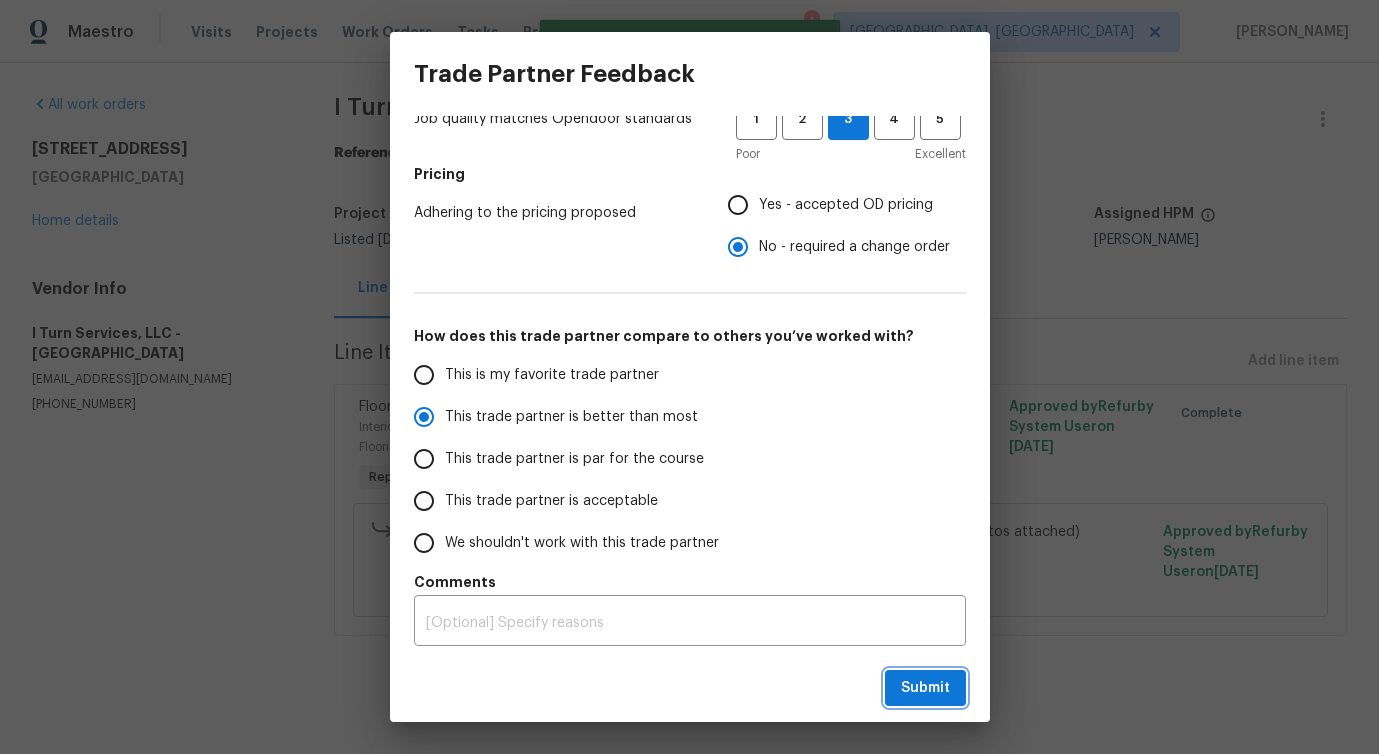 click on "Submit" at bounding box center (925, 688) 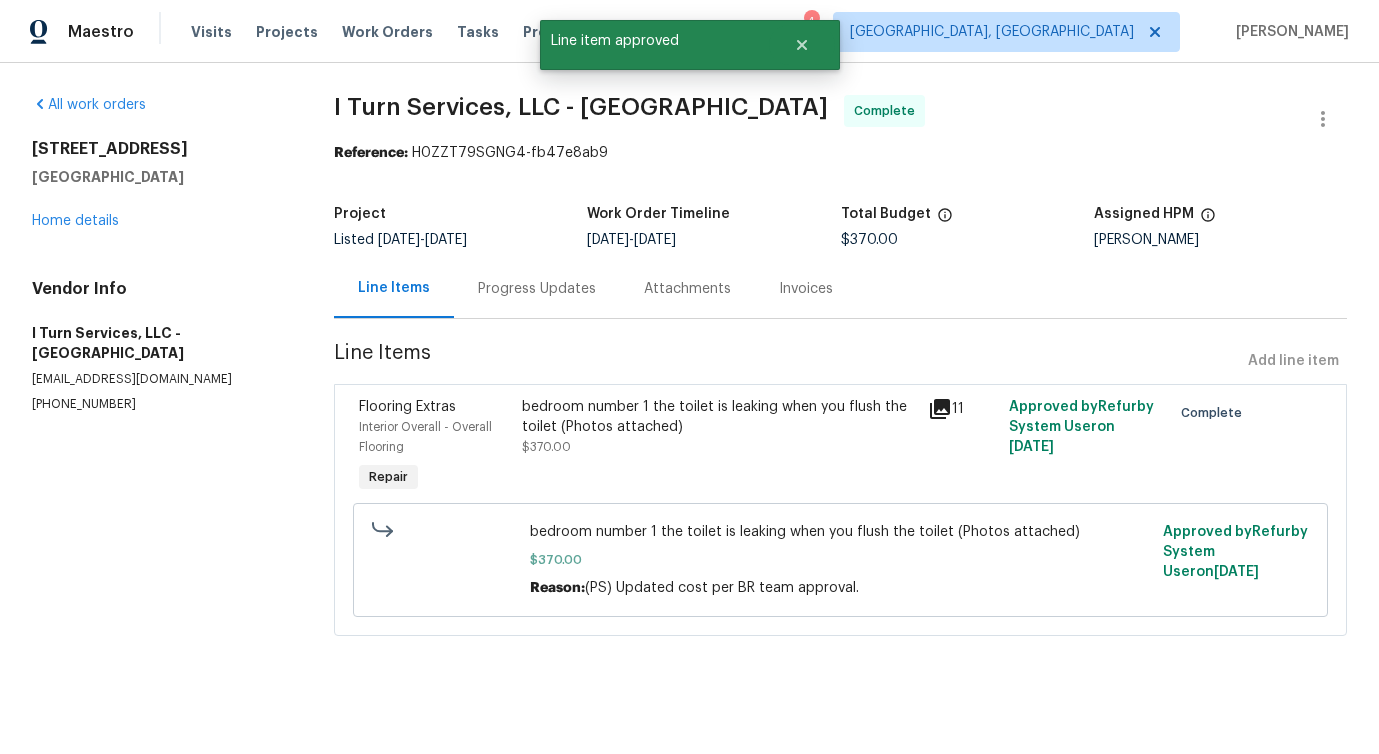 click on "Progress Updates" at bounding box center [537, 288] 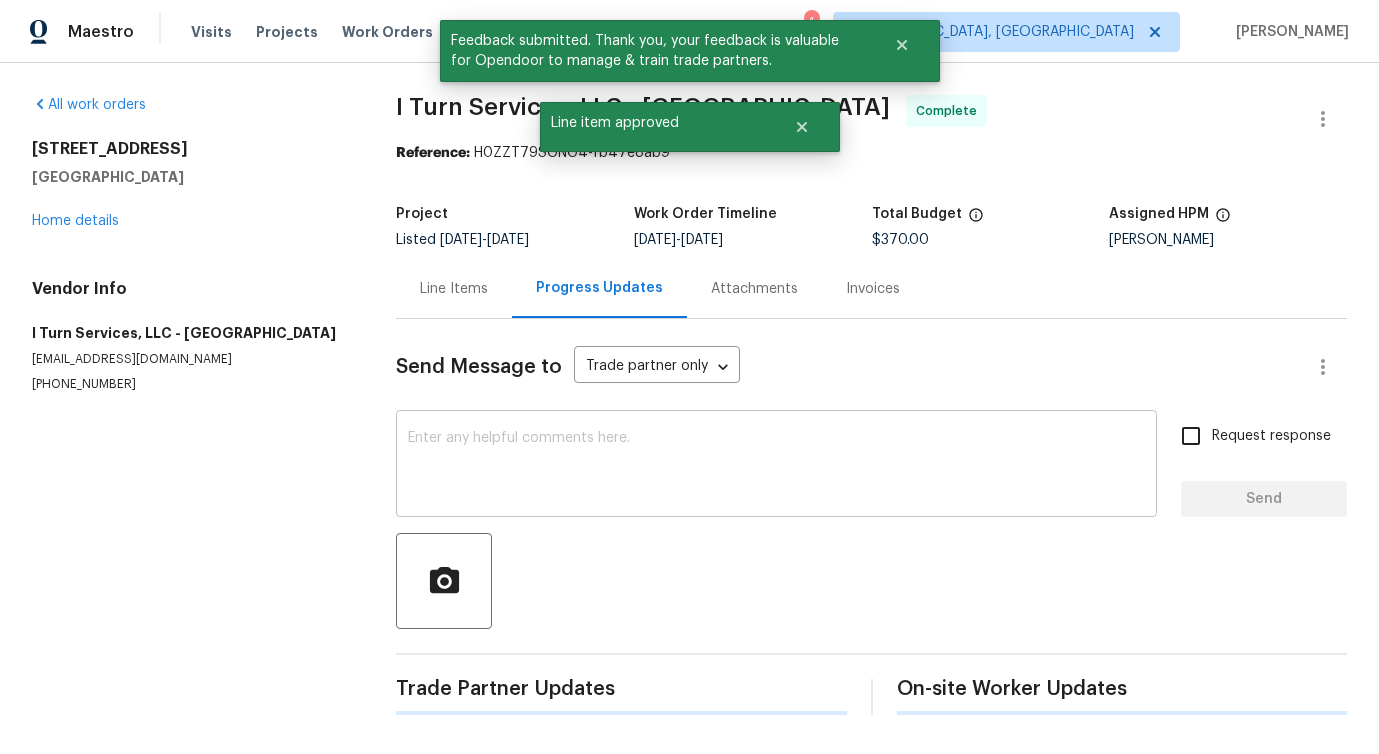 click at bounding box center [776, 466] 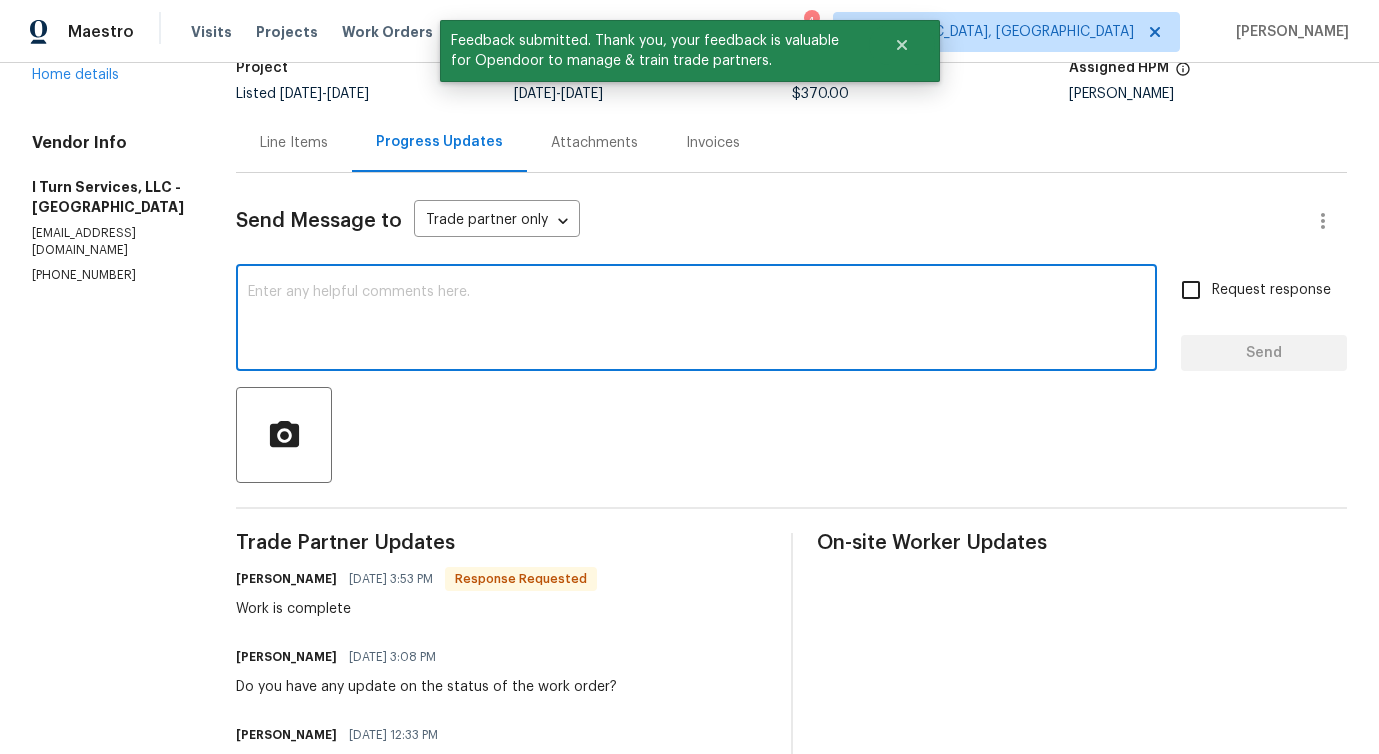 scroll, scrollTop: 0, scrollLeft: 0, axis: both 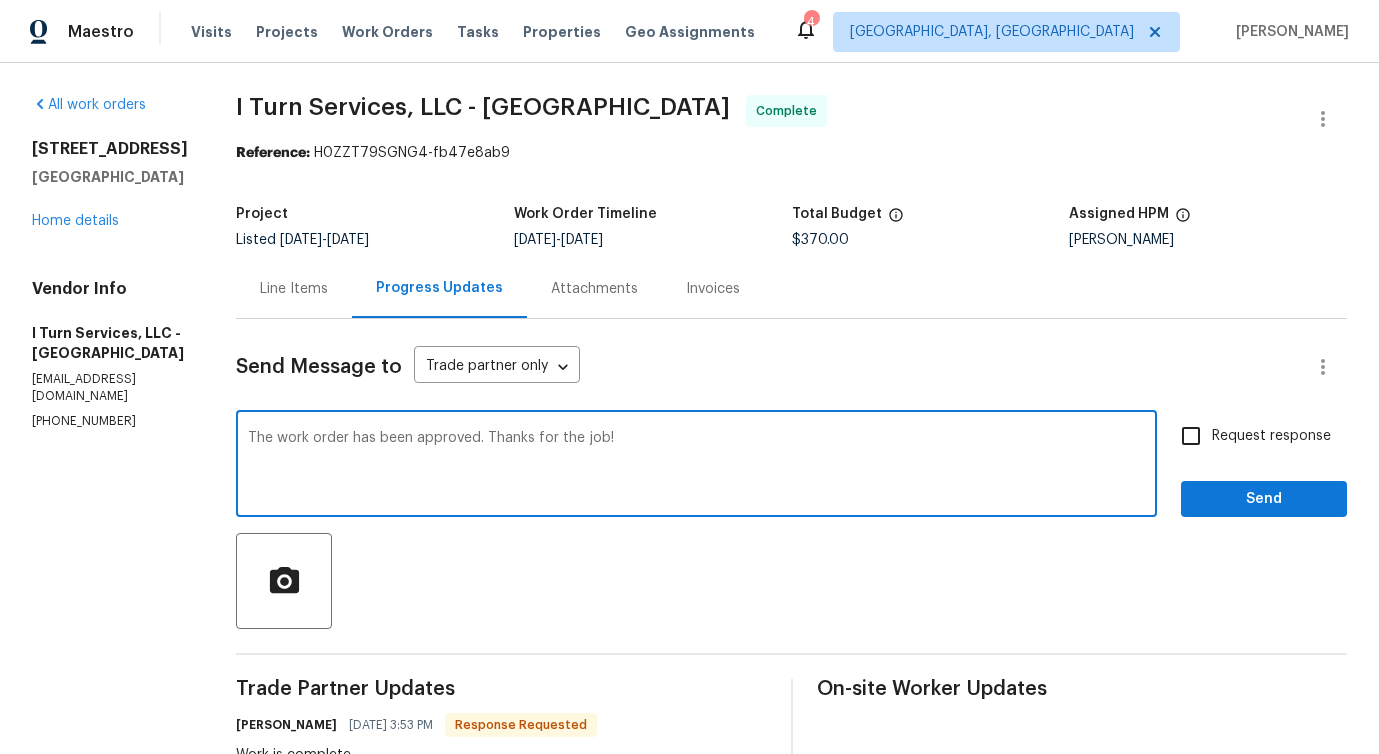 type on "The work order has been approved. Thanks for the job!" 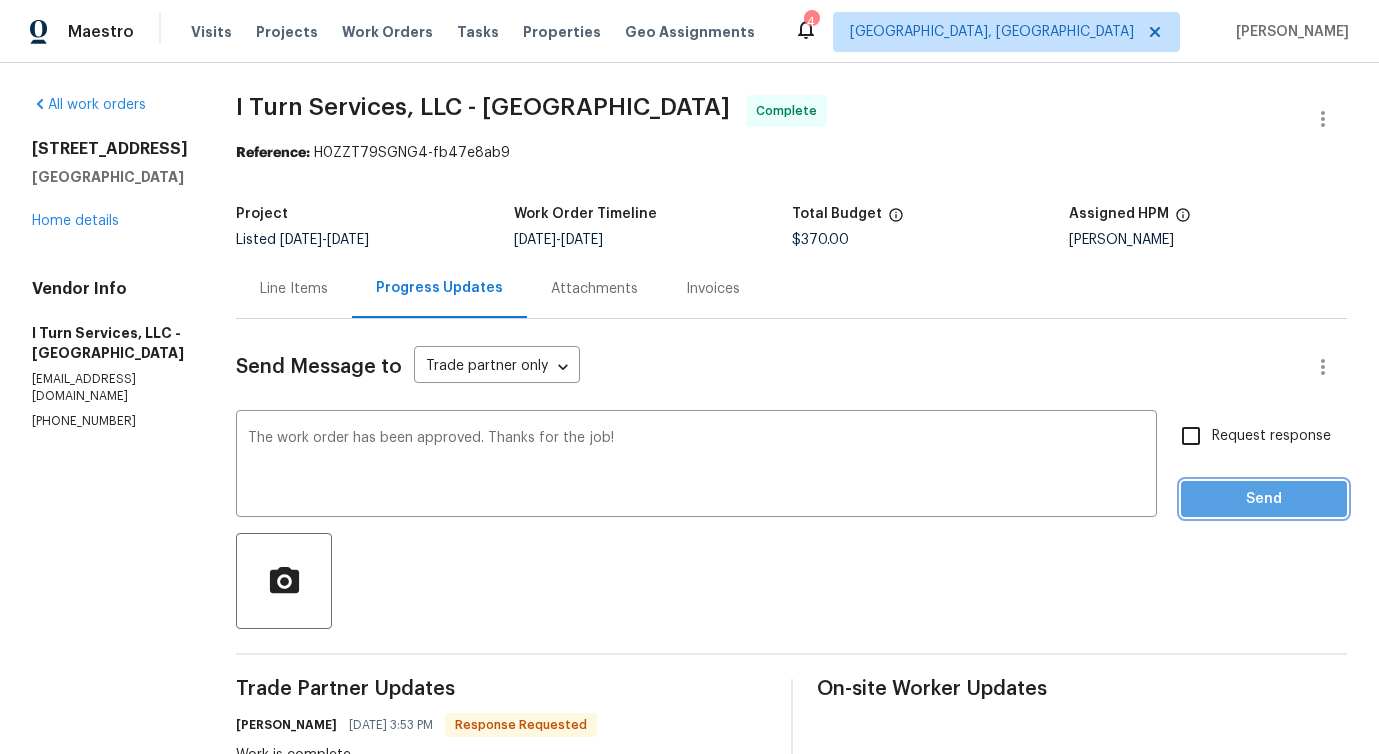 click on "Send" at bounding box center (1264, 499) 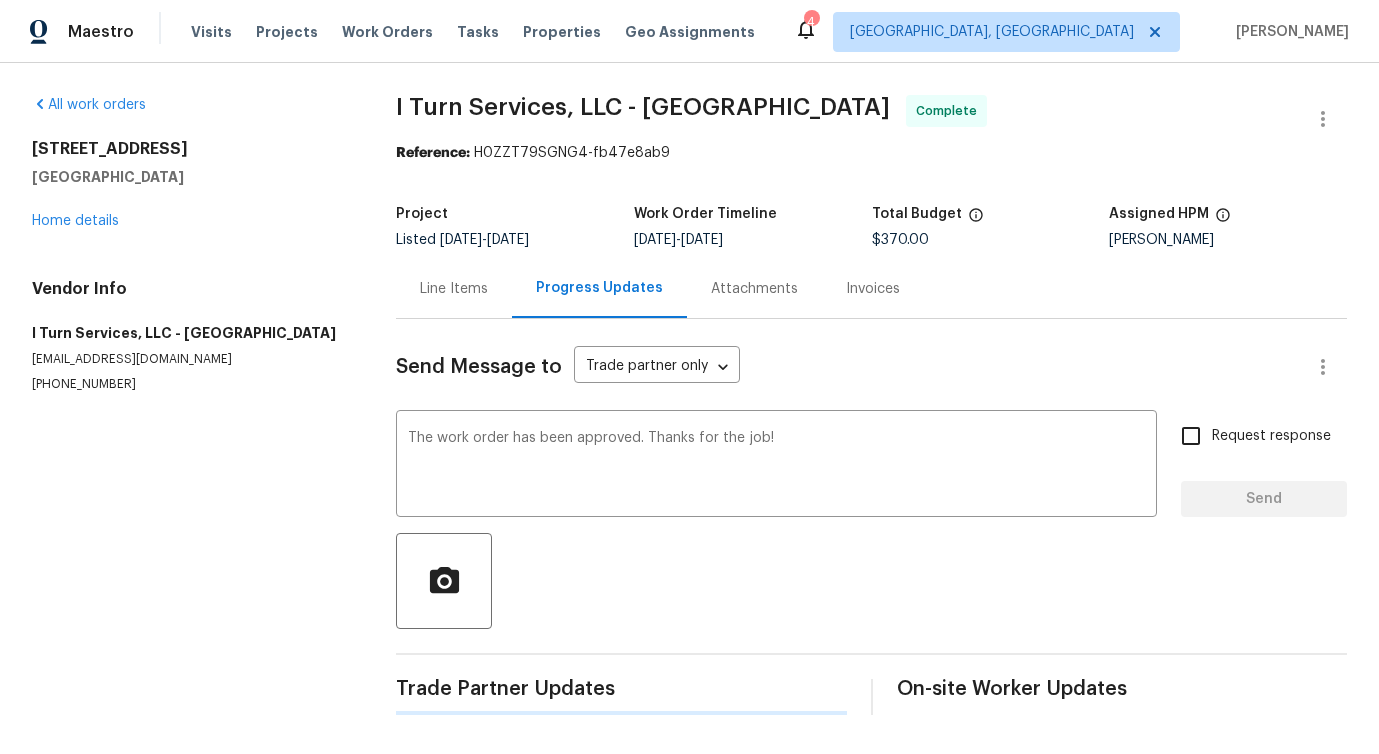 type 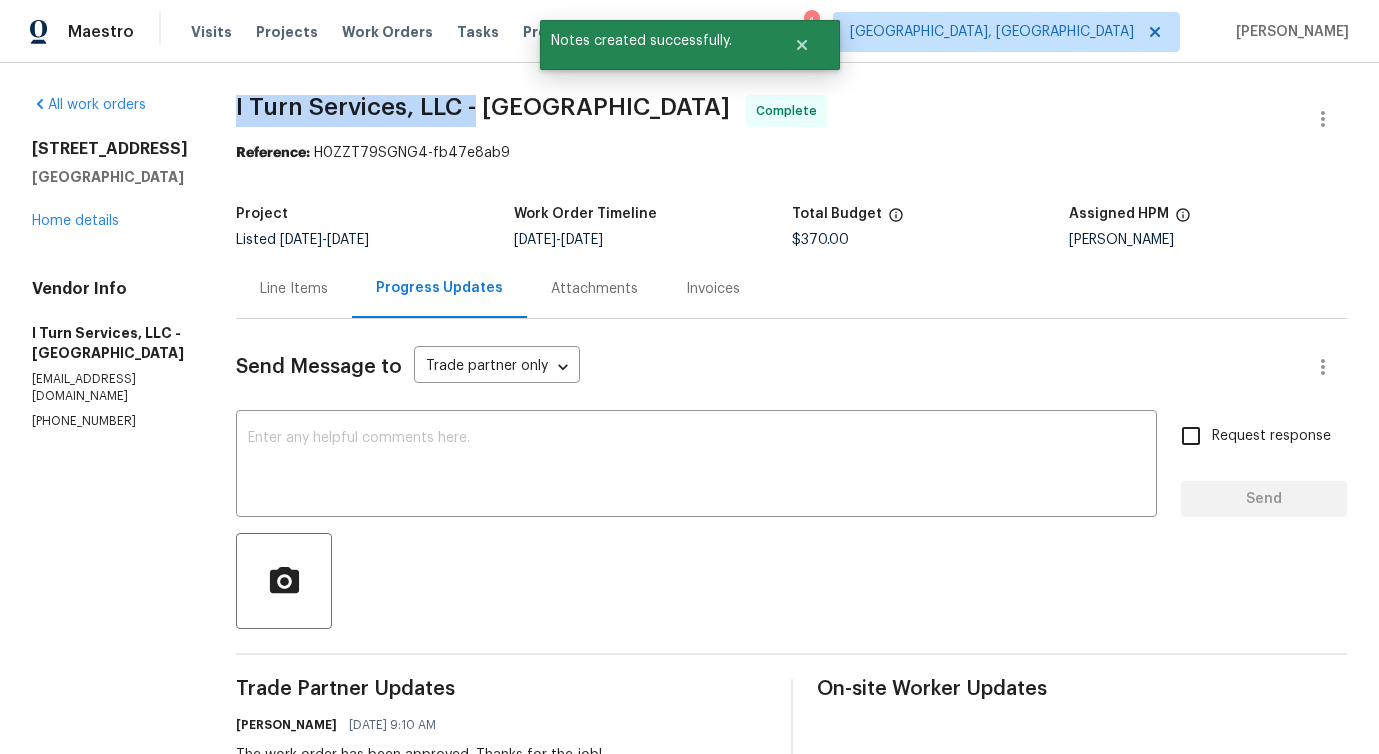 drag, startPoint x: 199, startPoint y: 102, endPoint x: 462, endPoint y: 108, distance: 263.06842 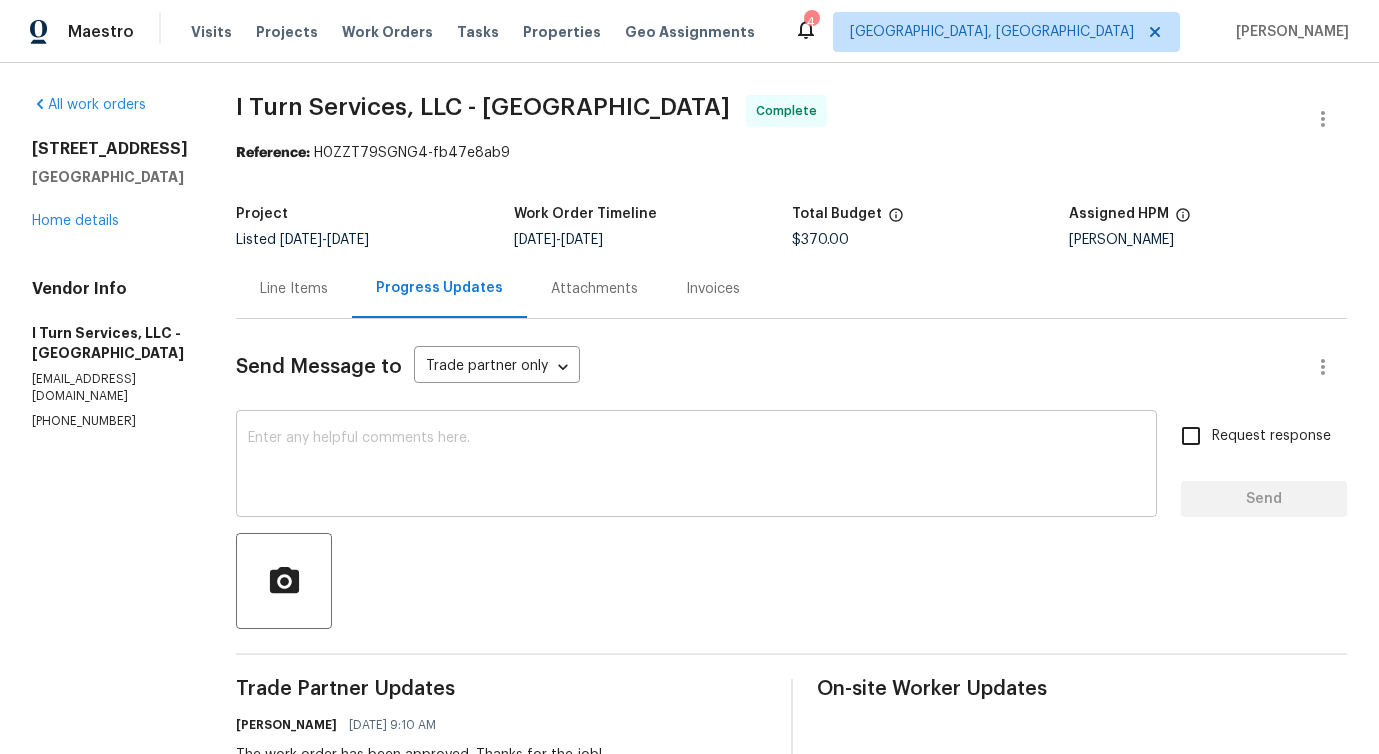 click at bounding box center [696, 466] 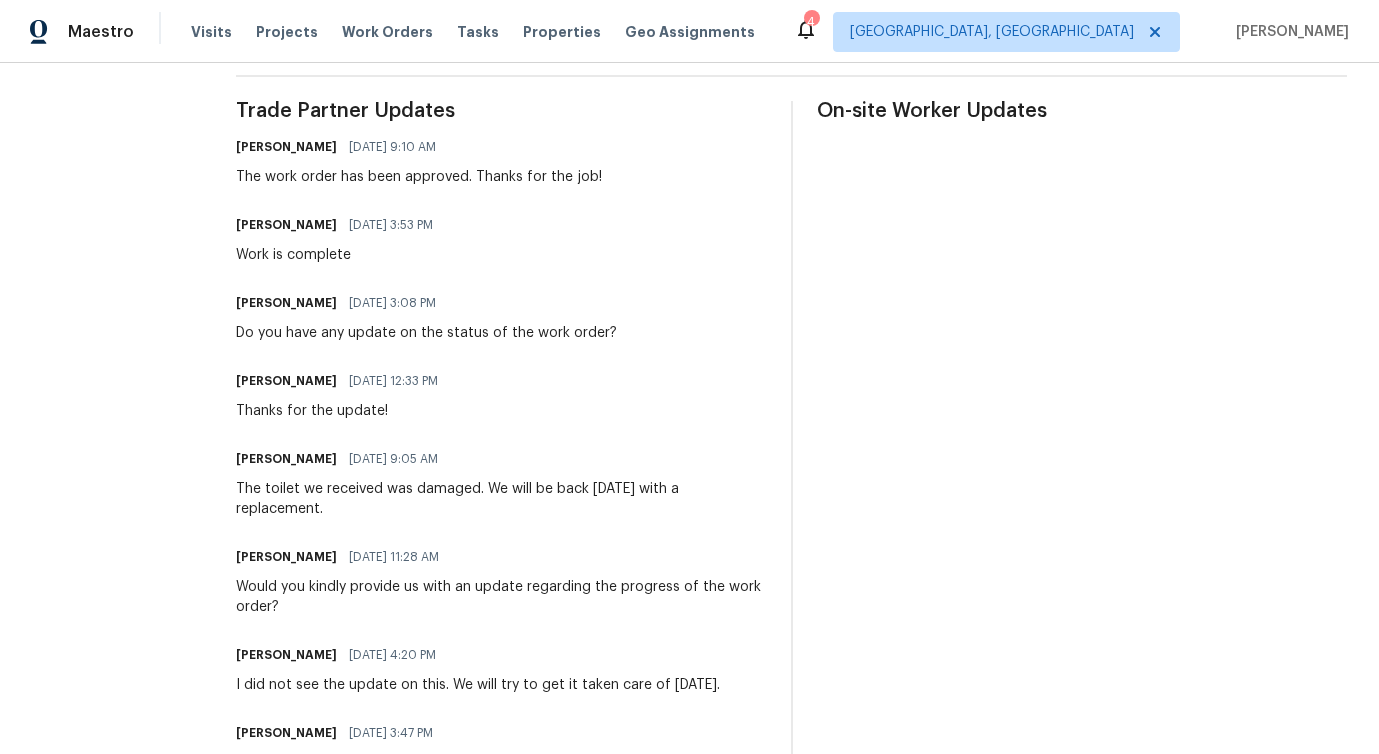 scroll, scrollTop: 0, scrollLeft: 0, axis: both 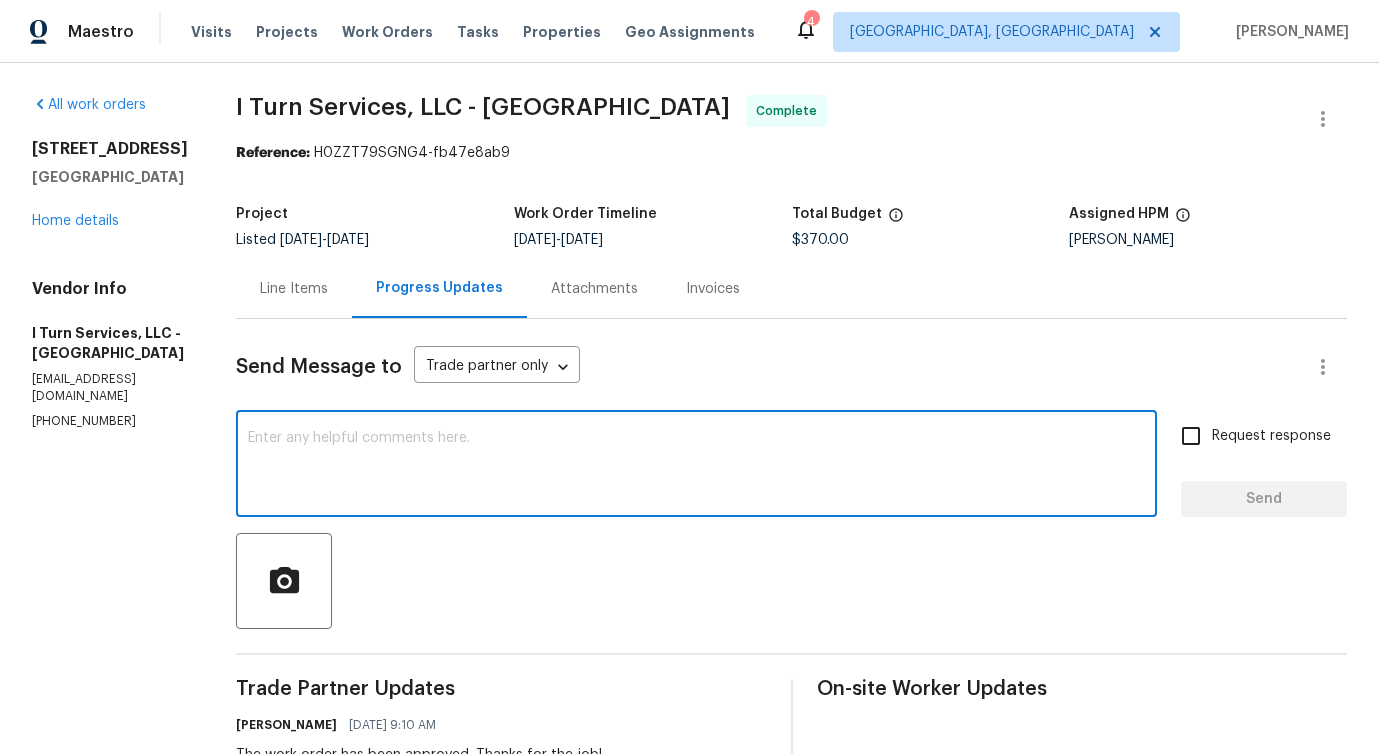 click on "Line Items" at bounding box center [294, 288] 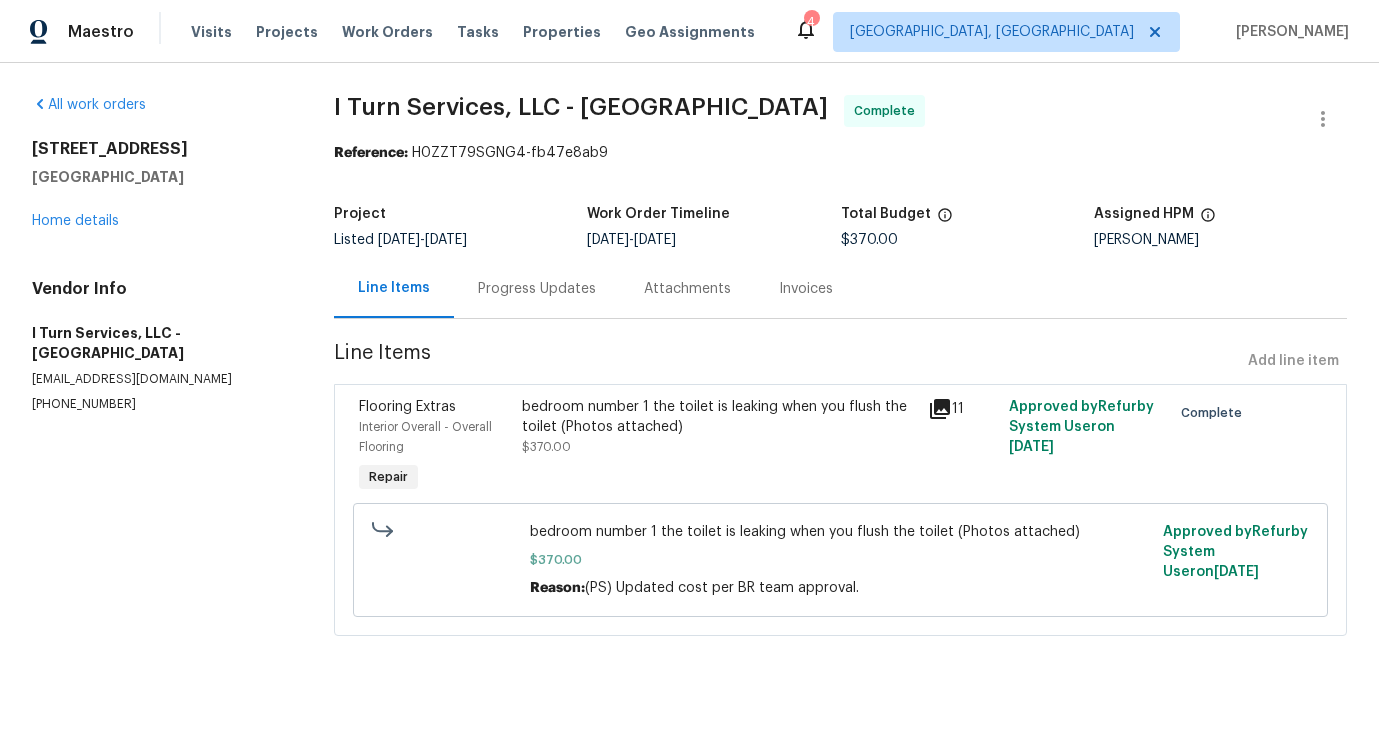 click on "bedroom number 1 the toilet is leaking when you flush the toilet (Photos attached)" at bounding box center [840, 532] 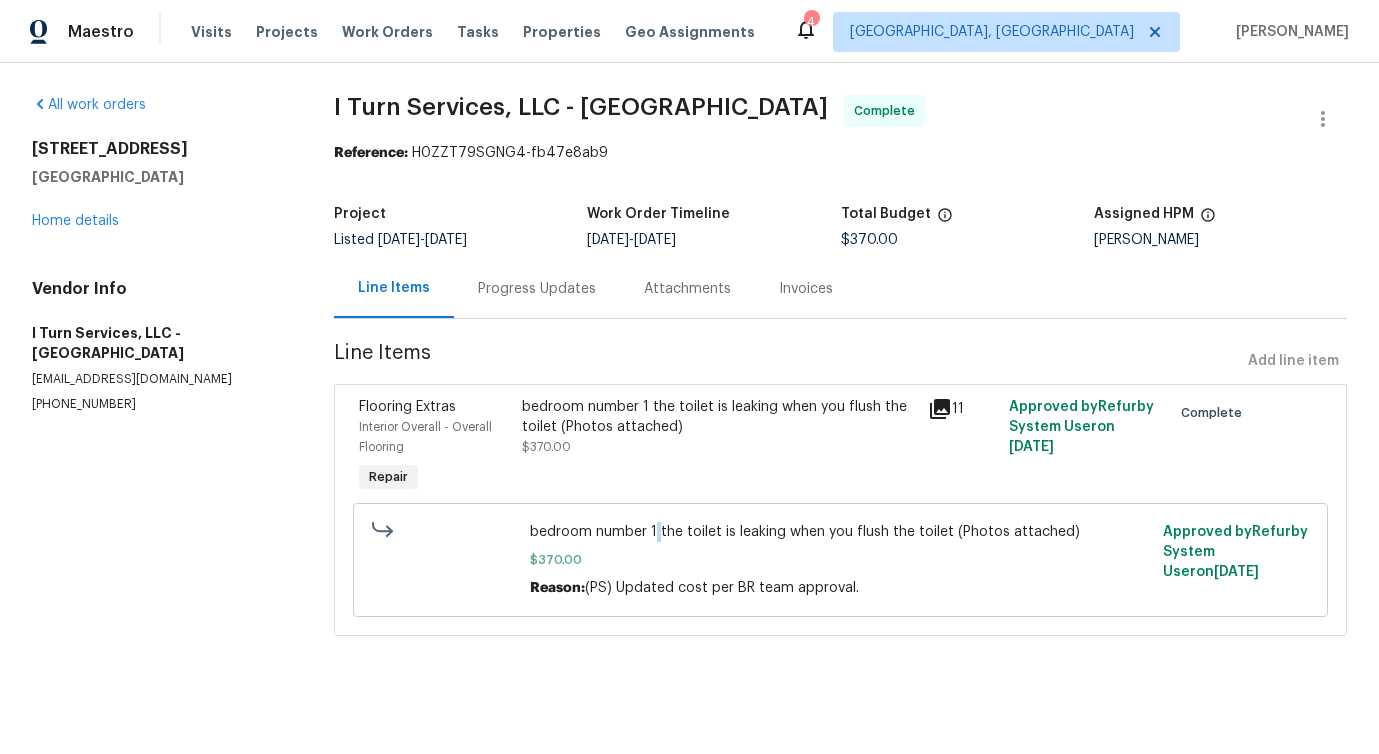 click on "bedroom number 1 the toilet is leaking when you flush the toilet (Photos attached)" at bounding box center (840, 532) 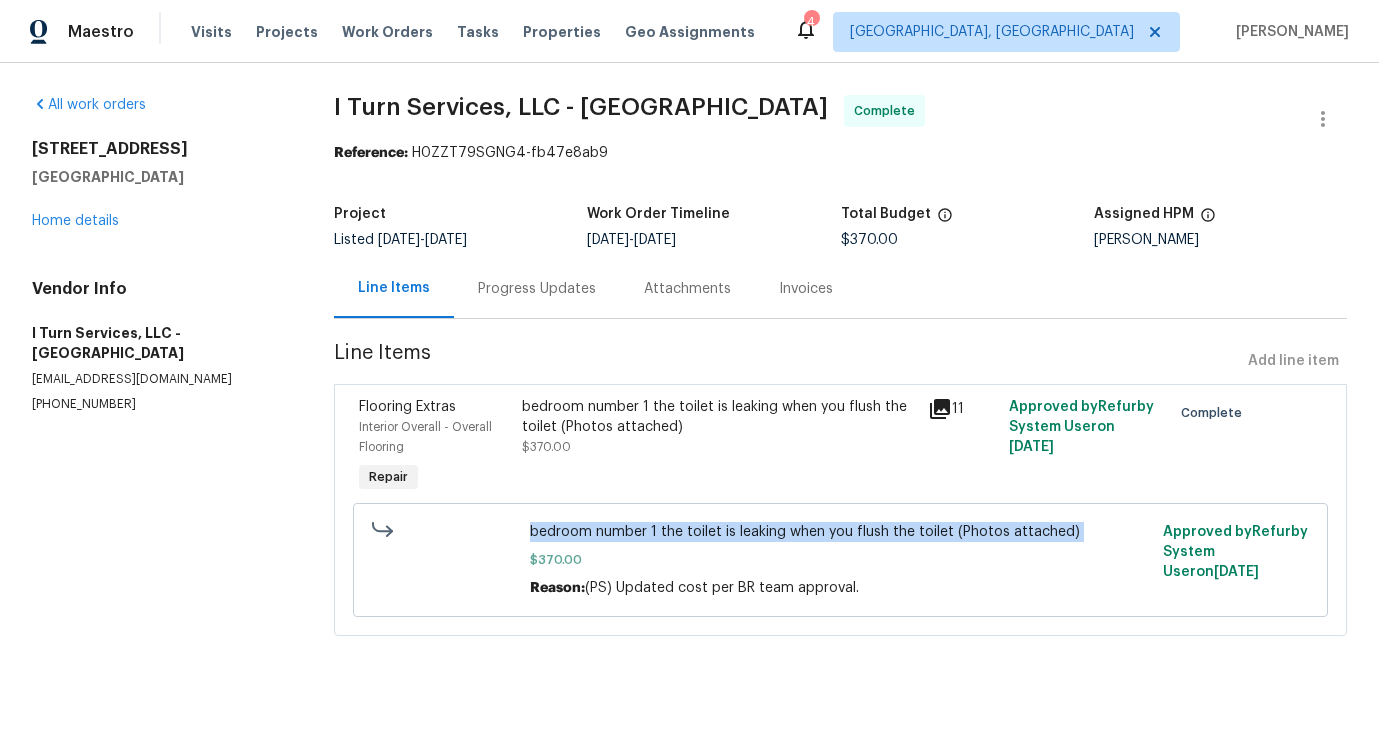 click on "bedroom number 1 the toilet is leaking when you flush the toilet (Photos attached)" at bounding box center [840, 532] 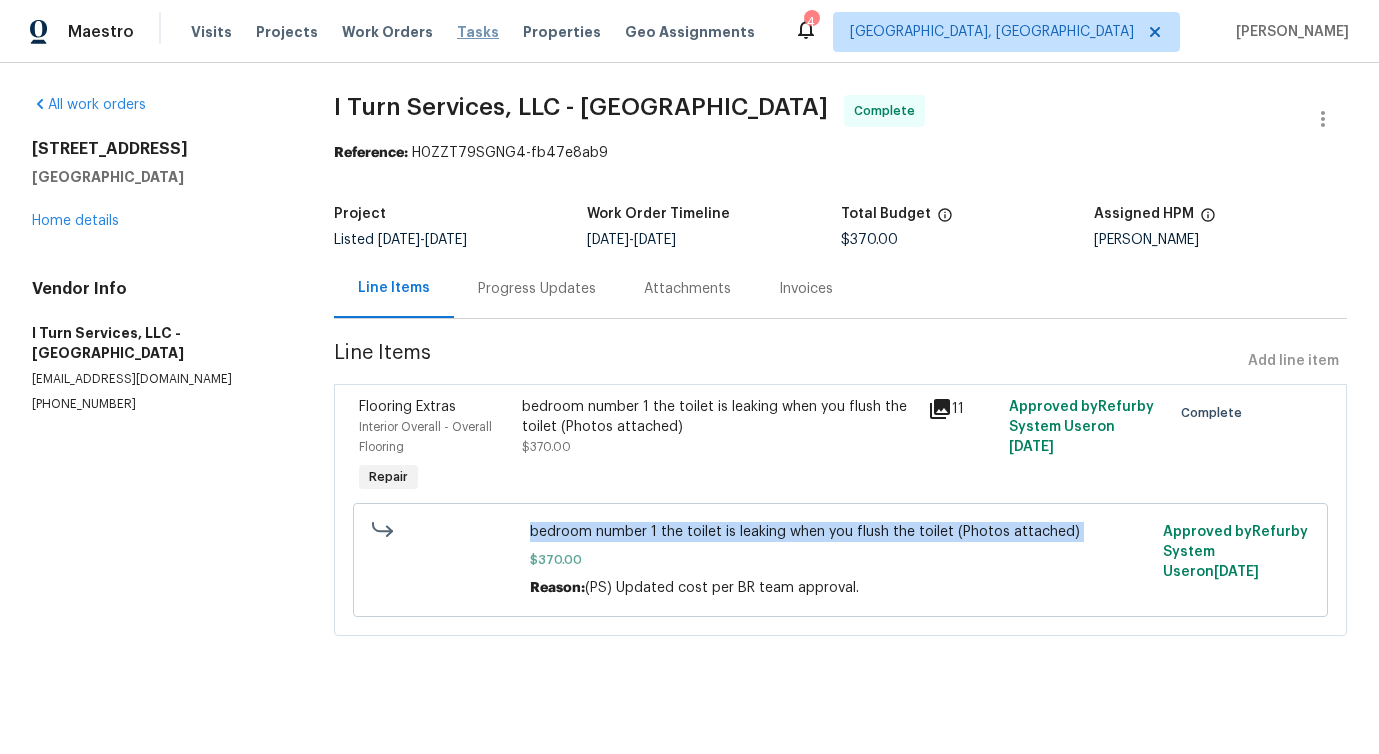 copy on "bedroom number 1 the toilet is leaking when you flush the toilet (Photos attached)" 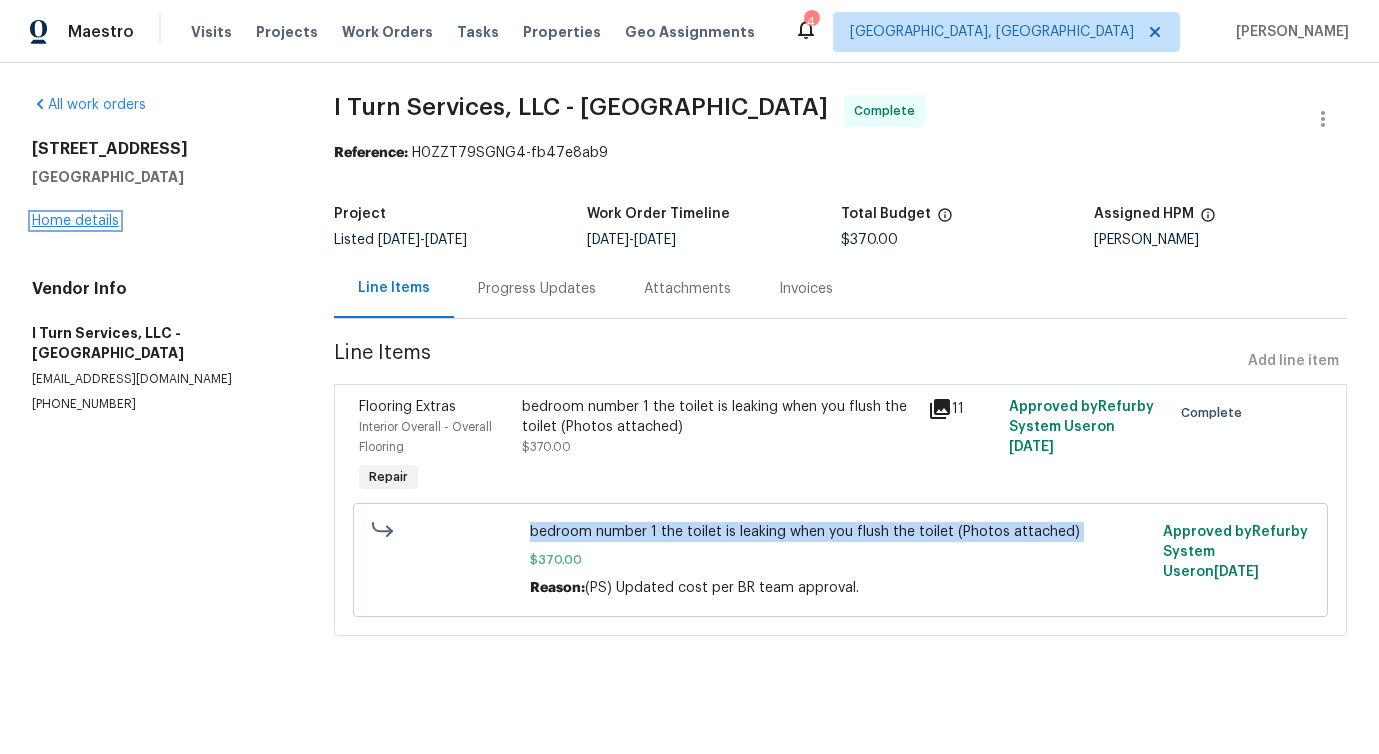 click on "Home details" at bounding box center [75, 221] 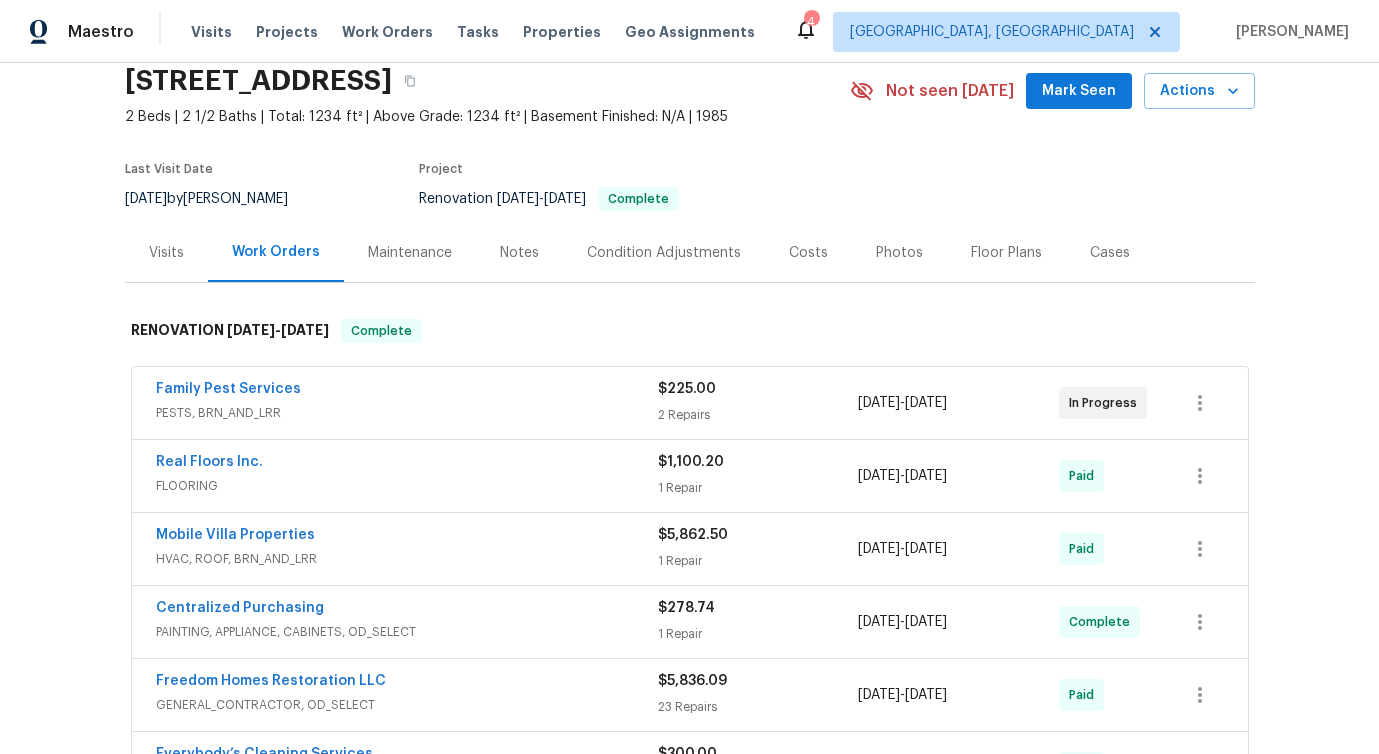 scroll, scrollTop: 304, scrollLeft: 0, axis: vertical 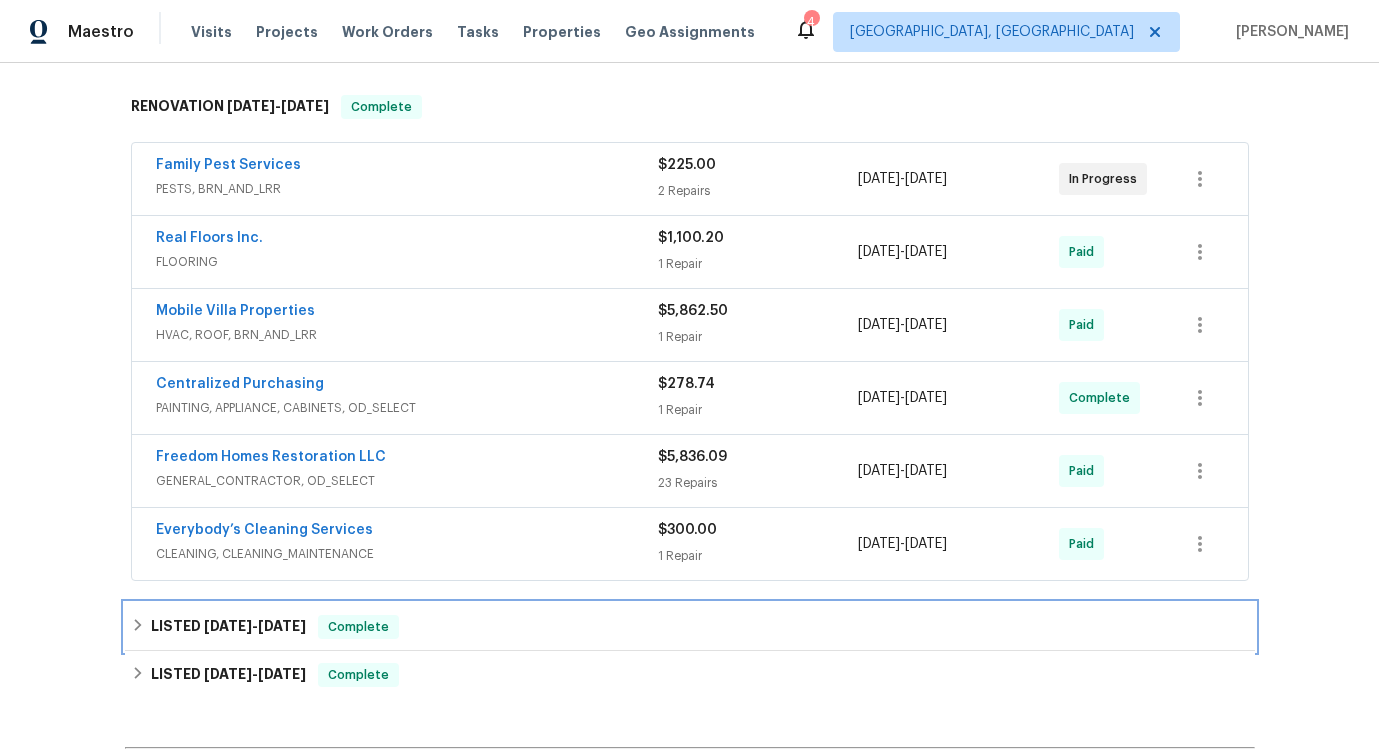 click on "7/10/25" at bounding box center [228, 626] 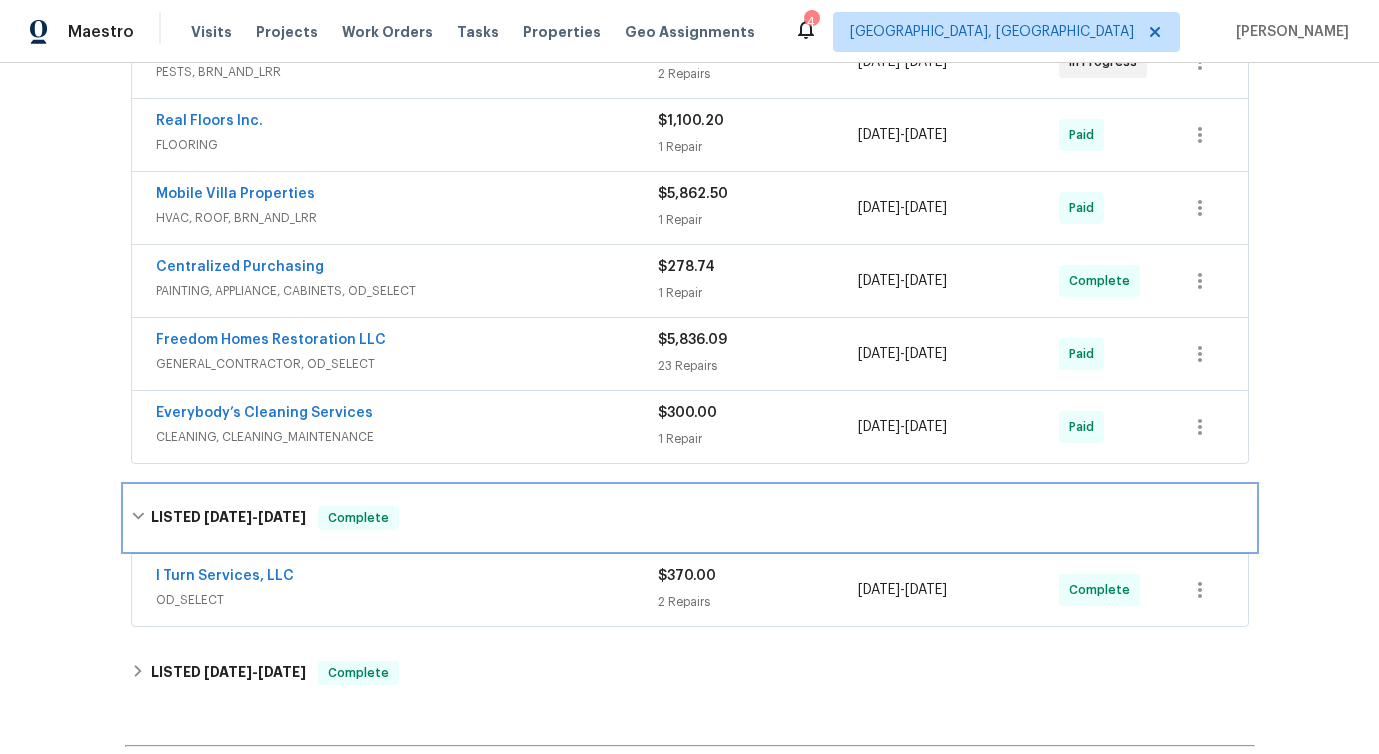 scroll, scrollTop: 685, scrollLeft: 0, axis: vertical 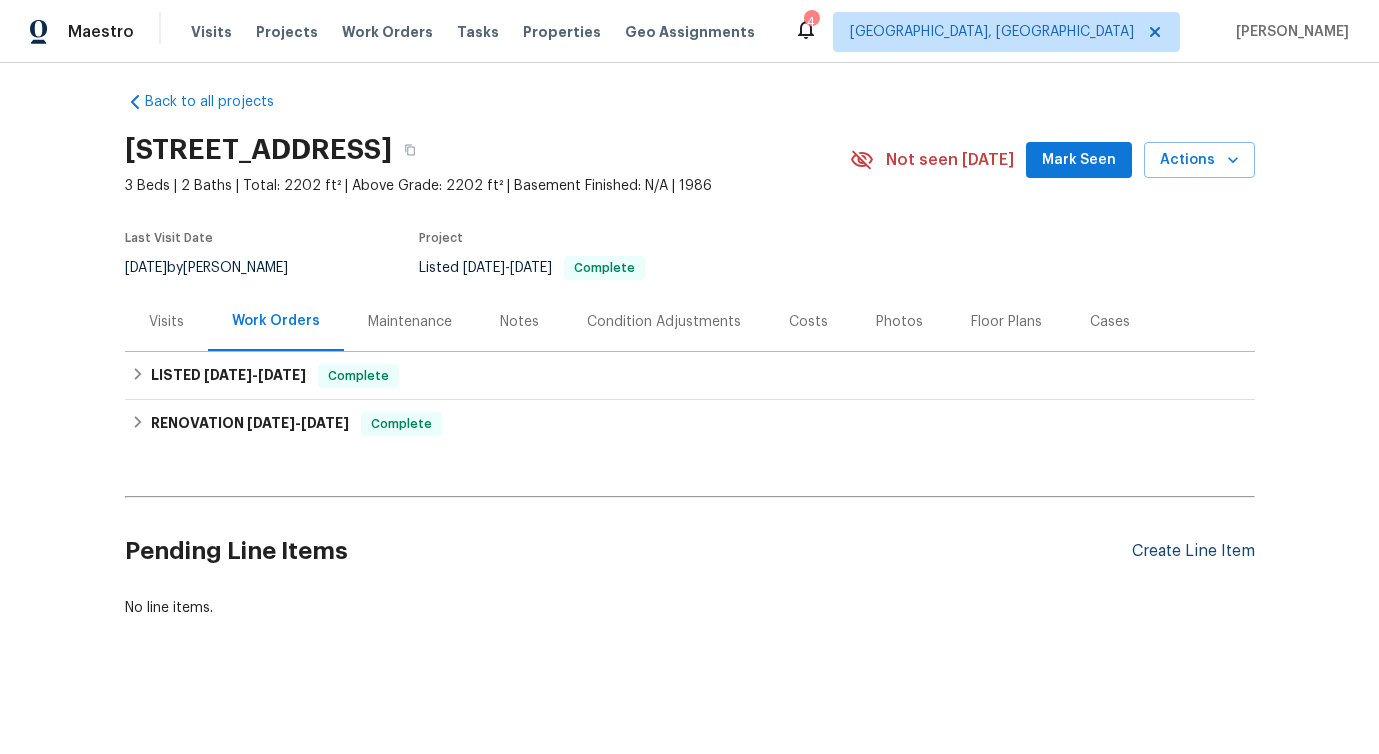 click on "Create Line Item" at bounding box center (1193, 551) 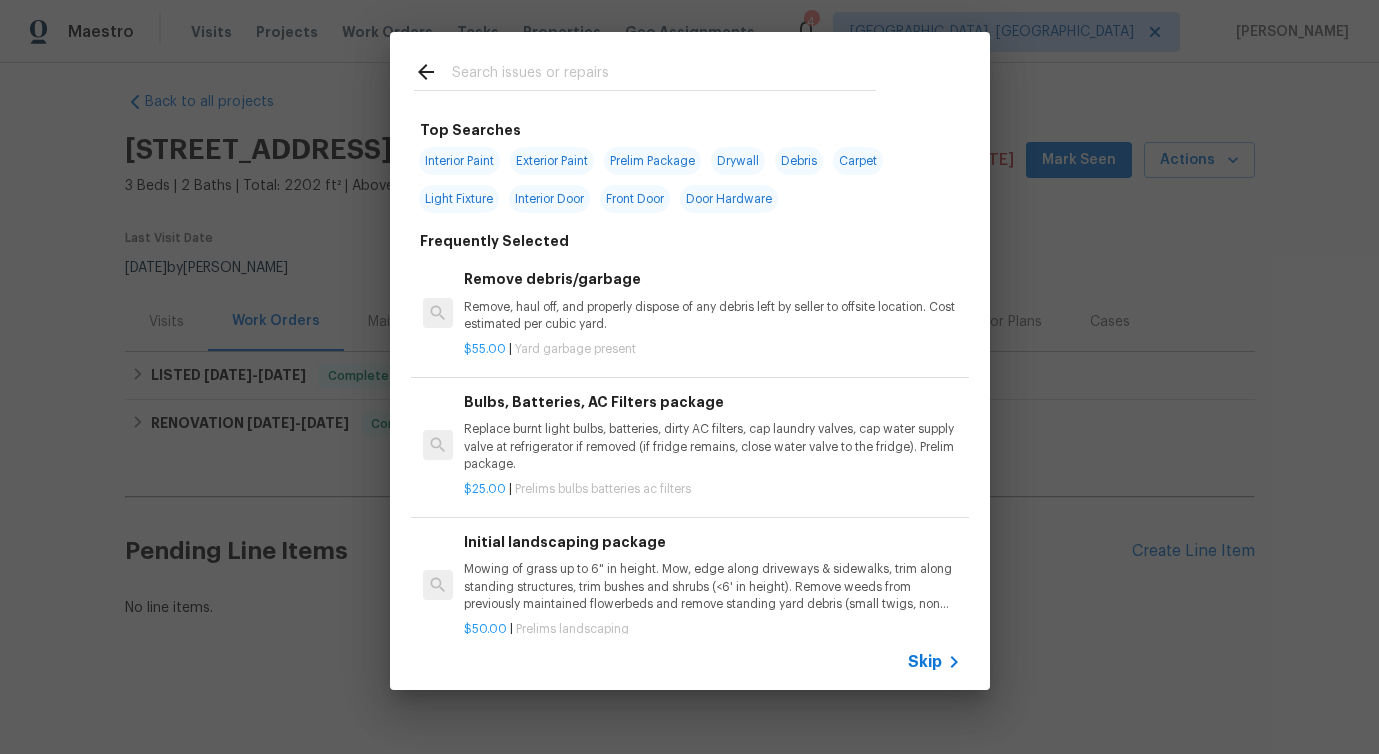 click at bounding box center [664, 75] 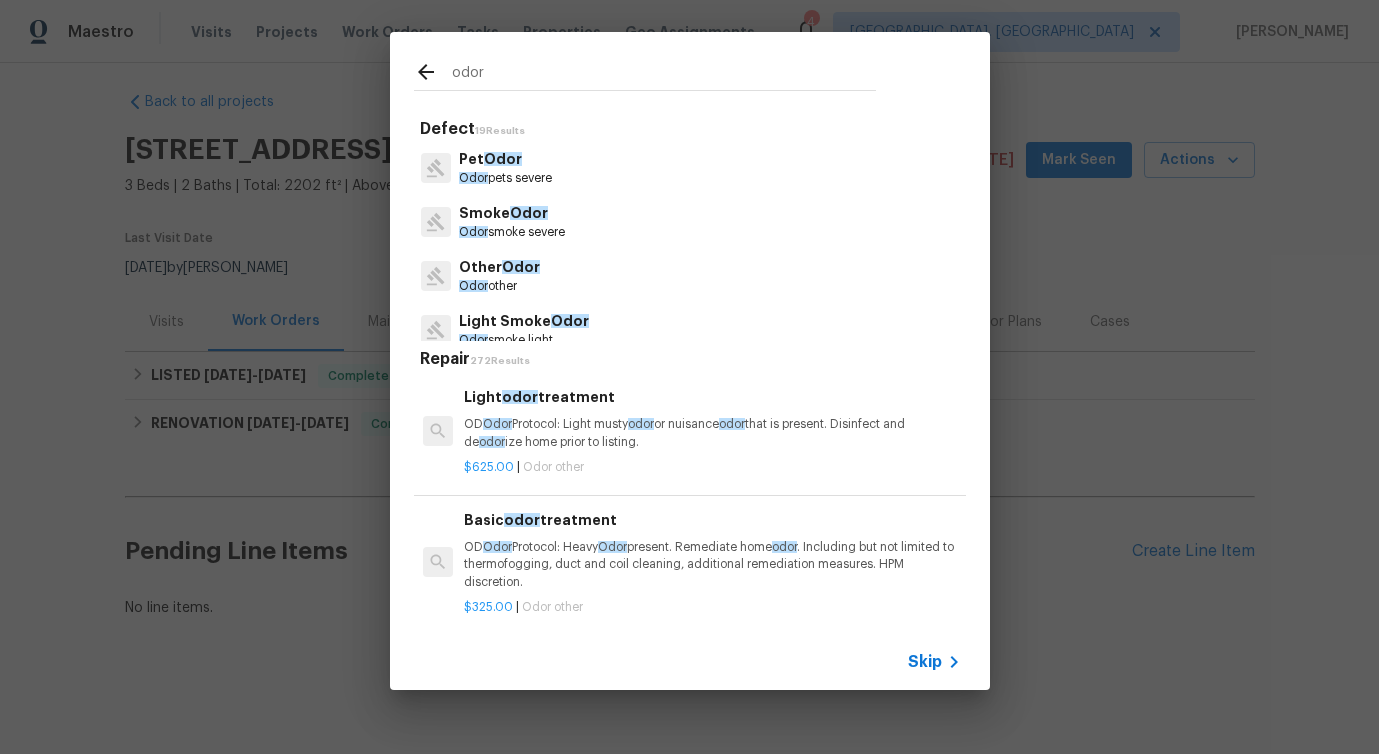type on "odor" 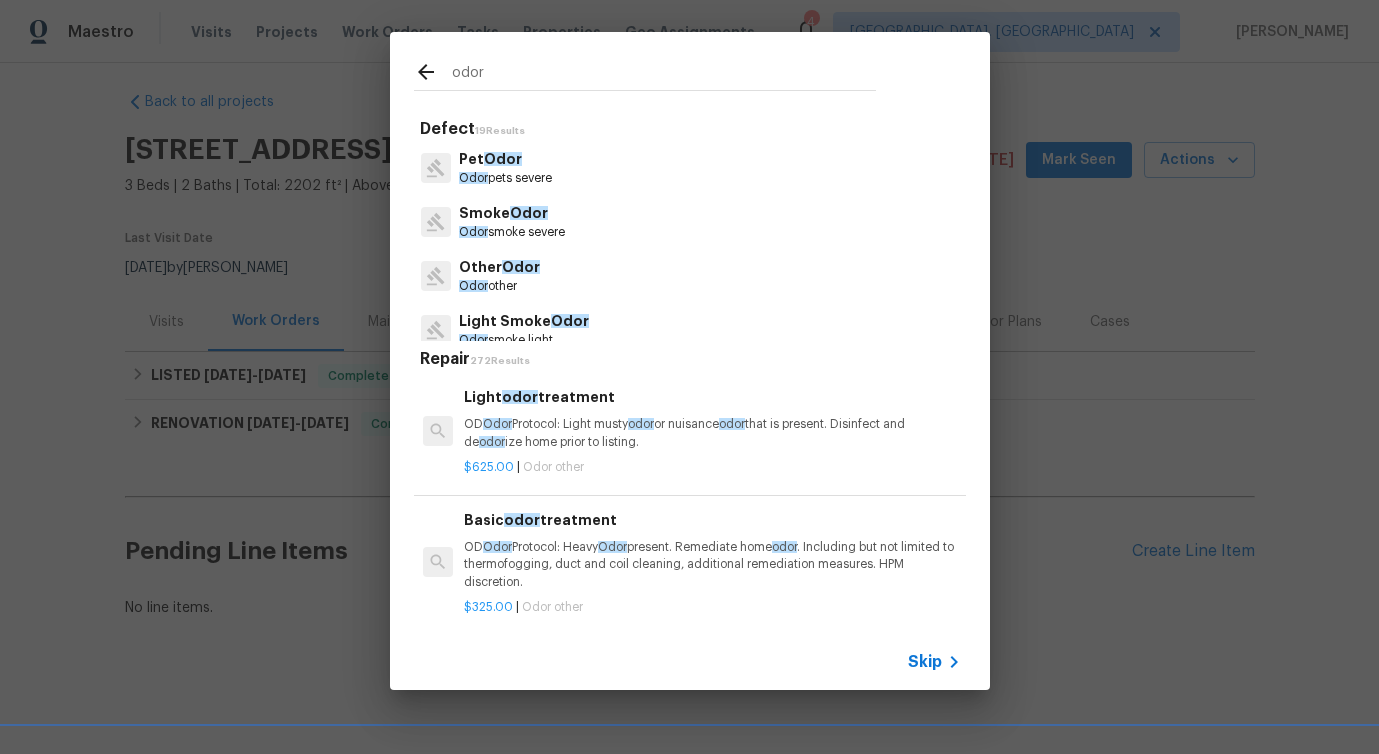 click on "Odor" at bounding box center (521, 267) 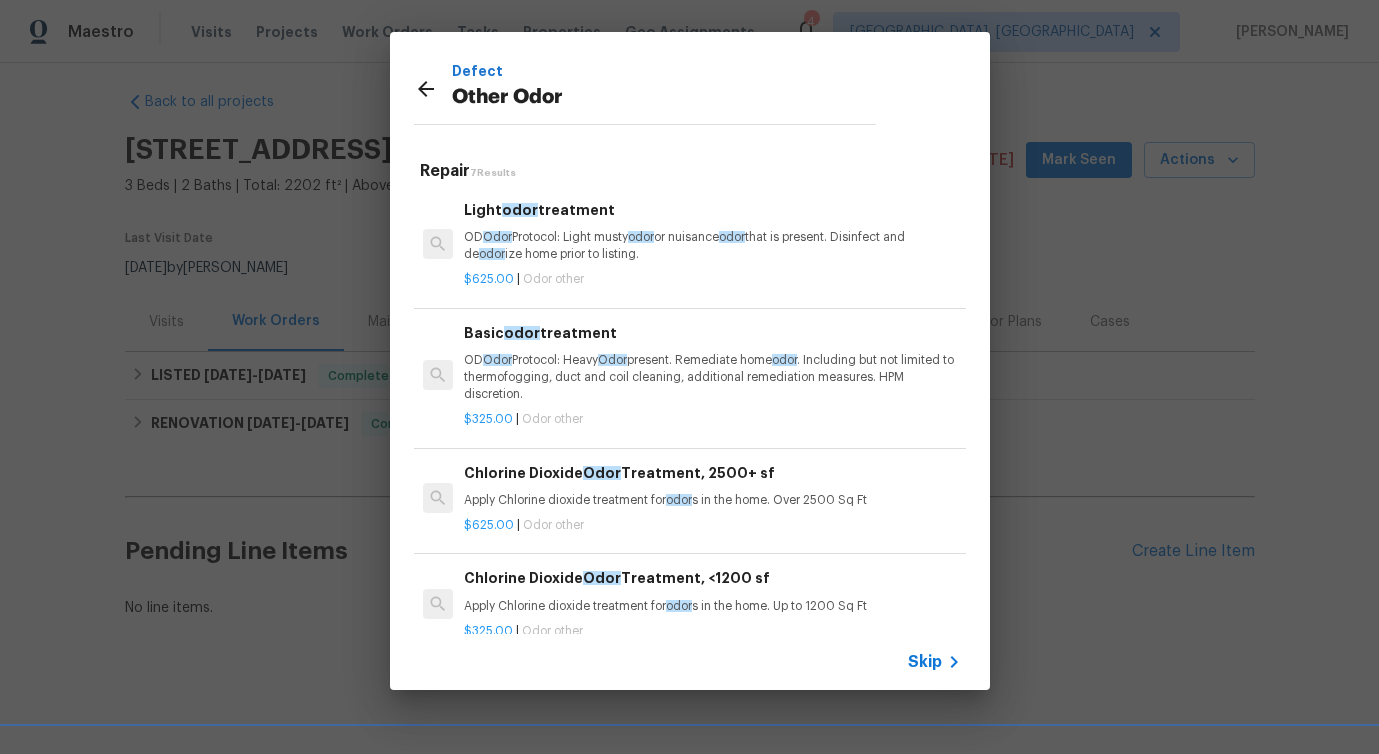 scroll, scrollTop: 33, scrollLeft: 0, axis: vertical 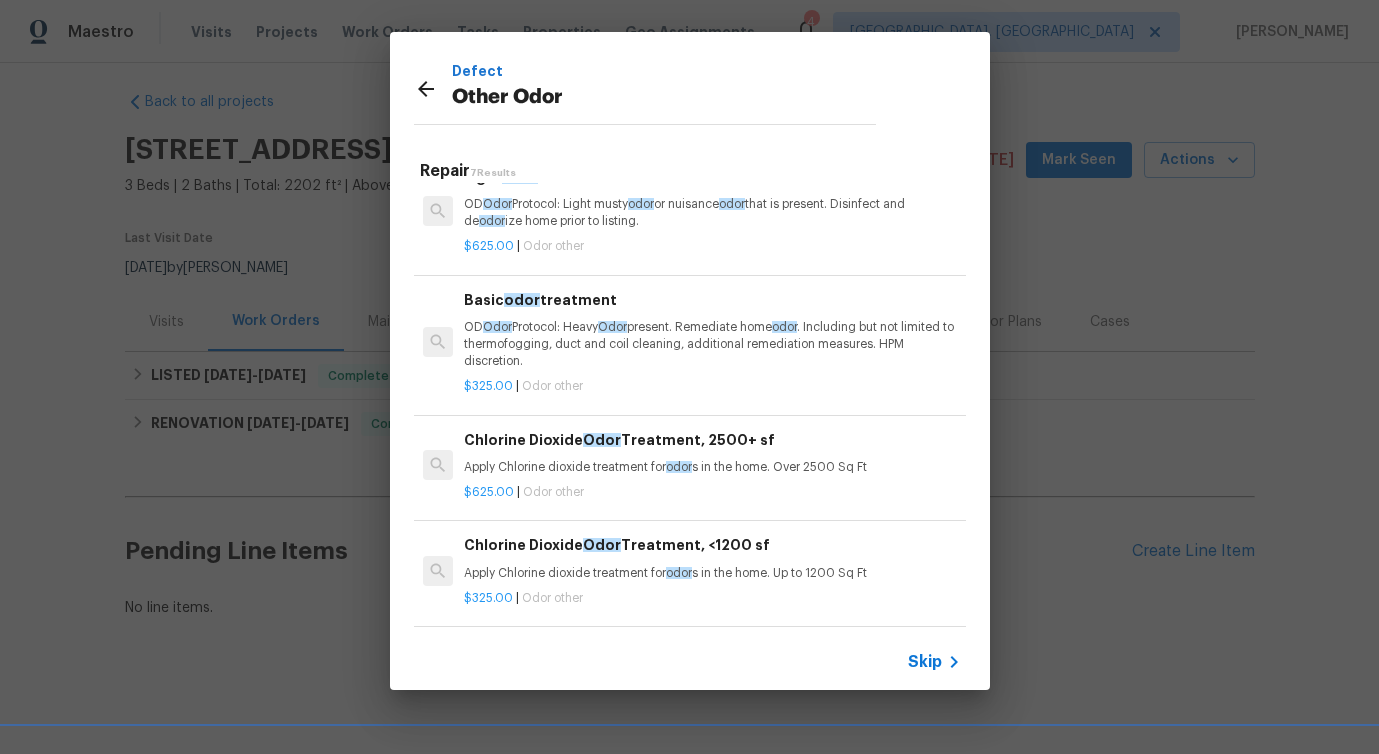 click on "OD  Odor  Protocol: Heavy  Odor  present. Remediate home  odor . Including but not limited to thermofogging, duct and coil cleaning, additional remediation measures. HPM discretion." at bounding box center [712, 344] 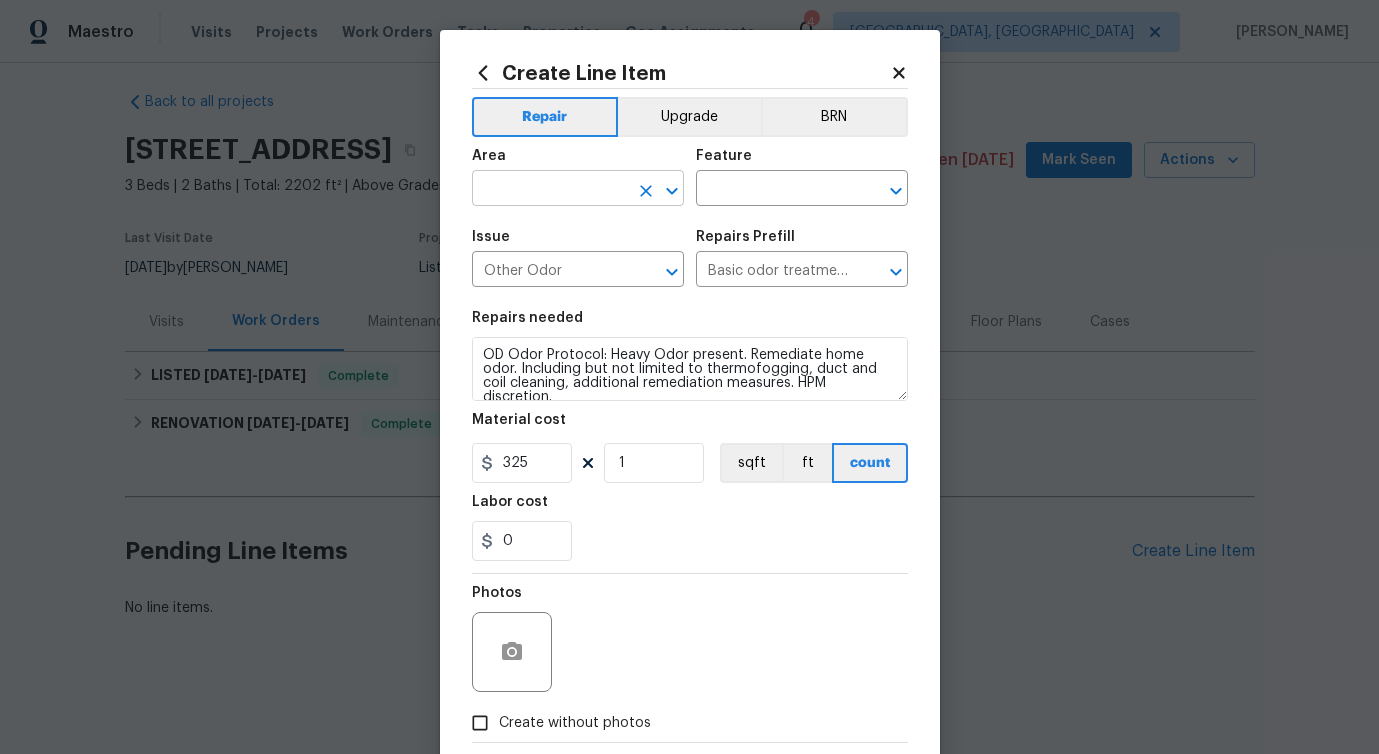 click at bounding box center [550, 190] 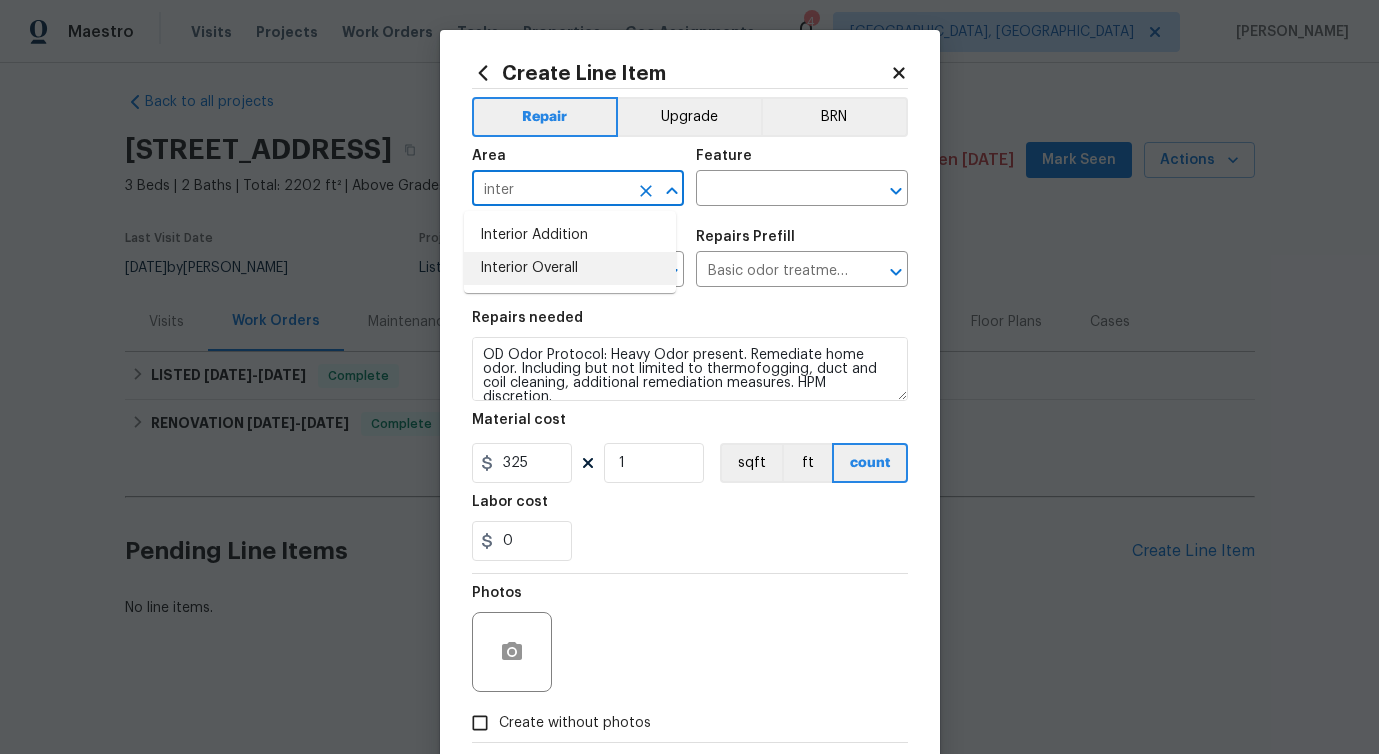 click on "Interior Overall" at bounding box center [570, 268] 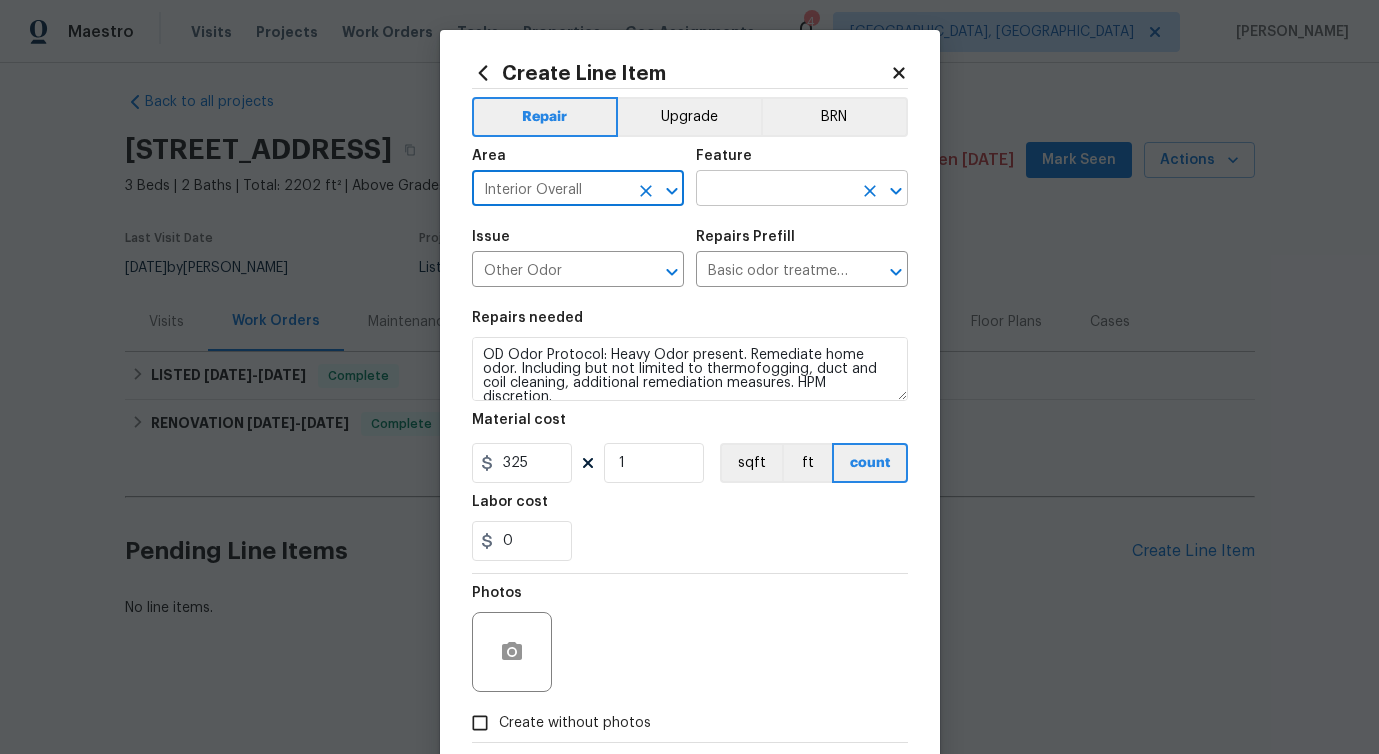 type on "Interior Overall" 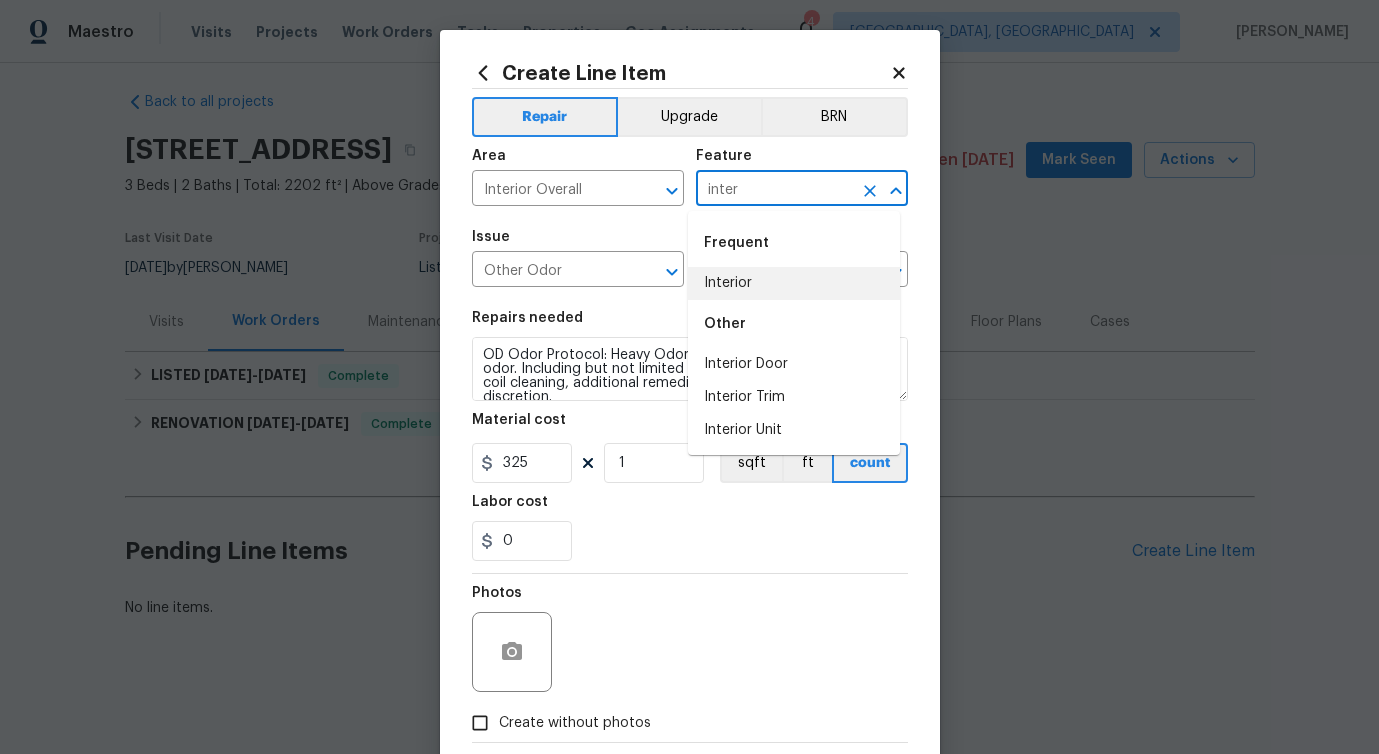 click on "Interior" at bounding box center (794, 283) 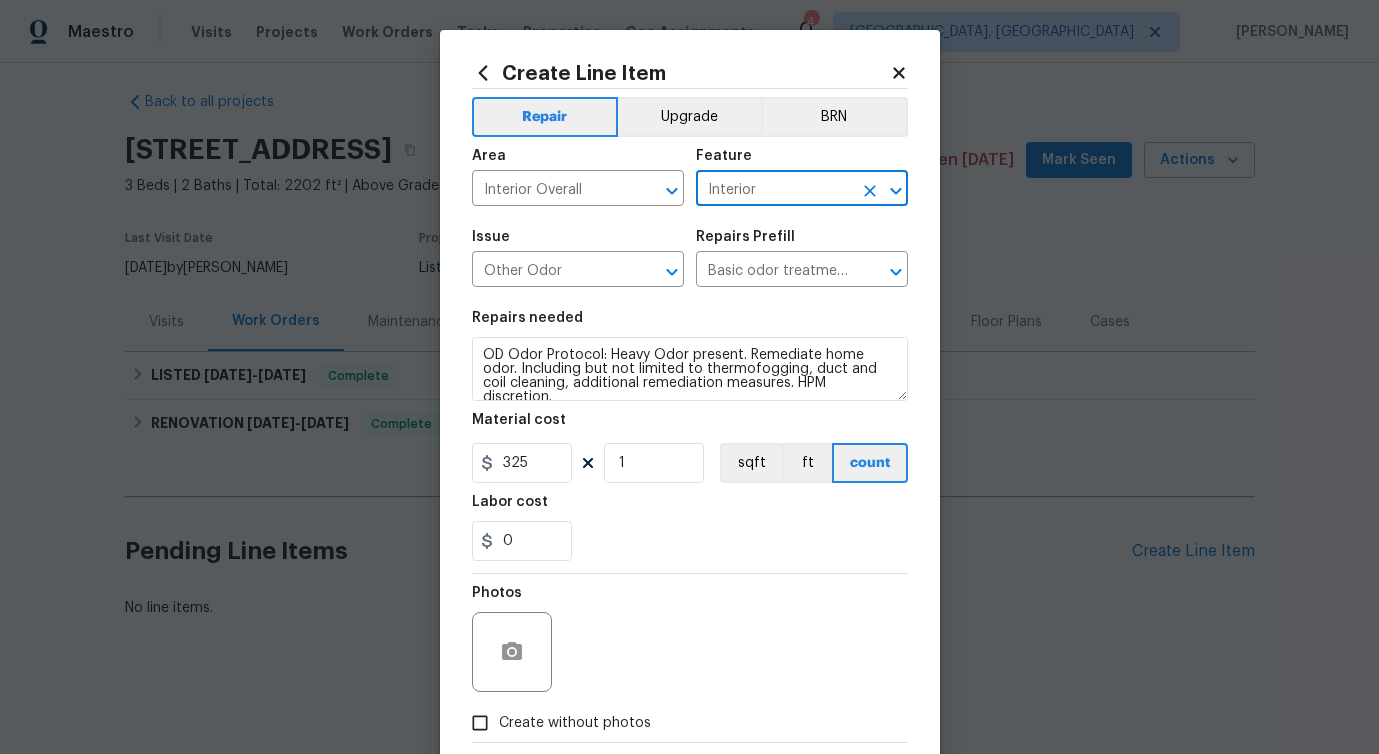 type on "Interior" 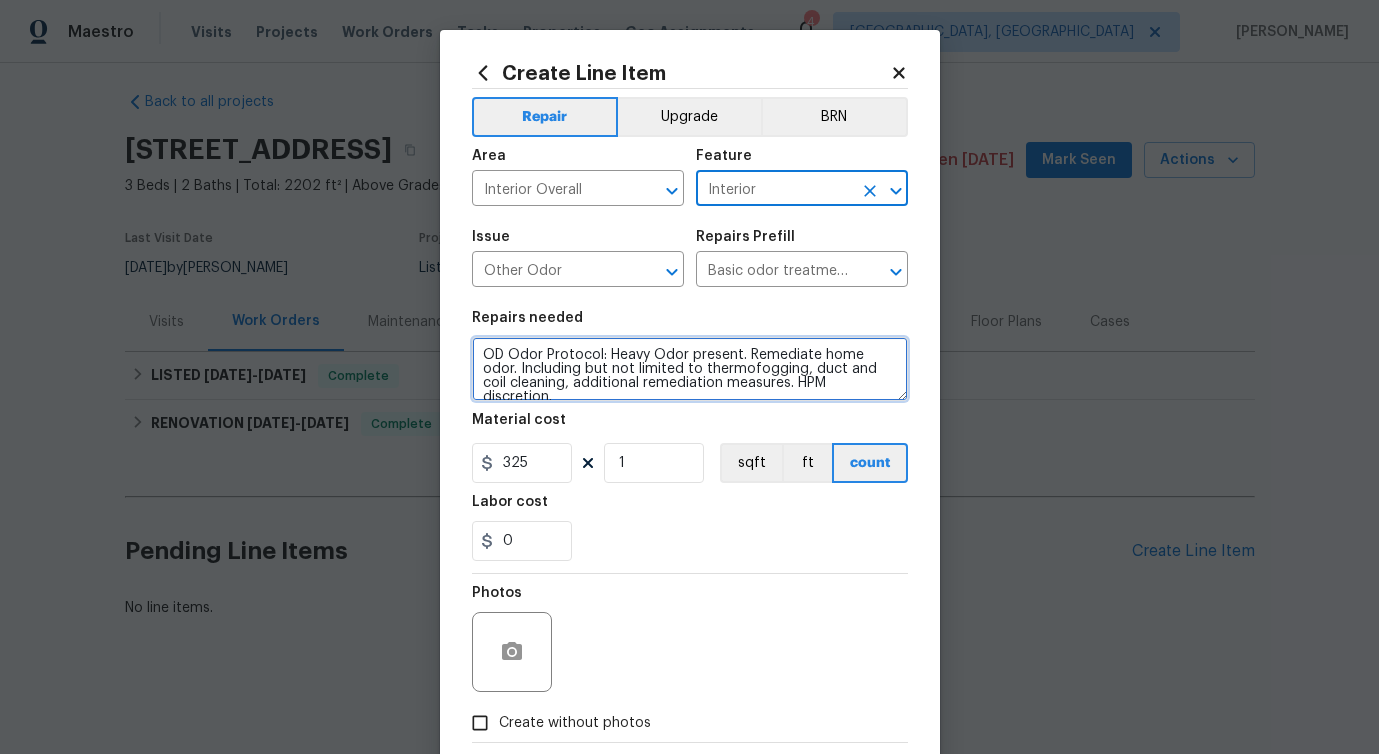 click on "OD Odor Protocol: Heavy Odor present. Remediate home odor. Including but not limited to thermofogging, duct and coil cleaning, additional remediation measures. HPM discretion." at bounding box center [690, 369] 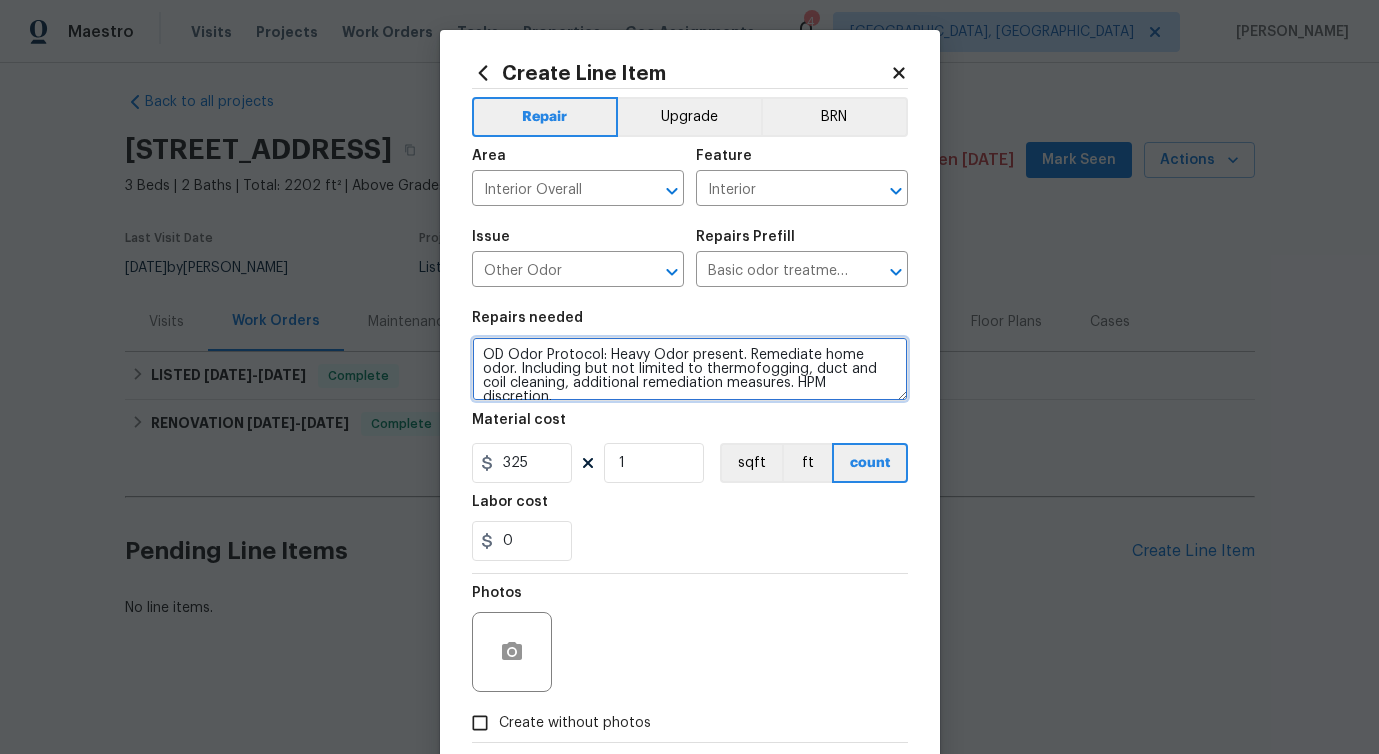 click on "OD Odor Protocol: Heavy Odor present. Remediate home odor. Including but not limited to thermofogging, duct and coil cleaning, additional remediation measures. HPM discretion." at bounding box center (690, 369) 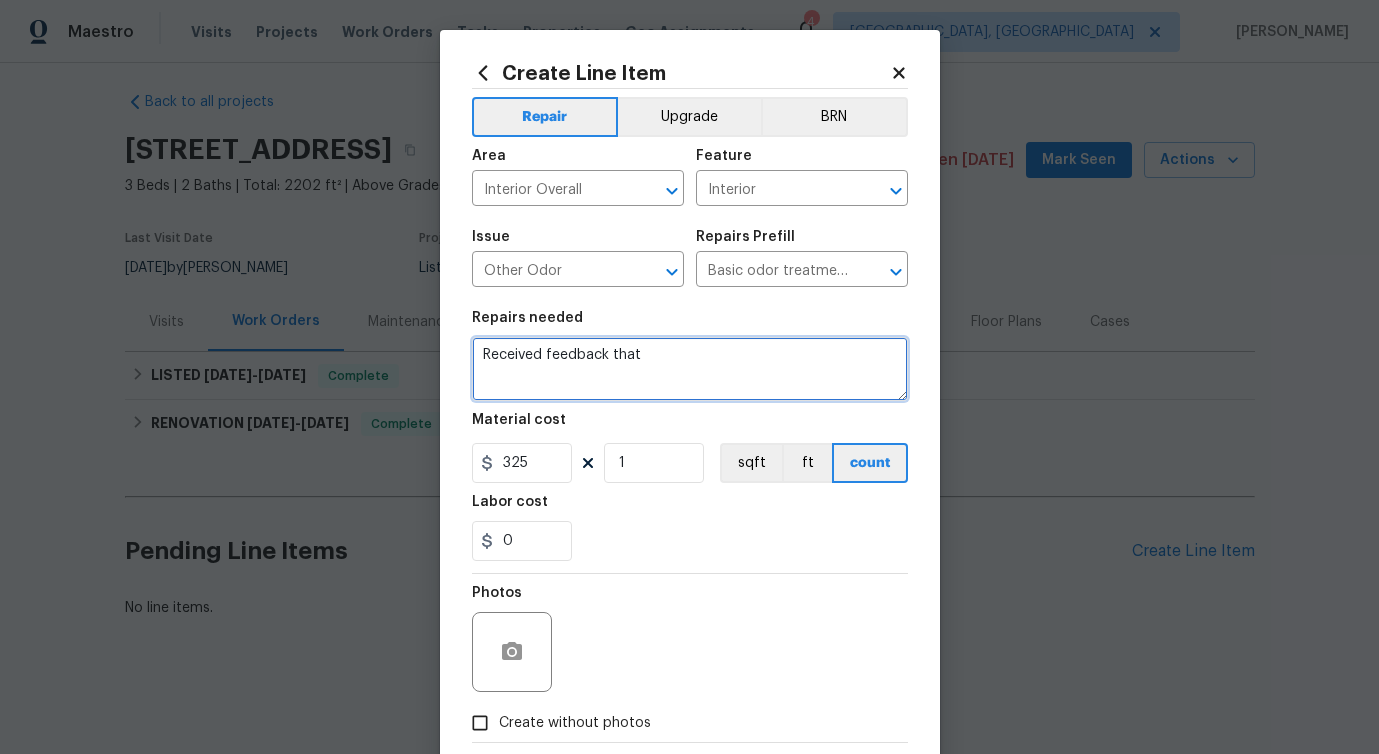 paste on "Strong odor of gas in the home." 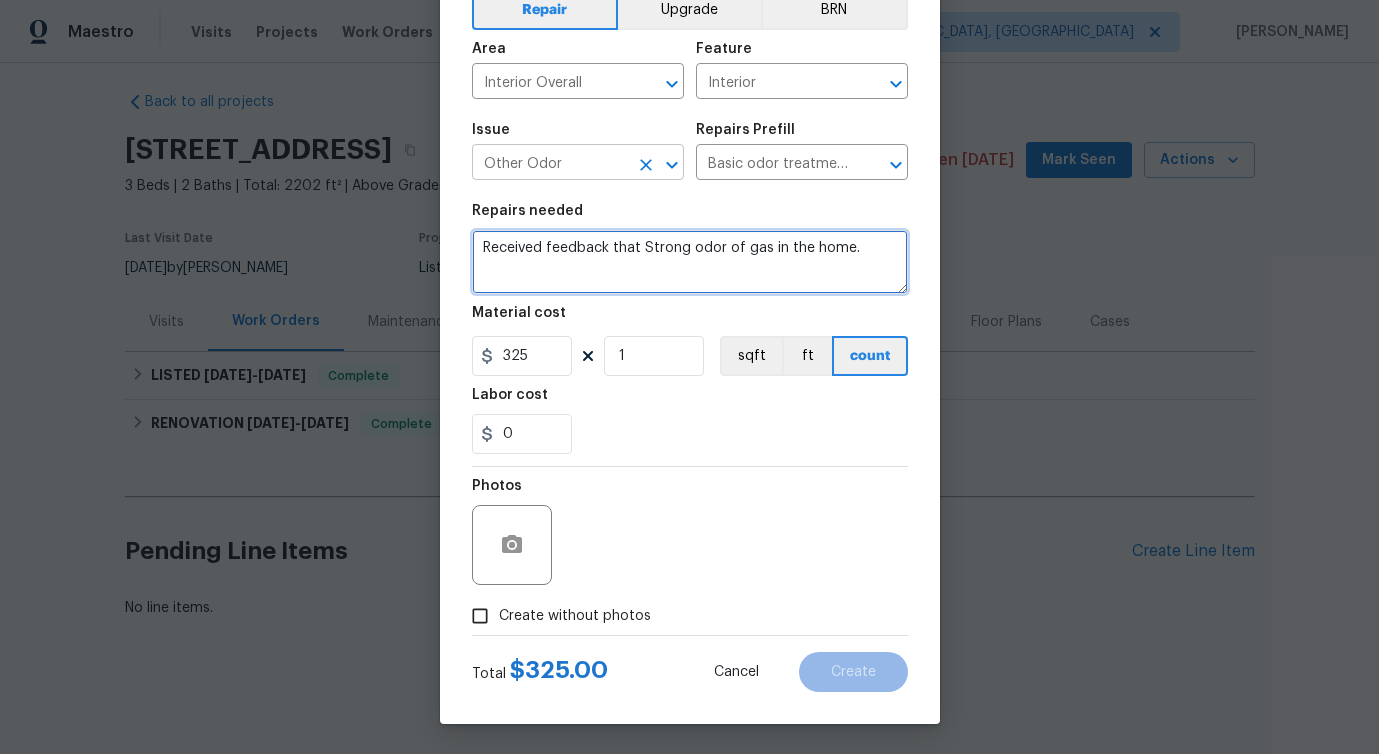scroll, scrollTop: 0, scrollLeft: 0, axis: both 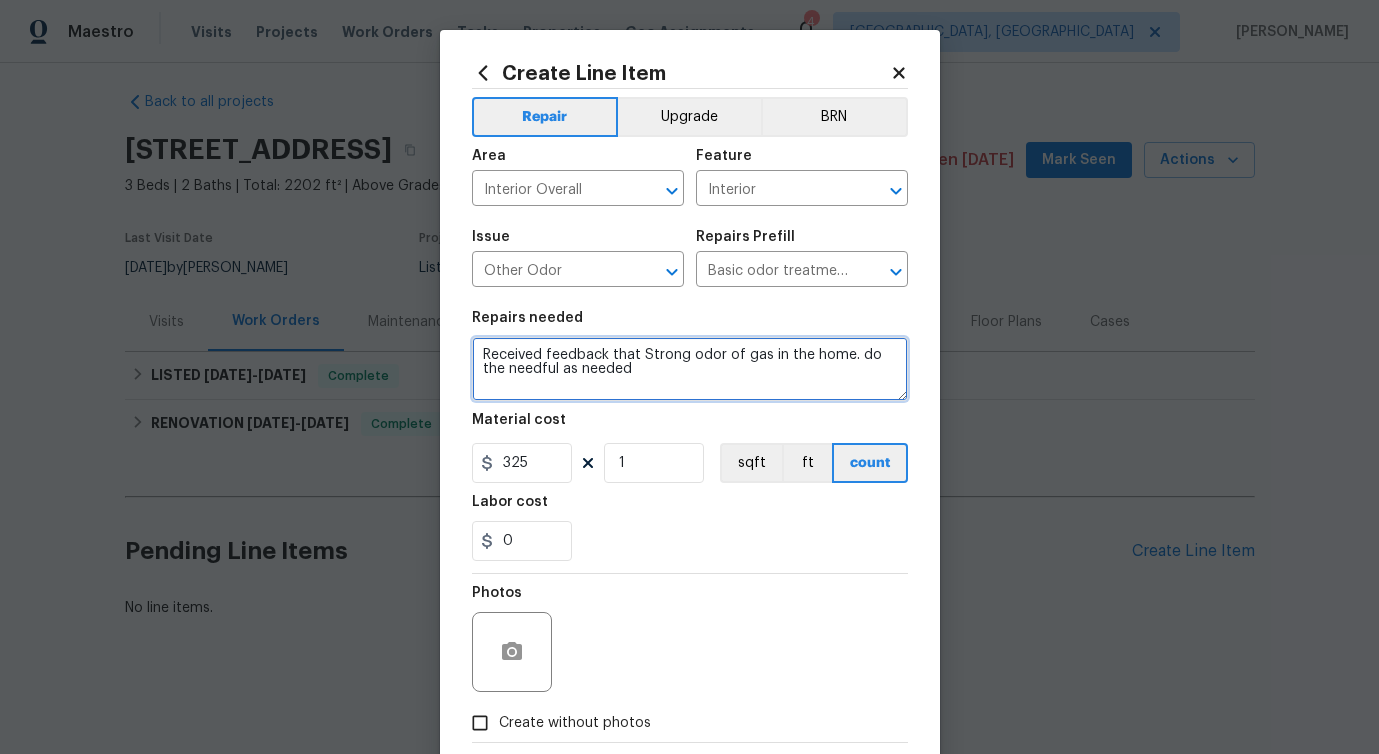drag, startPoint x: 848, startPoint y: 354, endPoint x: 848, endPoint y: 381, distance: 27 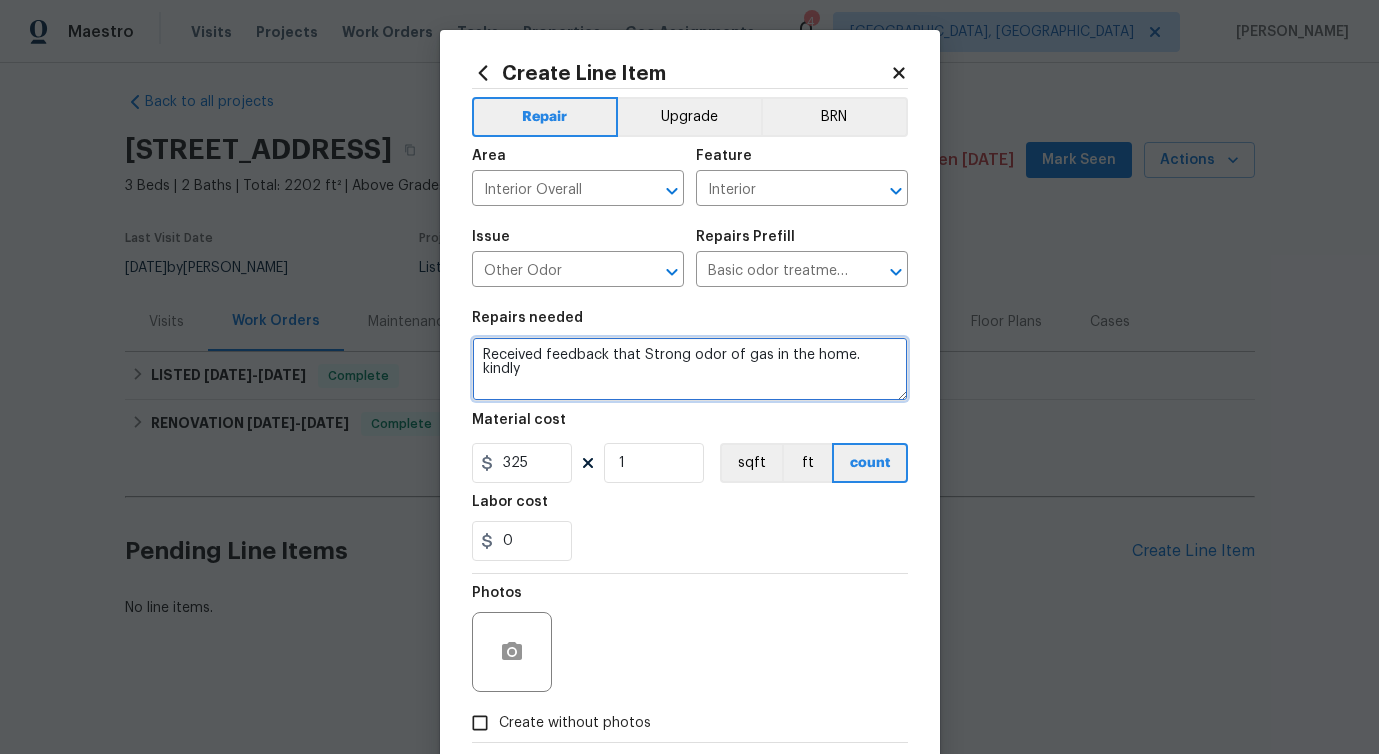 paste on "Take the necessary action as required." 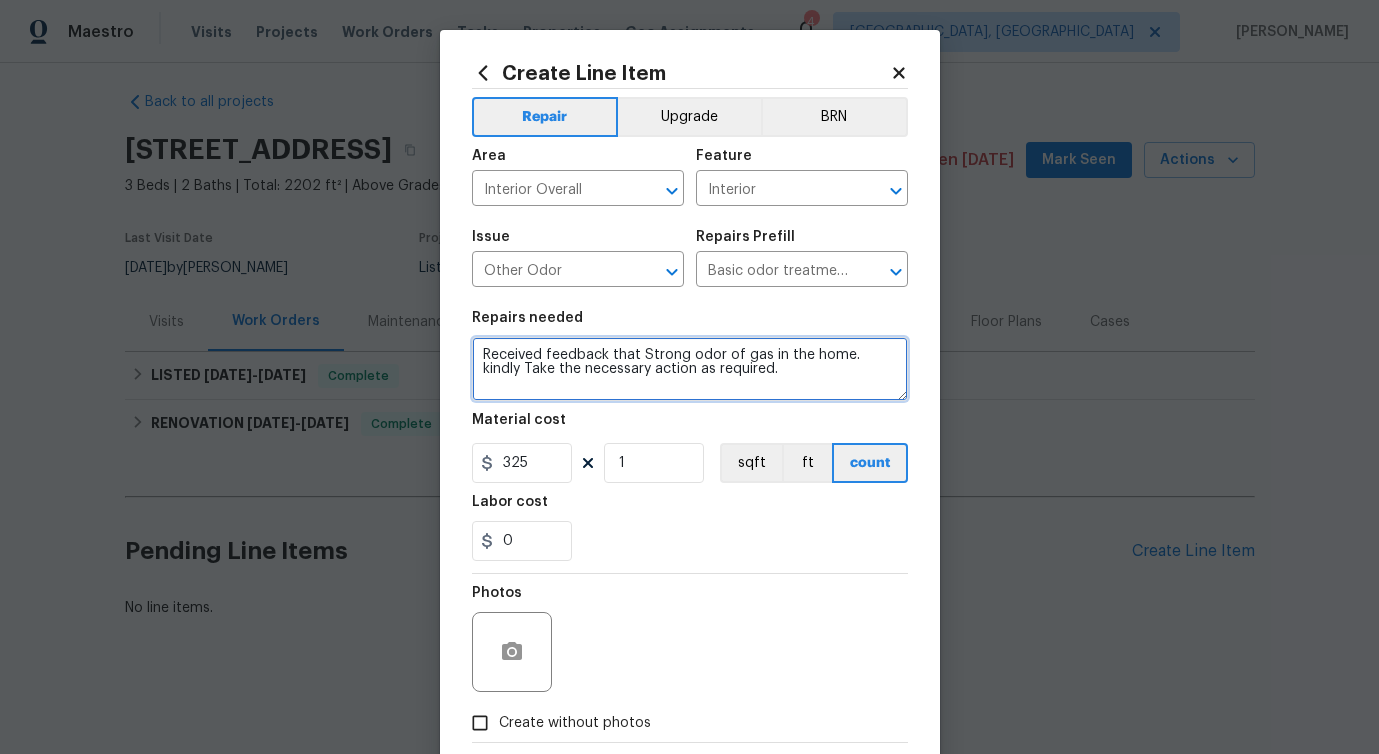 click on "Received feedback that Strong odor of gas in the home. kindly Take the necessary action as required." at bounding box center (690, 369) 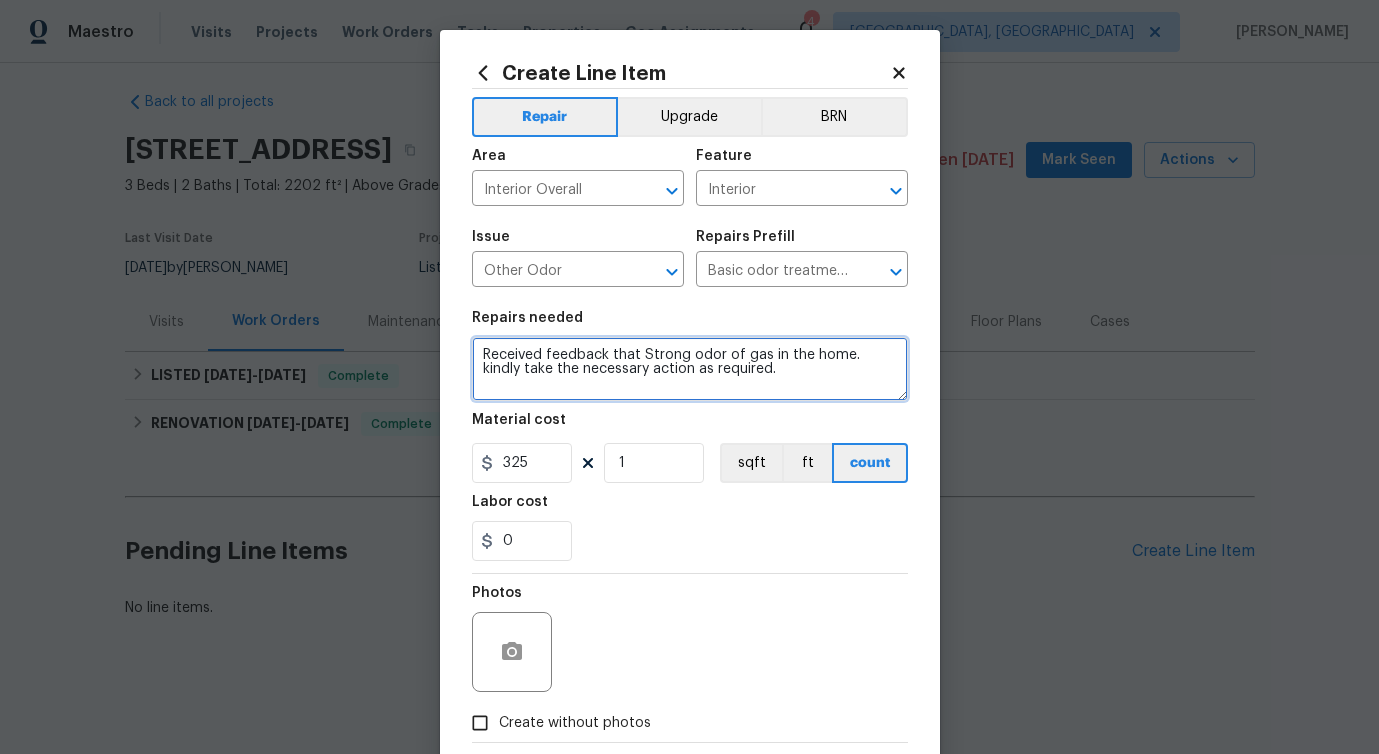 click on "Received feedback that Strong odor of gas in the home. kindly take the necessary action as required." at bounding box center (690, 369) 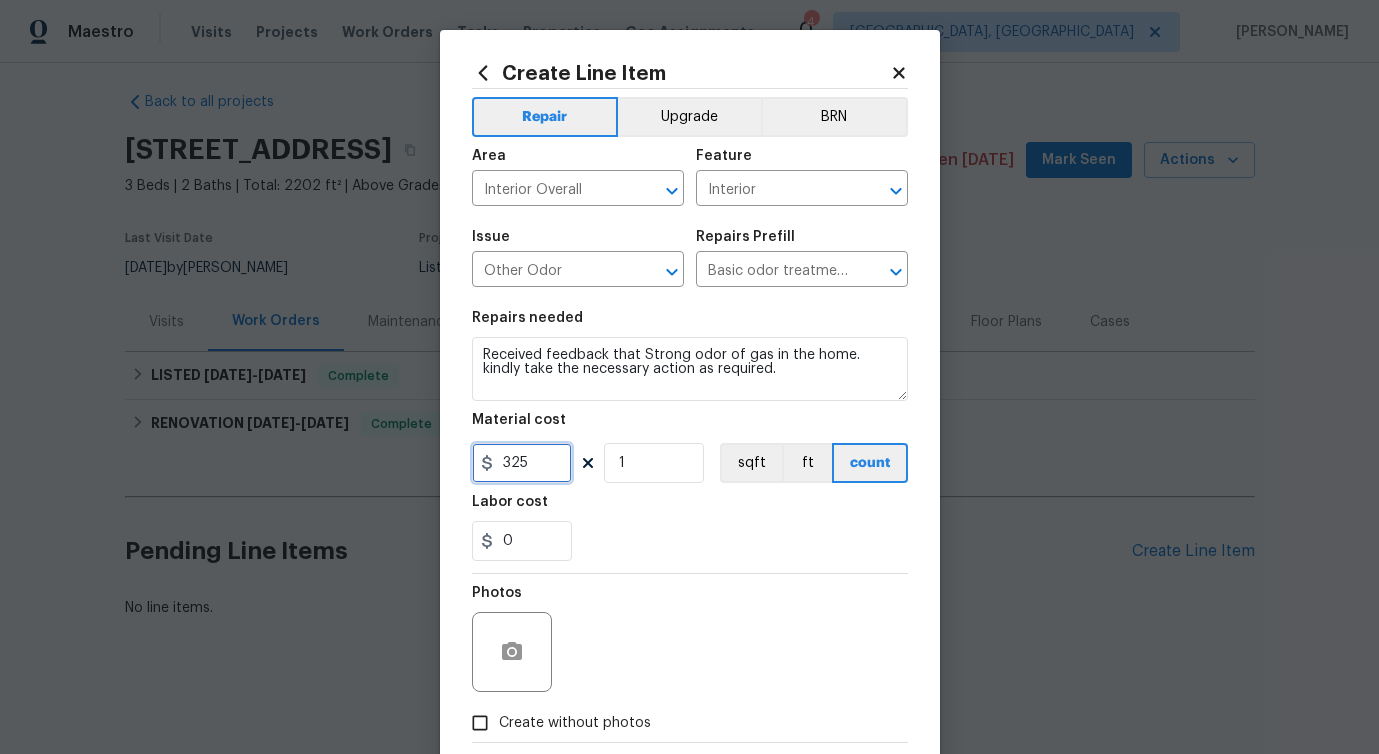 click on "325" at bounding box center [522, 463] 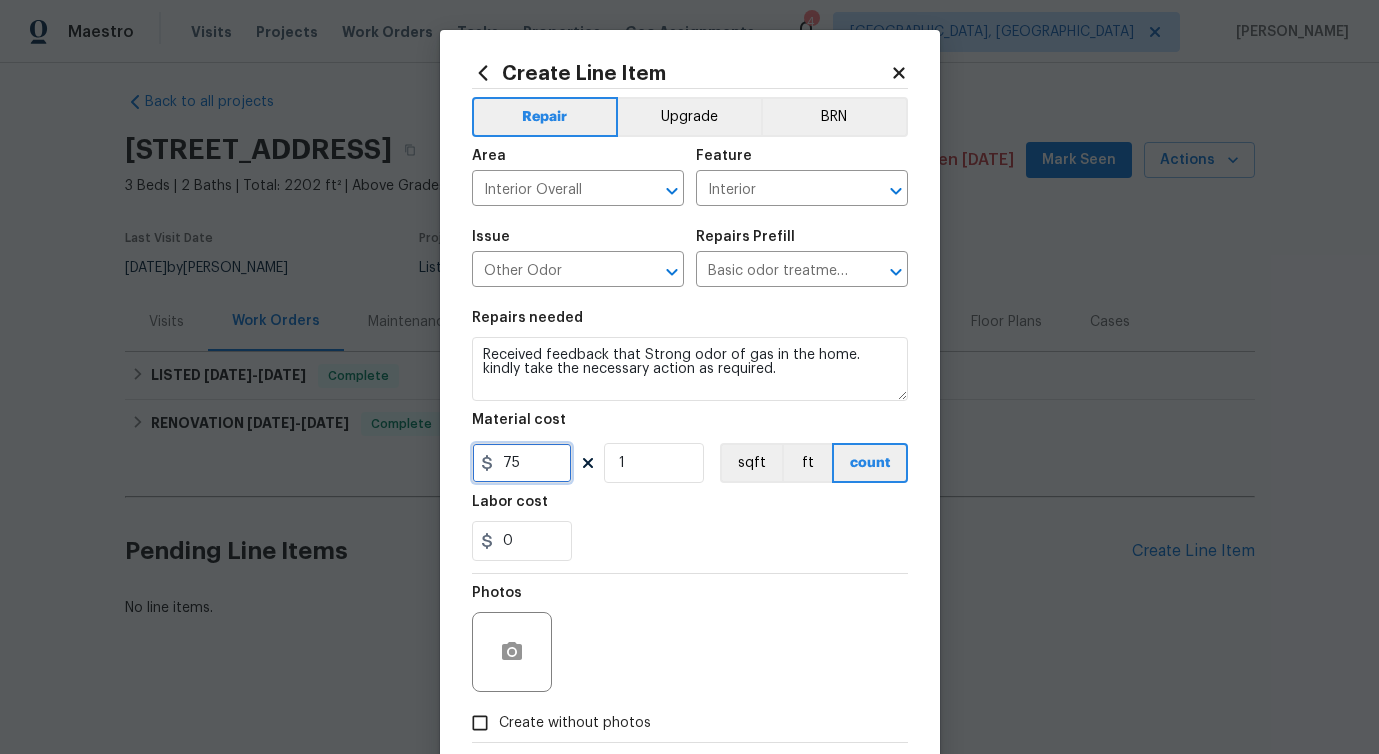 type on "75" 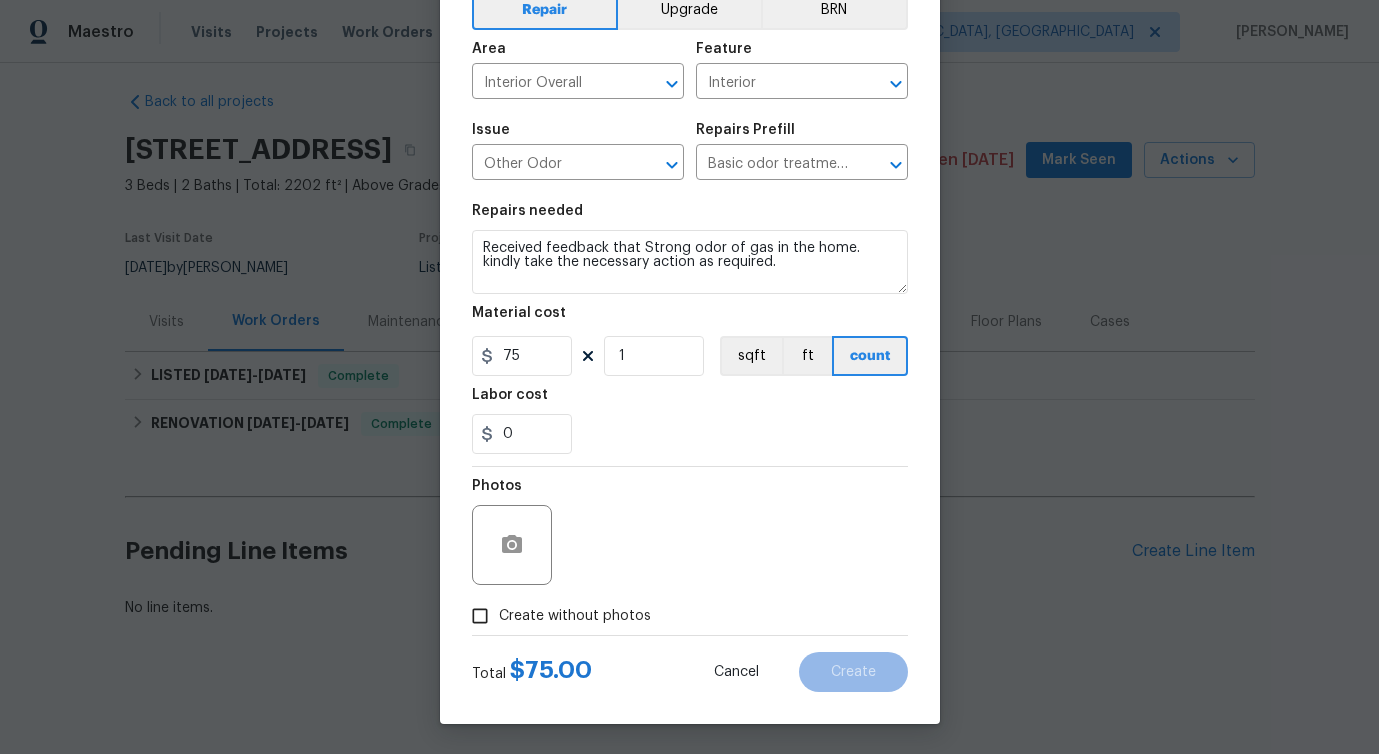 click on "Create without photos" at bounding box center [556, 616] 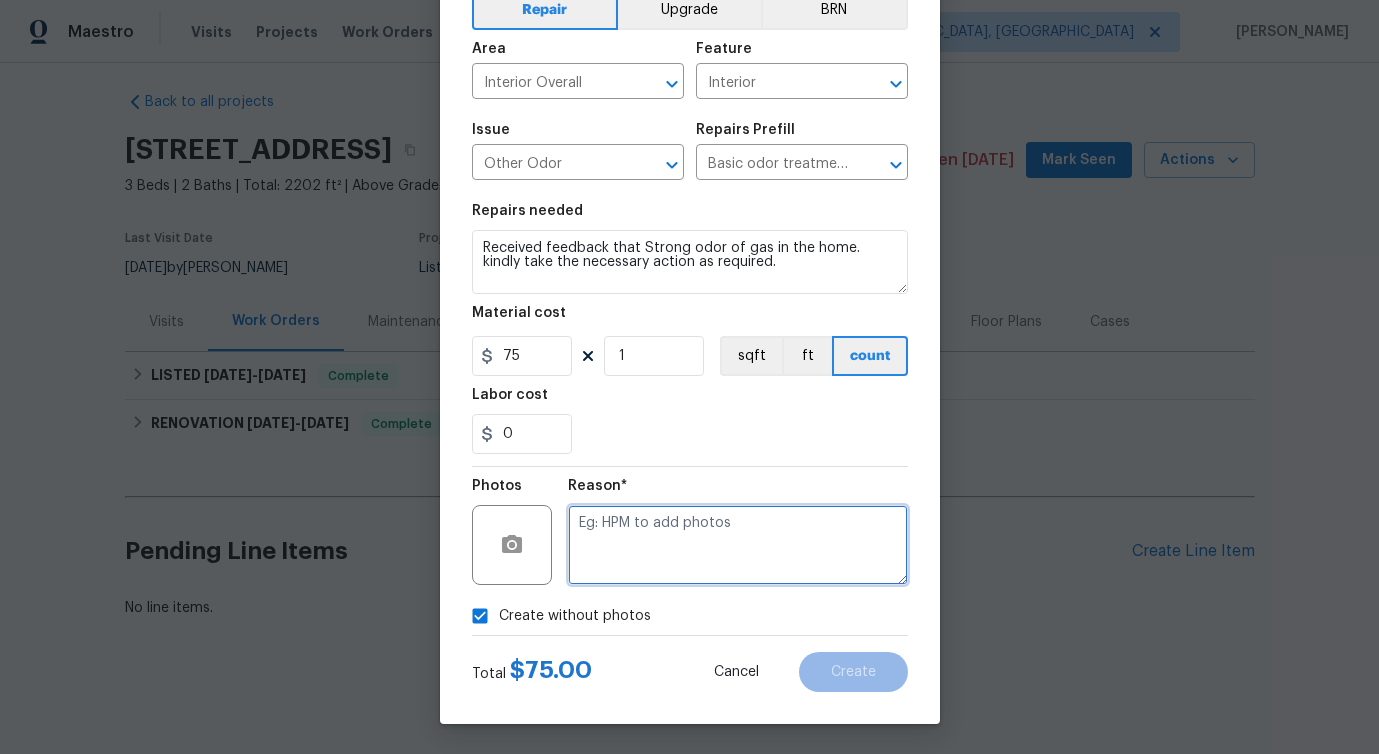 click at bounding box center (738, 545) 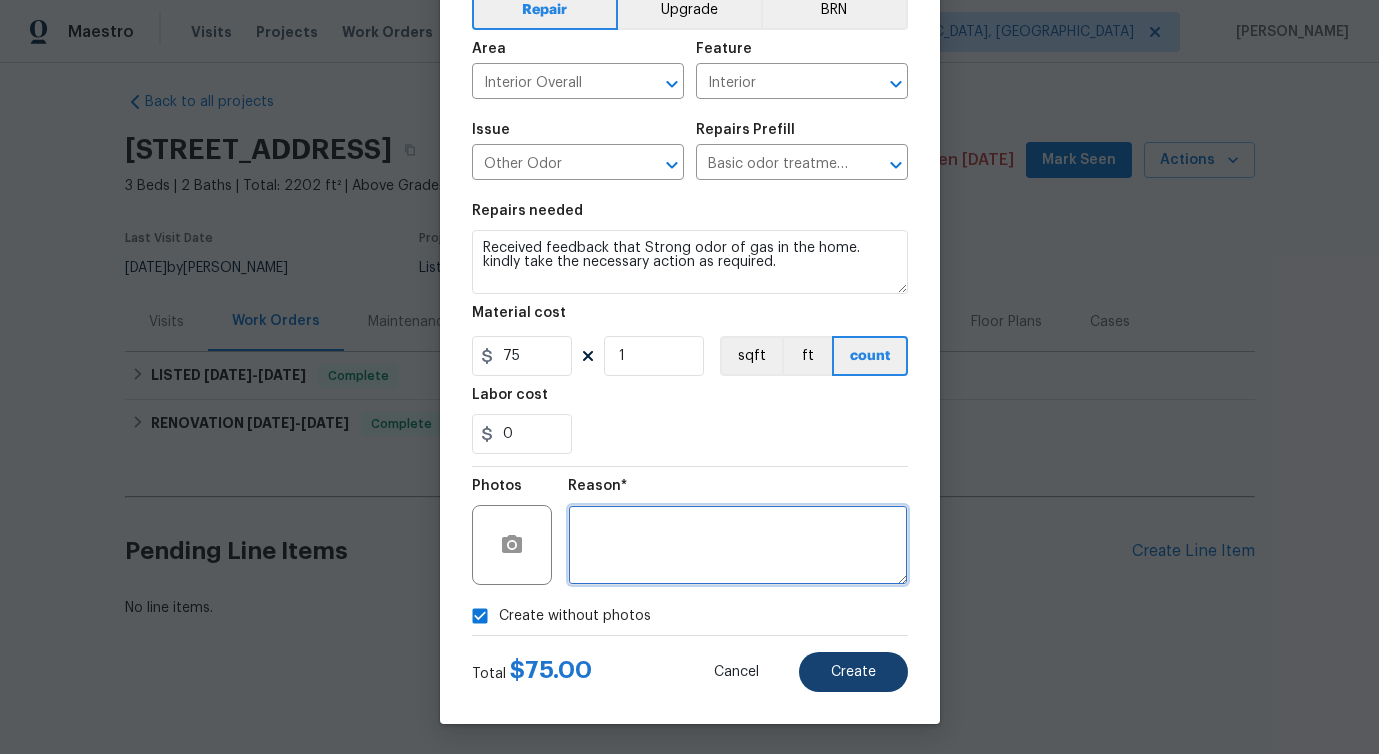 type 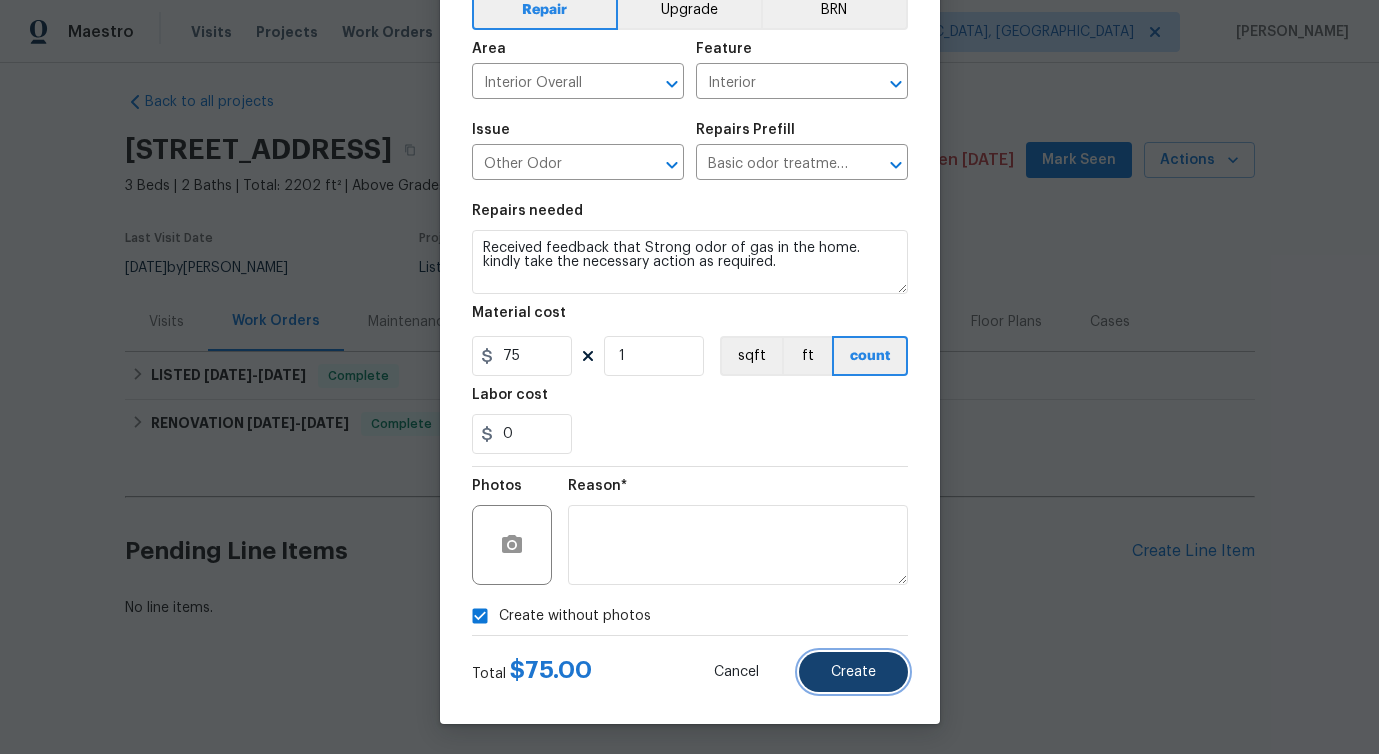 click on "Create" at bounding box center (853, 672) 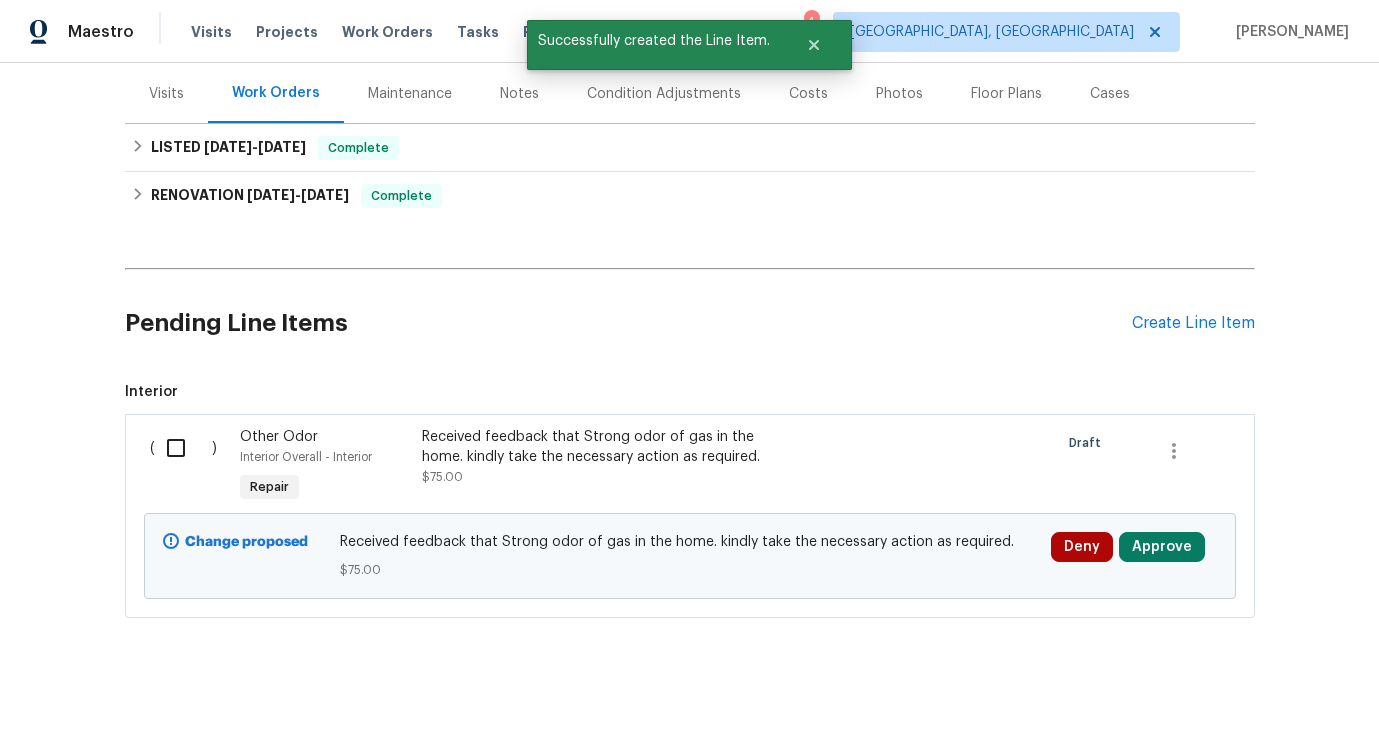 scroll, scrollTop: 254, scrollLeft: 0, axis: vertical 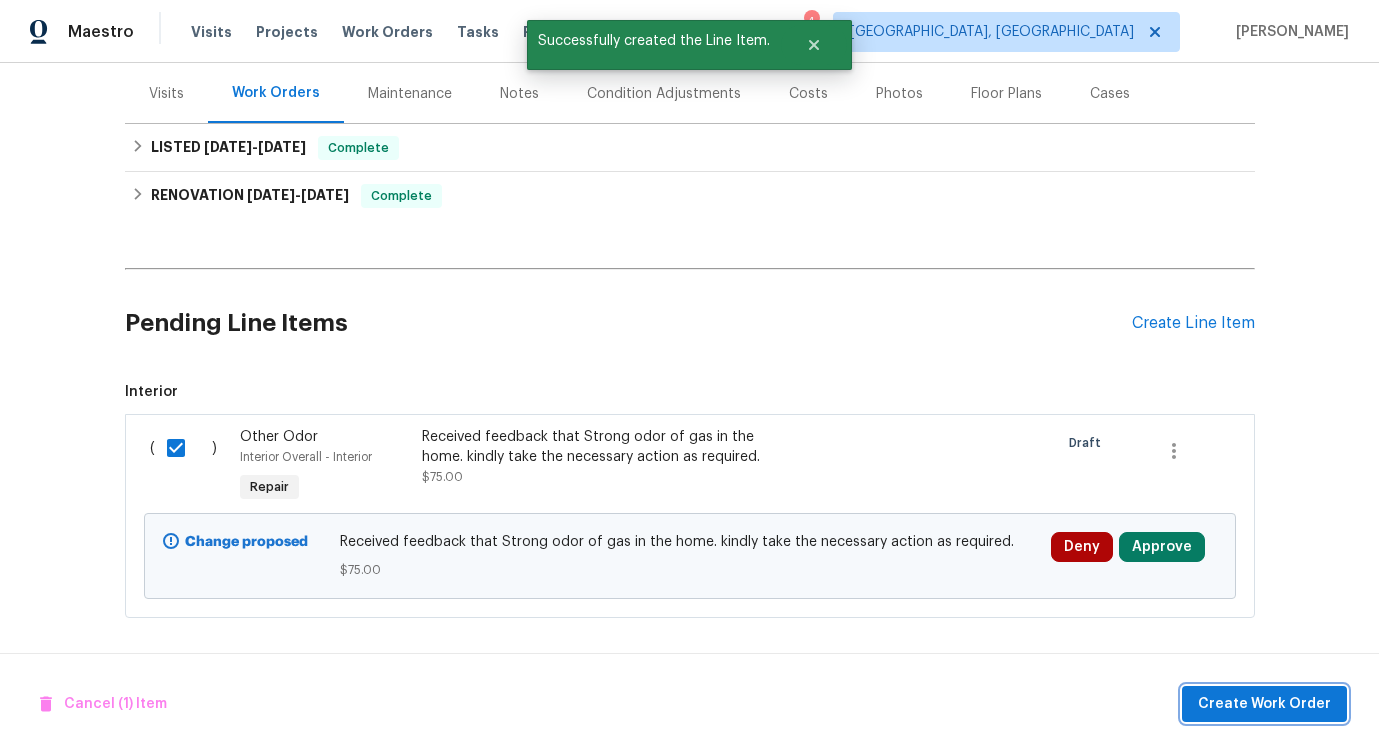 click on "Create Work Order" at bounding box center (1264, 704) 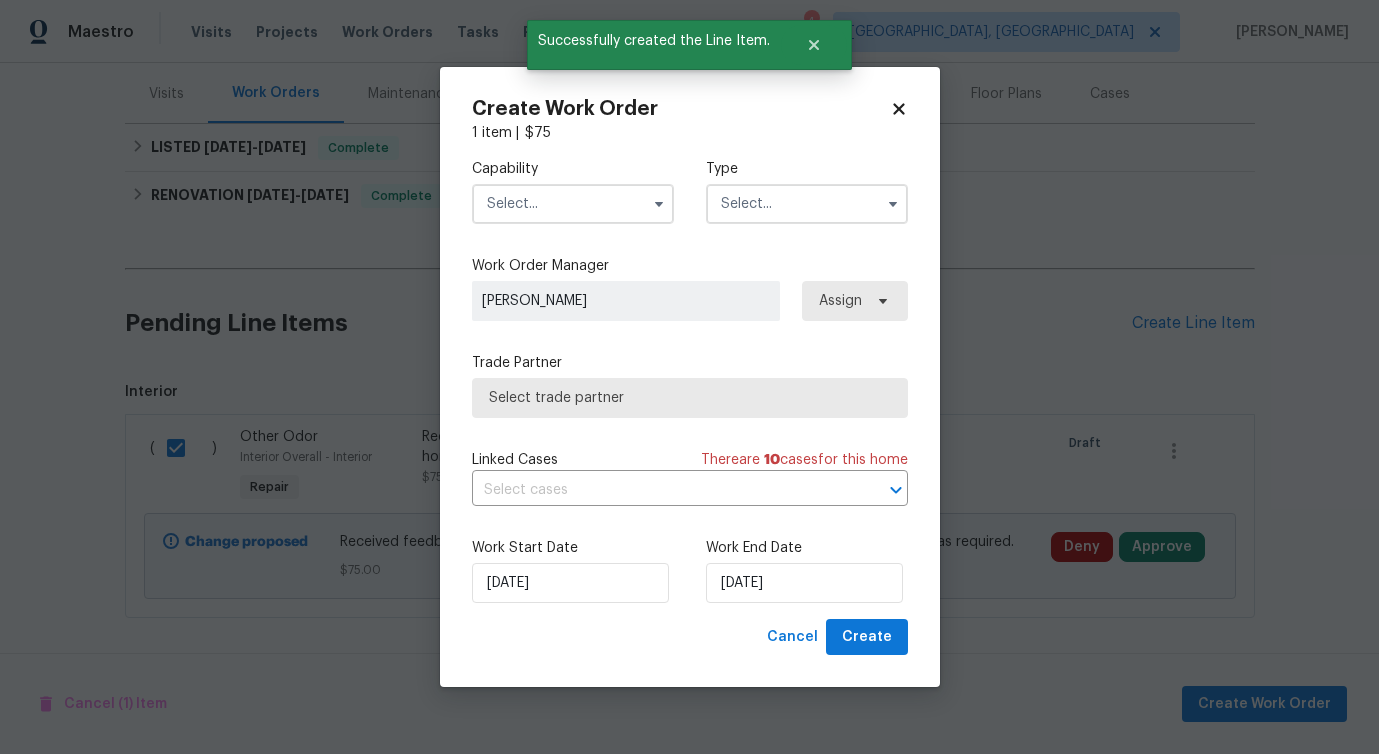 drag, startPoint x: 604, startPoint y: 190, endPoint x: 599, endPoint y: 200, distance: 11.18034 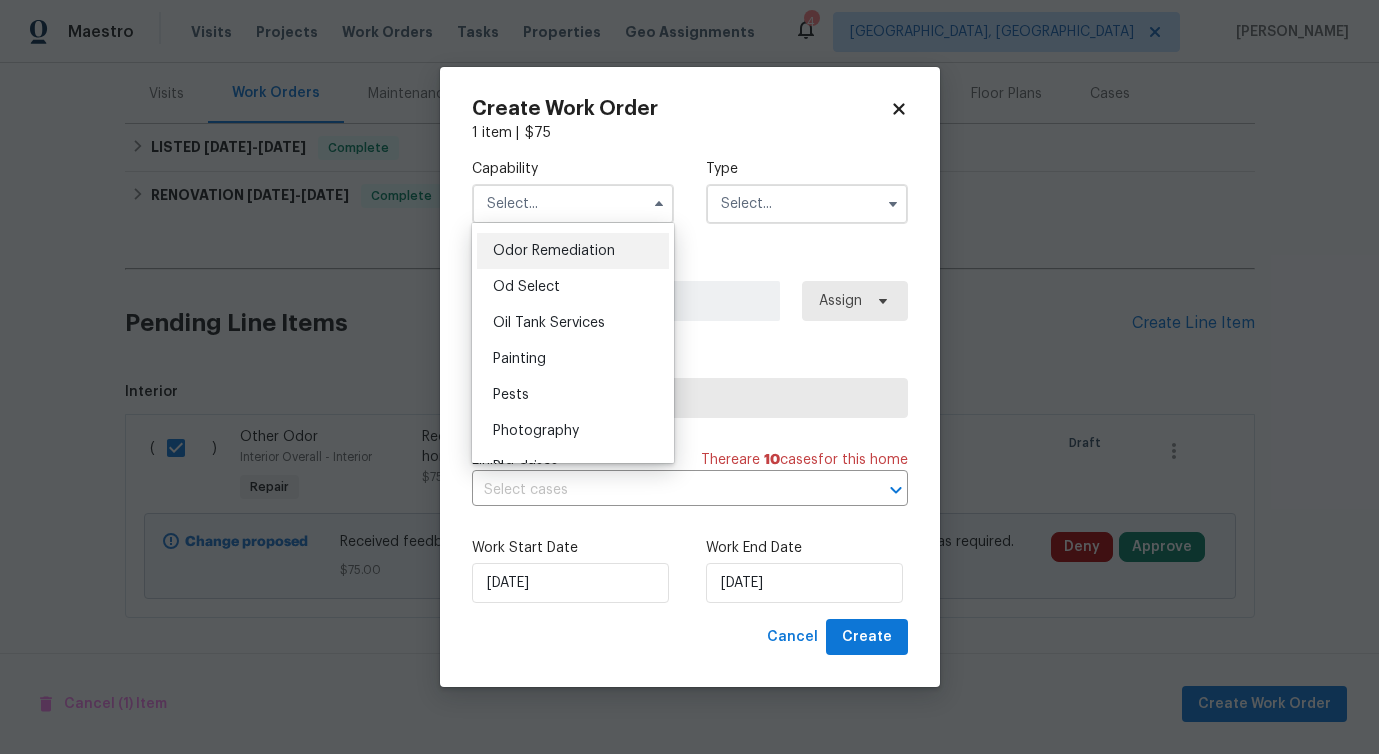 scroll, scrollTop: 1567, scrollLeft: 0, axis: vertical 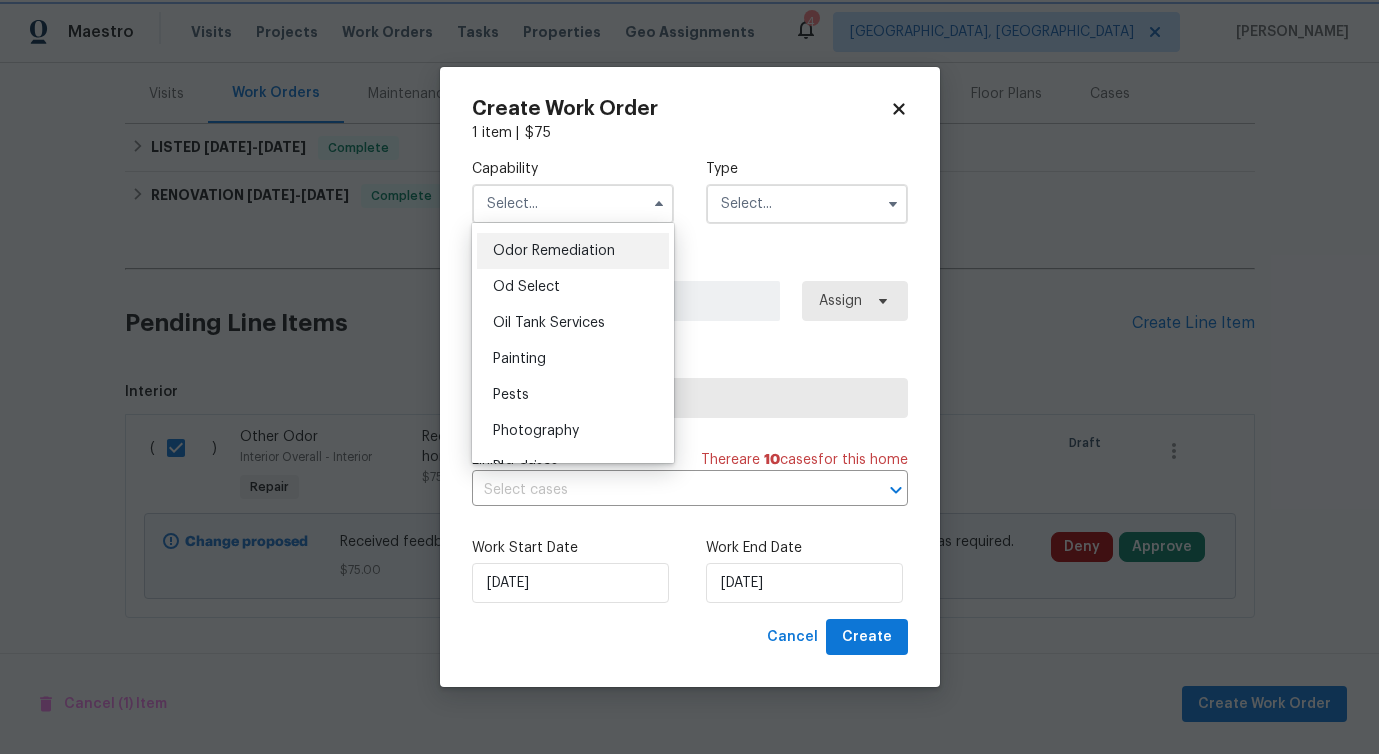 type on "Odor Remediation" 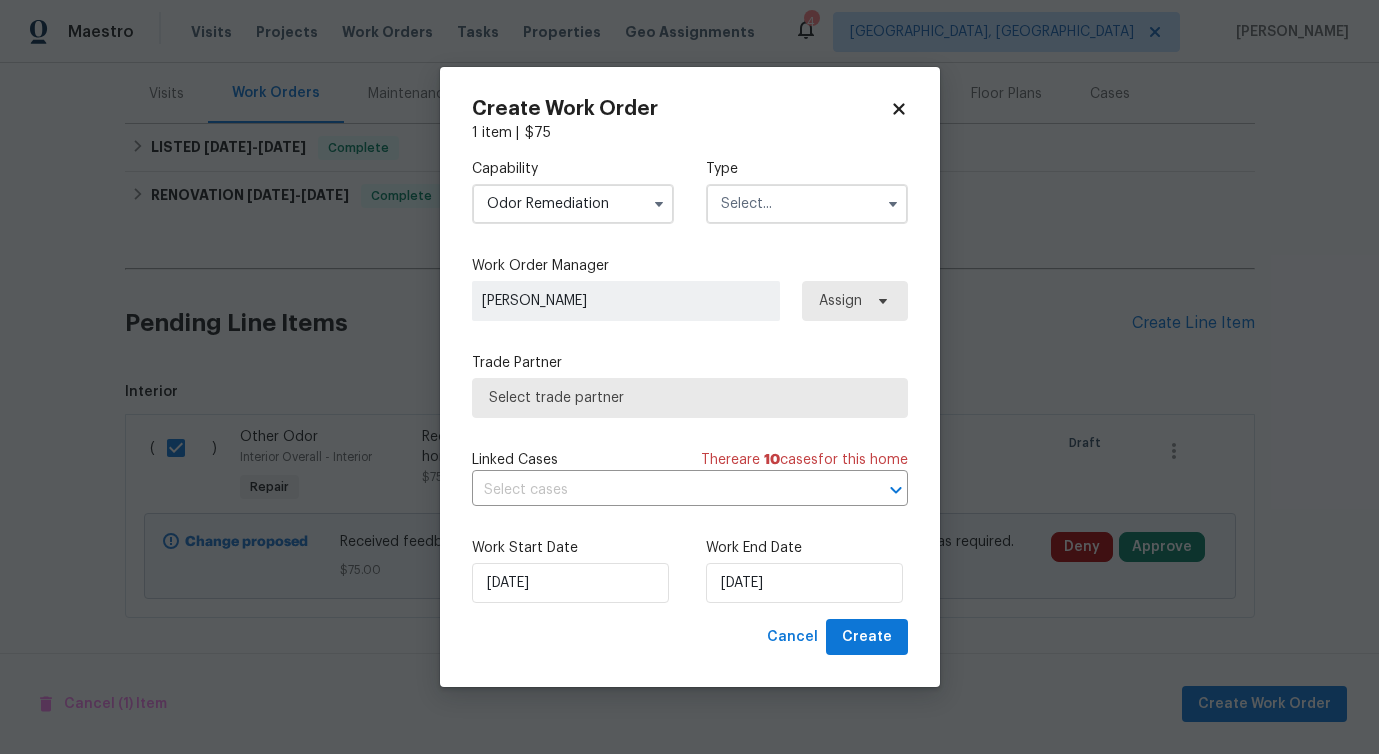 click on "Capability   Odor Remediation Agent Appliance Bathtub Resurfacing BRN And Lrr Broker Cabinets Carpet Cleaning Chimney Cleaning Cleaning Maintenance Concrete Flatwork Countertop Countertop Resurfacing Crawl Space Data Labeling Day One Walk Dispatch Electrical Engineering Fencing Fireplace Flooring Floor Refinishing Foundation Garage Door Gas Line Service General Contractor General Inspector Glass Window Gutters Handyman Hardscape Landscape Home Assessment HVAC Irrigation Junk Removal Landscaping Maintenance Land Surveying Living Area Measurement Locksmith Masonry Mold Remediation Odor Remediation Od Select Oil Tank Services Painting Pests Photography Plumbing Pool Pool Repair Pressure Washing Radon Testing Reno Valuations Restoration Roof Security Septic Sewer Inspections And Repairs Siding Snow Structural Tree Services Valuations Wells Wildlife Type" at bounding box center (690, 191) 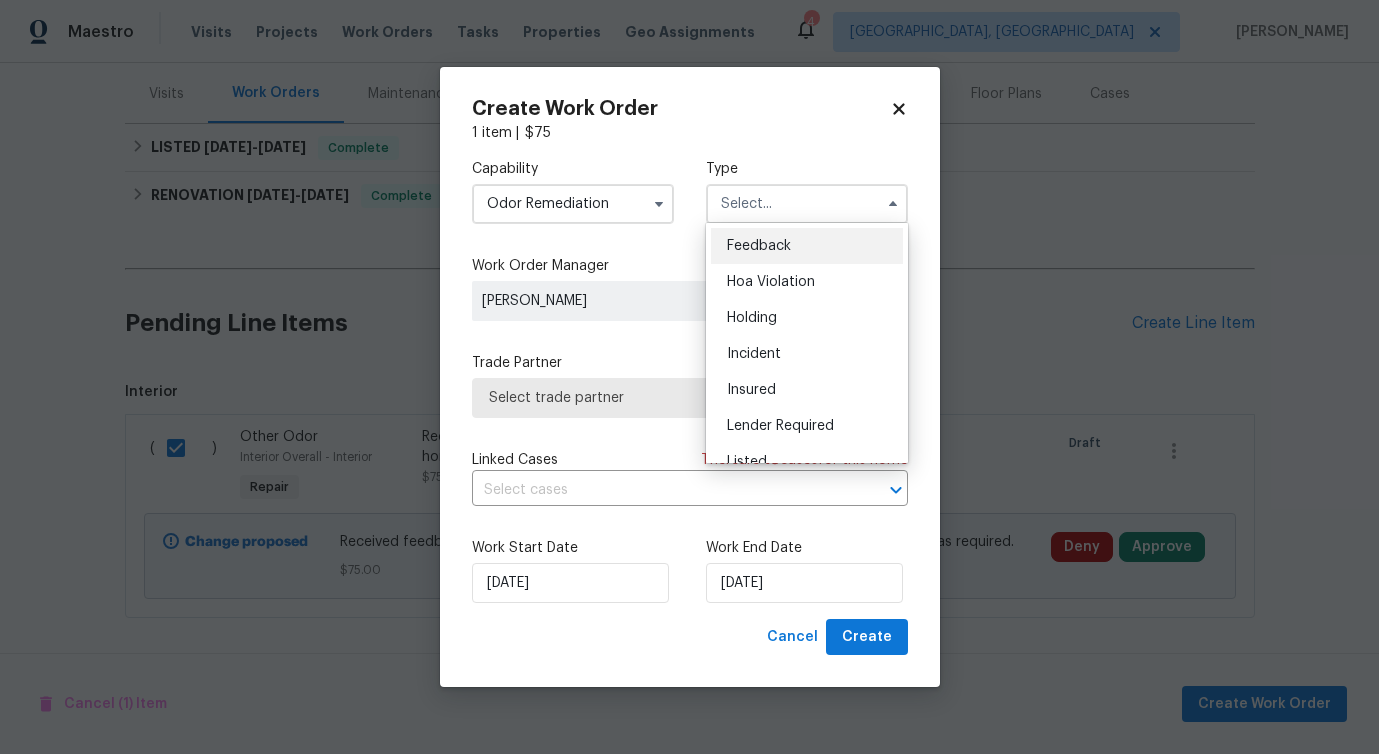 click on "Feedback" at bounding box center [759, 246] 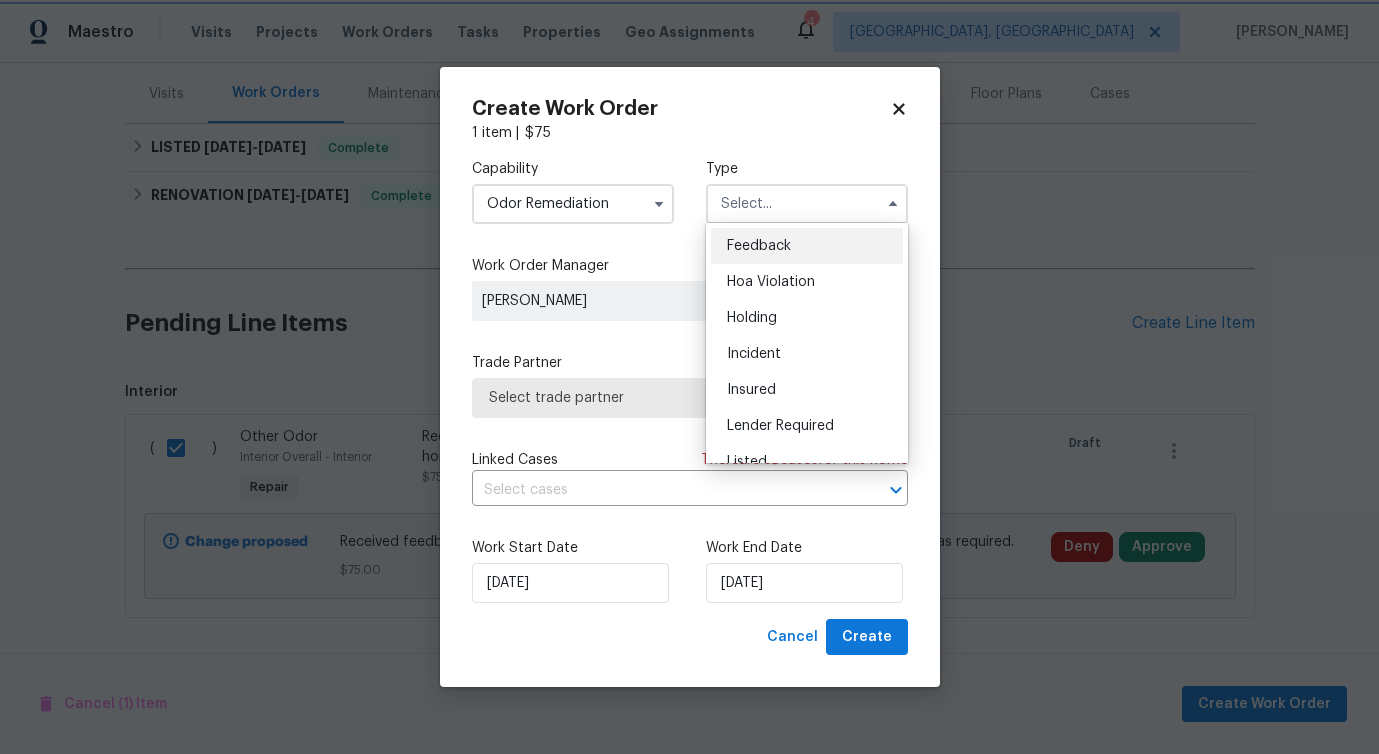 type on "Feedback" 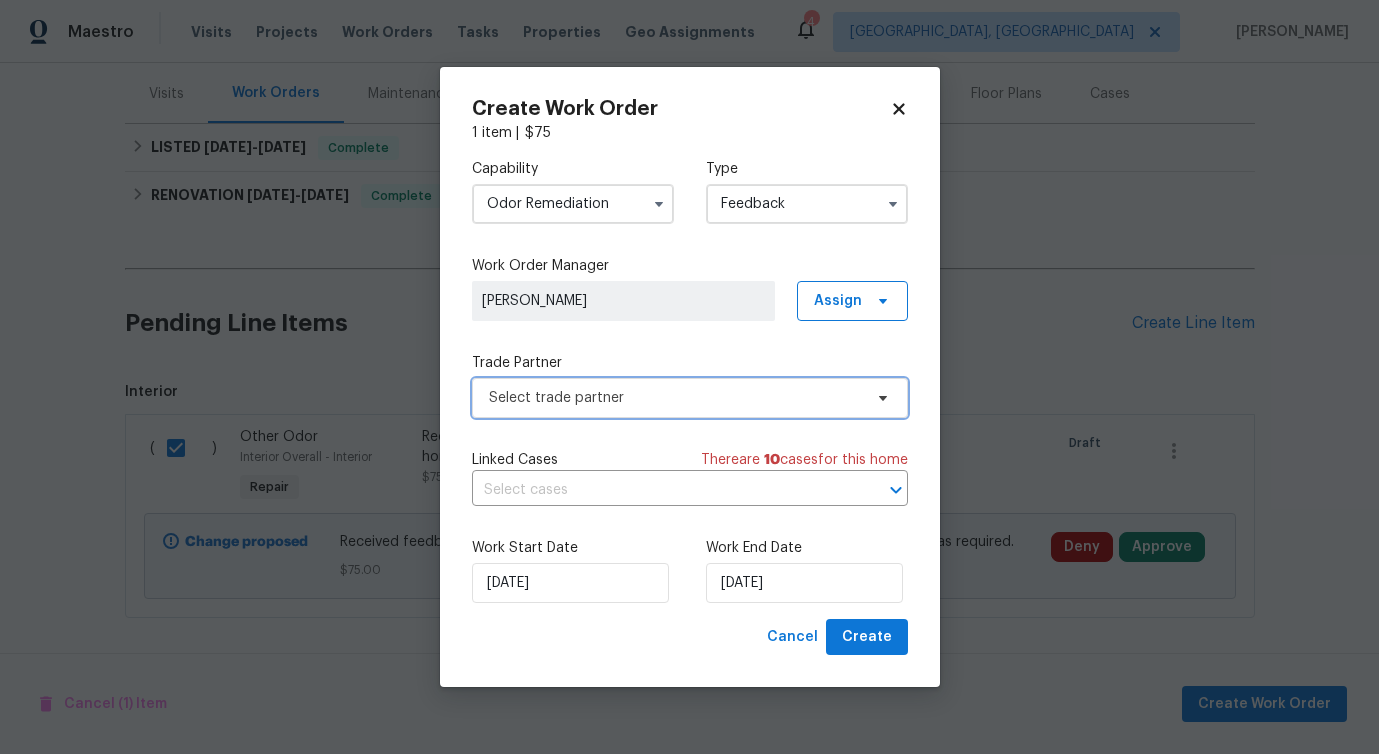 click on "Select trade partner" at bounding box center [690, 398] 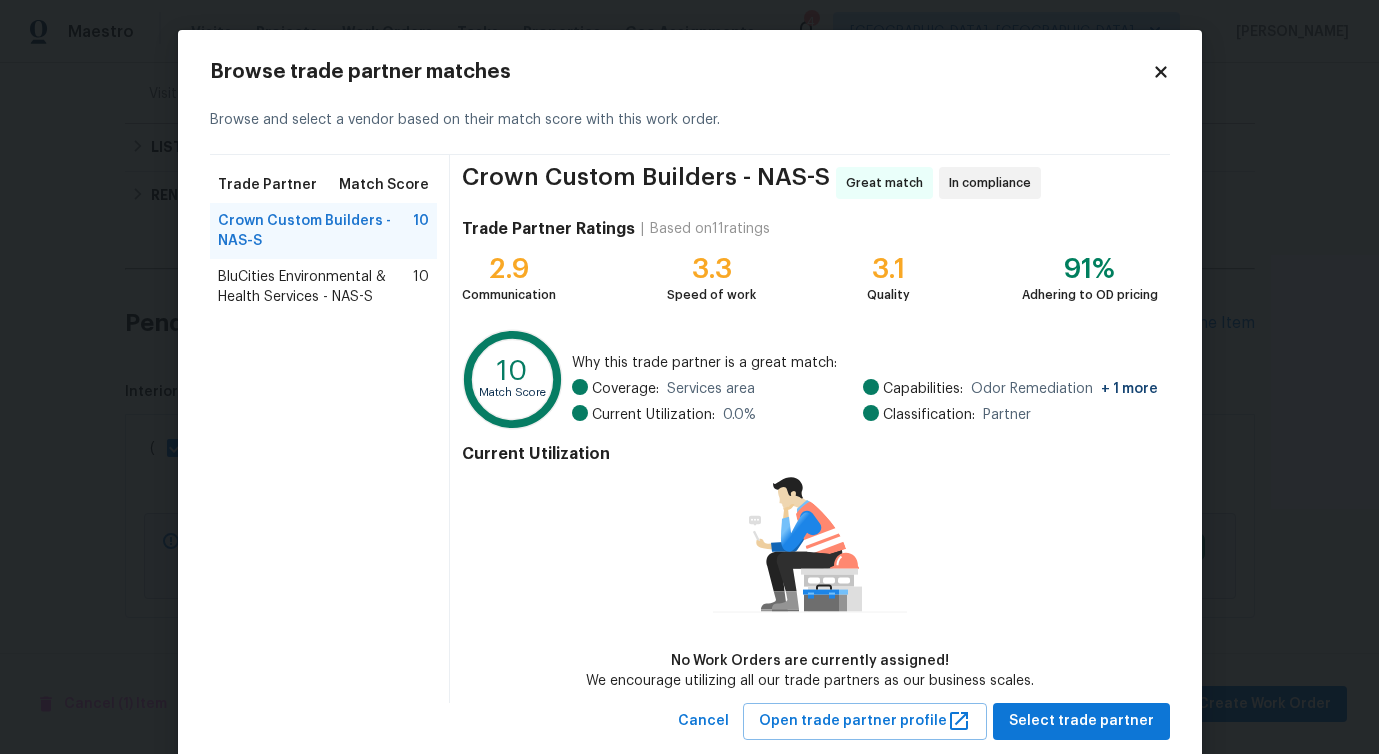 click on "BluCities Environmental & Health Services - NAS-S" at bounding box center [316, 287] 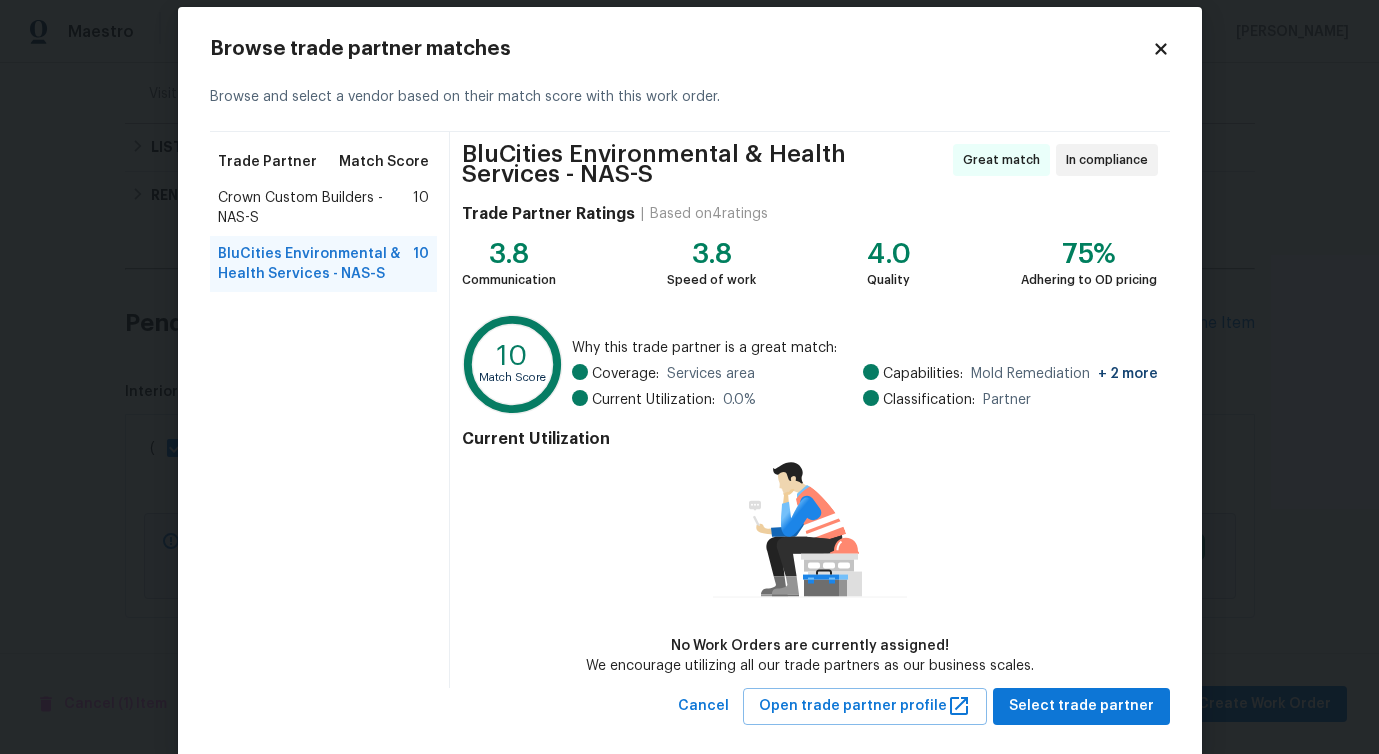 scroll, scrollTop: 54, scrollLeft: 0, axis: vertical 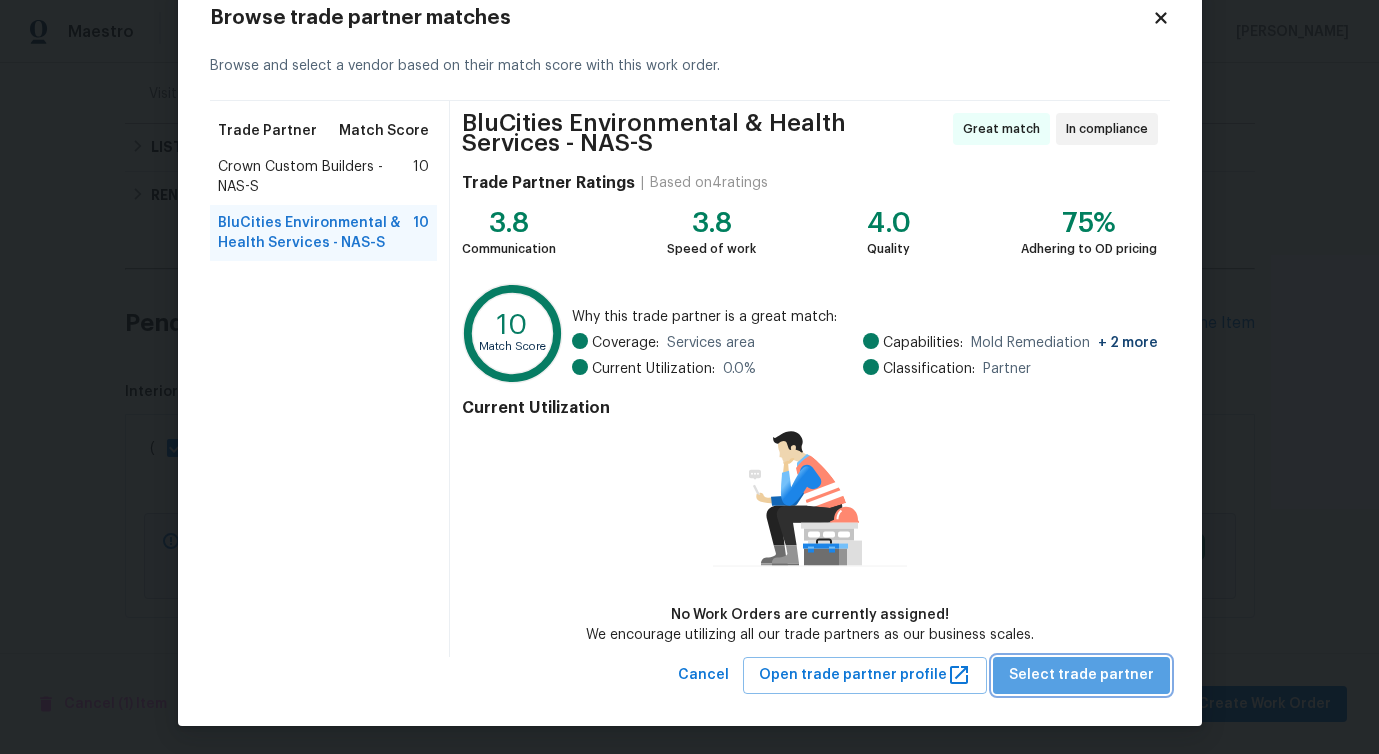 click on "Select trade partner" at bounding box center [1081, 675] 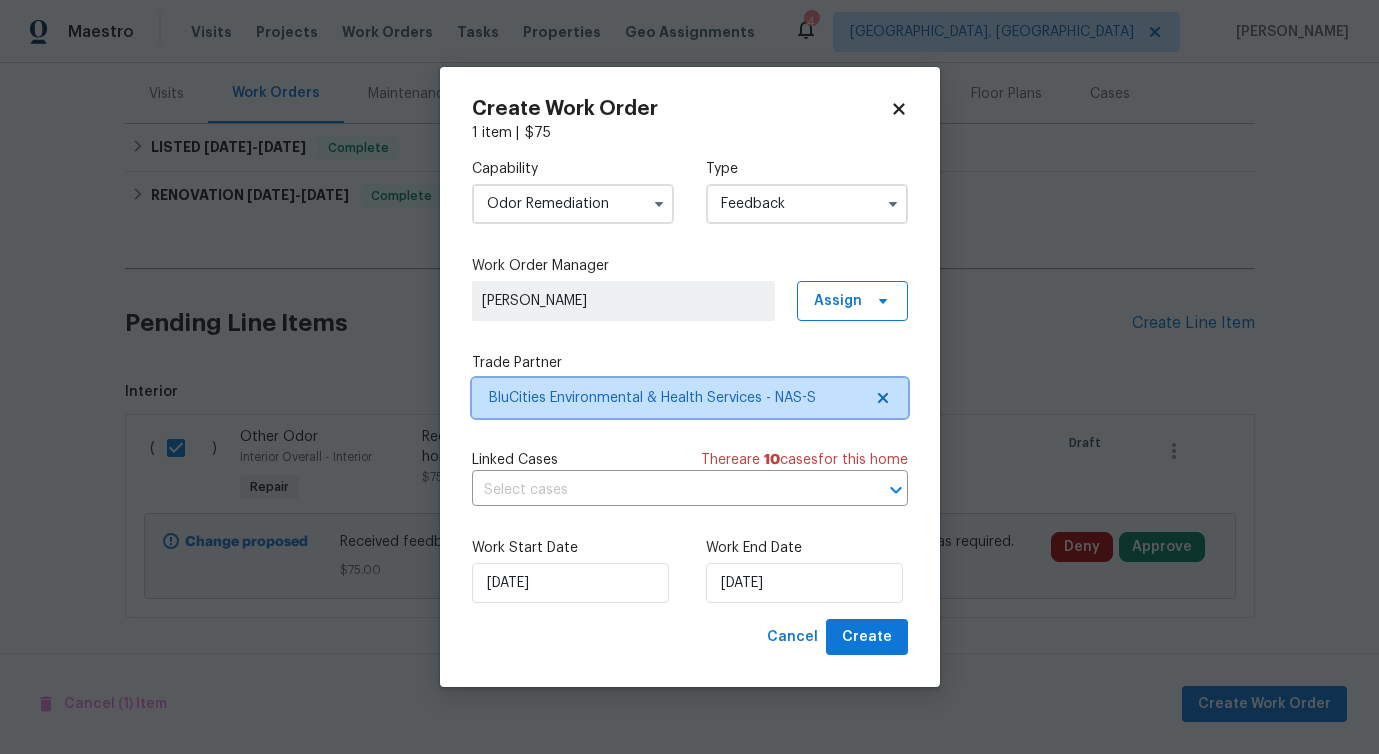 scroll, scrollTop: 0, scrollLeft: 0, axis: both 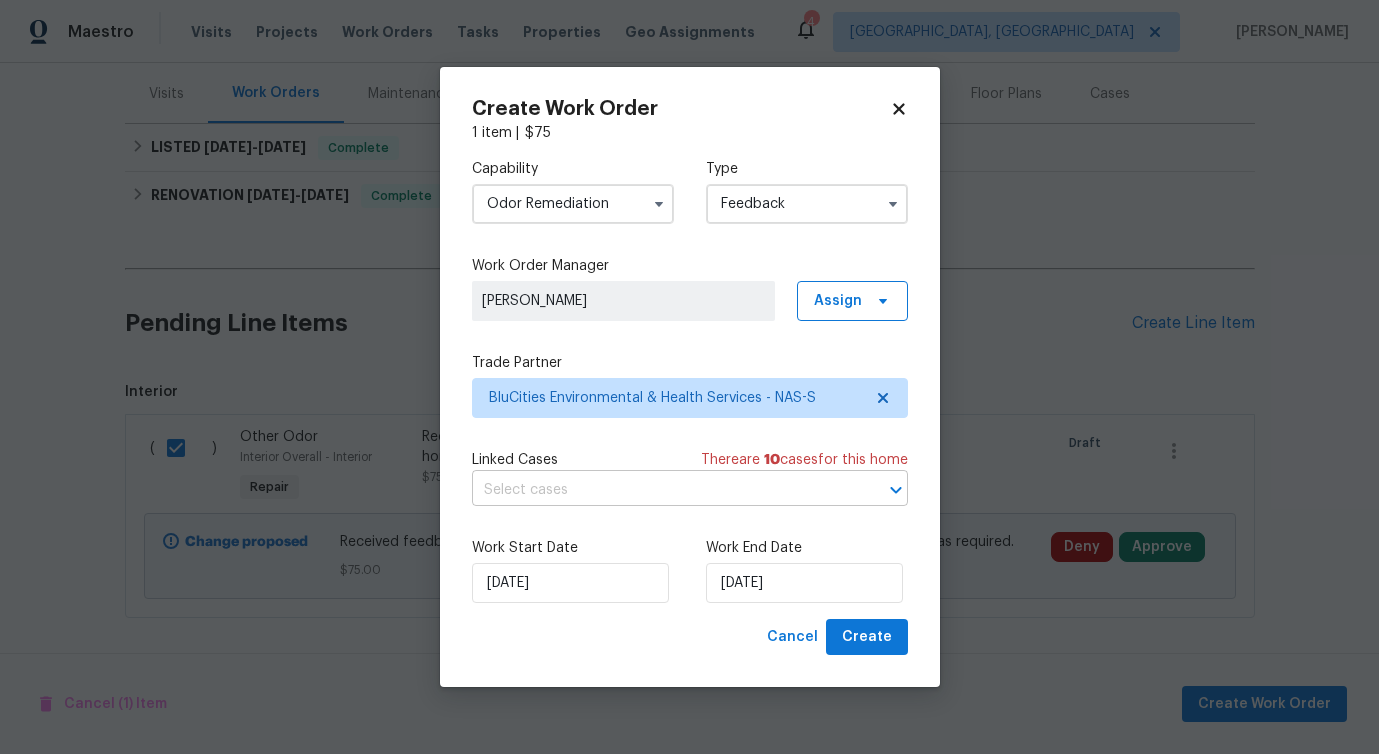 click at bounding box center [662, 490] 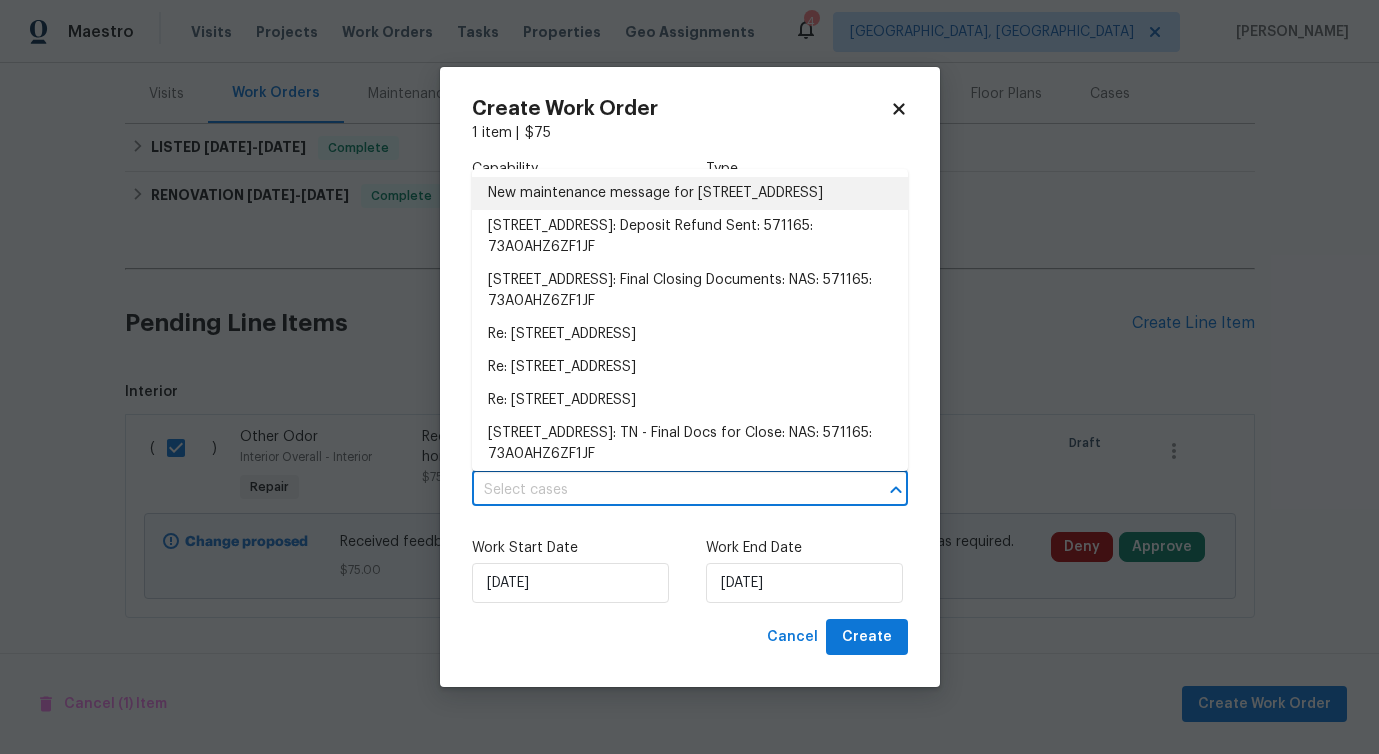 click on "New maintenance message for 478 Deerfield Dr , Murfreesboro, TN 37129" at bounding box center [690, 193] 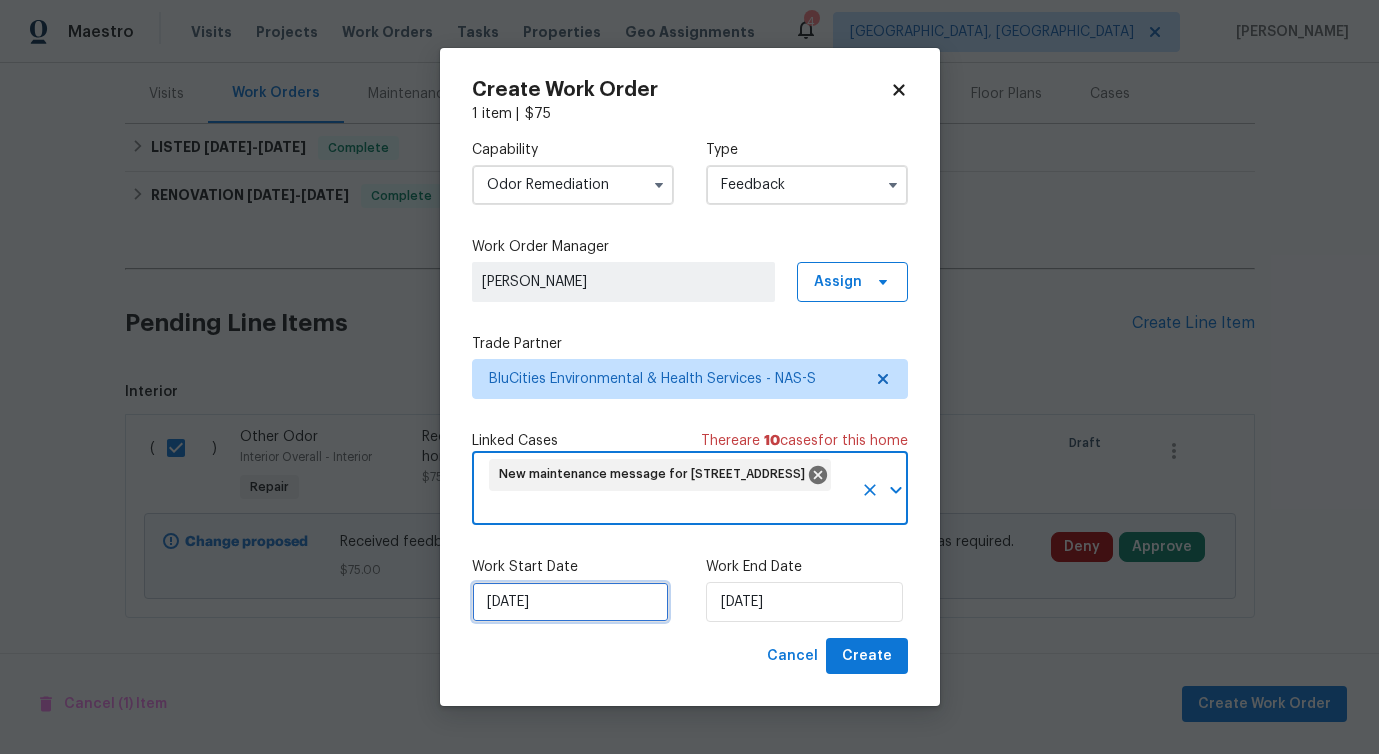 click on "[DATE]" at bounding box center (570, 602) 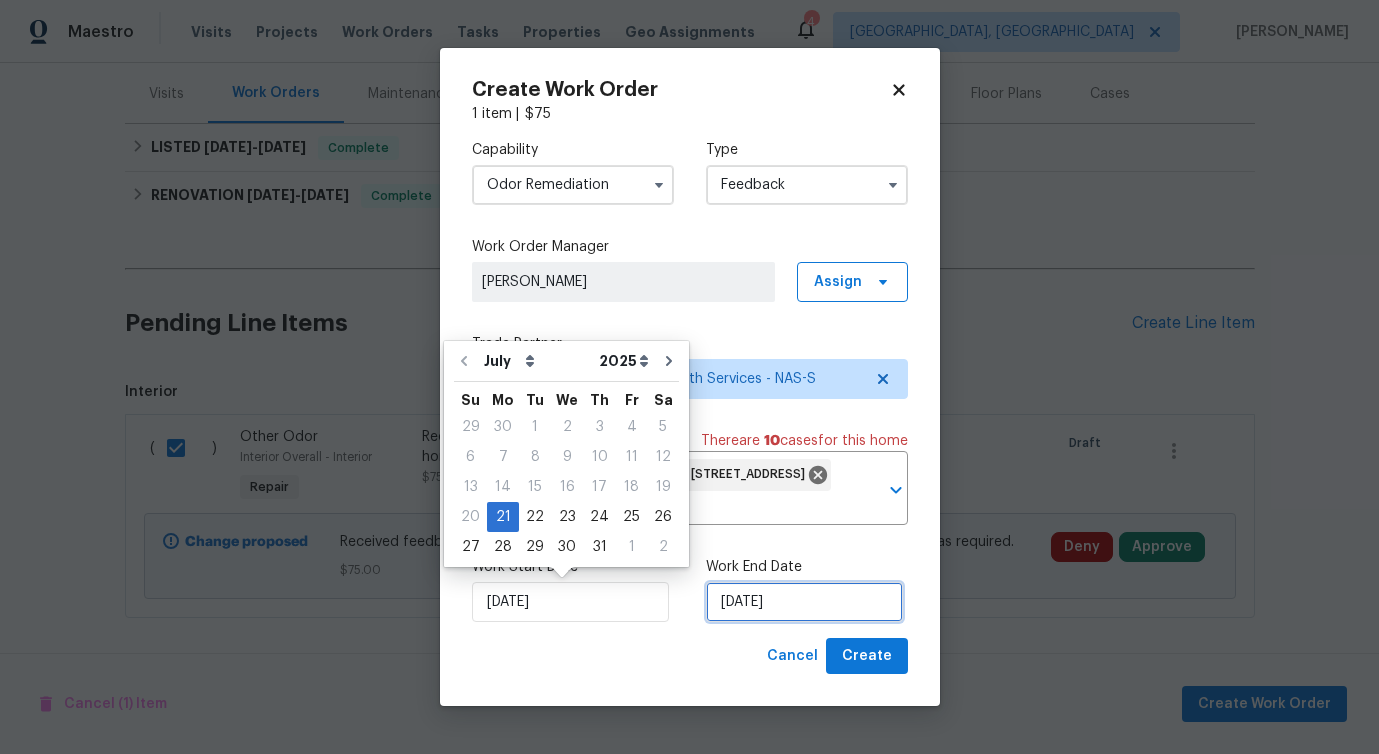 click on "[DATE]" at bounding box center (804, 602) 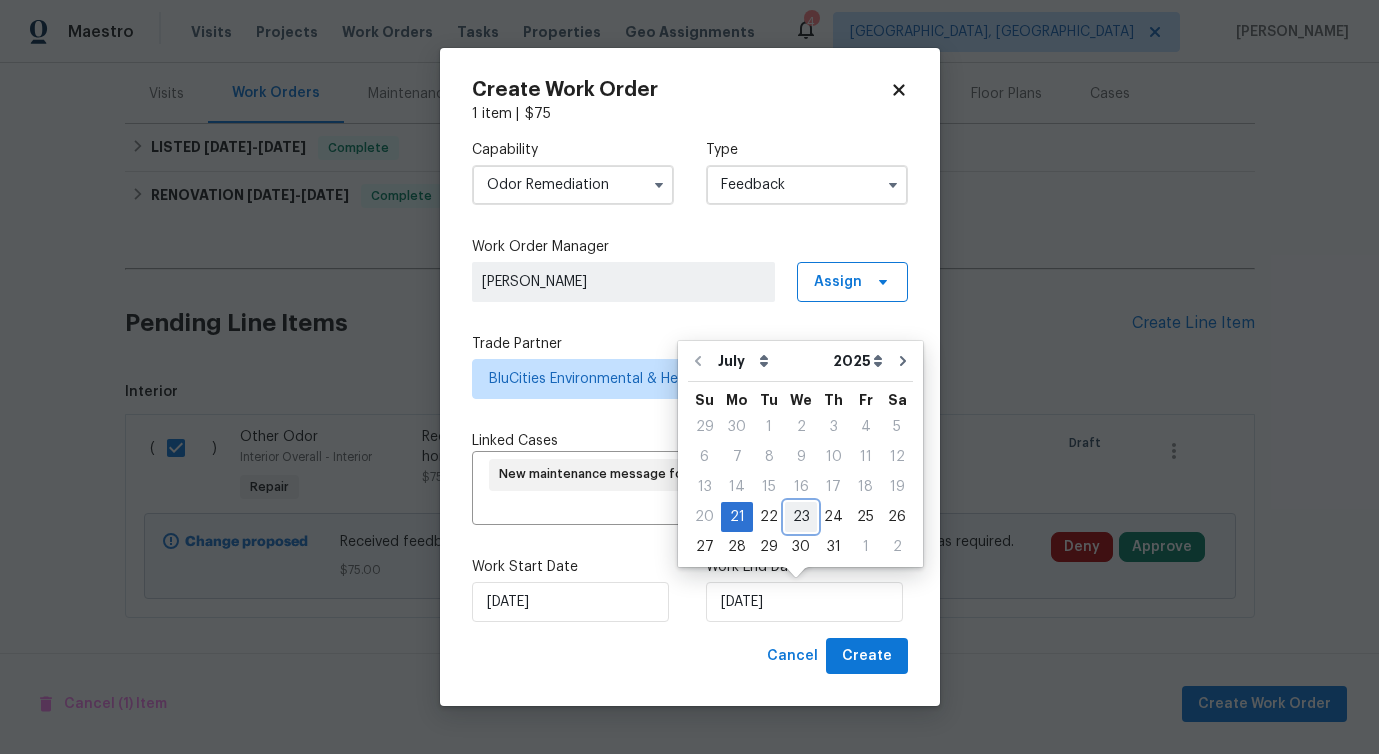 click on "23" at bounding box center [801, 517] 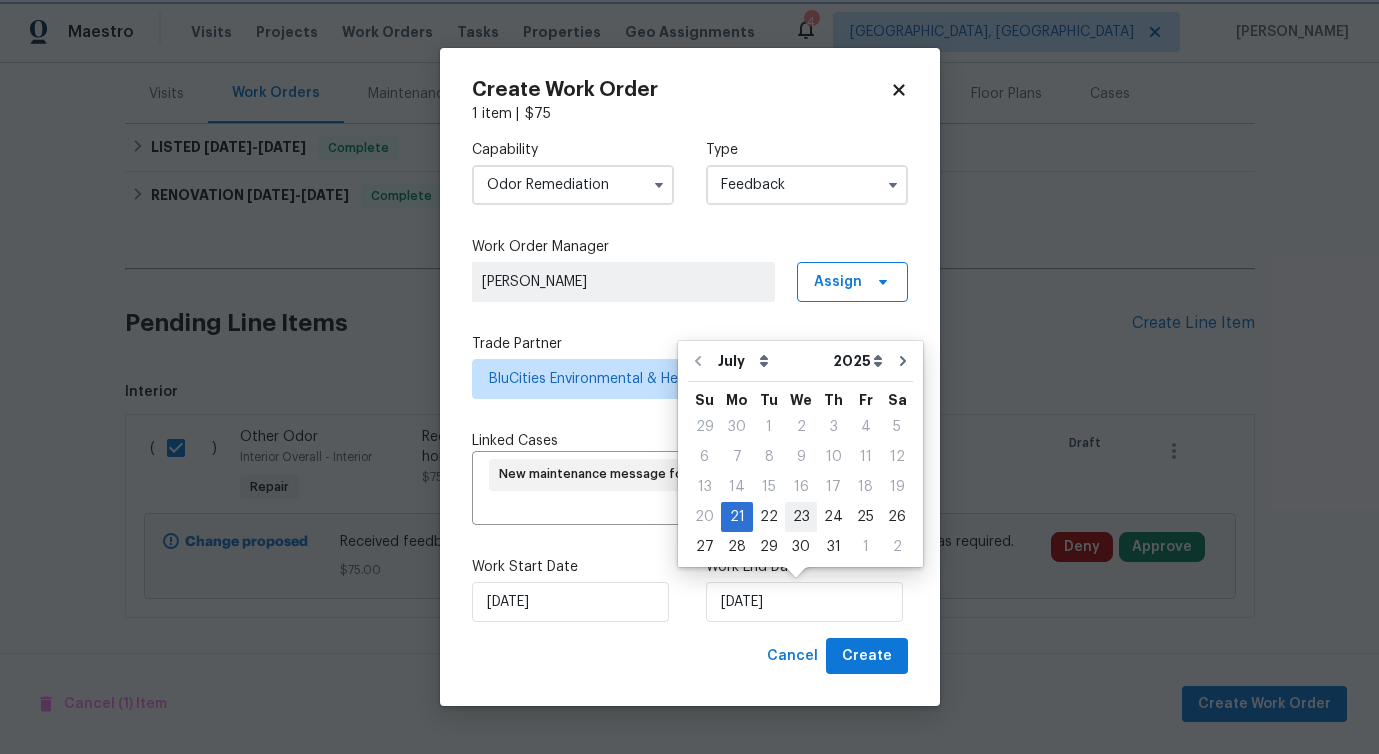 type on "[DATE]" 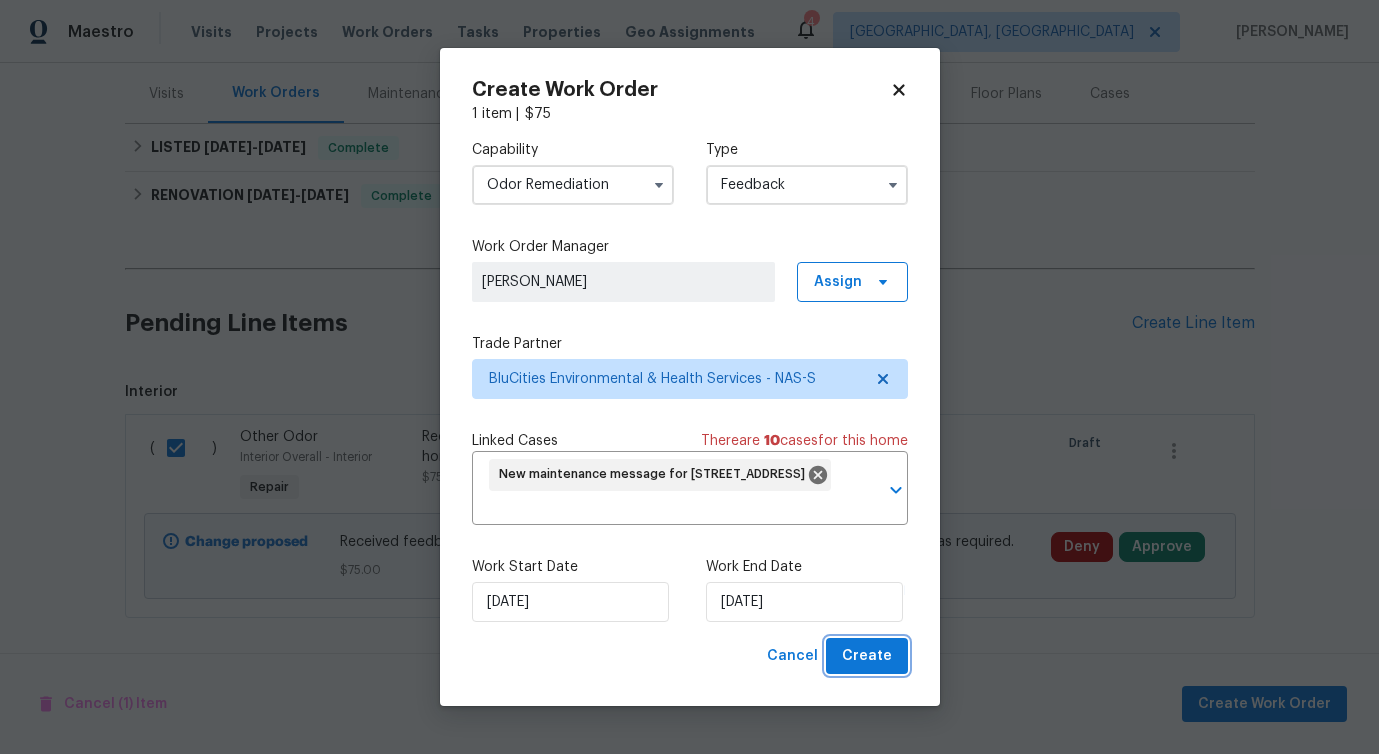 click on "Create" at bounding box center (867, 656) 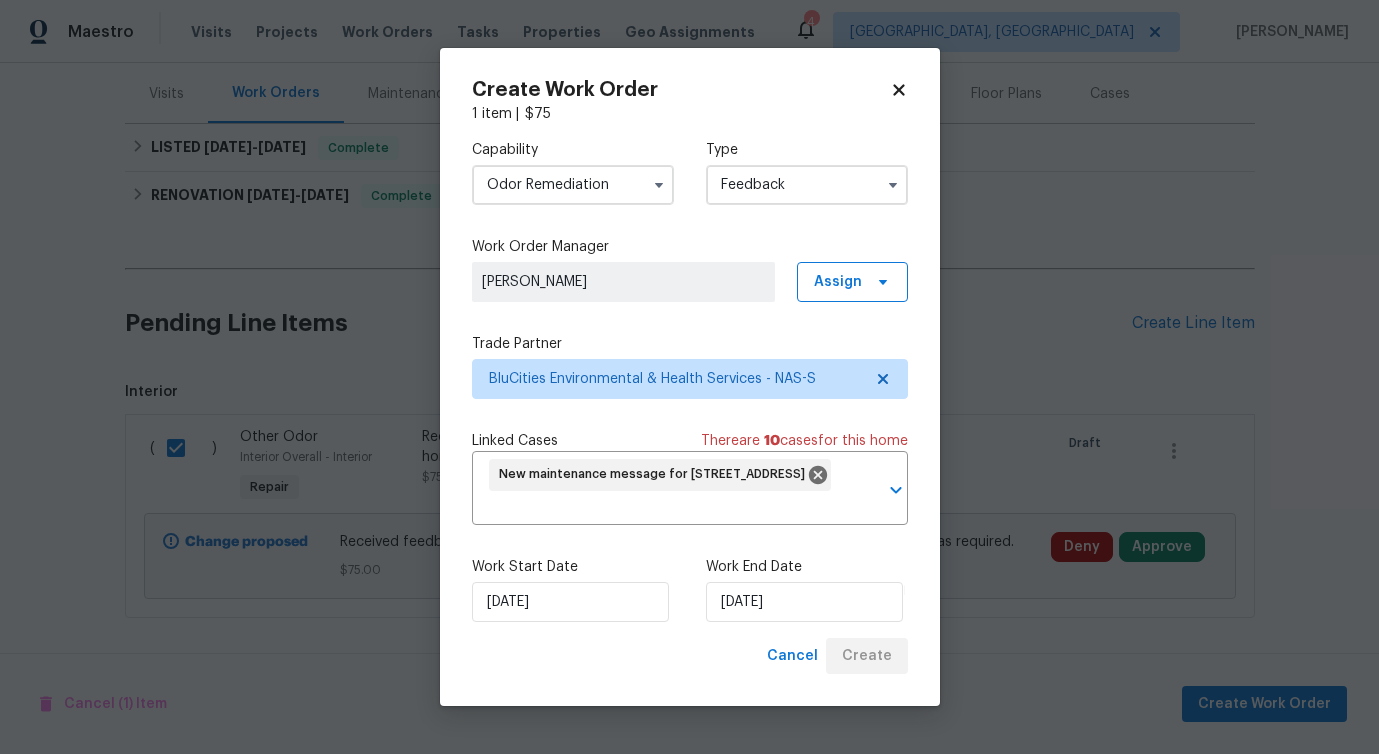 checkbox on "false" 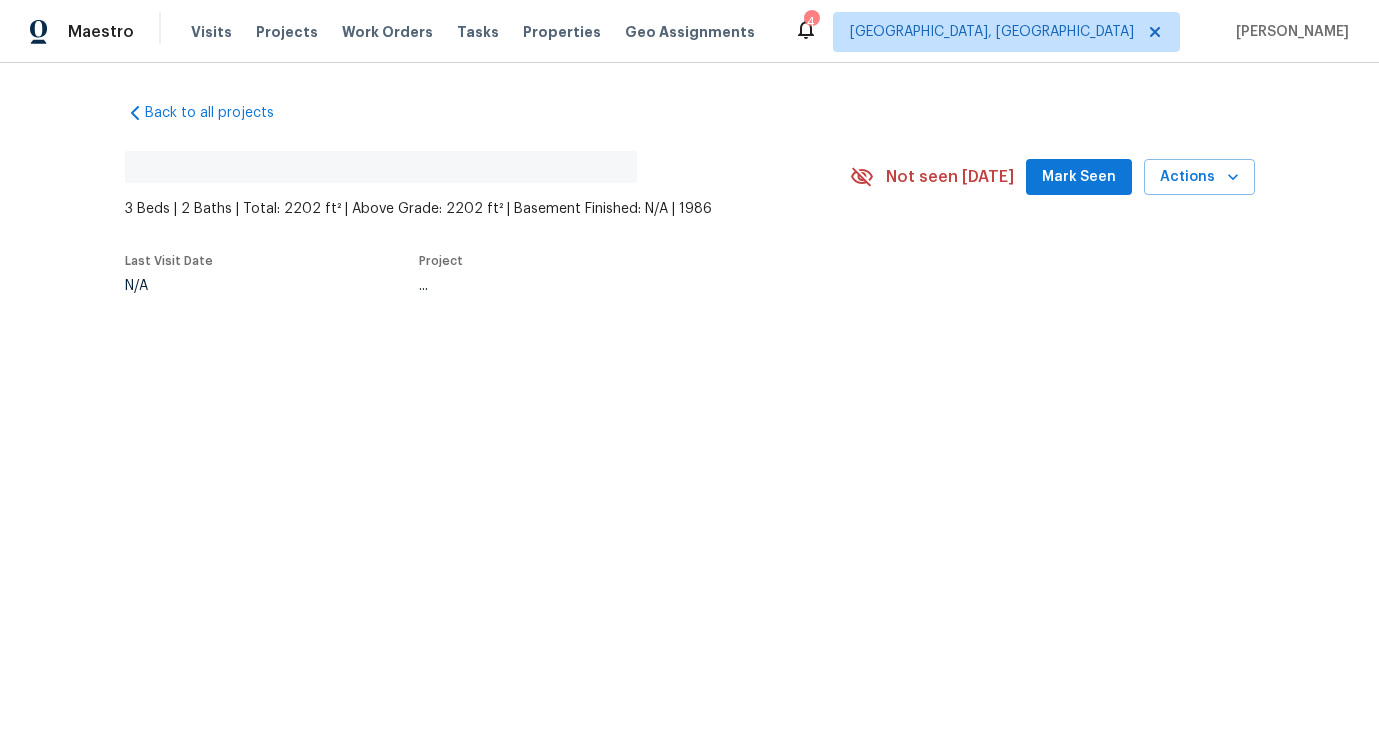 scroll, scrollTop: 0, scrollLeft: 0, axis: both 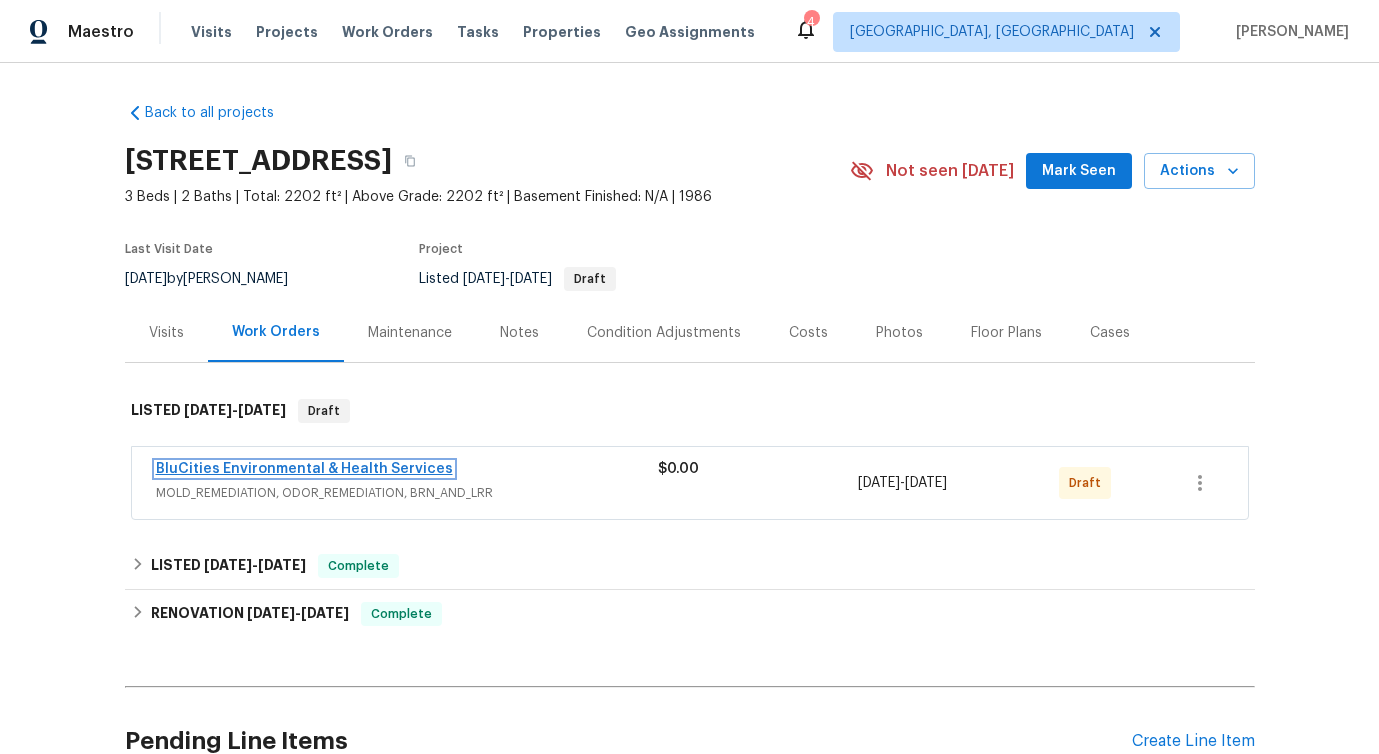click on "BluCities Environmental & Health Services" 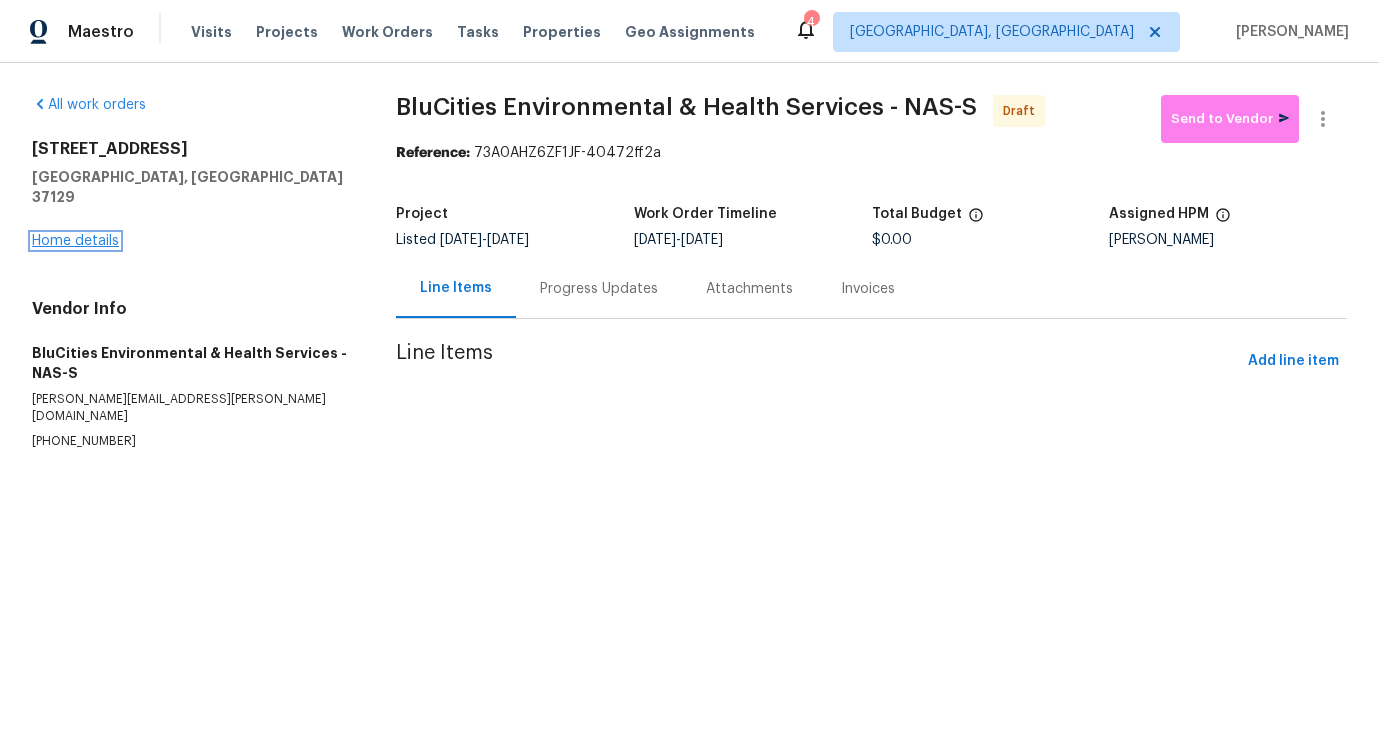 click on "Home details" 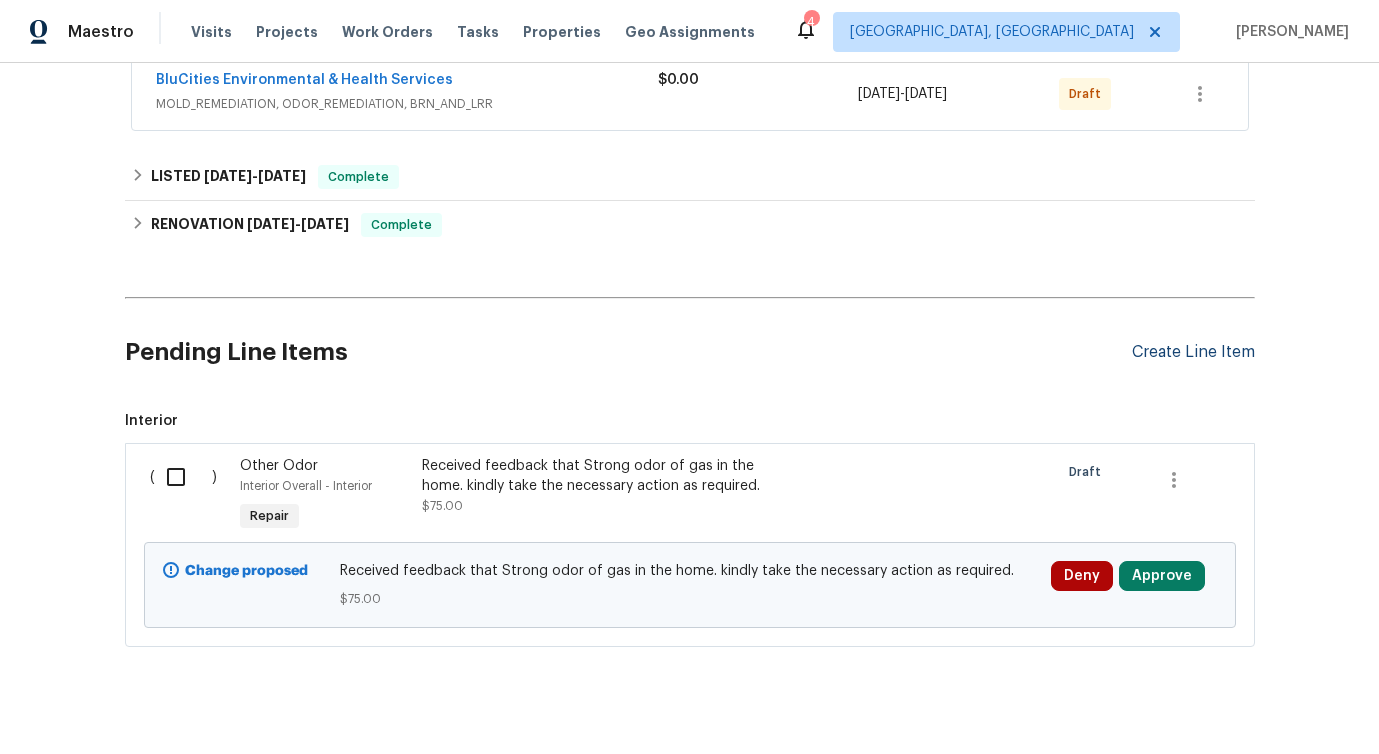 scroll, scrollTop: 0, scrollLeft: 0, axis: both 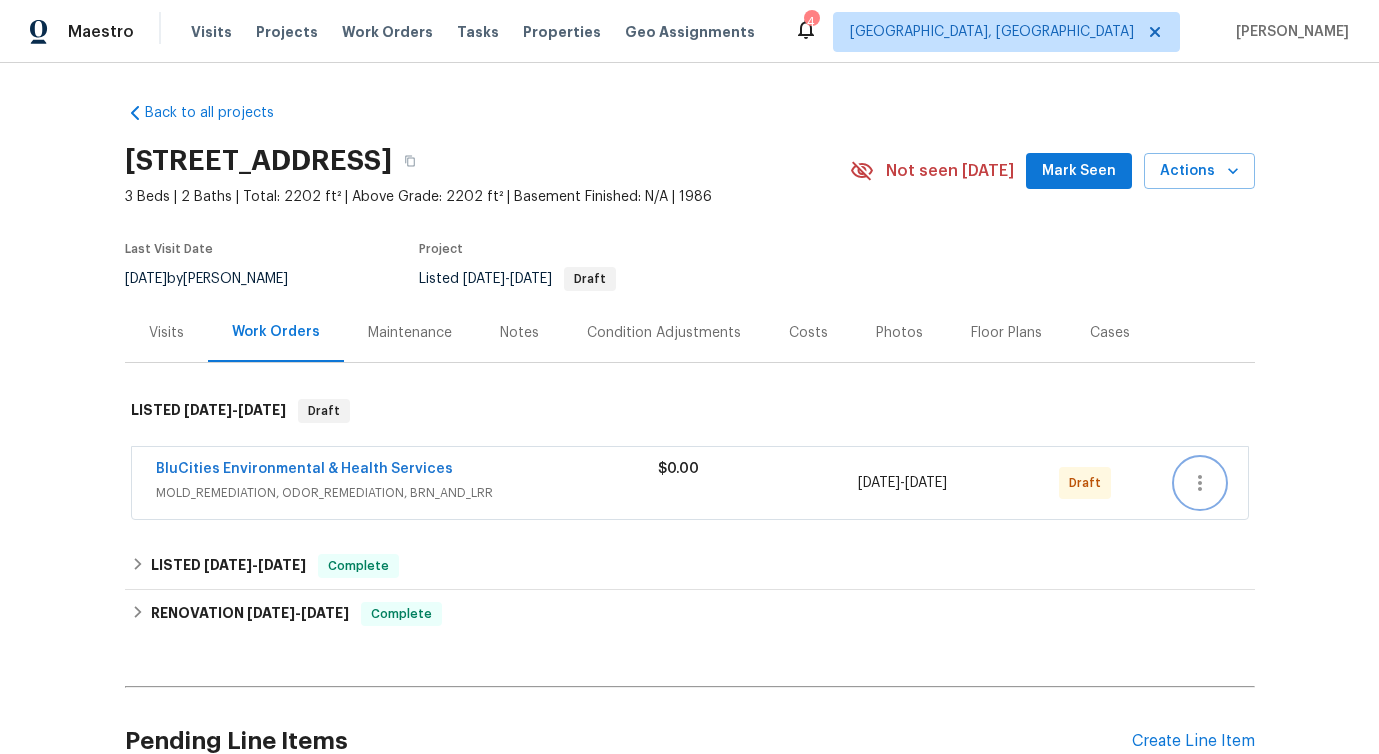click 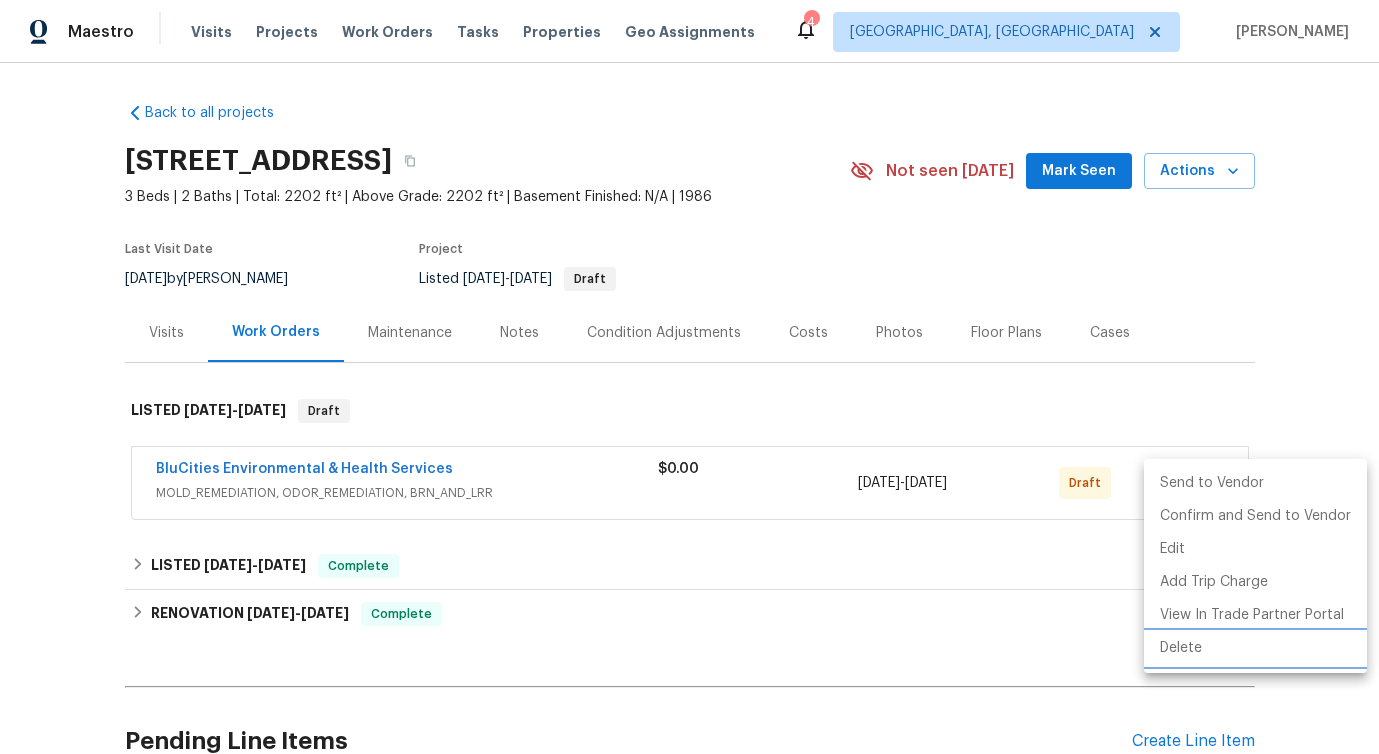click on "Delete" 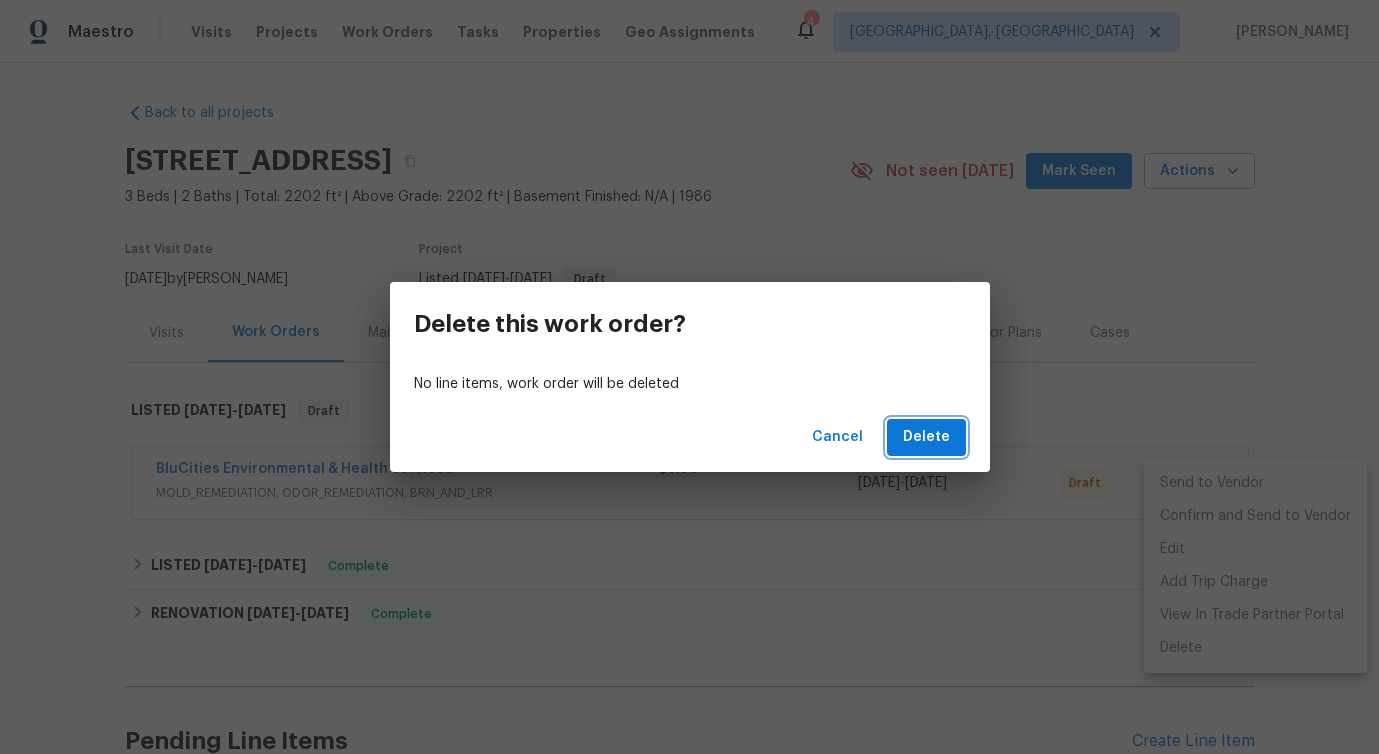click on "Delete" 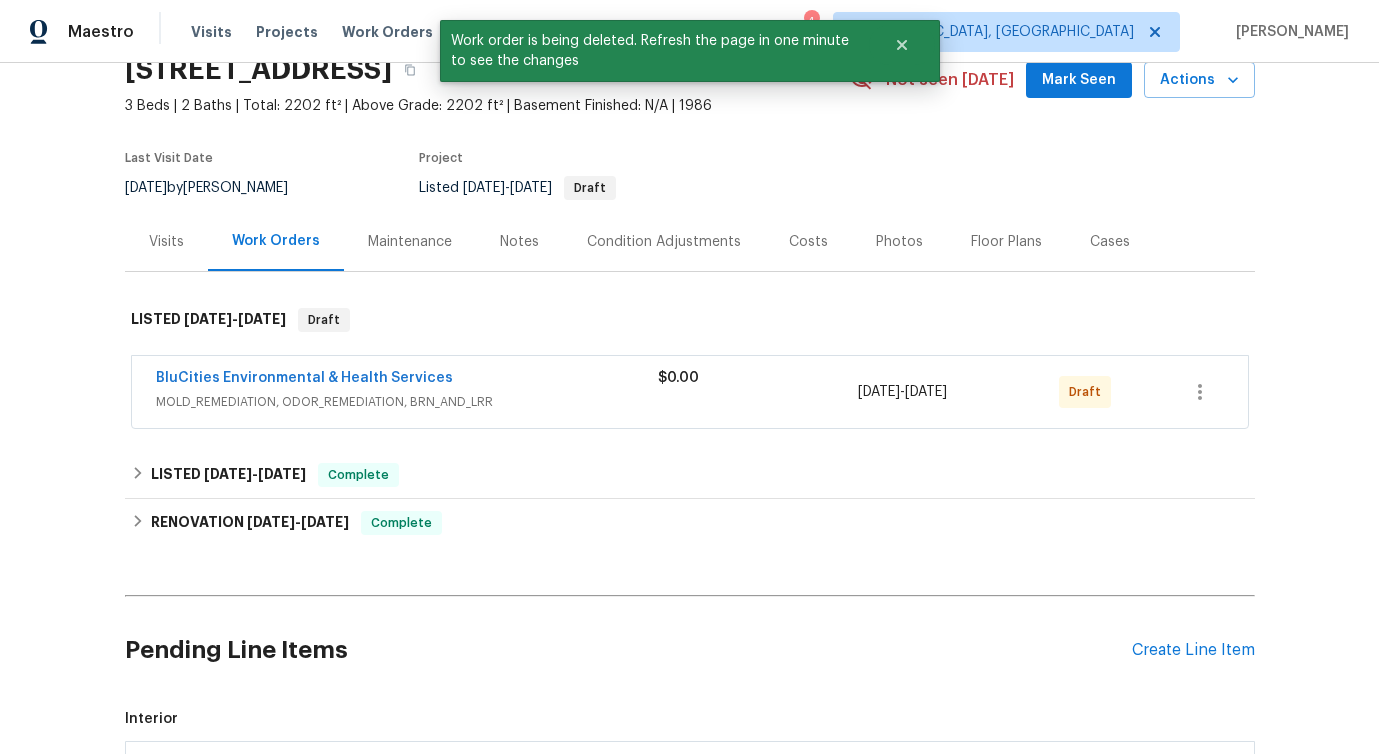 scroll, scrollTop: 0, scrollLeft: 0, axis: both 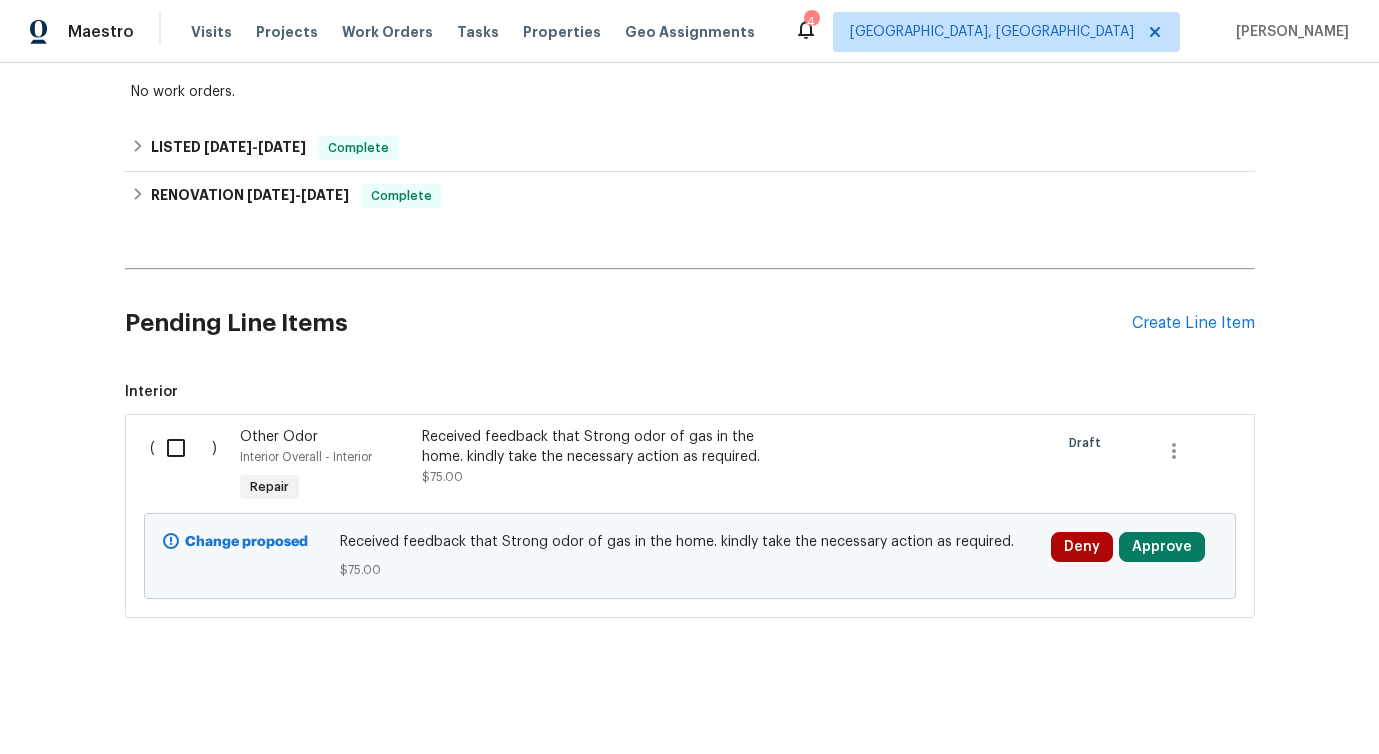 click at bounding box center [183, 448] 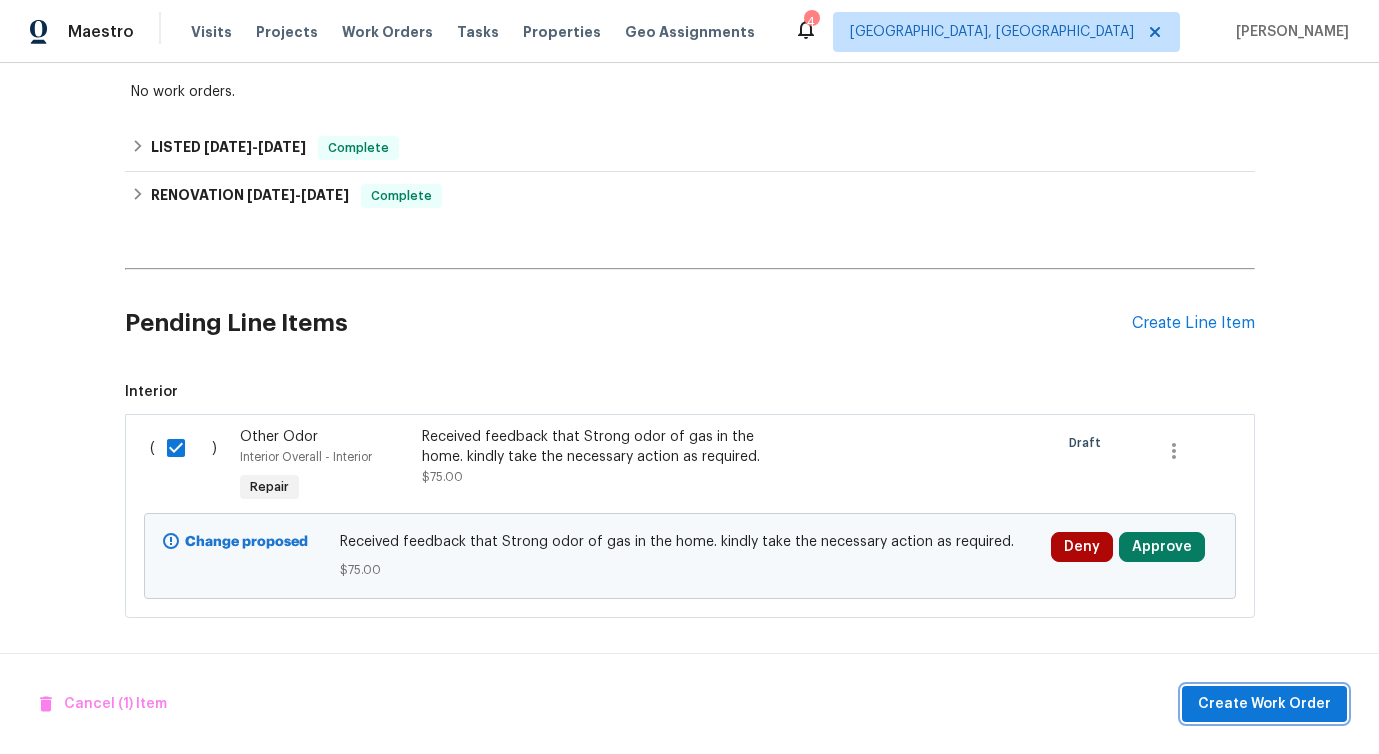 click on "Create Work Order" at bounding box center (1264, 704) 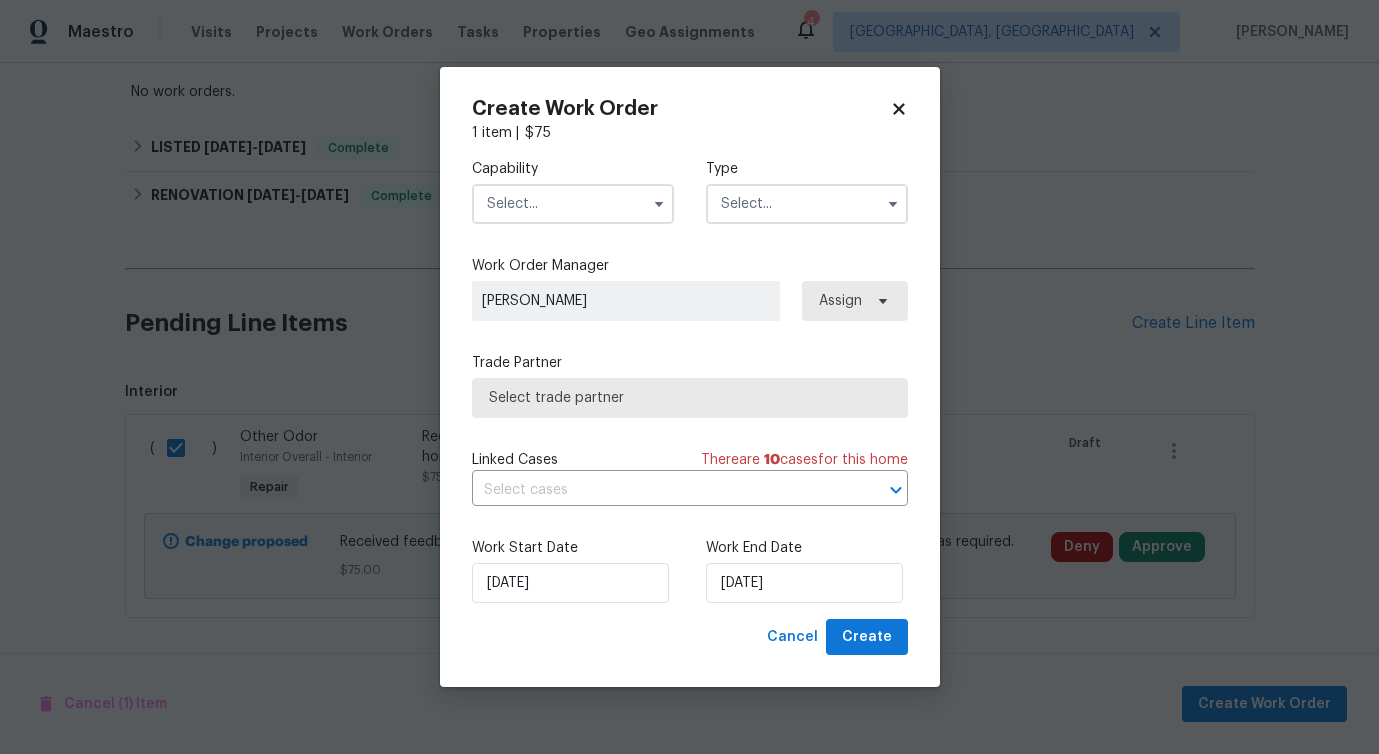 click at bounding box center (573, 204) 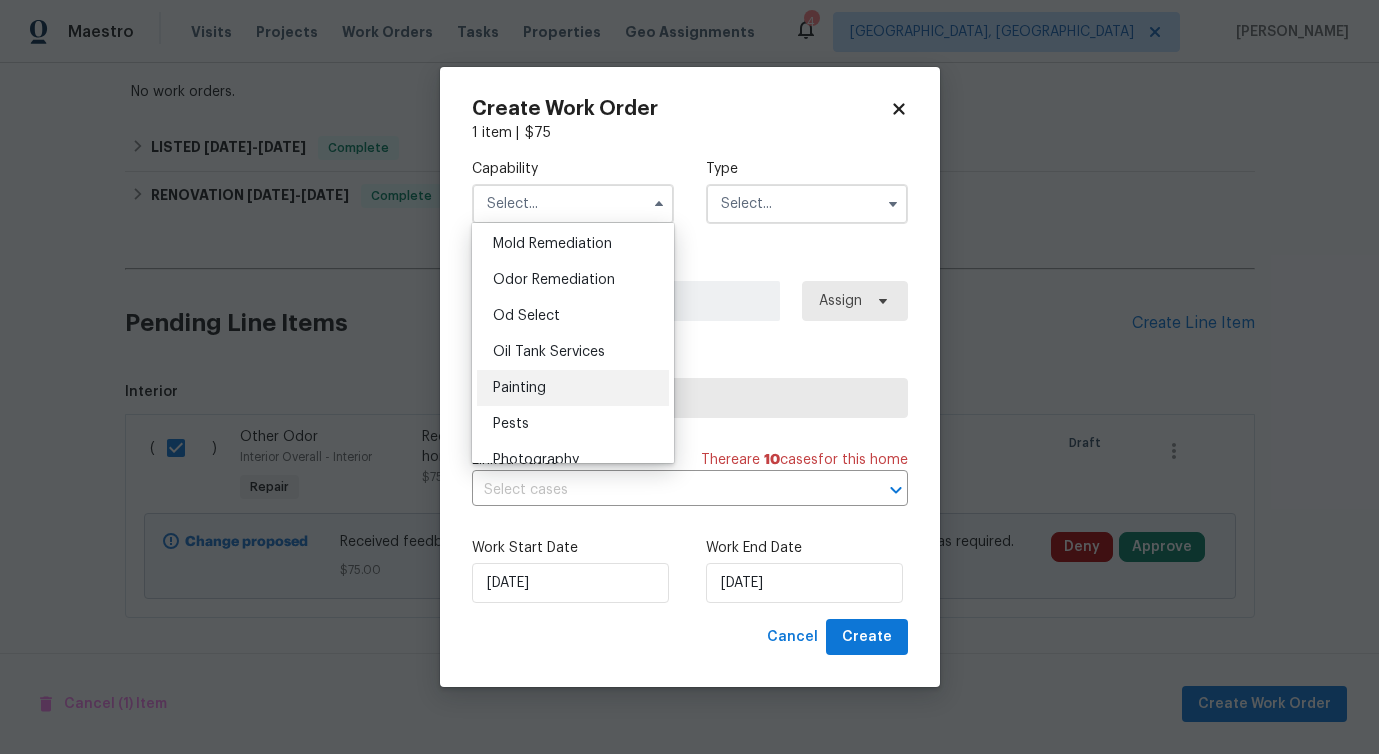 scroll, scrollTop: 1509, scrollLeft: 0, axis: vertical 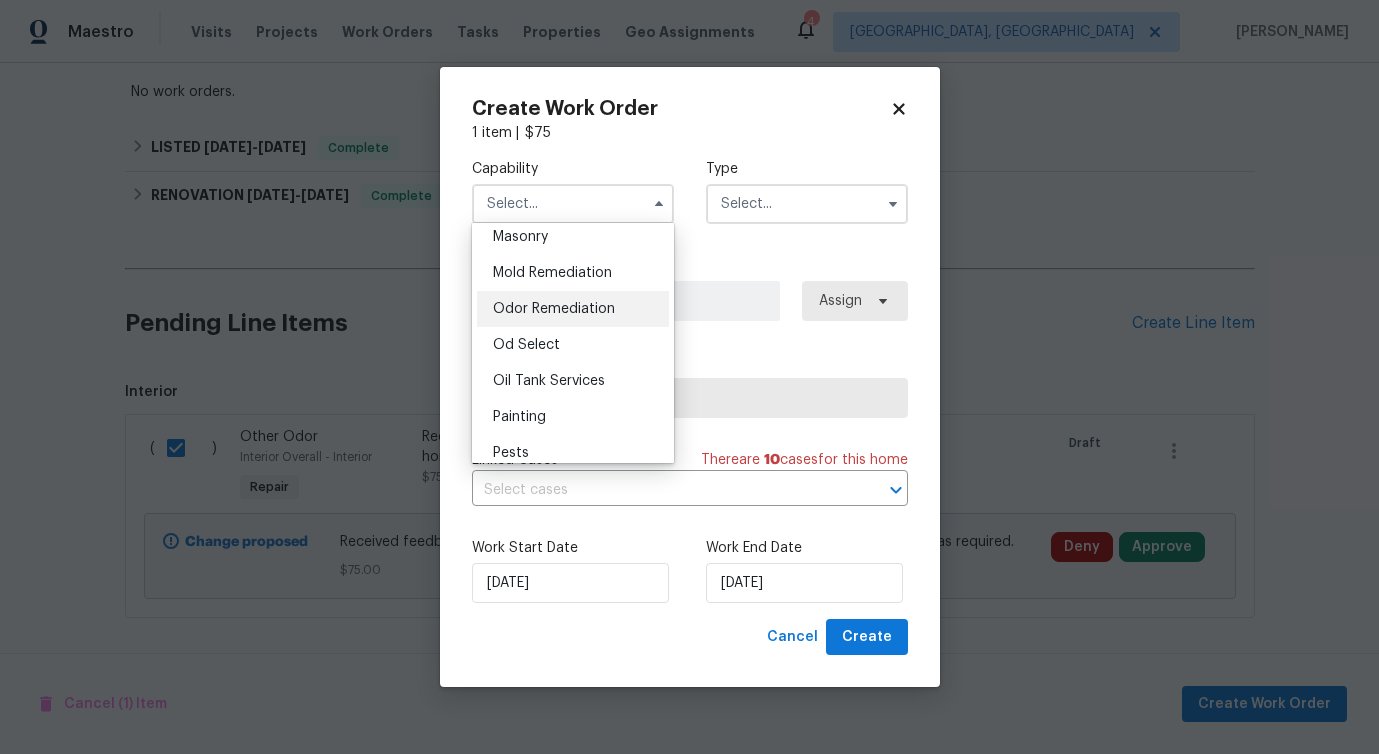 click on "Odor Remediation" at bounding box center [554, 309] 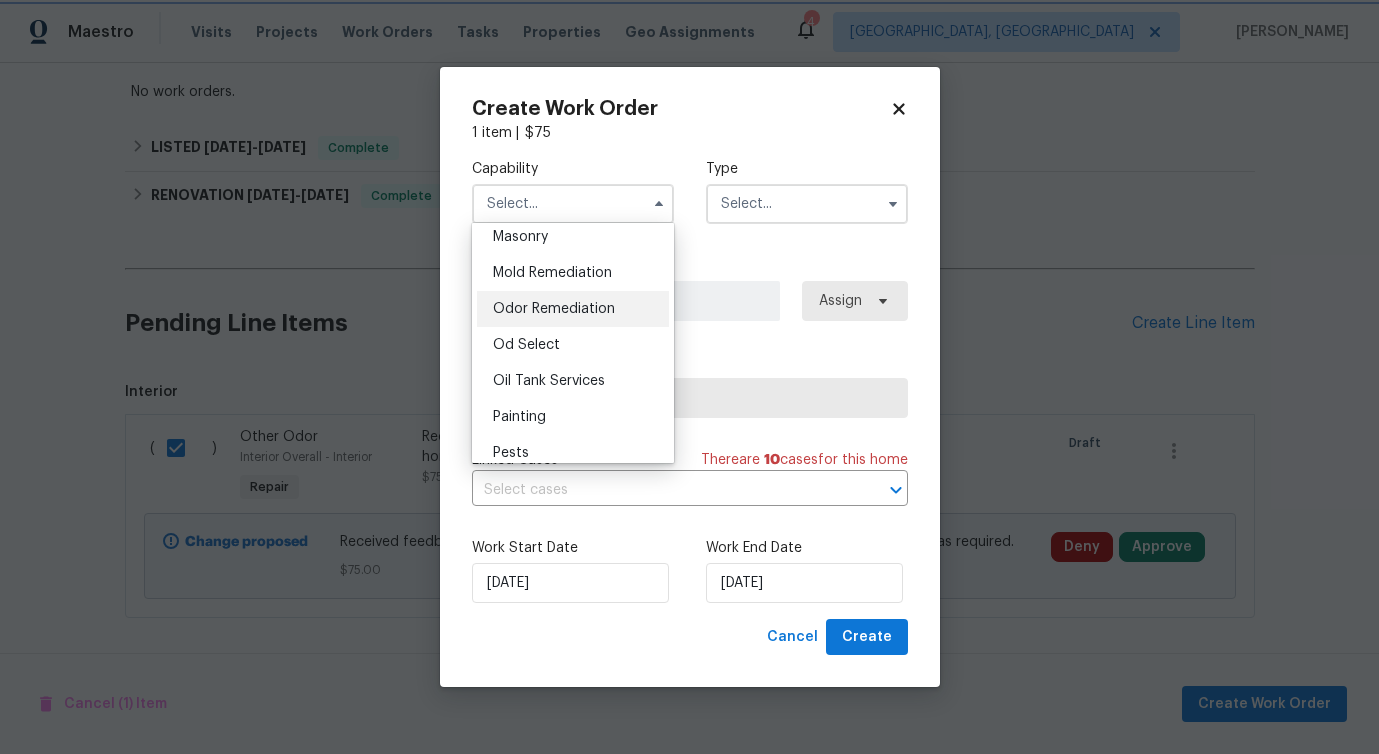 type on "Odor Remediation" 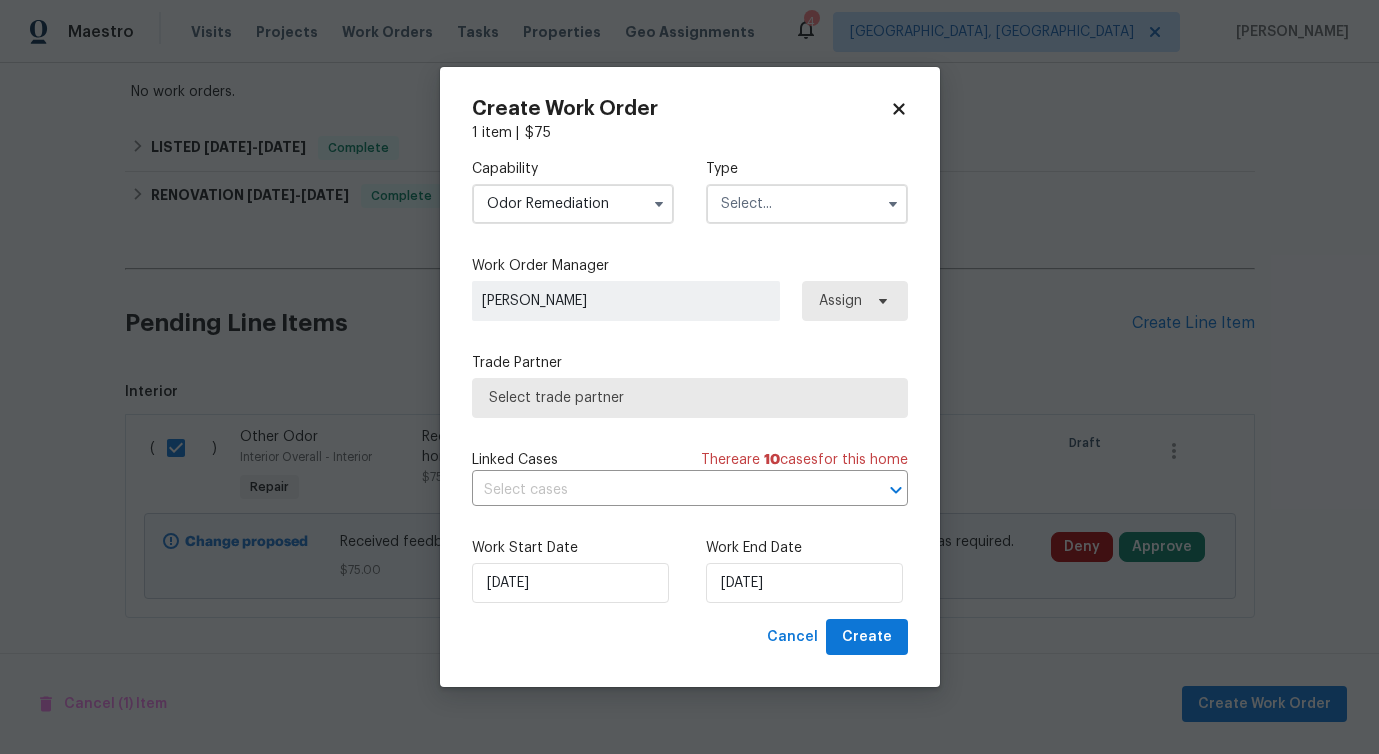click at bounding box center (807, 204) 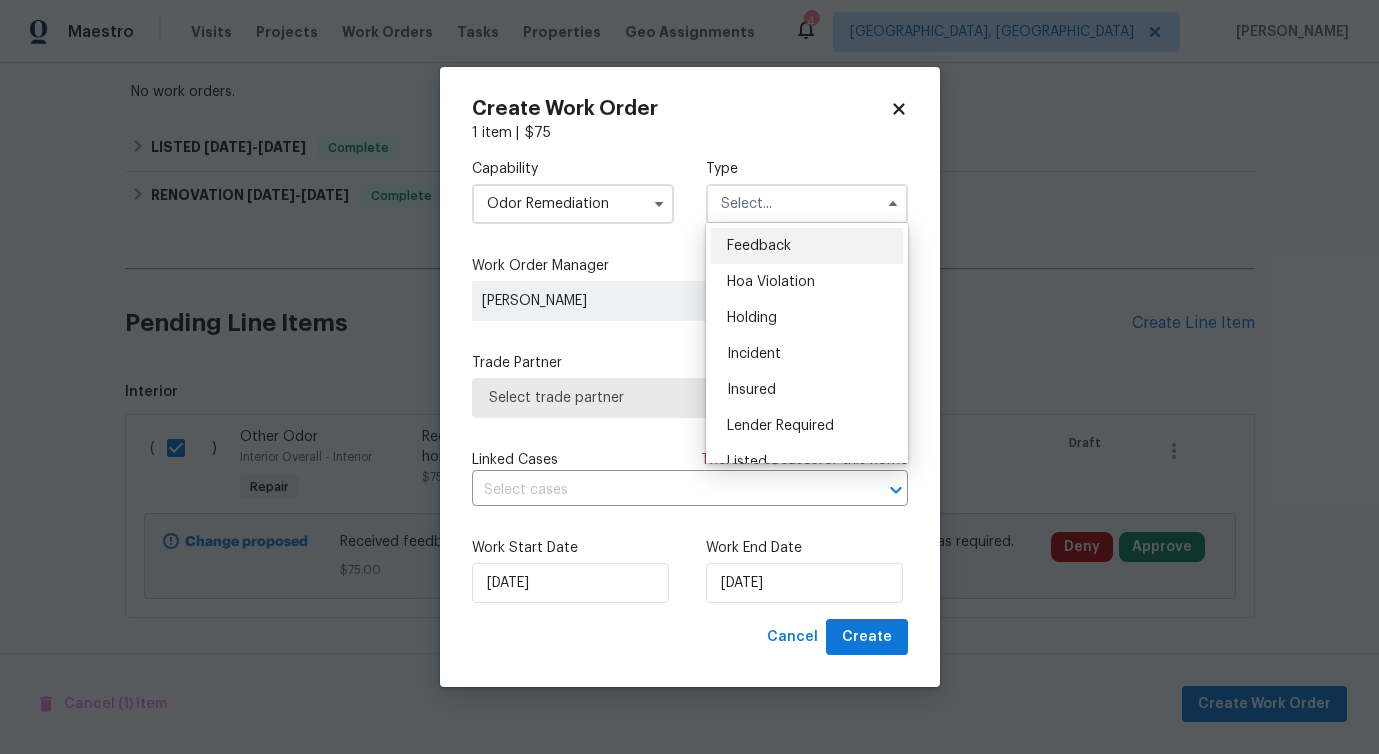 click on "Feedback" at bounding box center [807, 246] 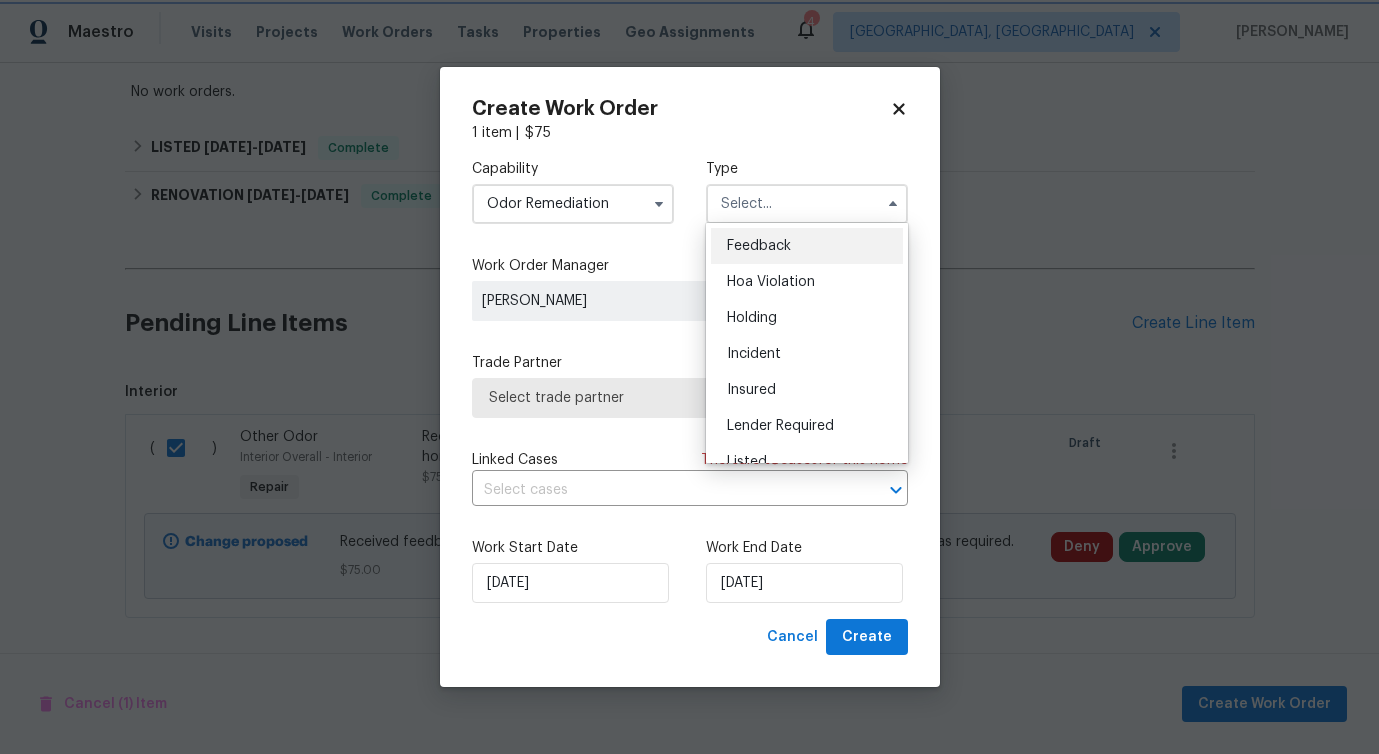 type on "Feedback" 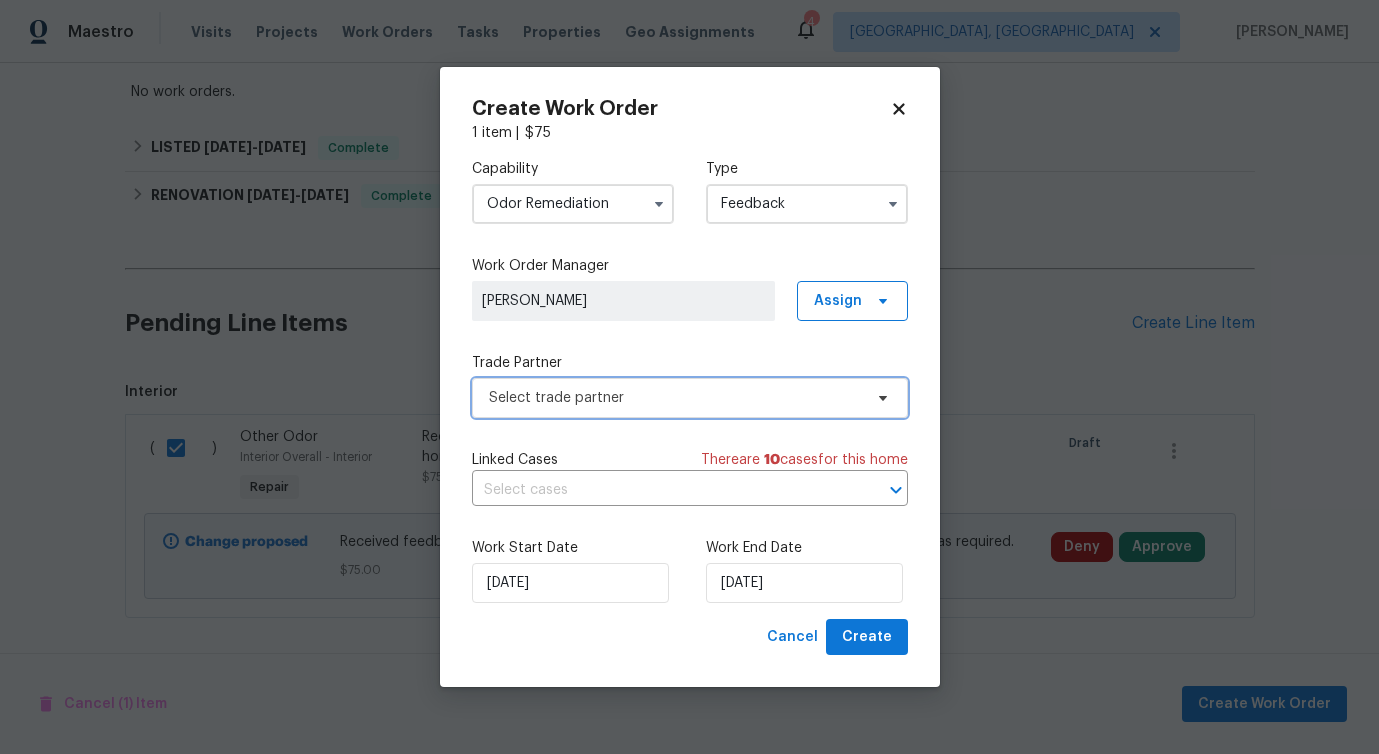 click on "Select trade partner" at bounding box center [675, 398] 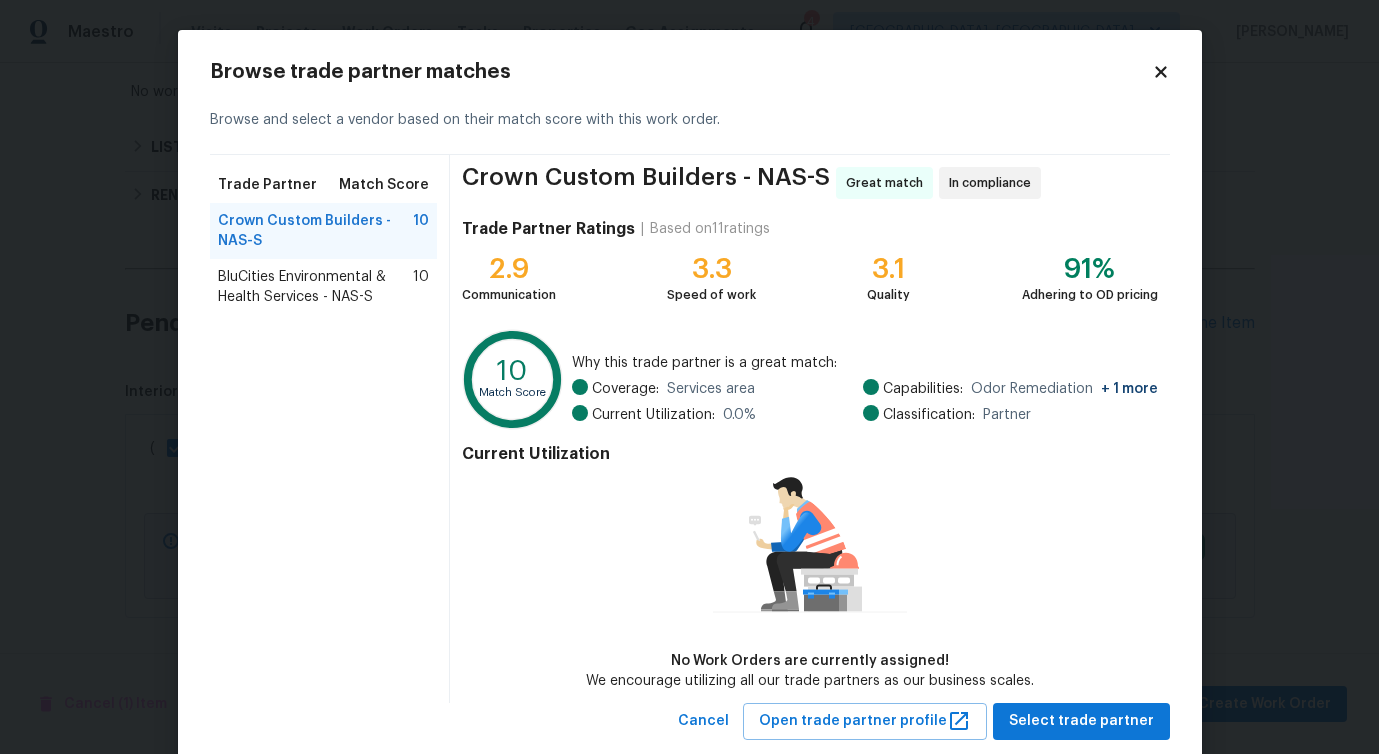 click on "BluCities Environmental & Health Services - NAS-S" at bounding box center (316, 287) 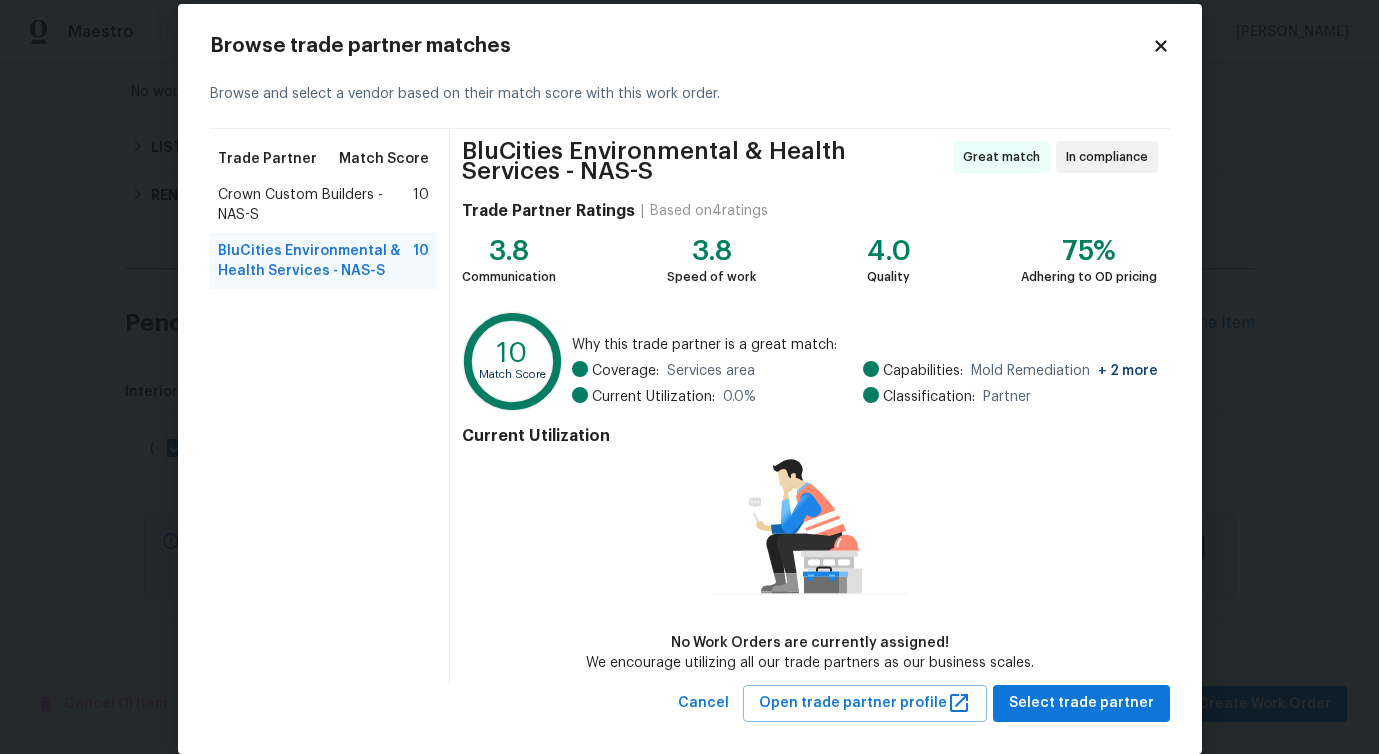 scroll, scrollTop: 54, scrollLeft: 0, axis: vertical 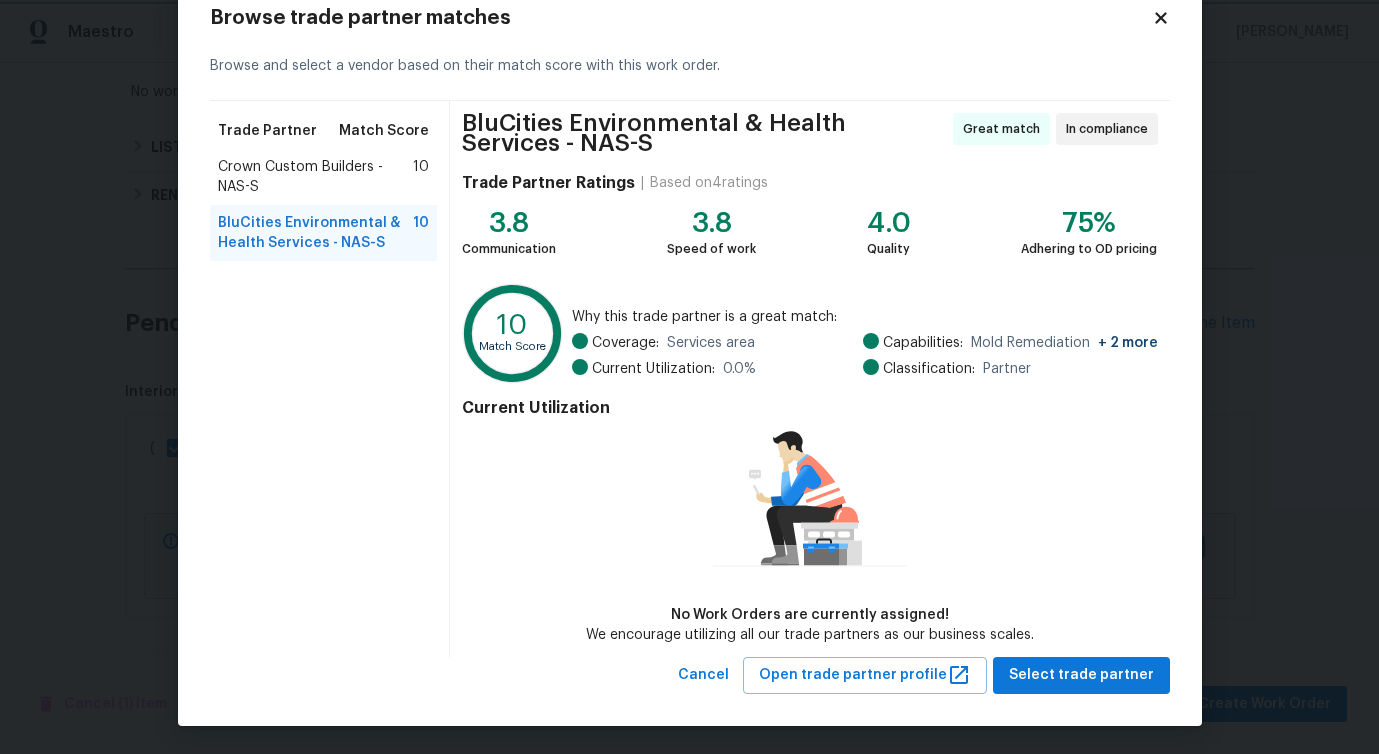 drag, startPoint x: 1114, startPoint y: 726, endPoint x: 1114, endPoint y: 712, distance: 14 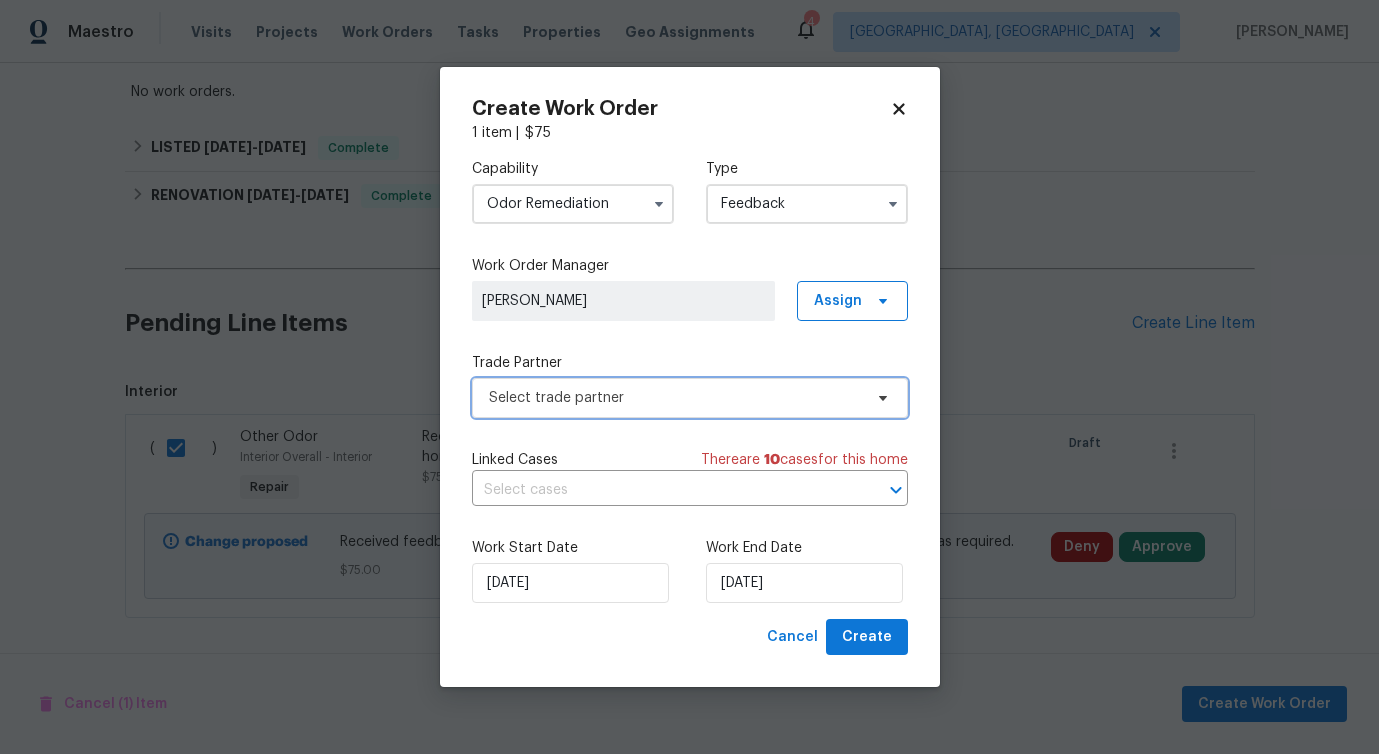 scroll, scrollTop: 0, scrollLeft: 0, axis: both 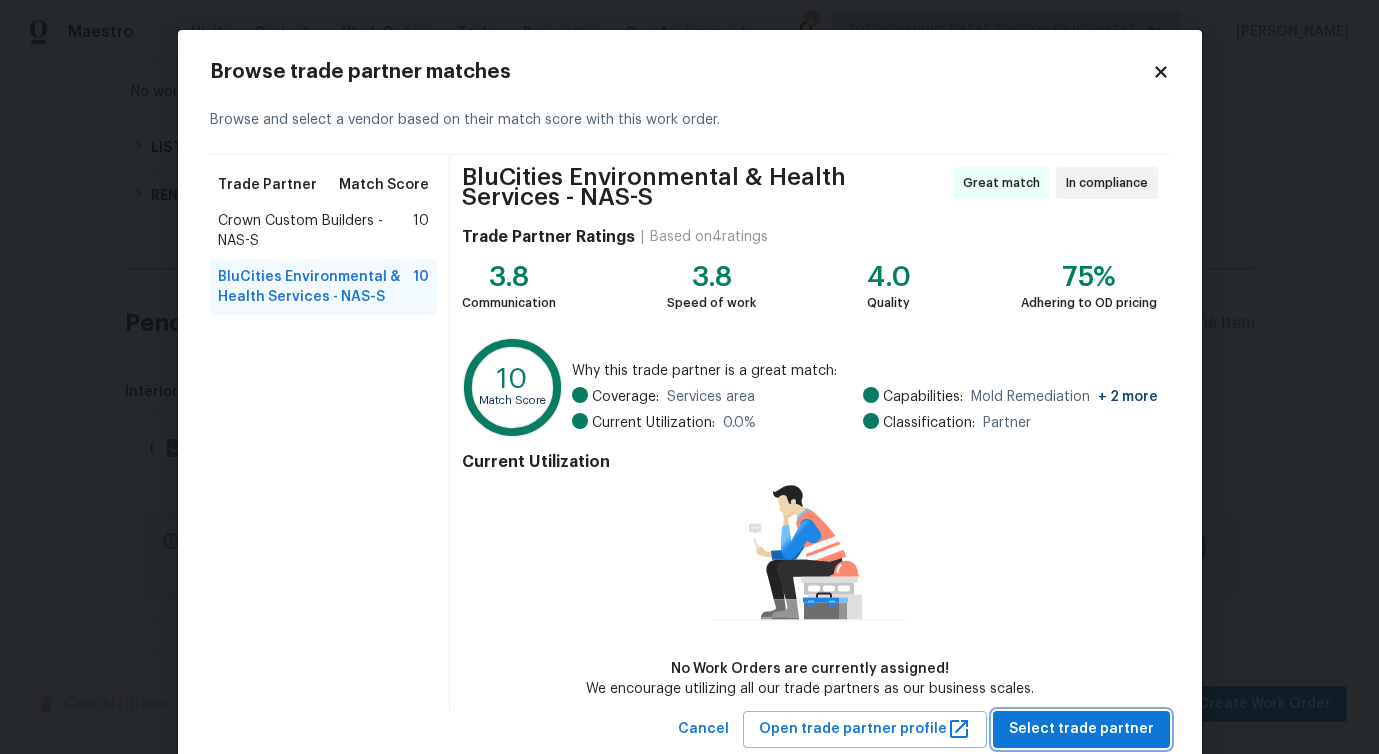 click on "Select trade partner" at bounding box center [1081, 729] 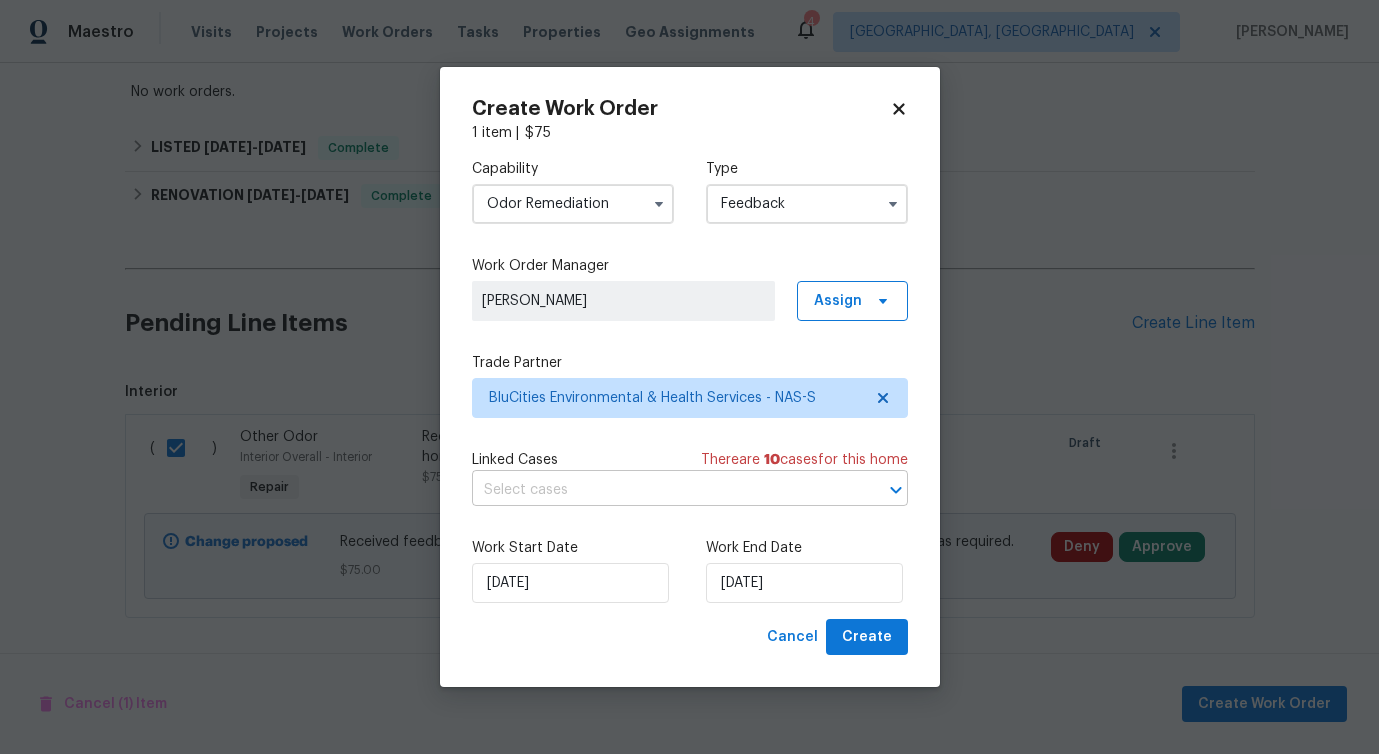click at bounding box center [662, 490] 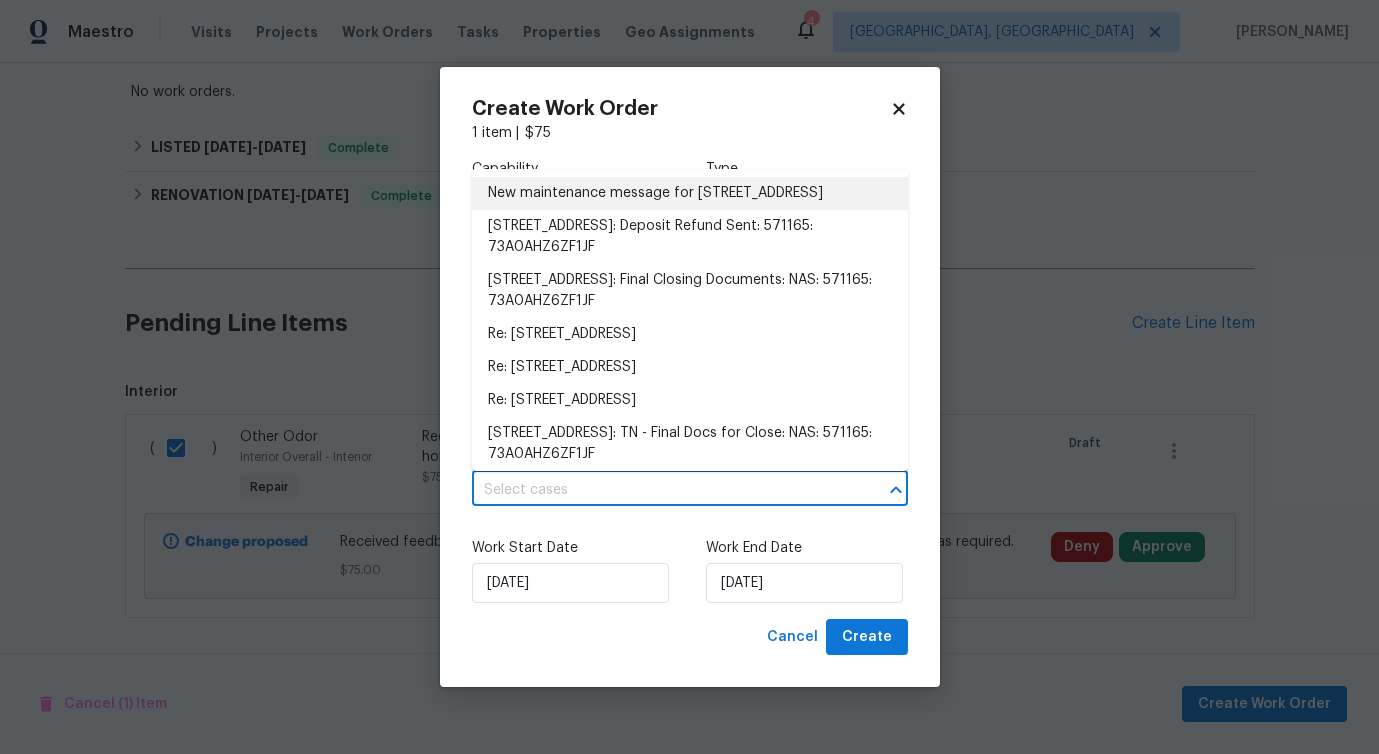 click on "New maintenance message for 478 Deerfield Dr , Murfreesboro, TN 37129" at bounding box center (690, 193) 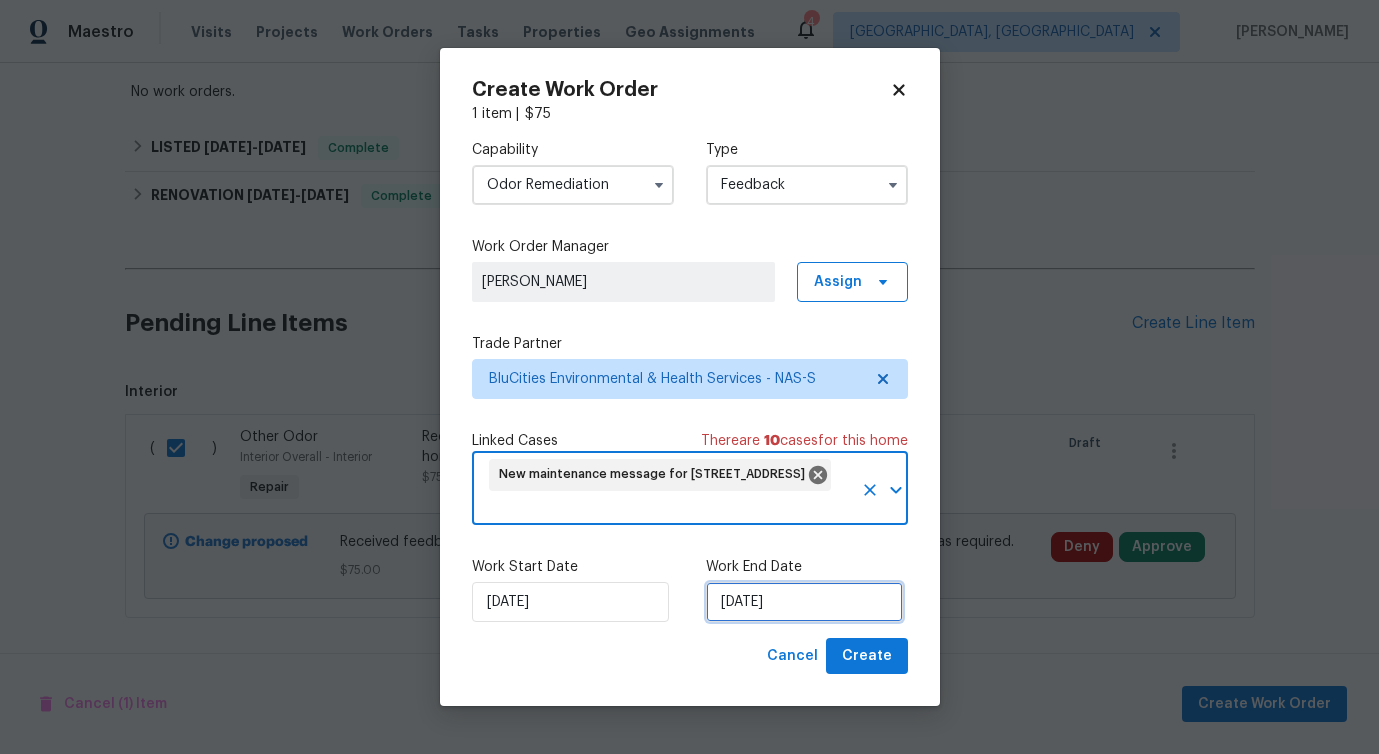 click on "[DATE]" at bounding box center (804, 602) 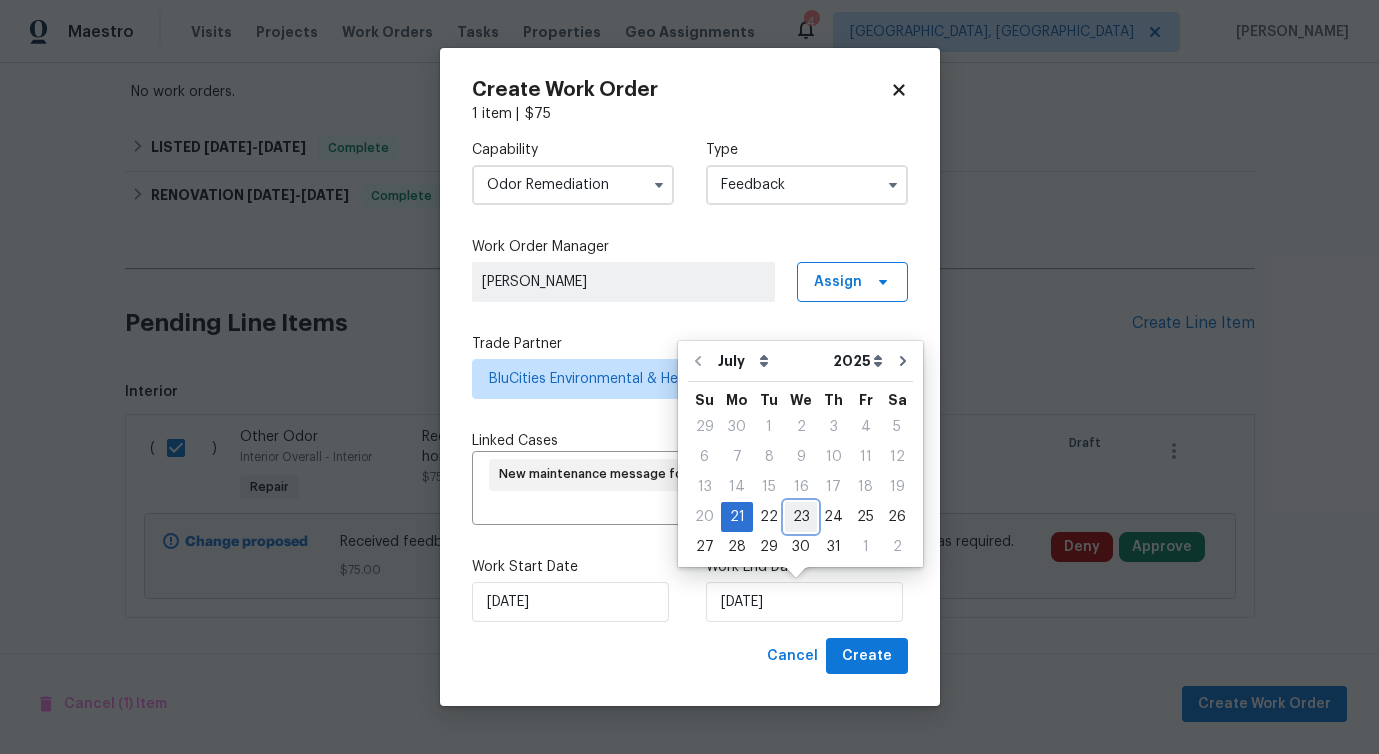 click on "23" at bounding box center [801, 517] 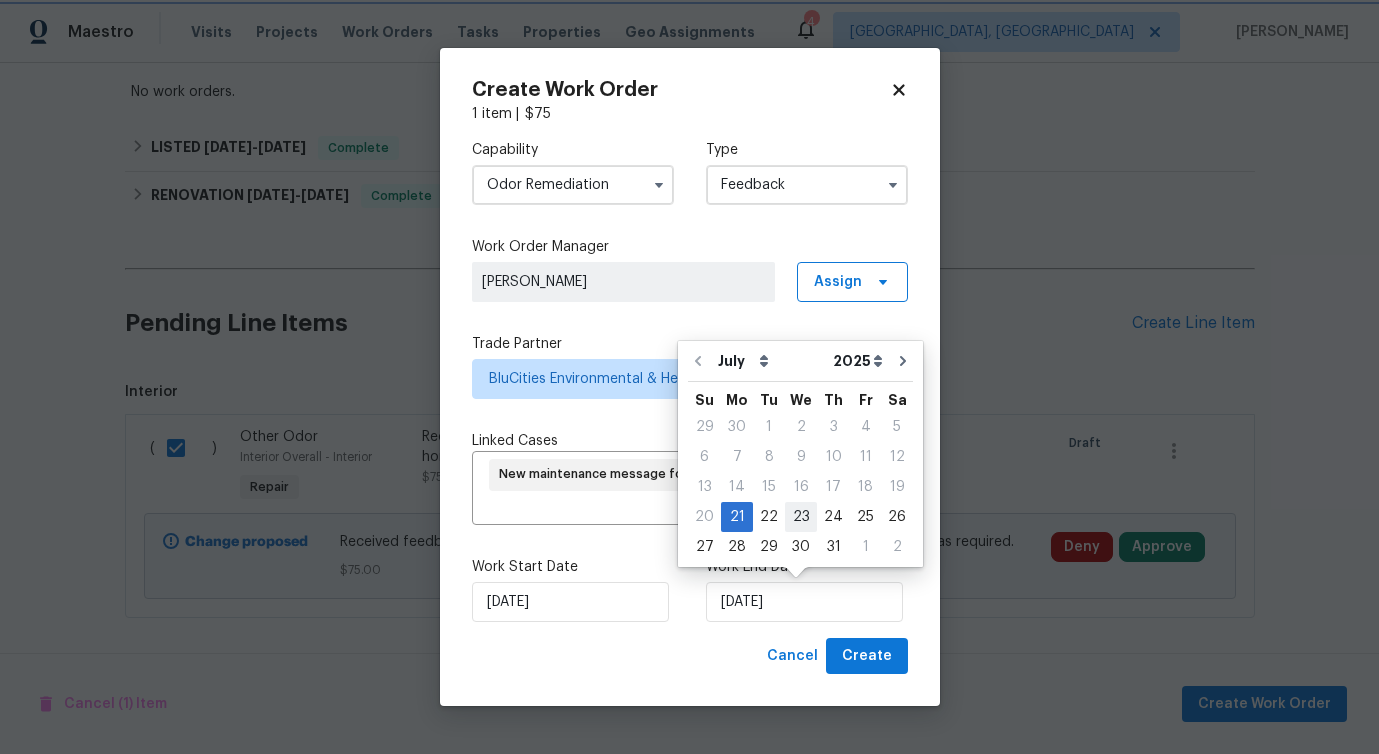 type on "7/23/2025" 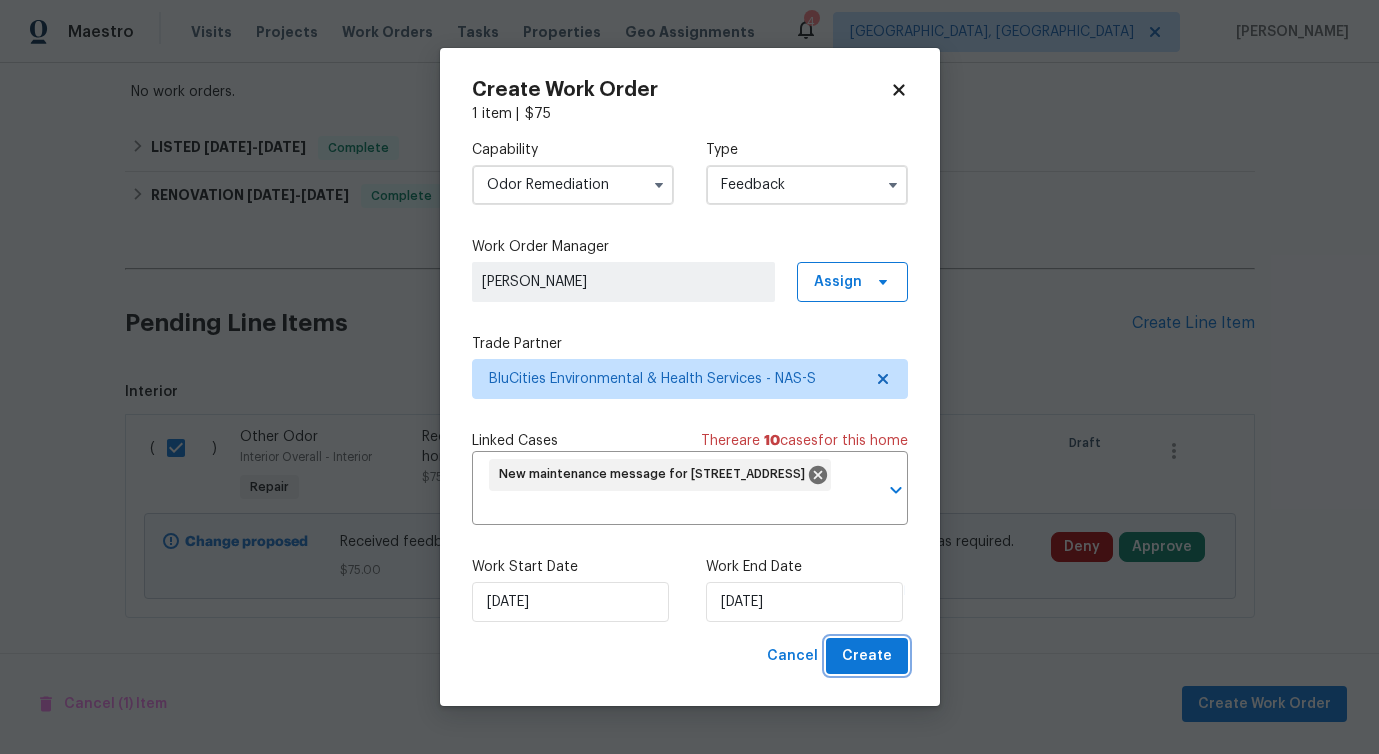 click on "Create" at bounding box center [867, 656] 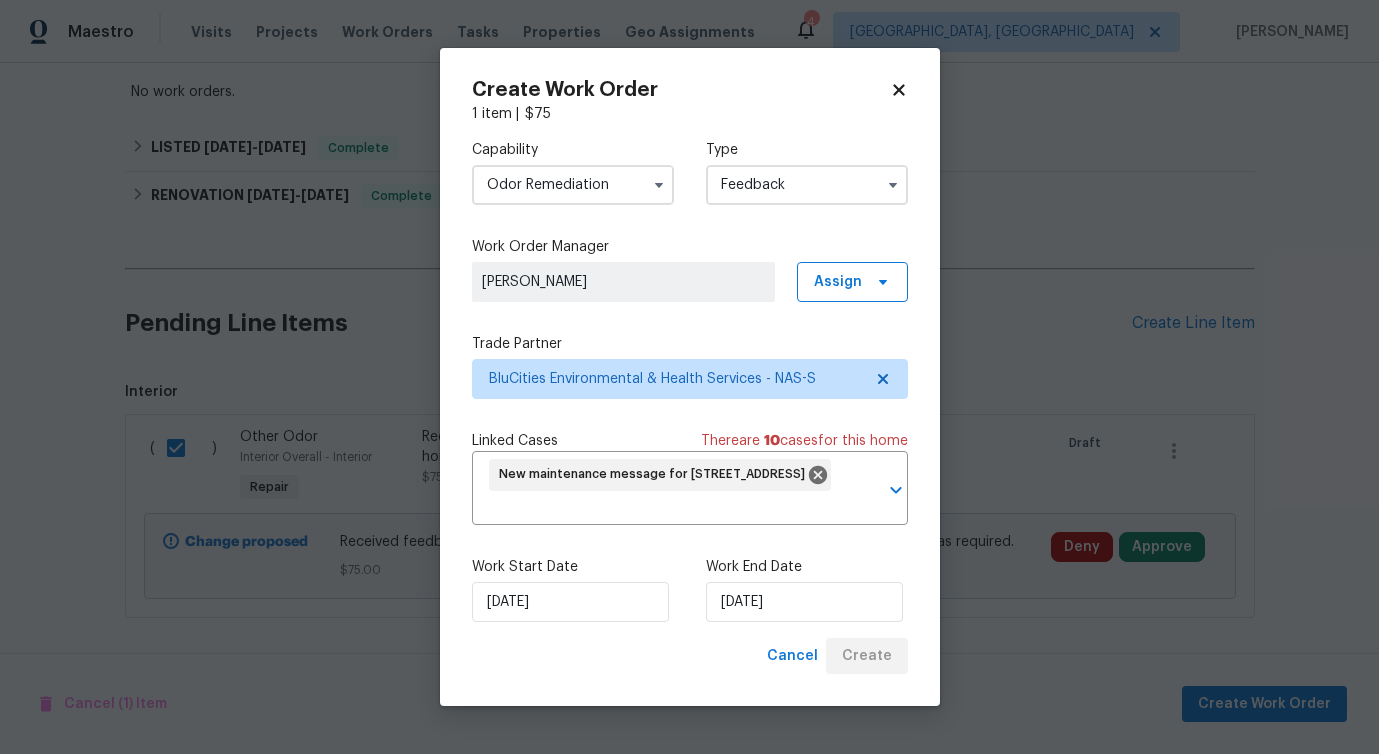 checkbox on "false" 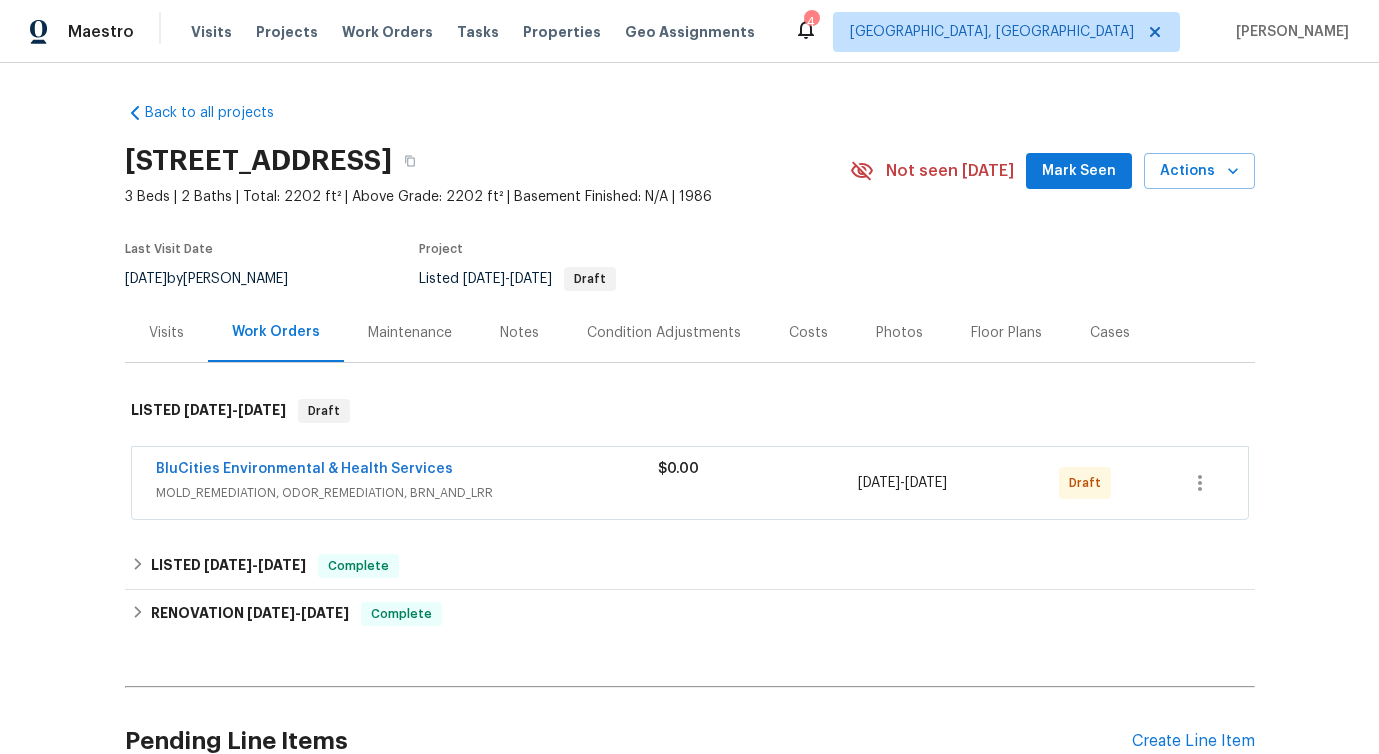 scroll, scrollTop: 0, scrollLeft: 0, axis: both 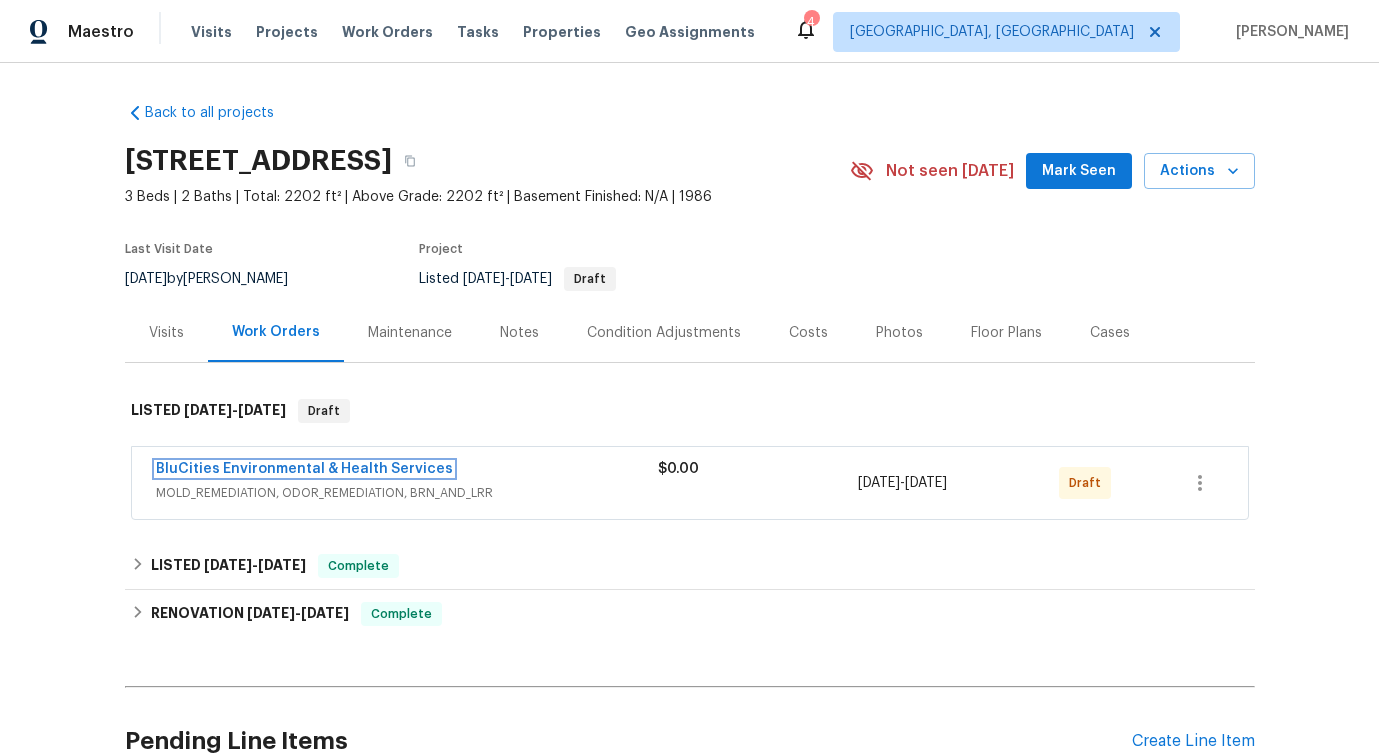 click on "BluCities Environmental & Health Services" at bounding box center (304, 469) 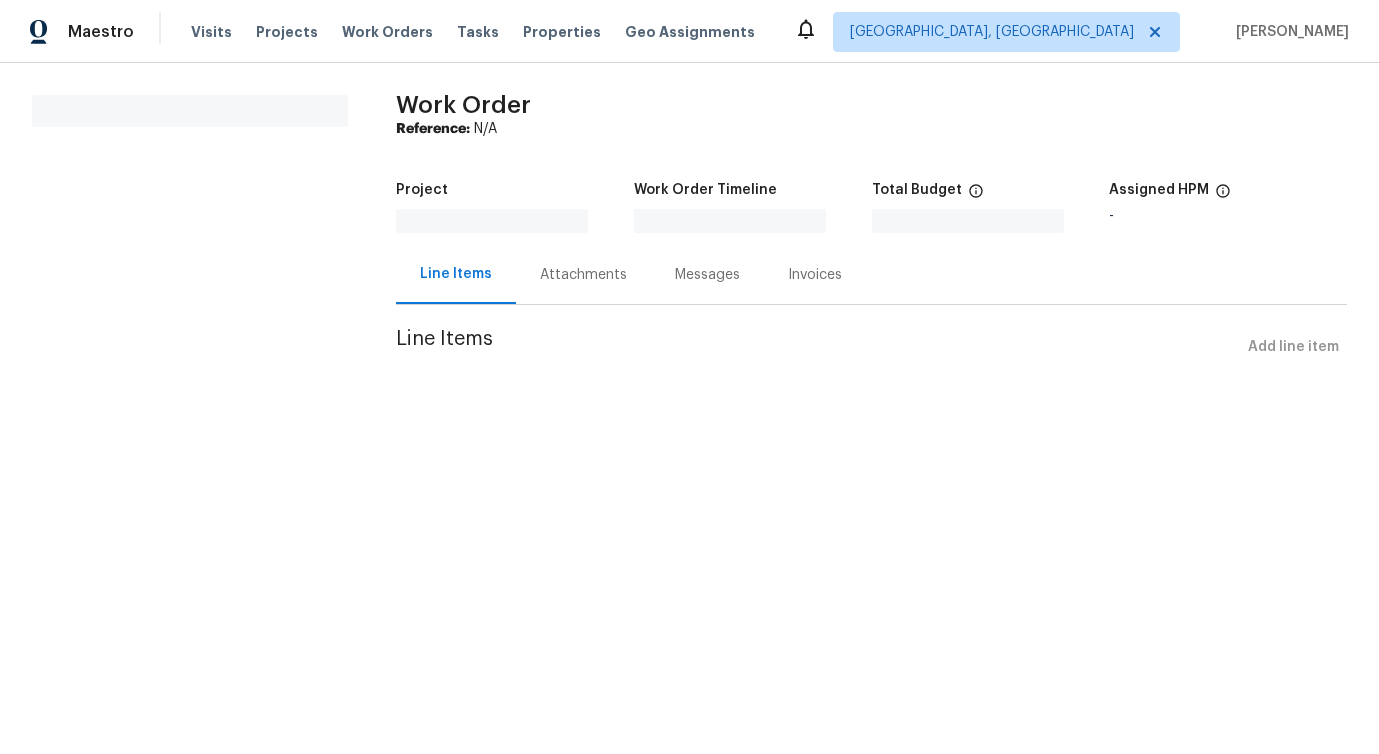 scroll, scrollTop: 0, scrollLeft: 0, axis: both 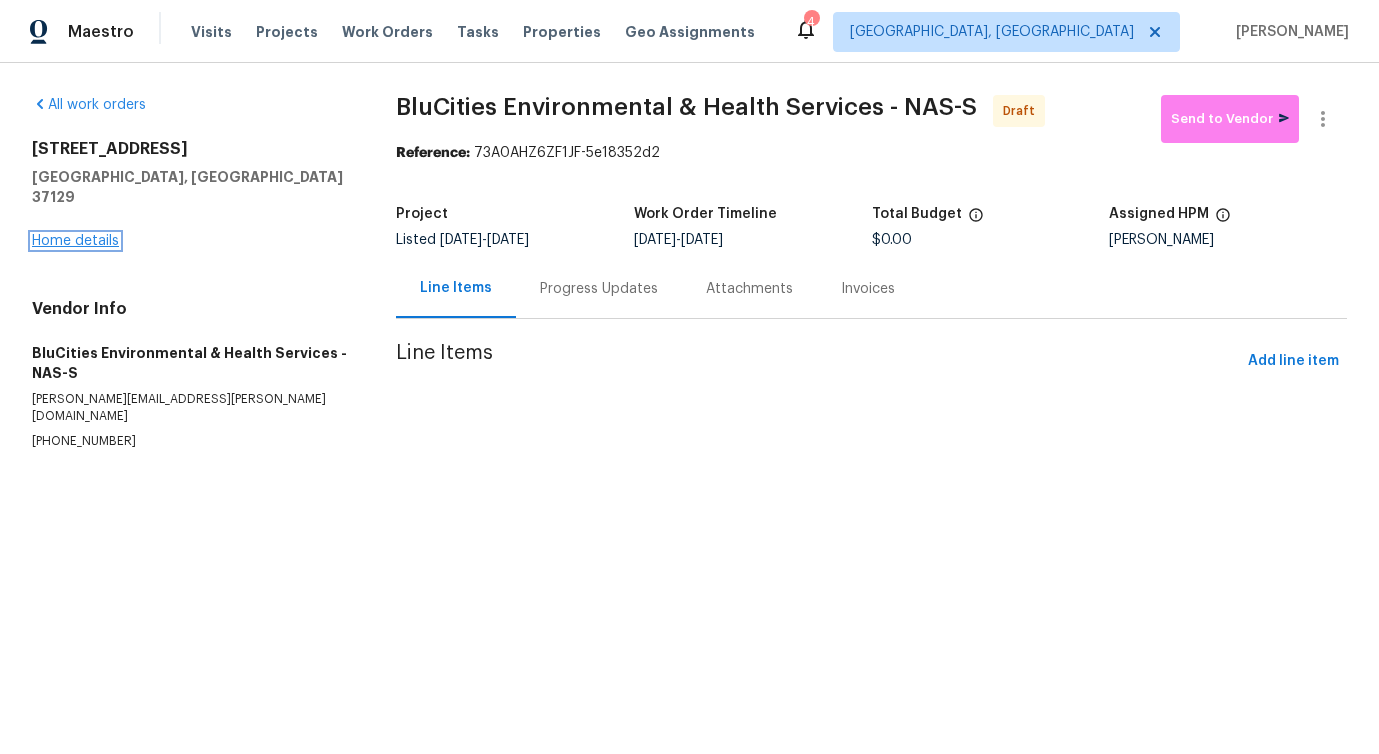 click on "Home details" at bounding box center [75, 241] 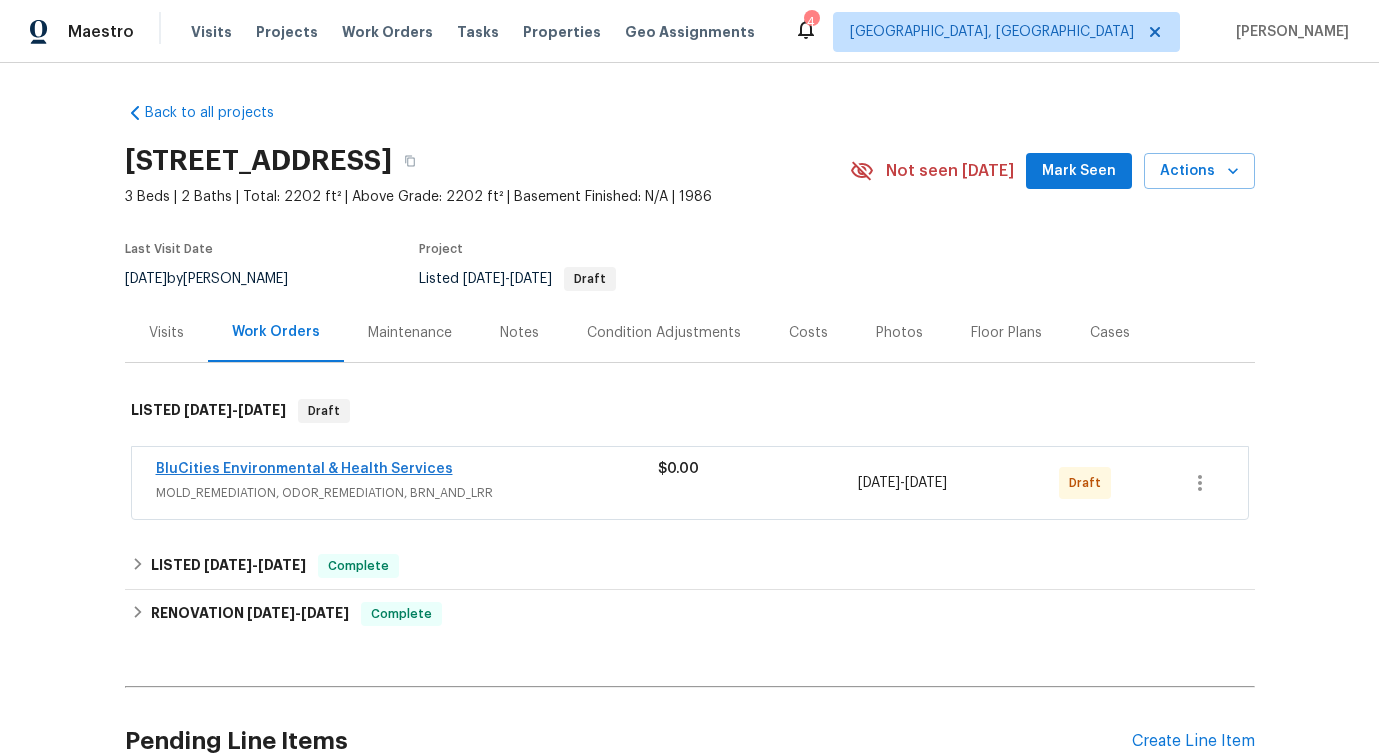 scroll, scrollTop: 37, scrollLeft: 0, axis: vertical 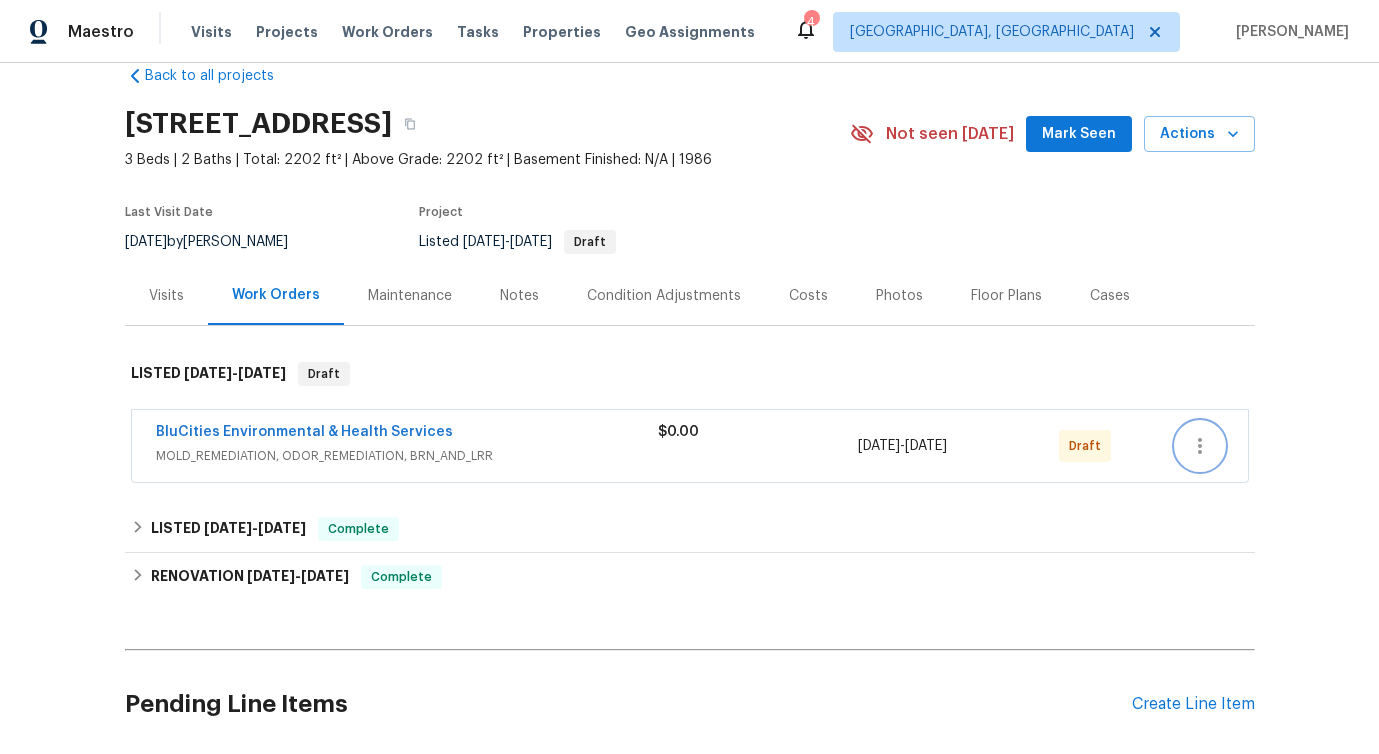 click at bounding box center (1200, 446) 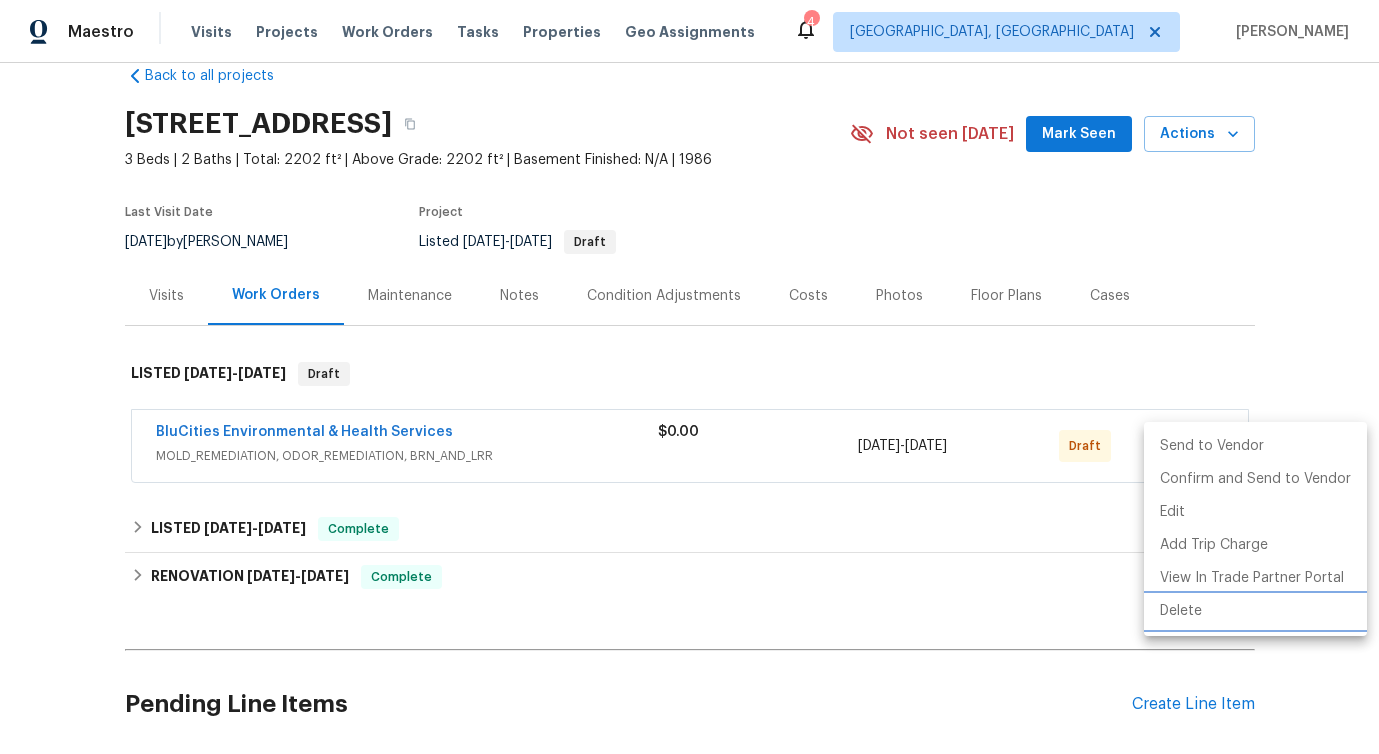 click on "Delete" at bounding box center (1255, 611) 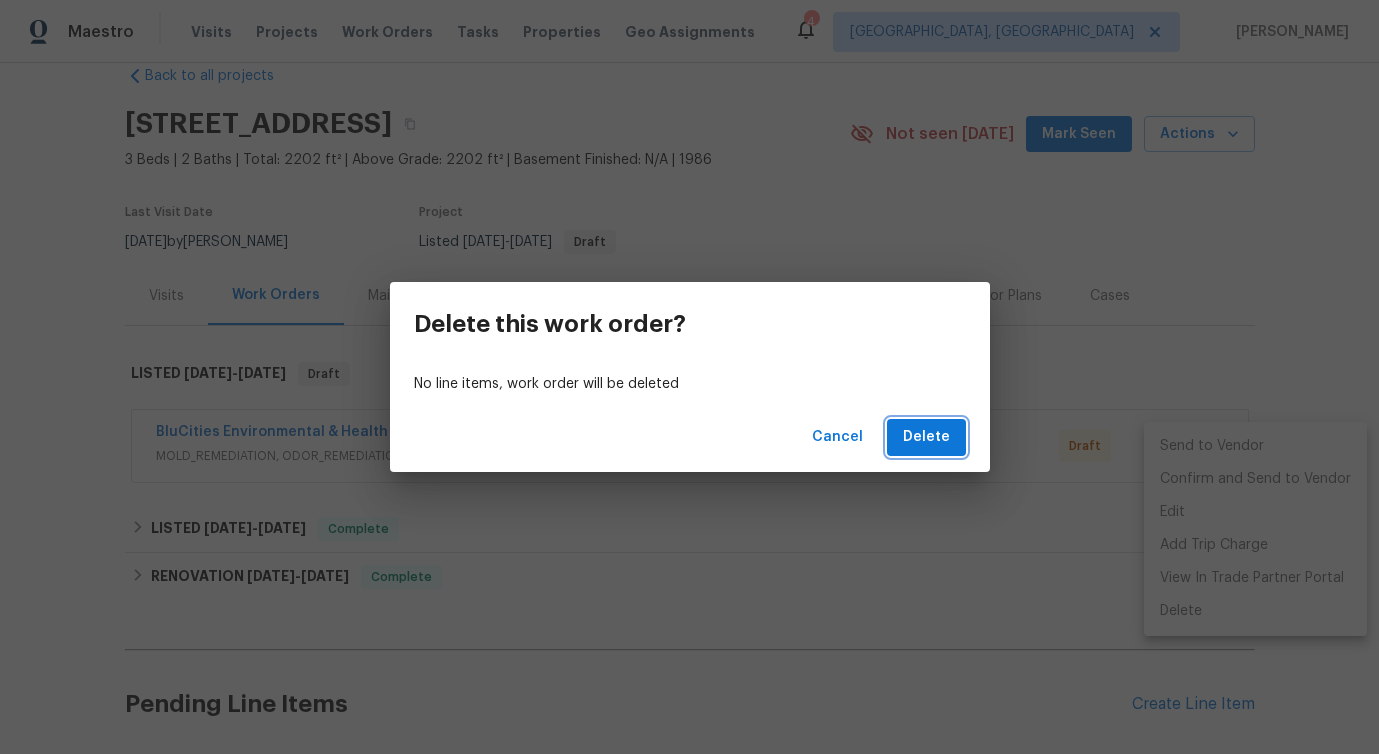 click on "Delete" at bounding box center (926, 437) 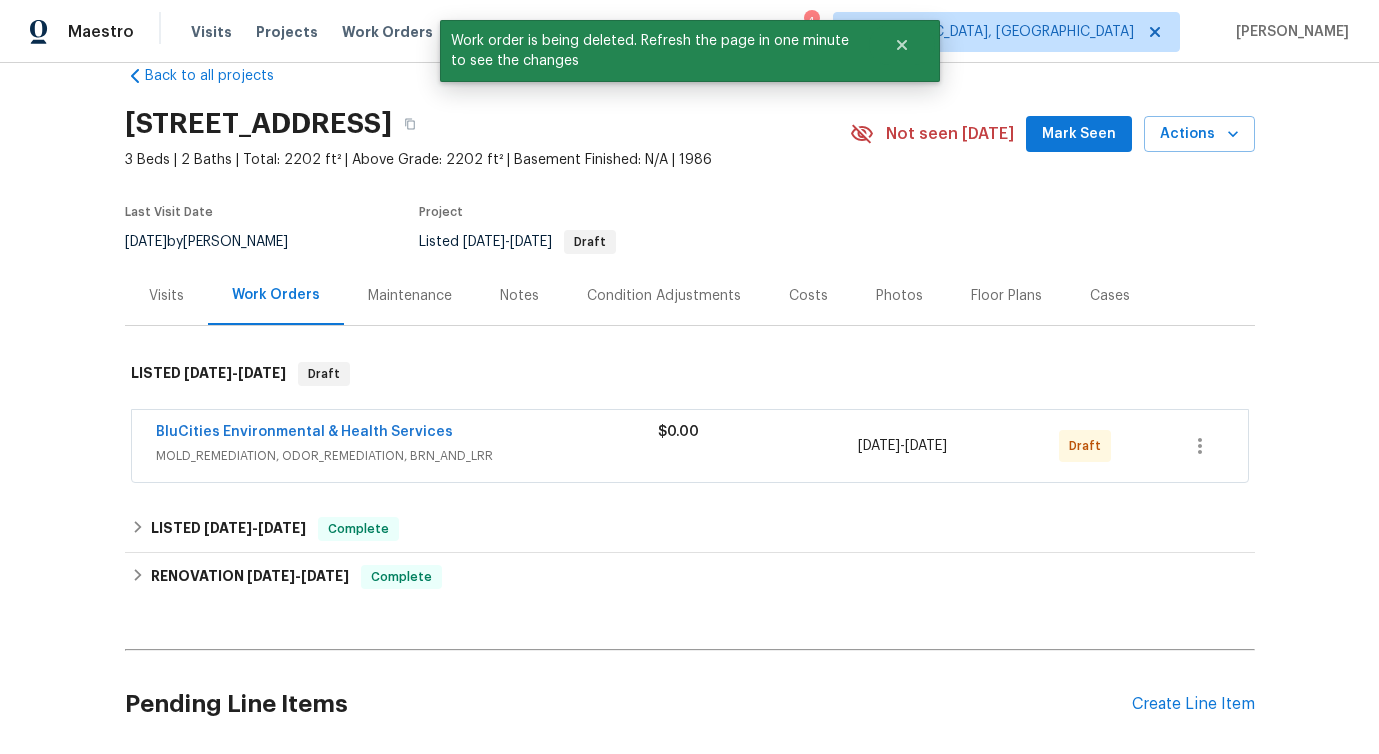 scroll, scrollTop: 425, scrollLeft: 0, axis: vertical 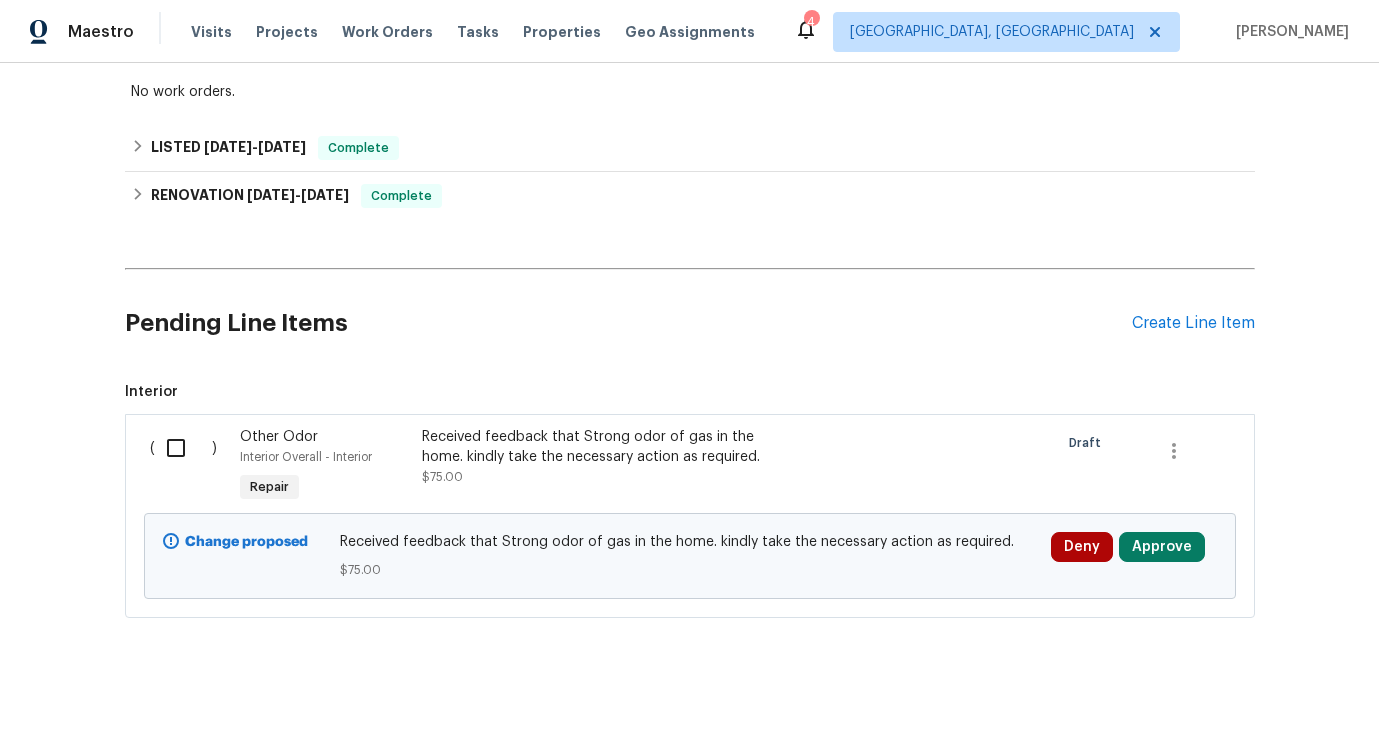 click at bounding box center [183, 448] 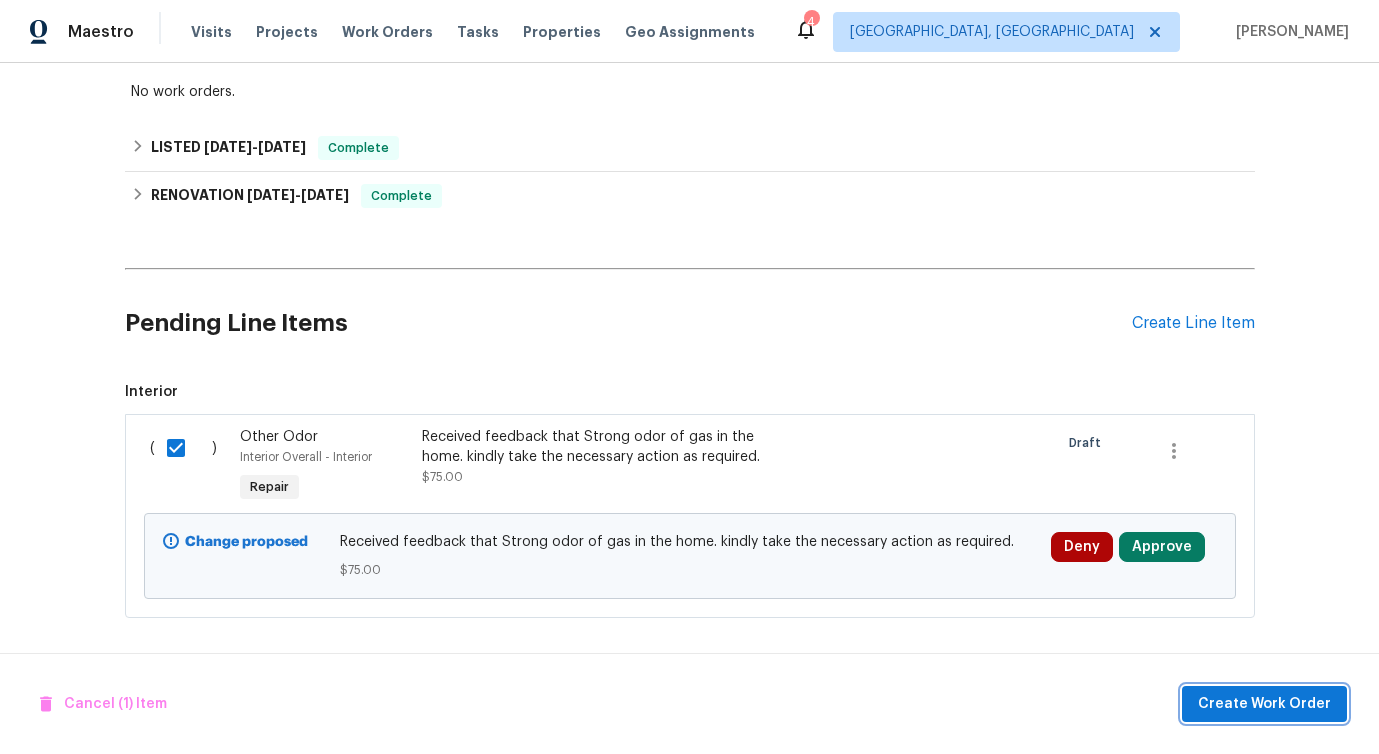 click on "Create Work Order" at bounding box center (1264, 704) 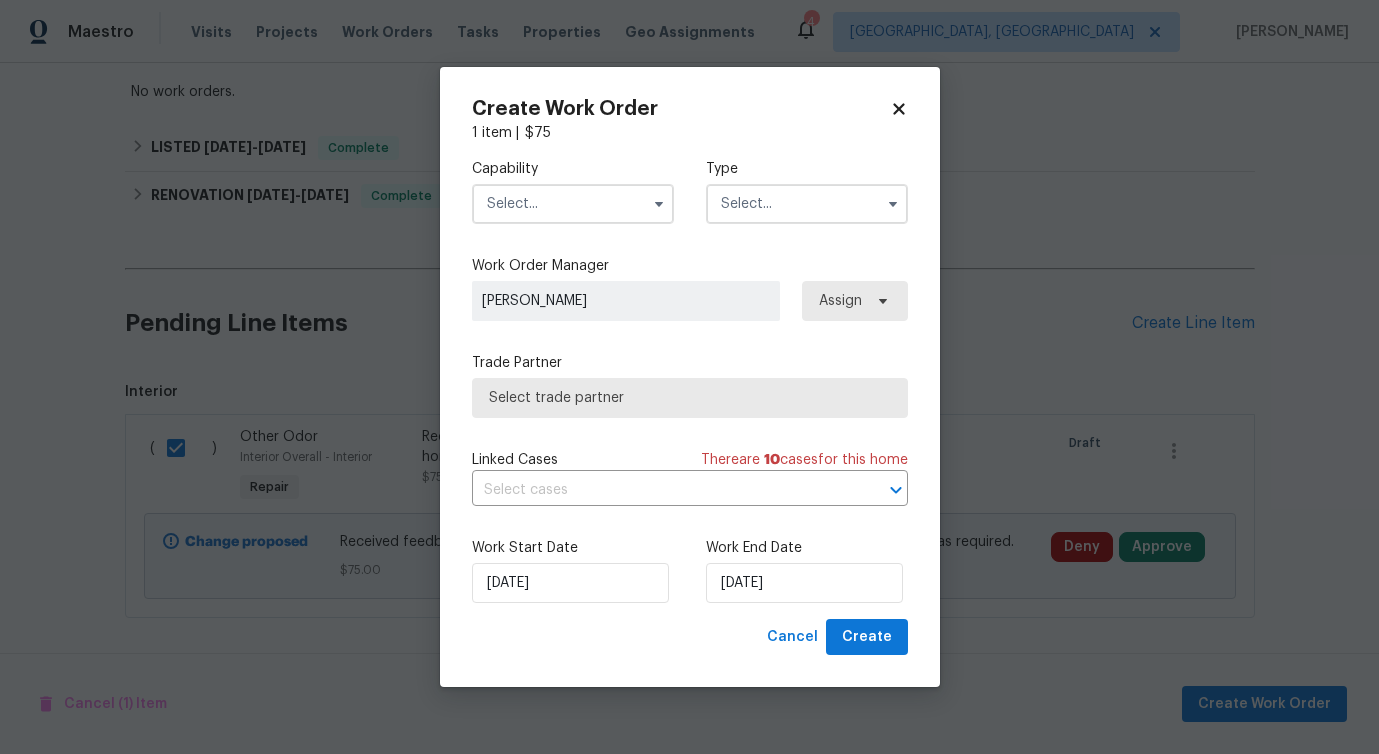 click at bounding box center (573, 204) 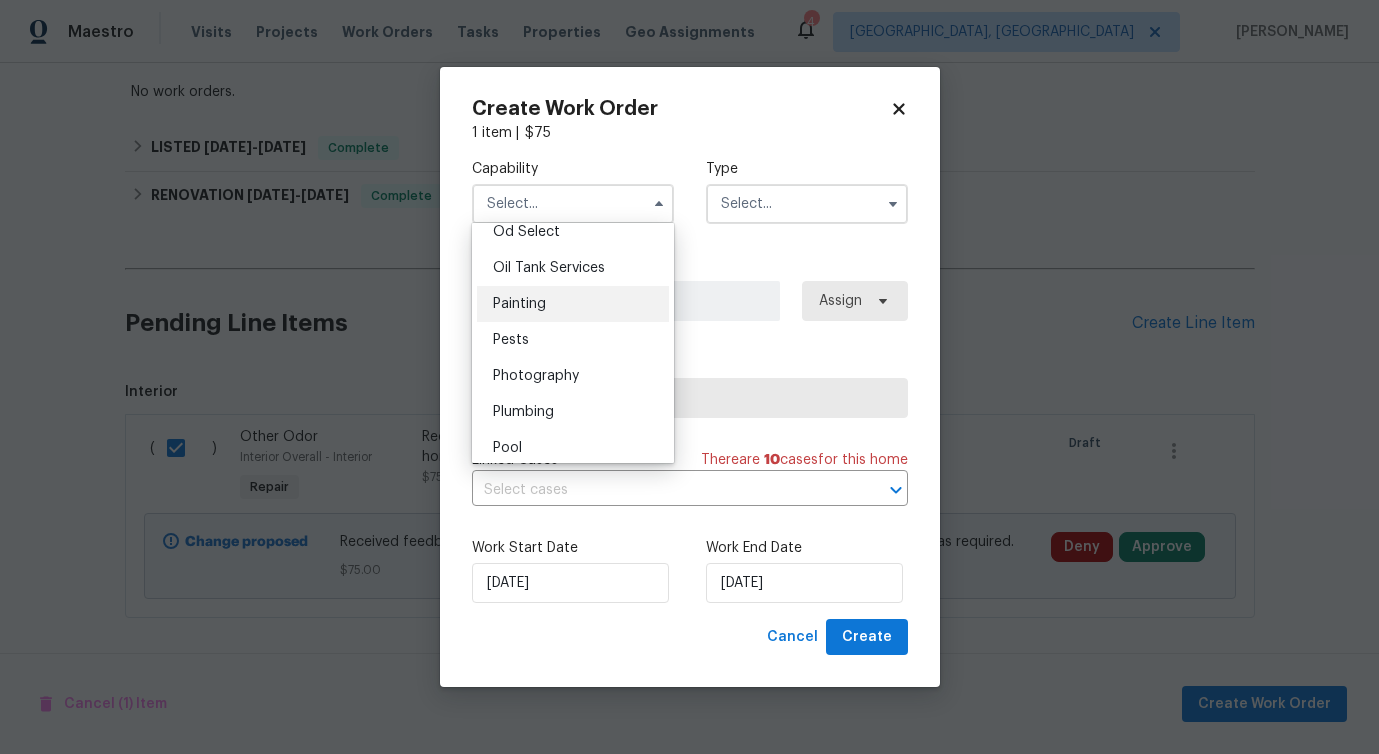scroll, scrollTop: 1546, scrollLeft: 0, axis: vertical 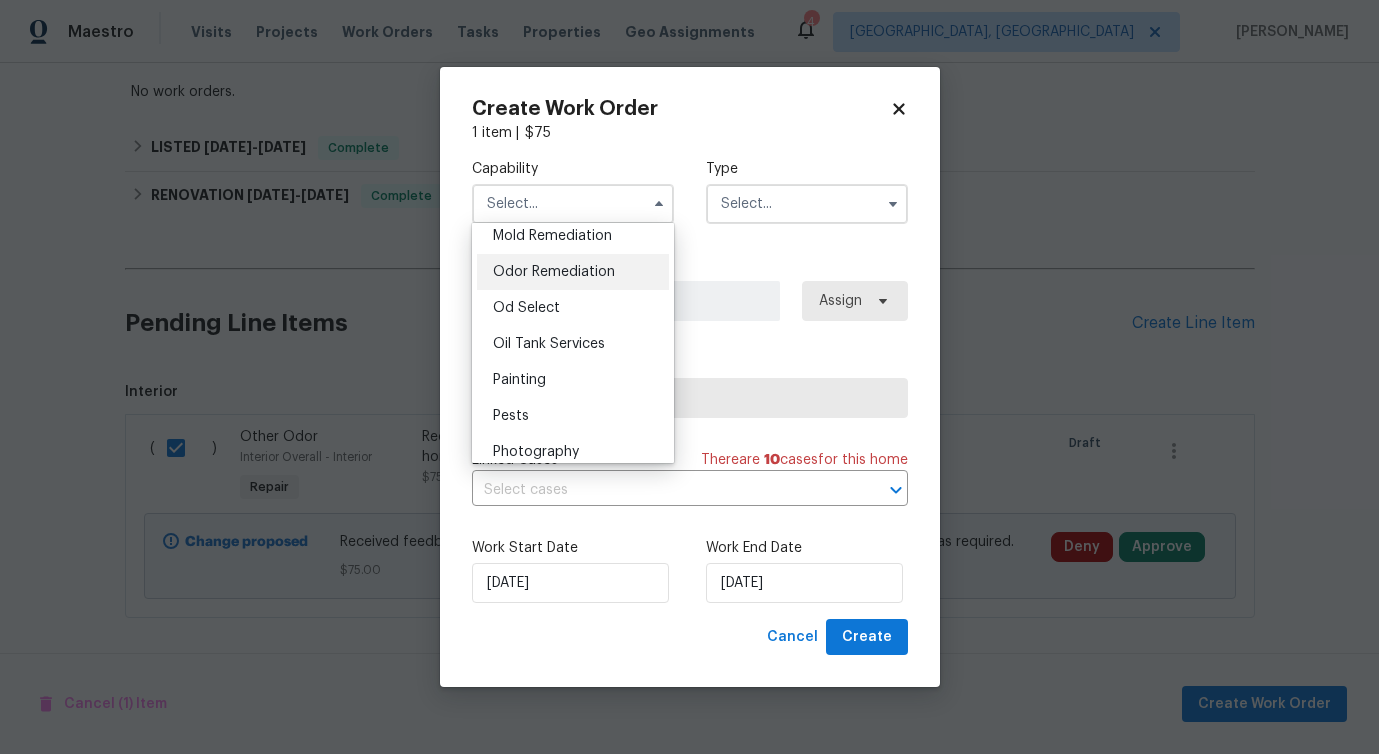click on "Odor Remediation" at bounding box center [554, 272] 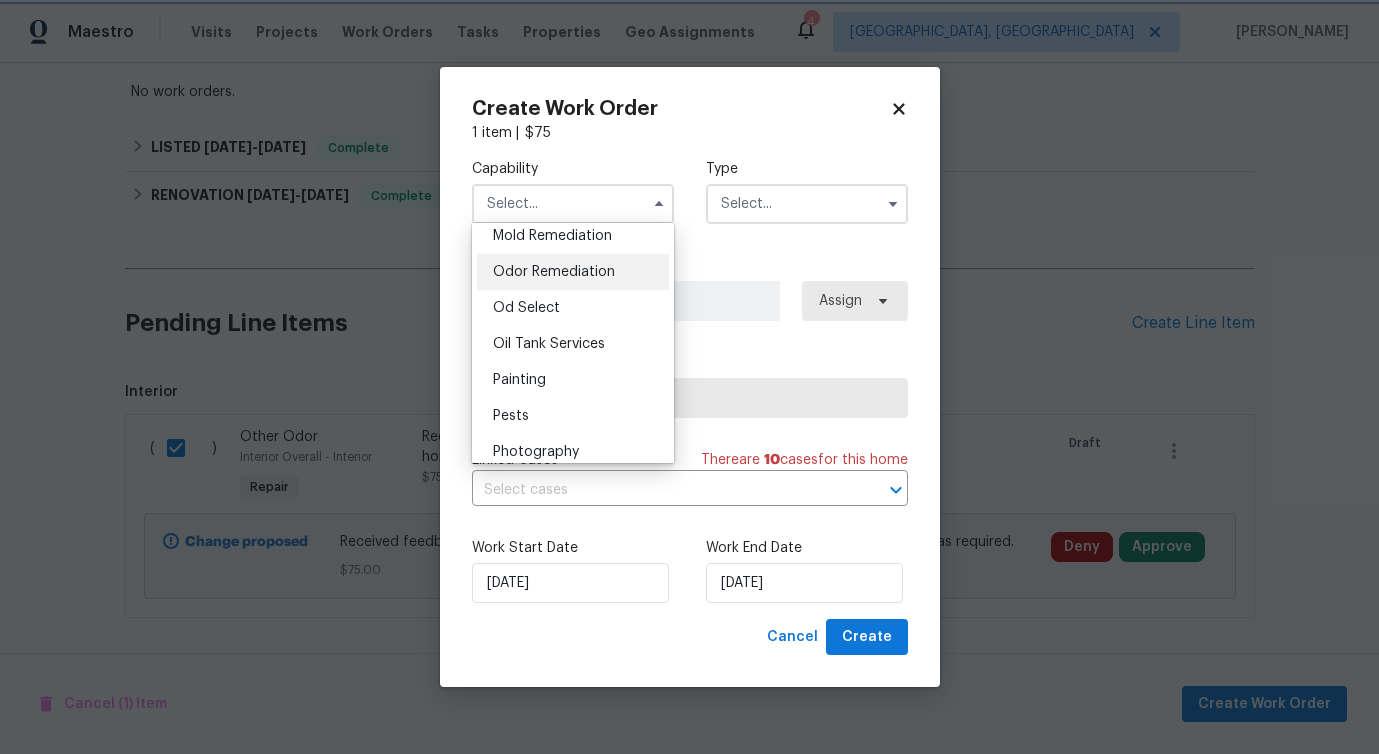 type on "Odor Remediation" 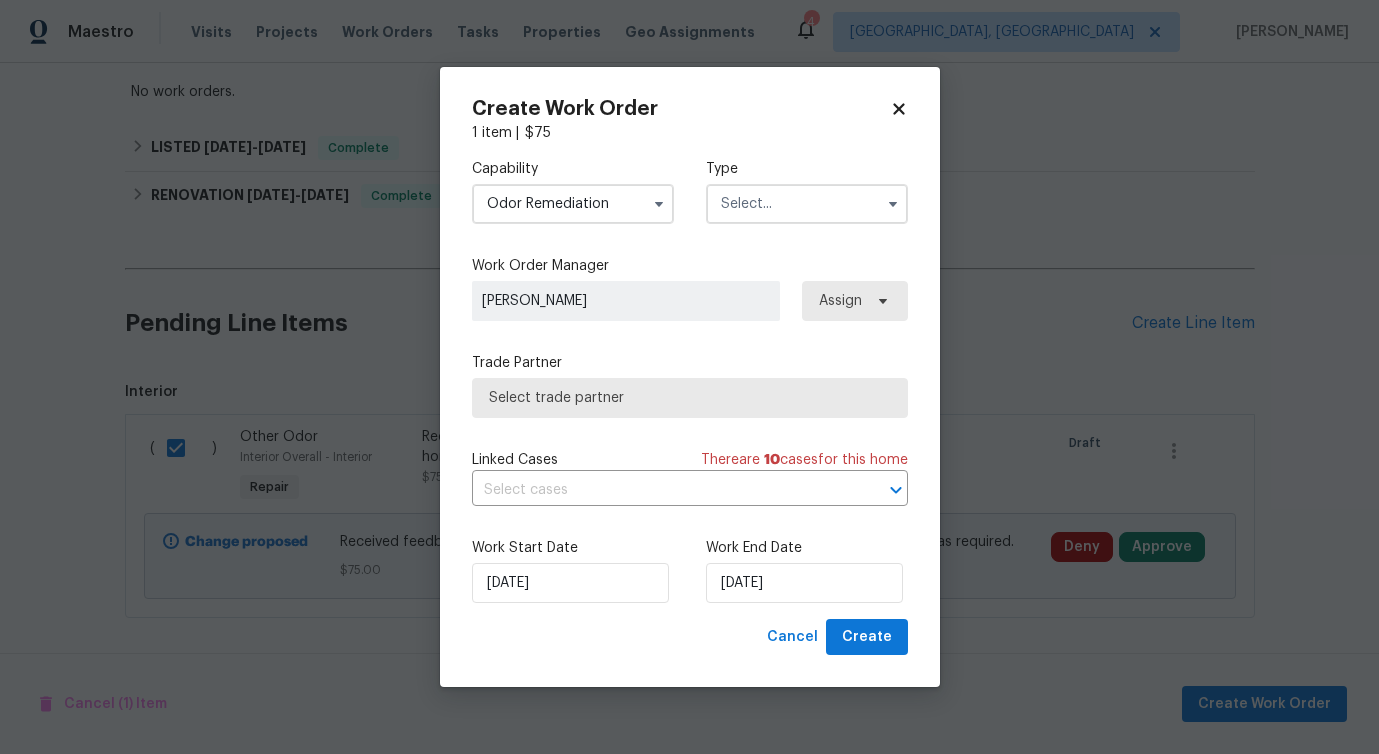 click on "Capability   Odor Remediation Agent Appliance Bathtub Resurfacing BRN And Lrr Broker Cabinets Carpet Cleaning Chimney Cleaning Cleaning Maintenance Concrete Flatwork Countertop Countertop Resurfacing Crawl Space Data Labeling Day One Walk Dispatch Electrical Engineering Fencing Fireplace Flooring Floor Refinishing Foundation Garage Door Gas Line Service General Contractor General Inspector Glass Window Gutters Handyman Hardscape Landscape Home Assessment HVAC Irrigation Junk Removal Landscaping Maintenance Land Surveying Living Area Measurement Locksmith Masonry Mold Remediation Odor Remediation Od Select Oil Tank Services Painting Pests Photography Plumbing Pool Pool Repair Pressure Washing Radon Testing Reno Valuations Restoration Roof Security Septic Sewer Inspections And Repairs Siding Snow Structural Tree Services Valuations Wells Wildlife Type" at bounding box center (690, 191) 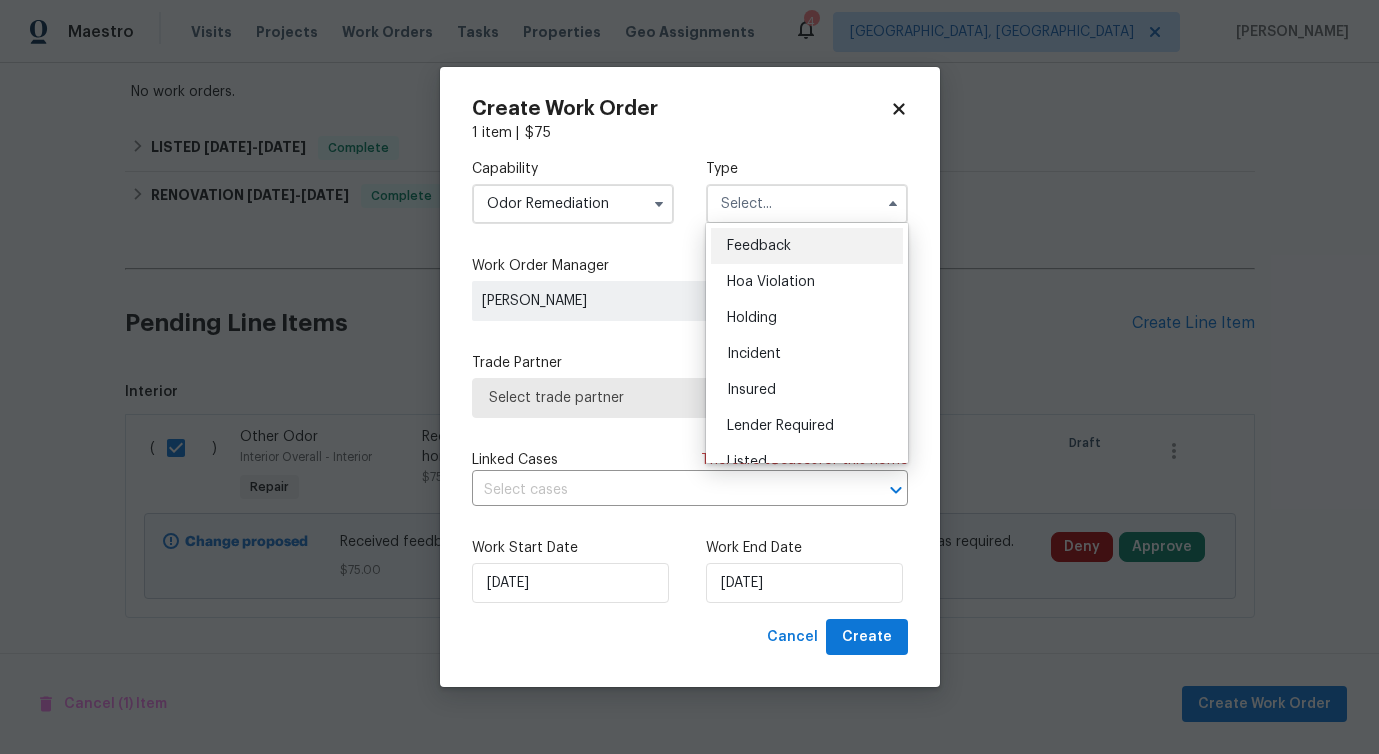click on "Feedback" at bounding box center (759, 246) 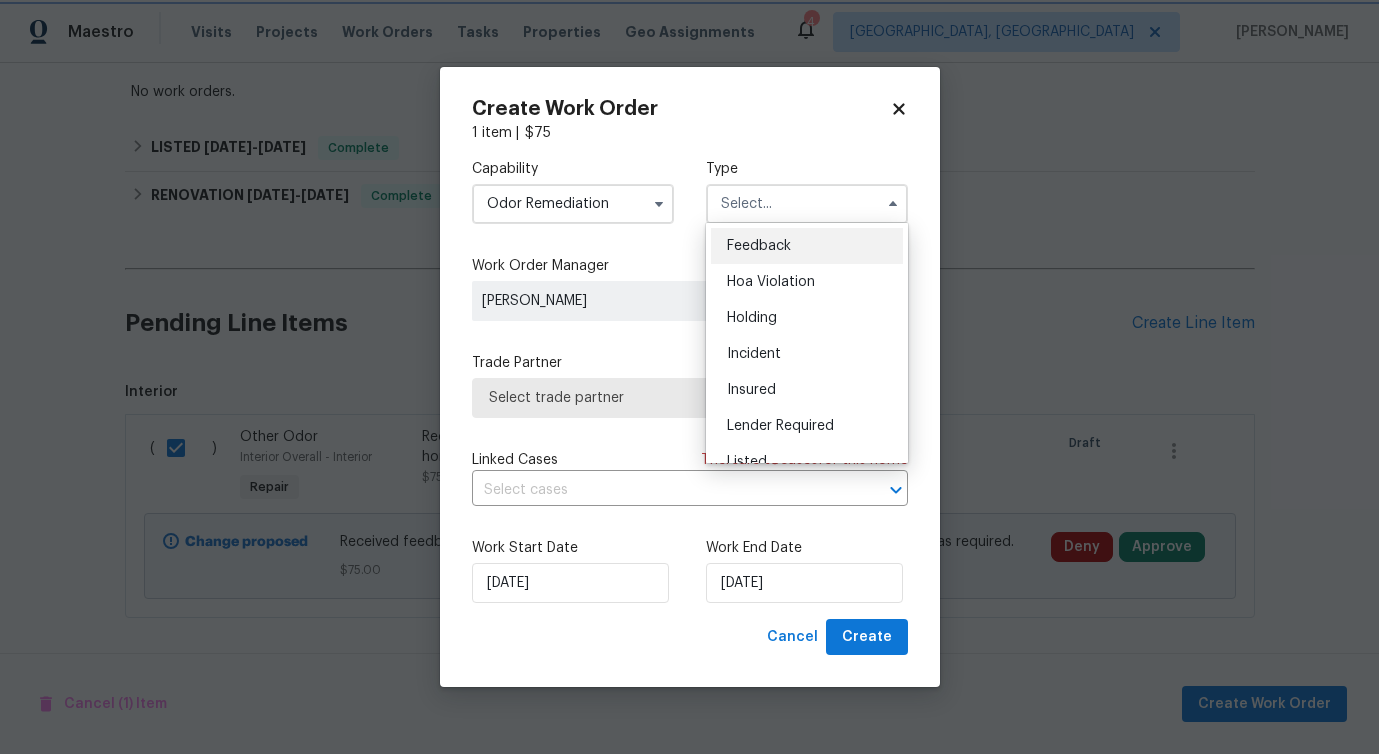type on "Feedback" 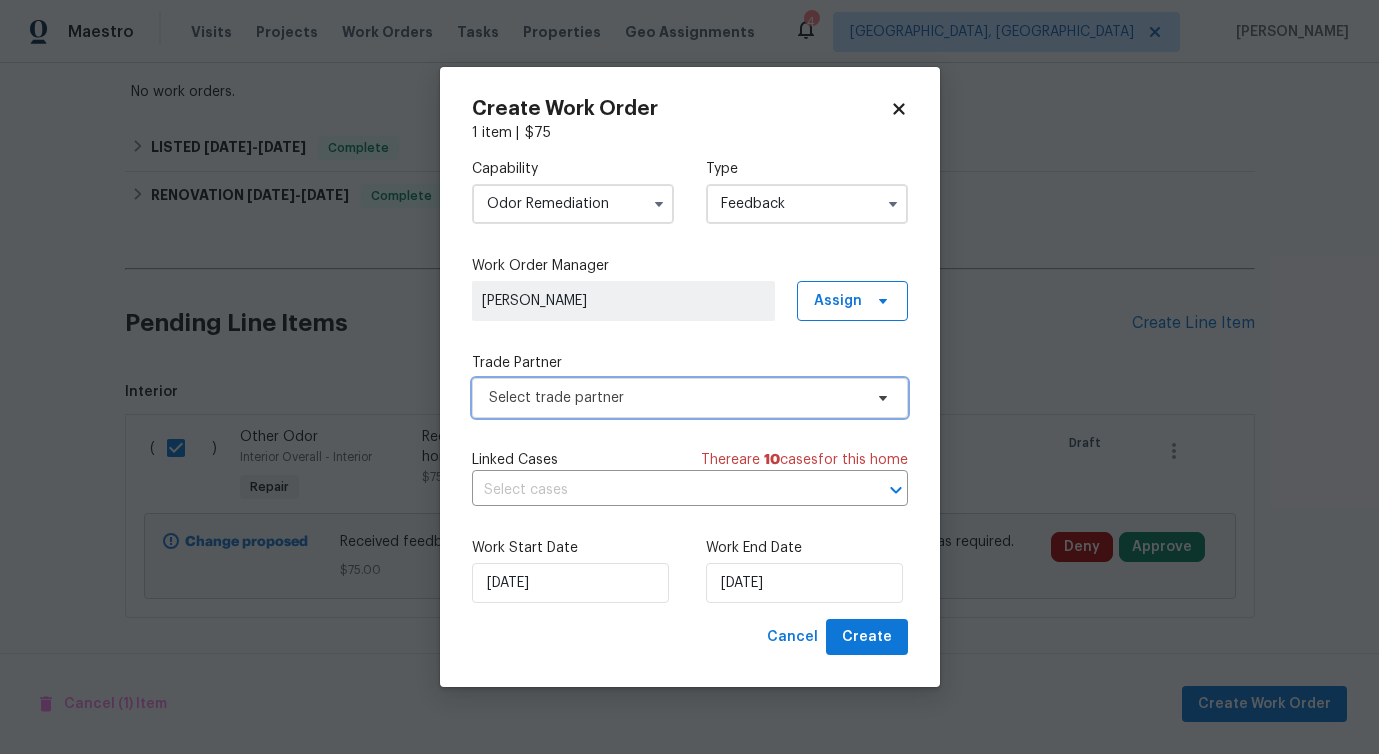 click on "Select trade partner" at bounding box center [675, 398] 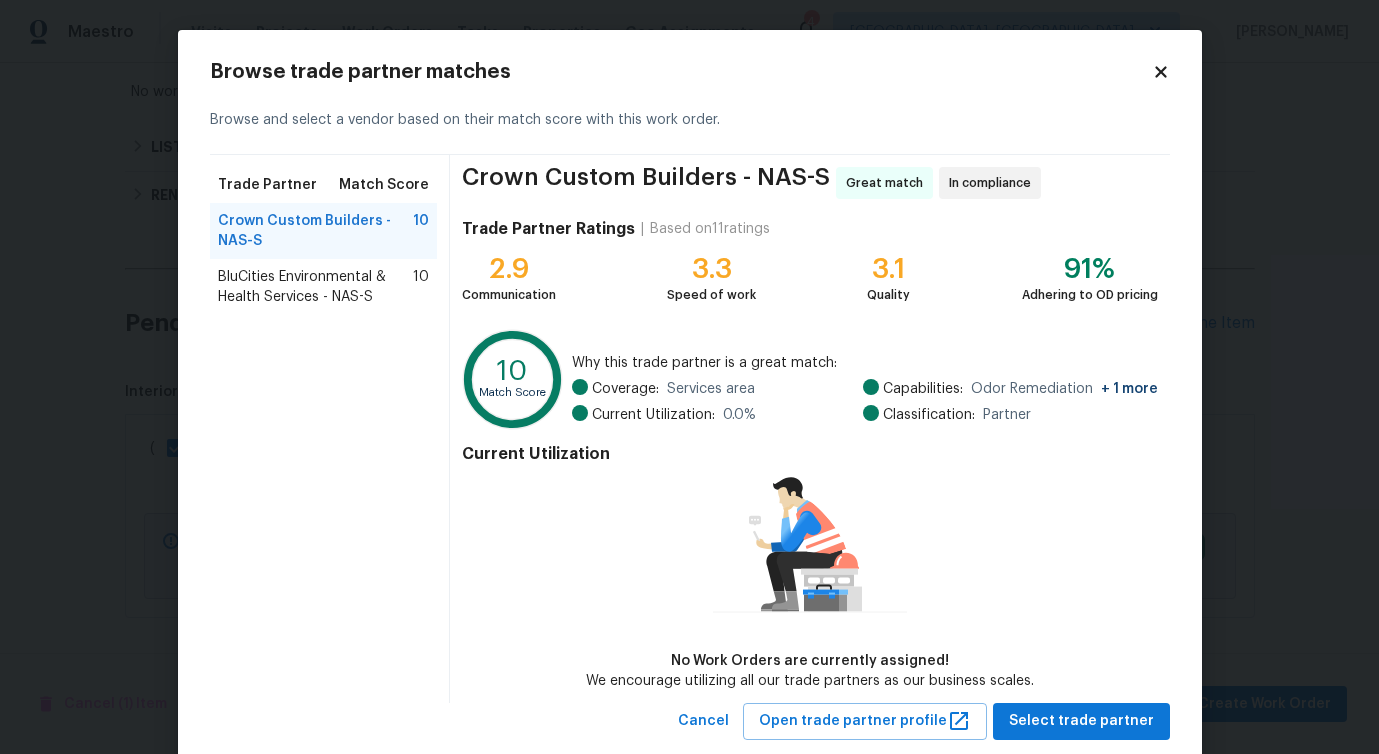 click on "BluCities Environmental & Health Services - NAS-S" at bounding box center [316, 287] 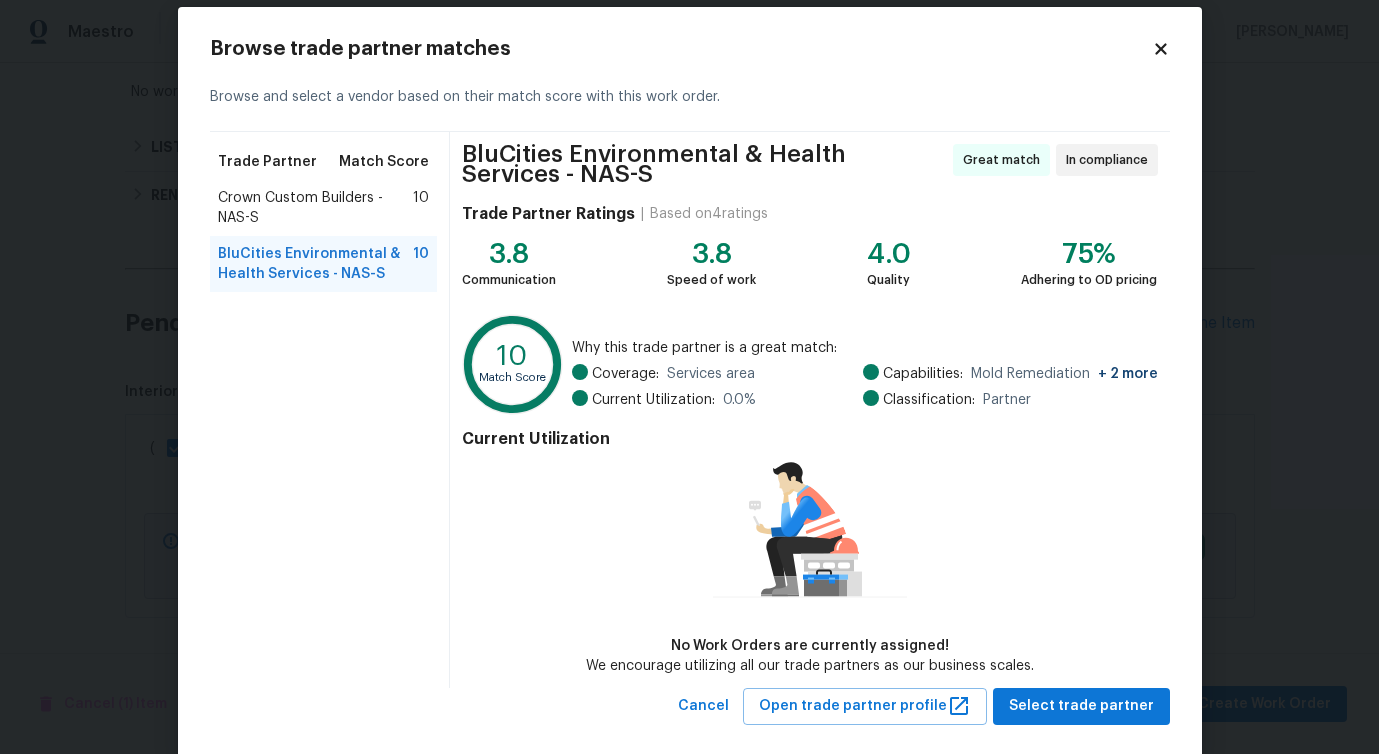 scroll, scrollTop: 54, scrollLeft: 0, axis: vertical 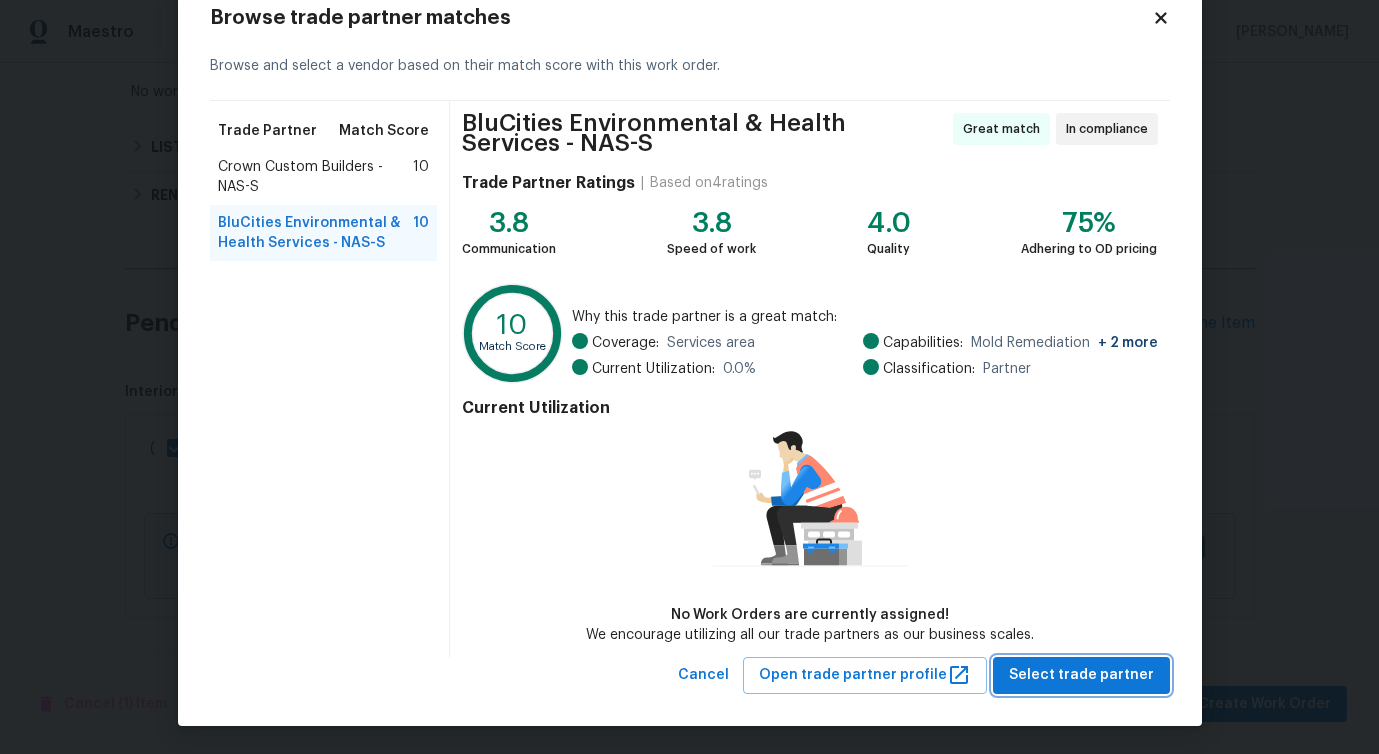 drag, startPoint x: 1048, startPoint y: 673, endPoint x: 991, endPoint y: 593, distance: 98.229324 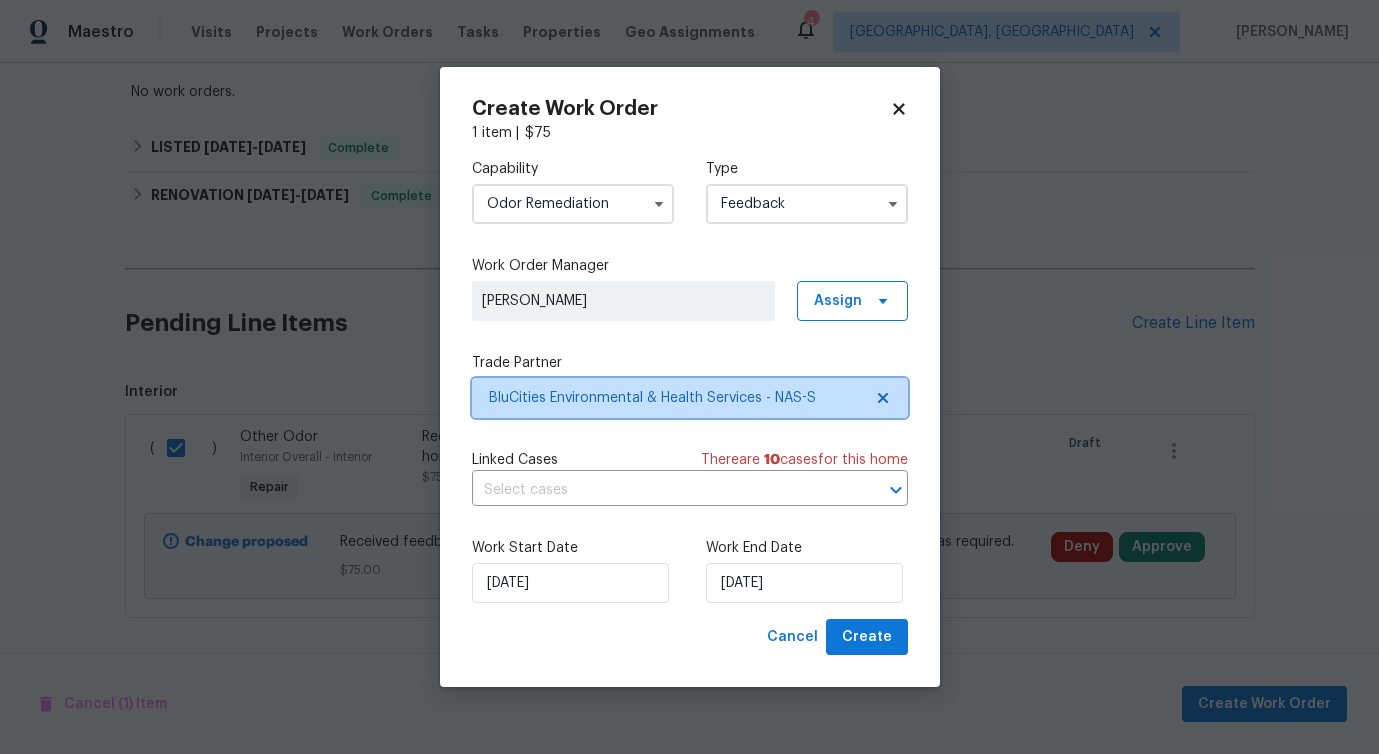 scroll, scrollTop: 0, scrollLeft: 0, axis: both 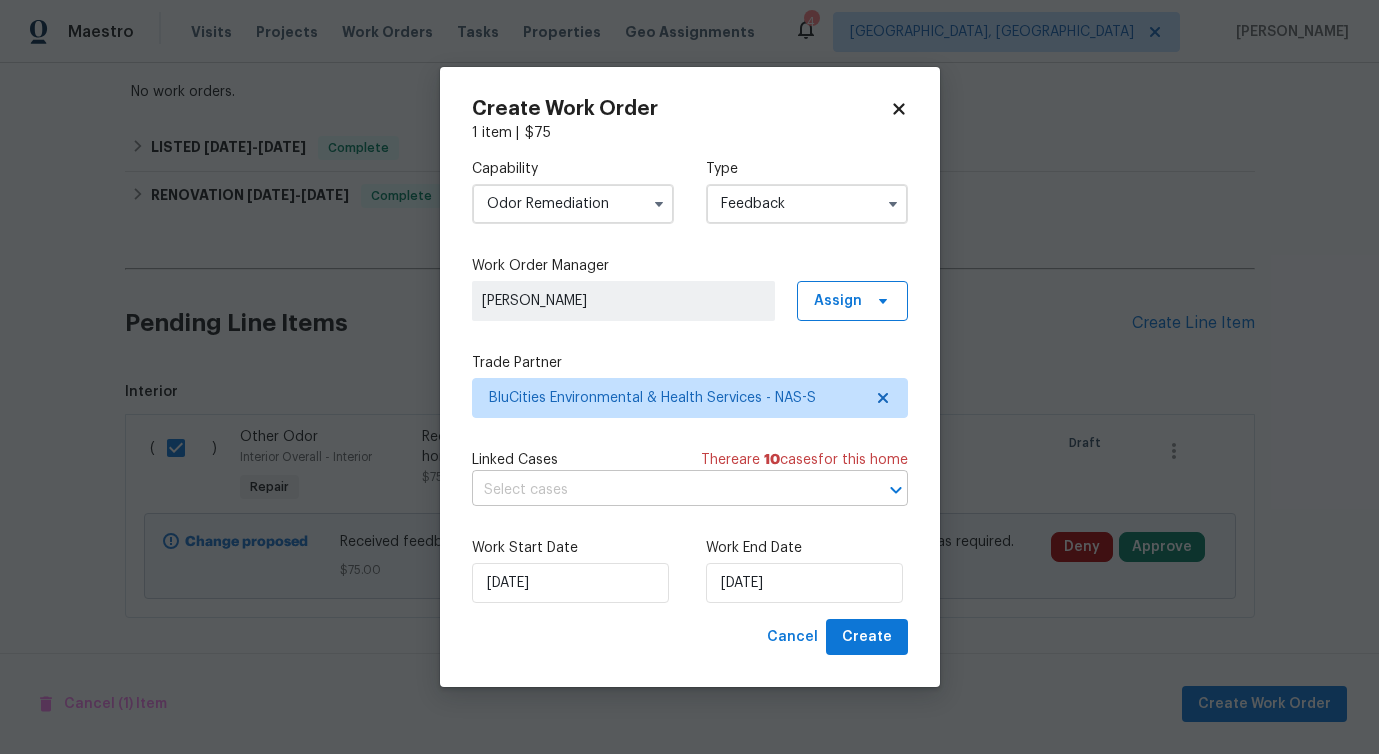 click at bounding box center (662, 490) 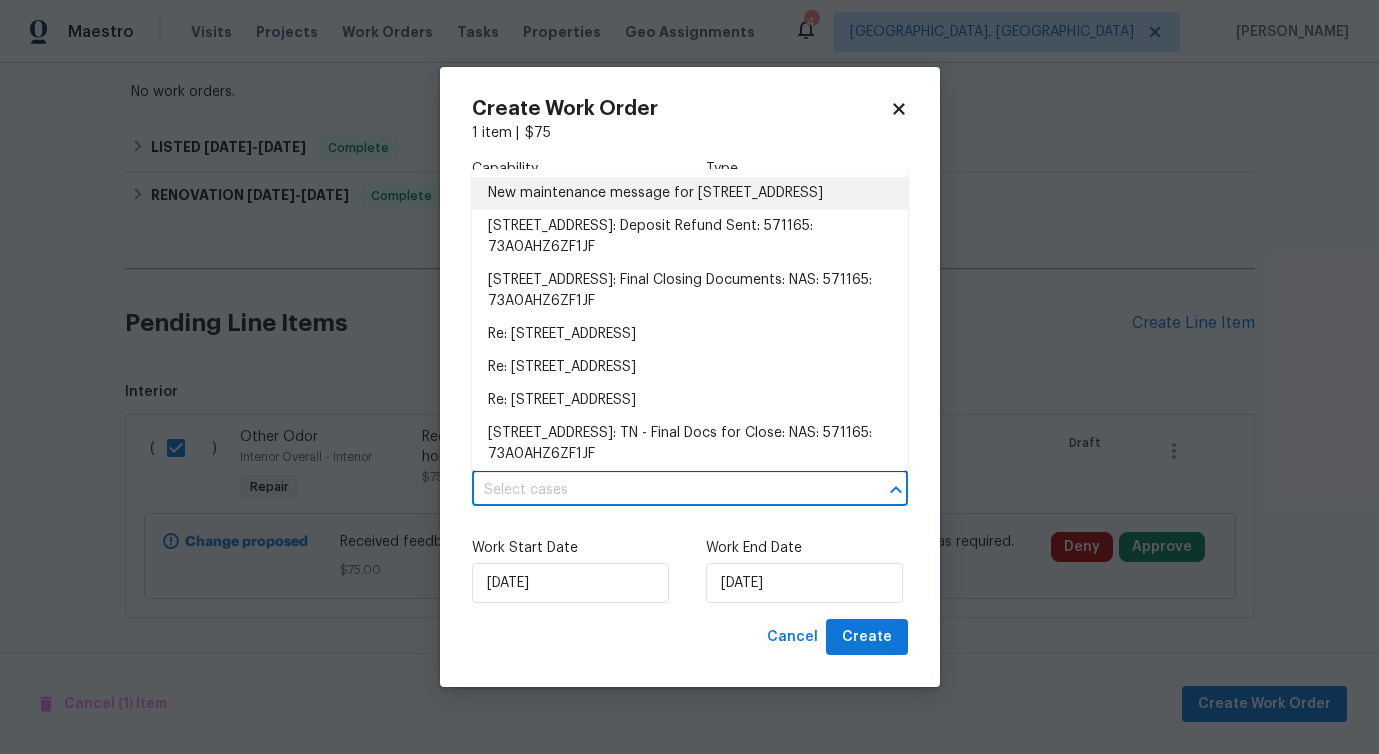 click on "New maintenance message for 478 Deerfield Dr , Murfreesboro, TN 37129" at bounding box center (690, 193) 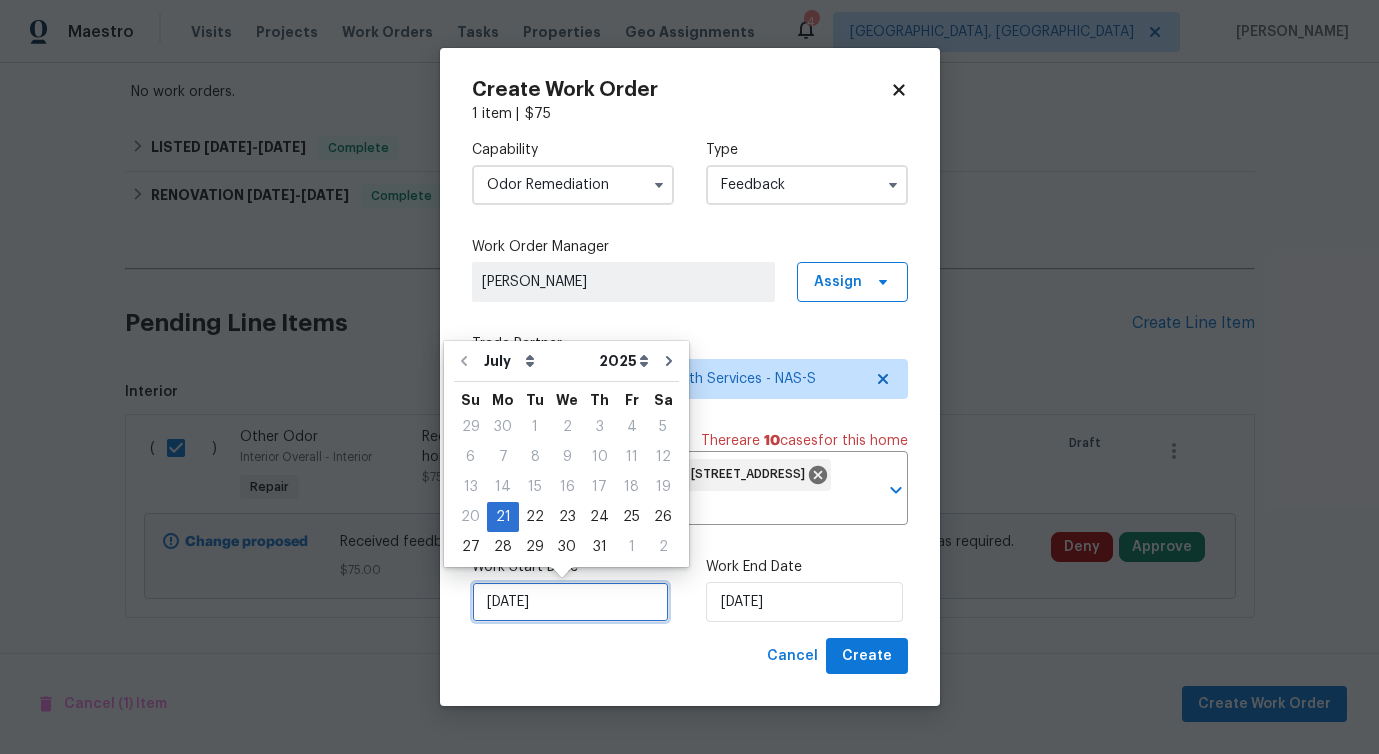 click on "[DATE]" at bounding box center [570, 602] 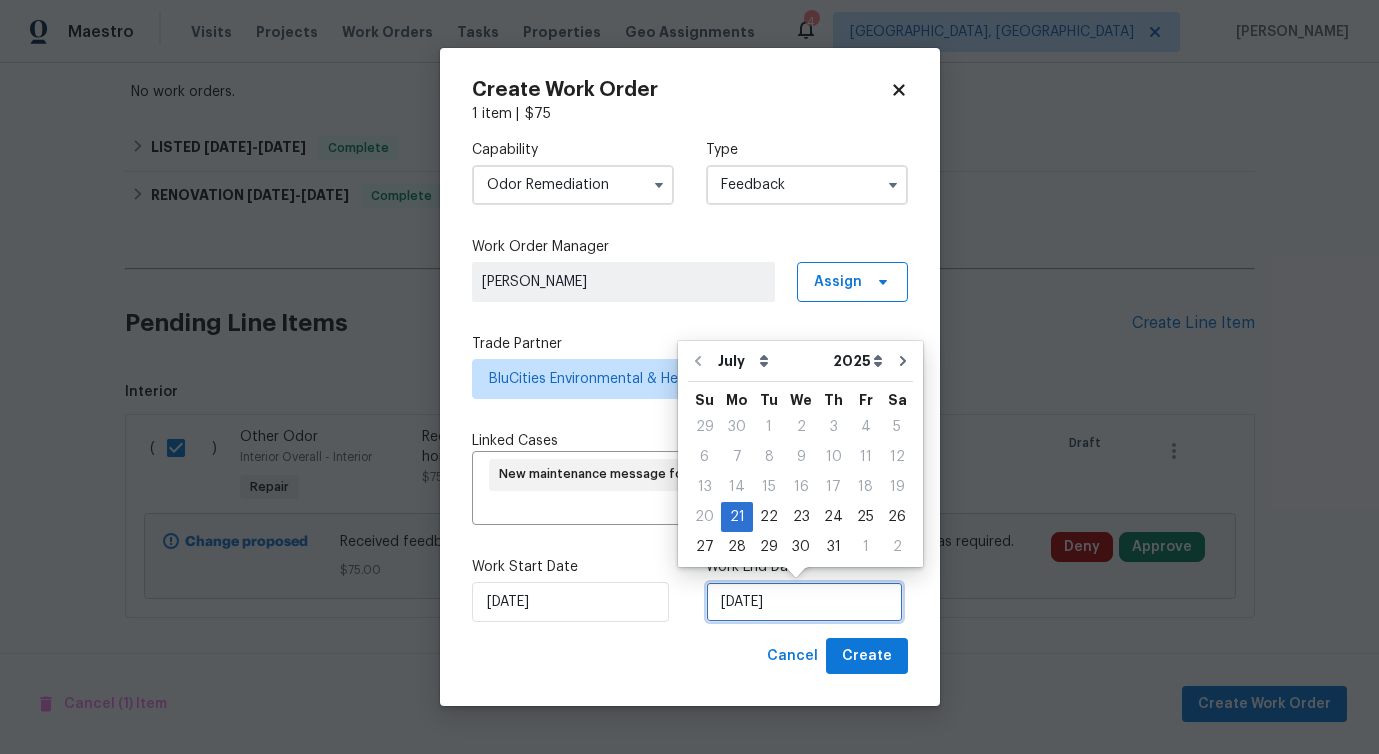 click on "[DATE]" at bounding box center [804, 602] 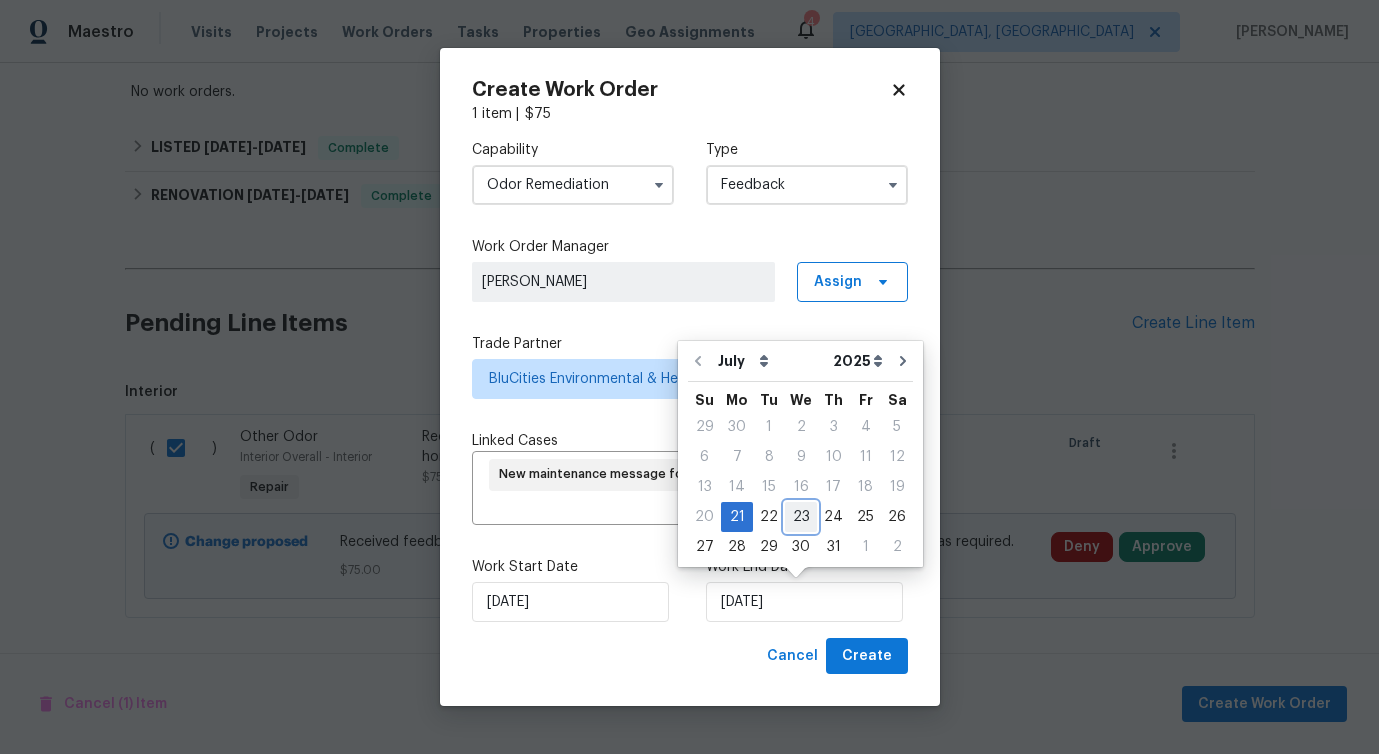 click on "23" at bounding box center (801, 517) 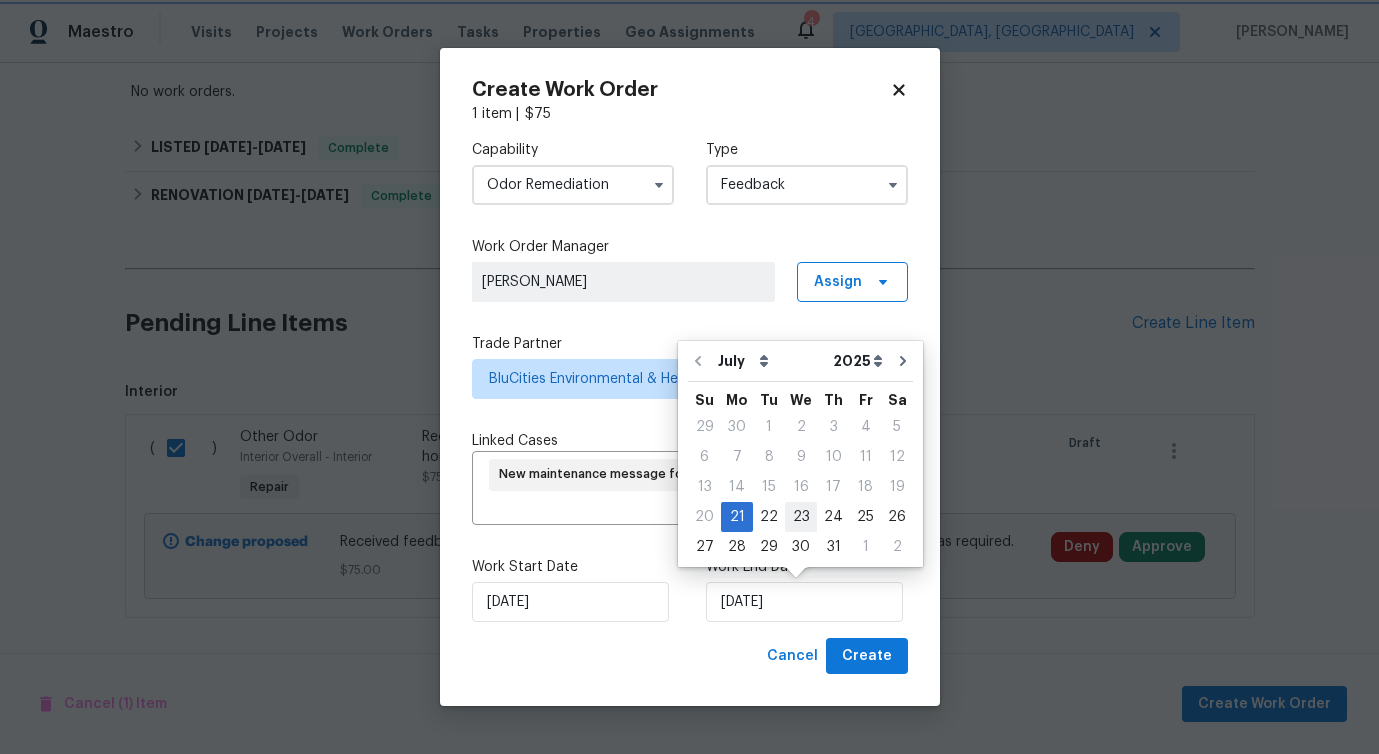 type on "7/23/2025" 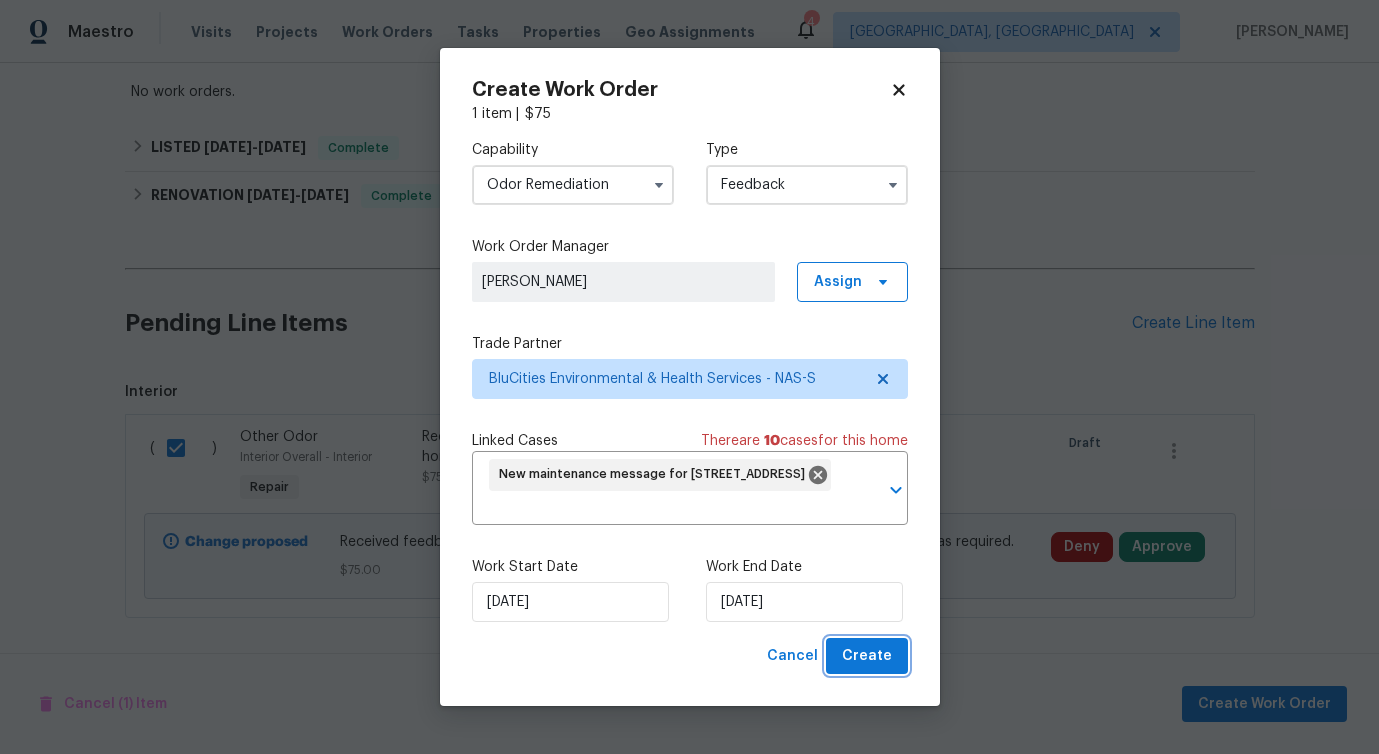click on "Create" at bounding box center [867, 656] 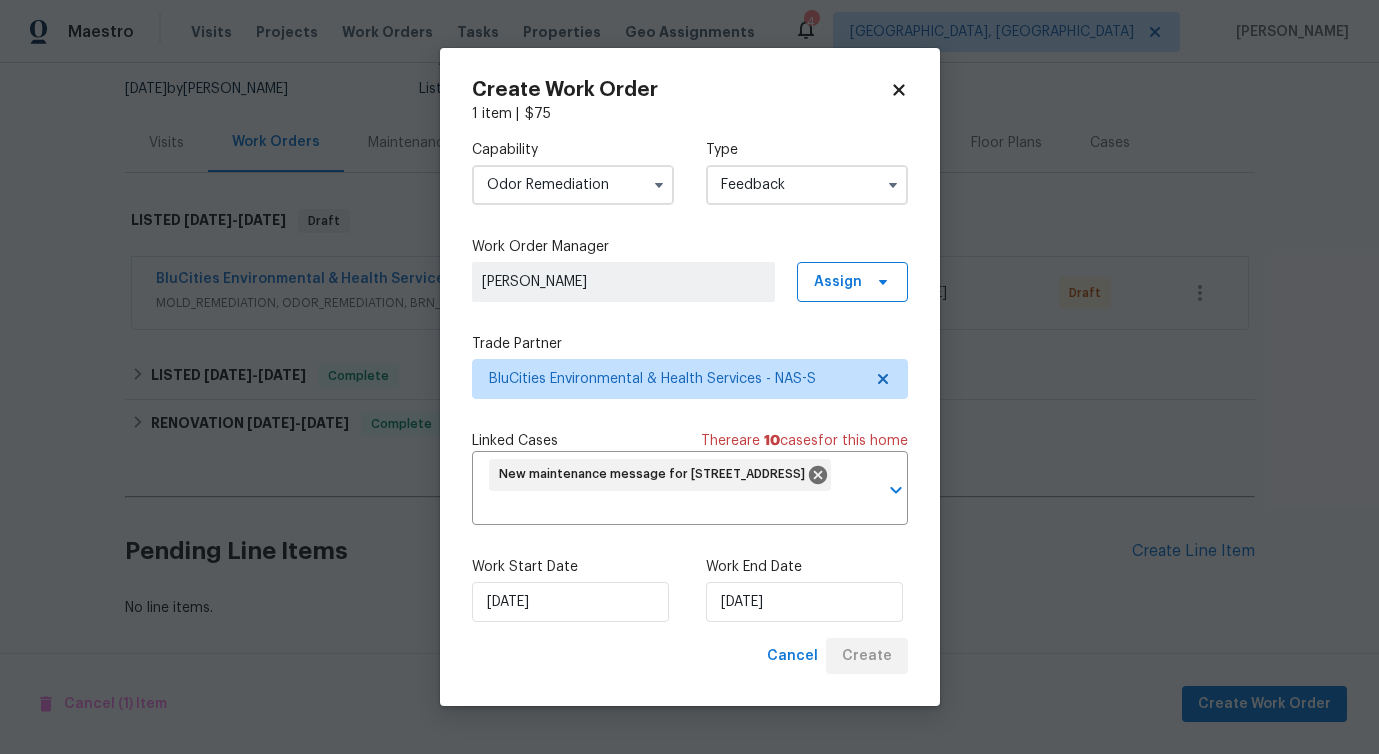 scroll, scrollTop: 205, scrollLeft: 0, axis: vertical 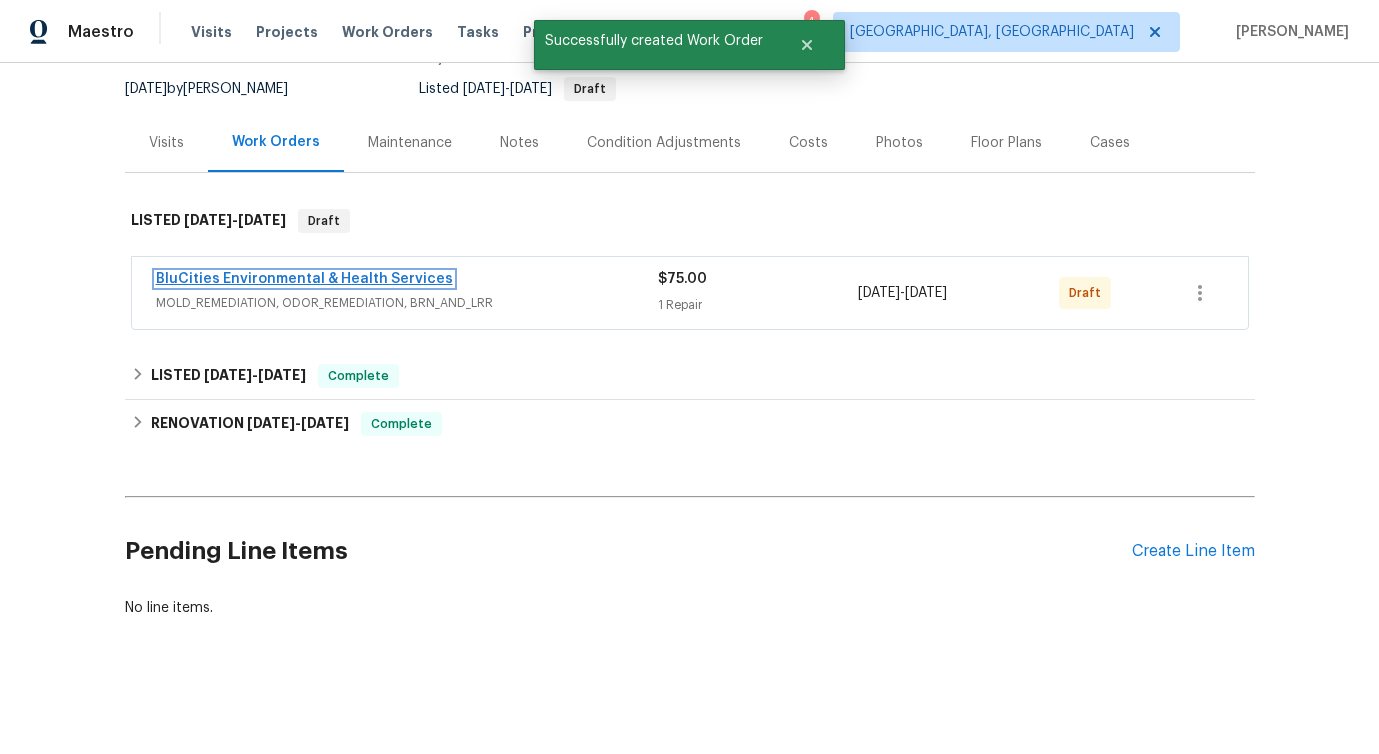 click on "BluCities Environmental & Health Services" at bounding box center (304, 279) 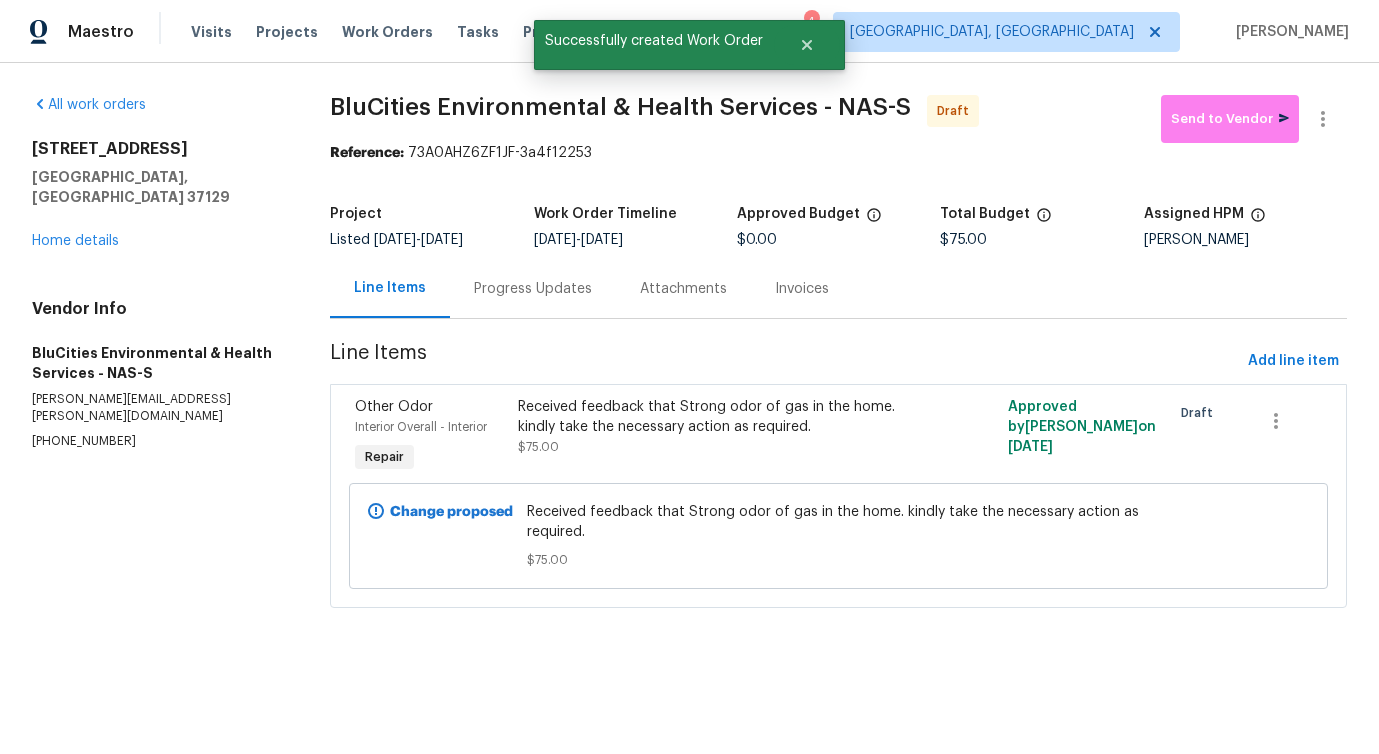click on "Progress Updates" at bounding box center (533, 289) 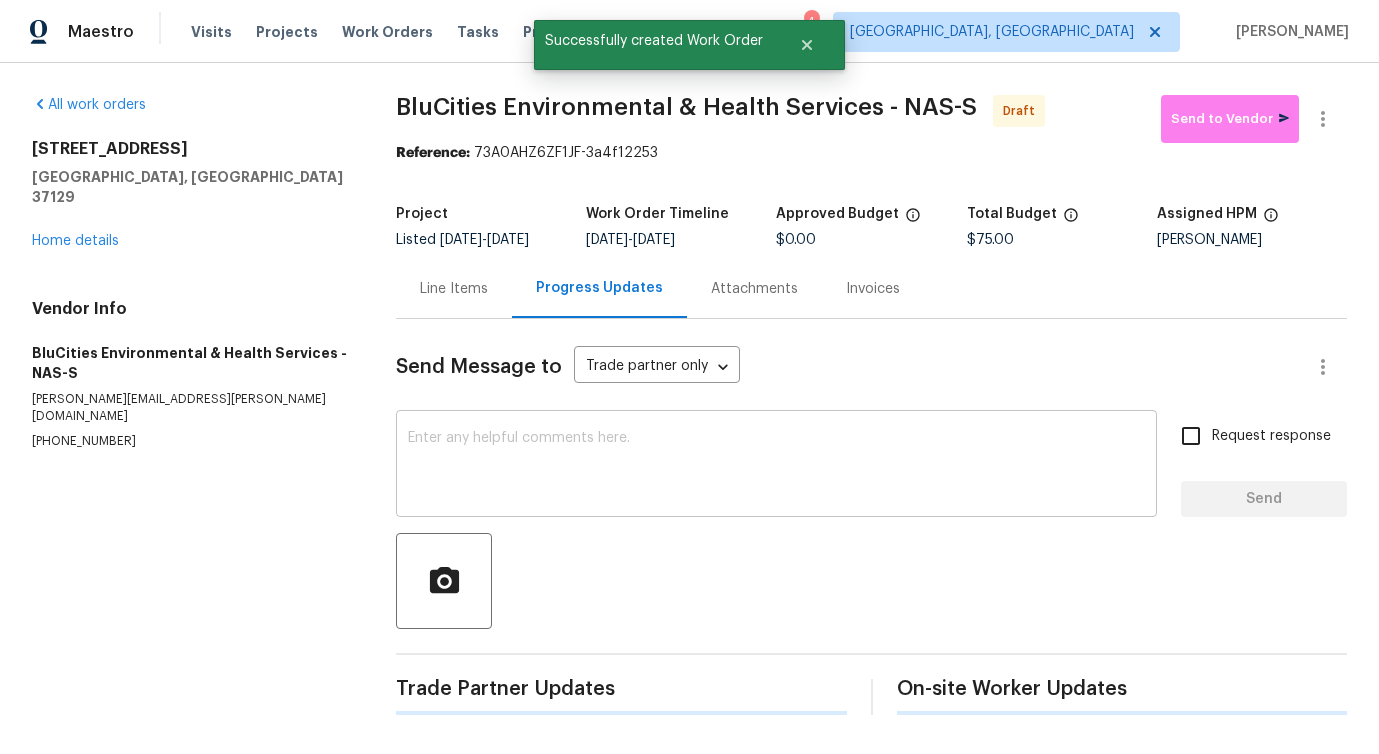 click at bounding box center (776, 466) 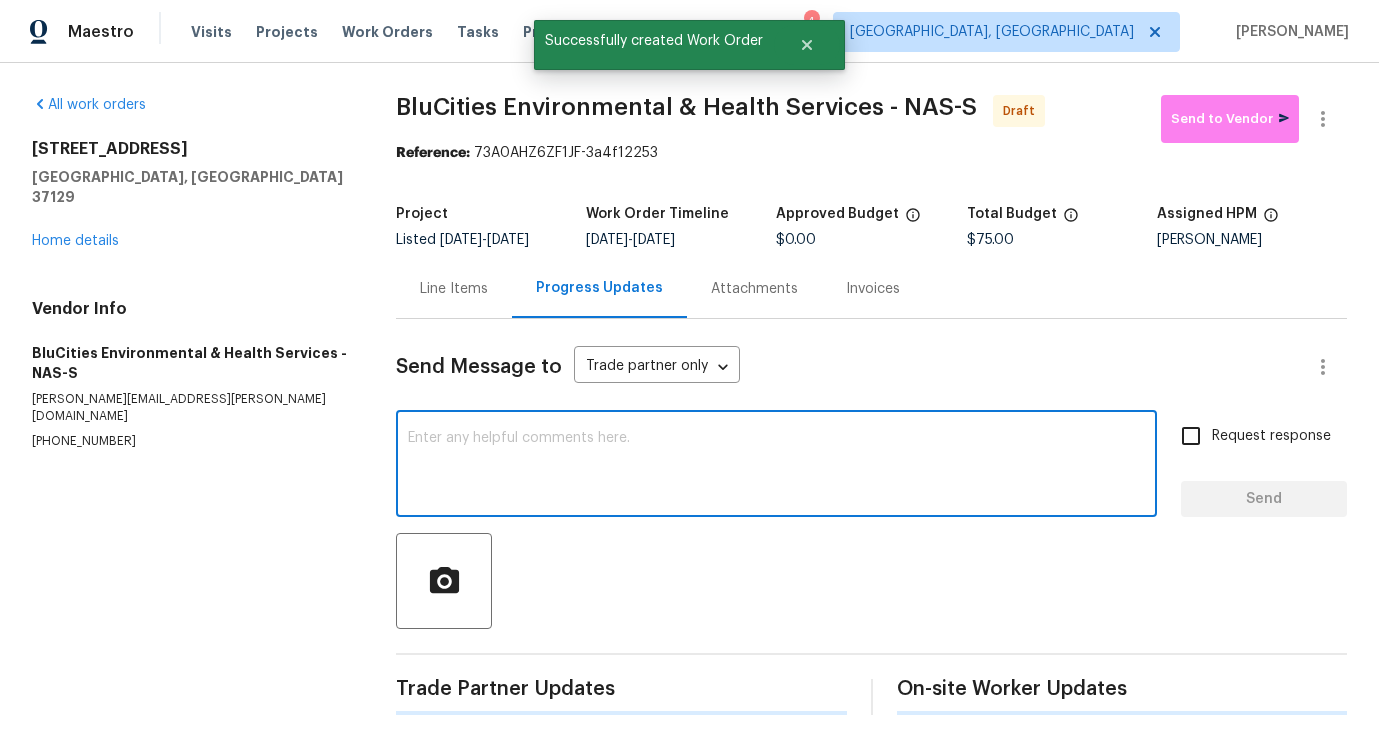 paste on "Hi, this is Pavithra with Opendoor. I’m confirming you received the WO for the property at (Address). Please review and accept the WO within 24 hours and provide a schedule date. Please disregard the contact information for the HPM included in the WO. Our Centralised LWO Team is responsible for Listed WOs." 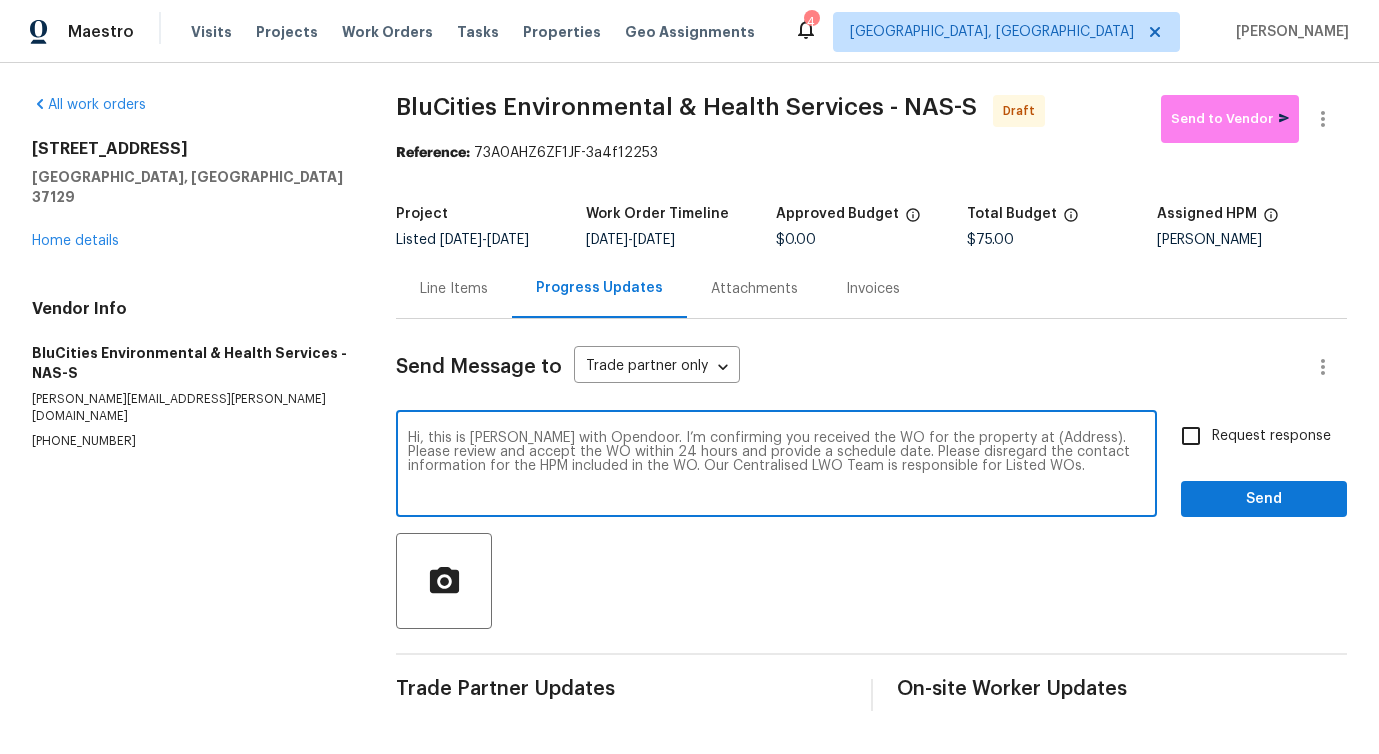 click on "Hi, this is Pavithra with Opendoor. I’m confirming you received the WO for the property at (Address). Please review and accept the WO within 24 hours and provide a schedule date. Please disregard the contact information for the HPM included in the WO. Our Centralised LWO Team is responsible for Listed WOs." at bounding box center [776, 466] 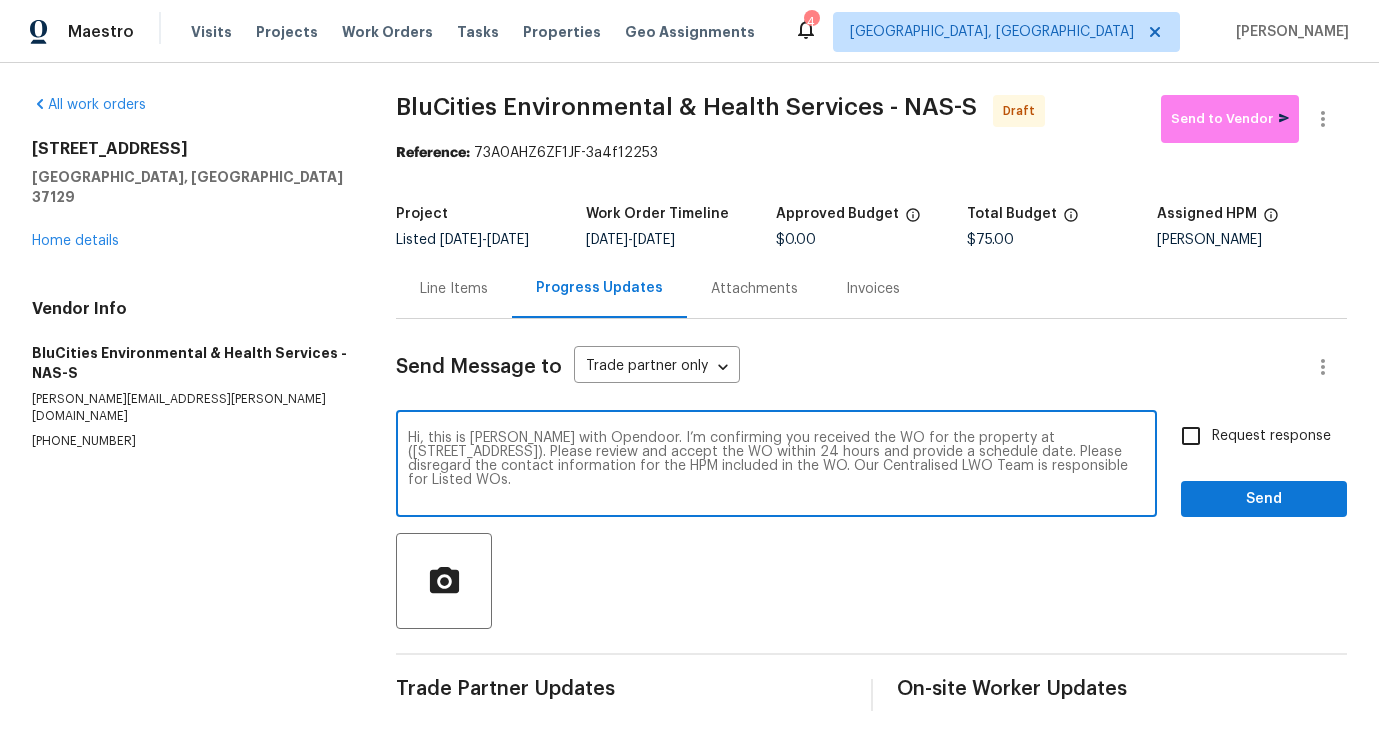 type on "Hi, this is Pavithra with Opendoor. I’m confirming you received the WO for the property at (478 Deerfield Dr, Murfreesboro, TN 37129). Please review and accept the WO within 24 hours and provide a schedule date. Please disregard the contact information for the HPM included in the WO. Our Centralised LWO Team is responsible for Listed WOs." 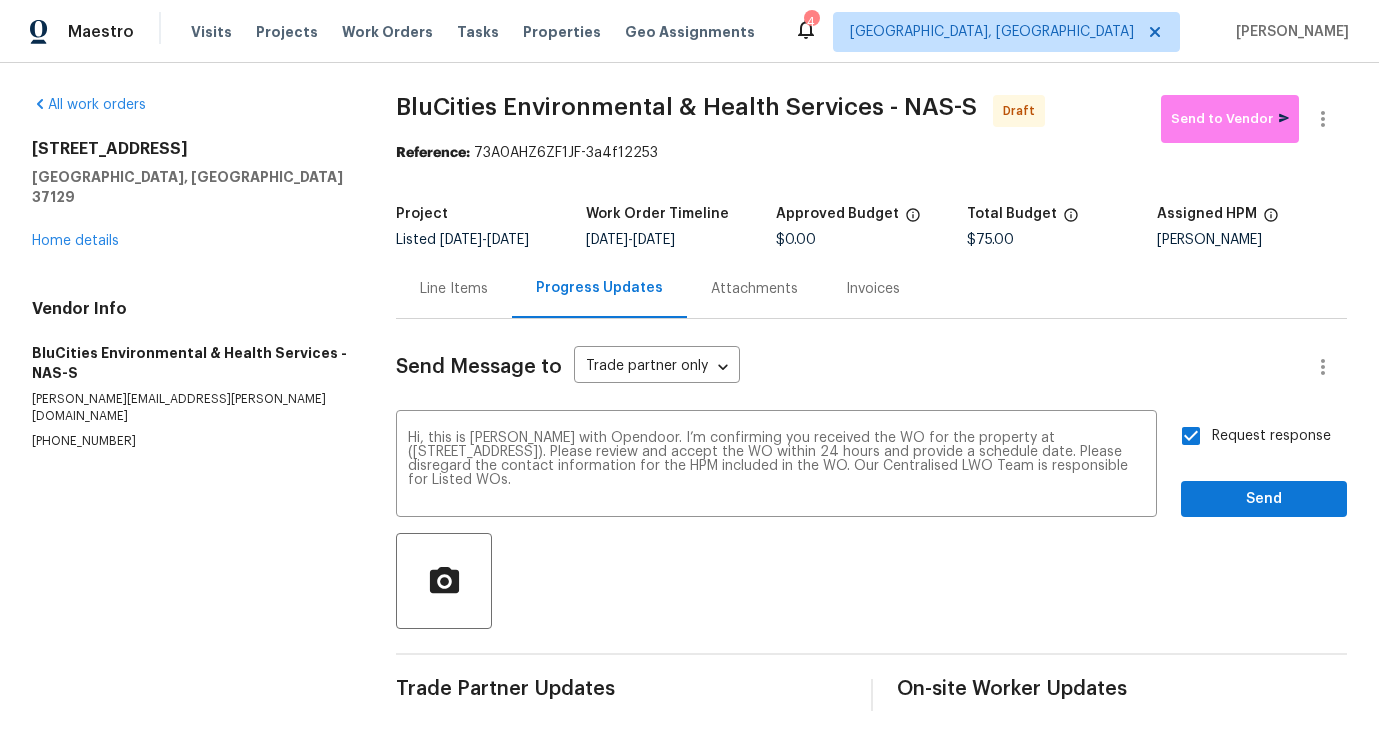 click on "Request response Send" at bounding box center (1264, 466) 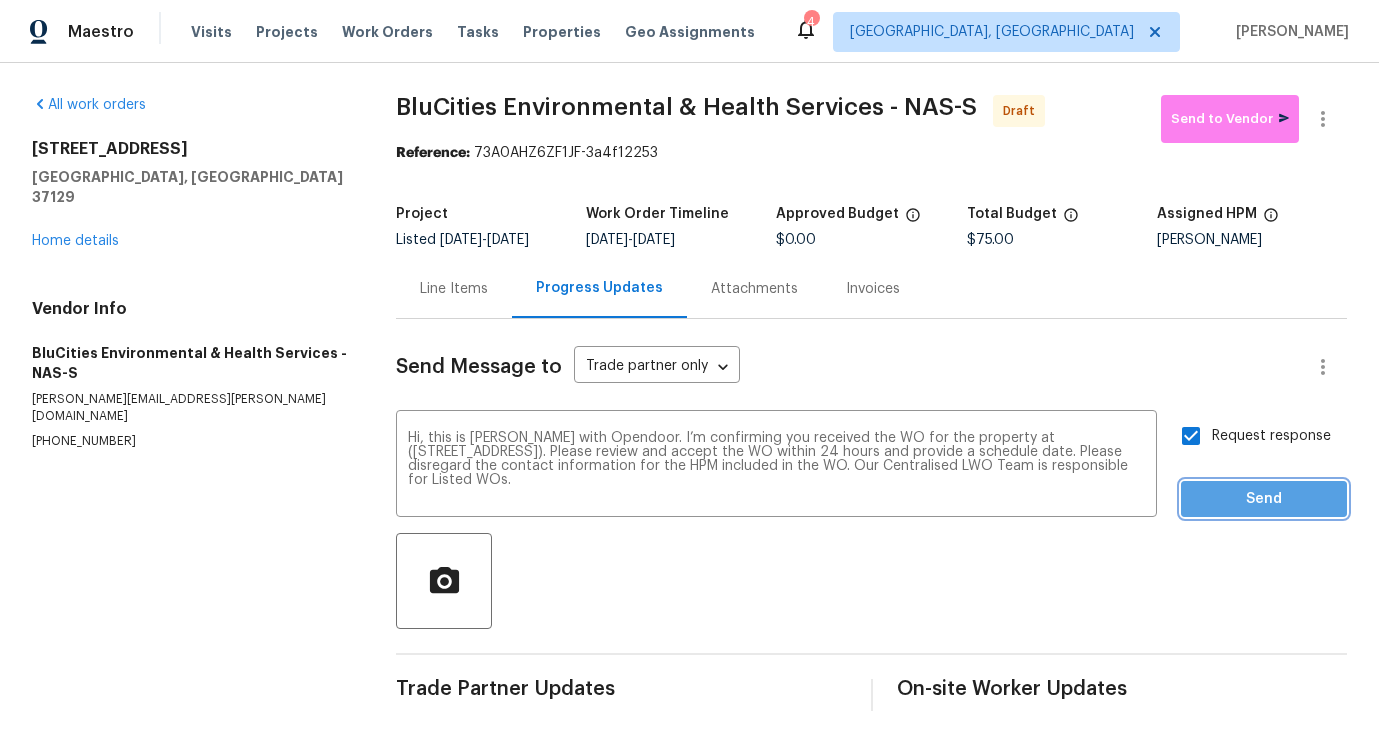 click on "Send" at bounding box center (1264, 499) 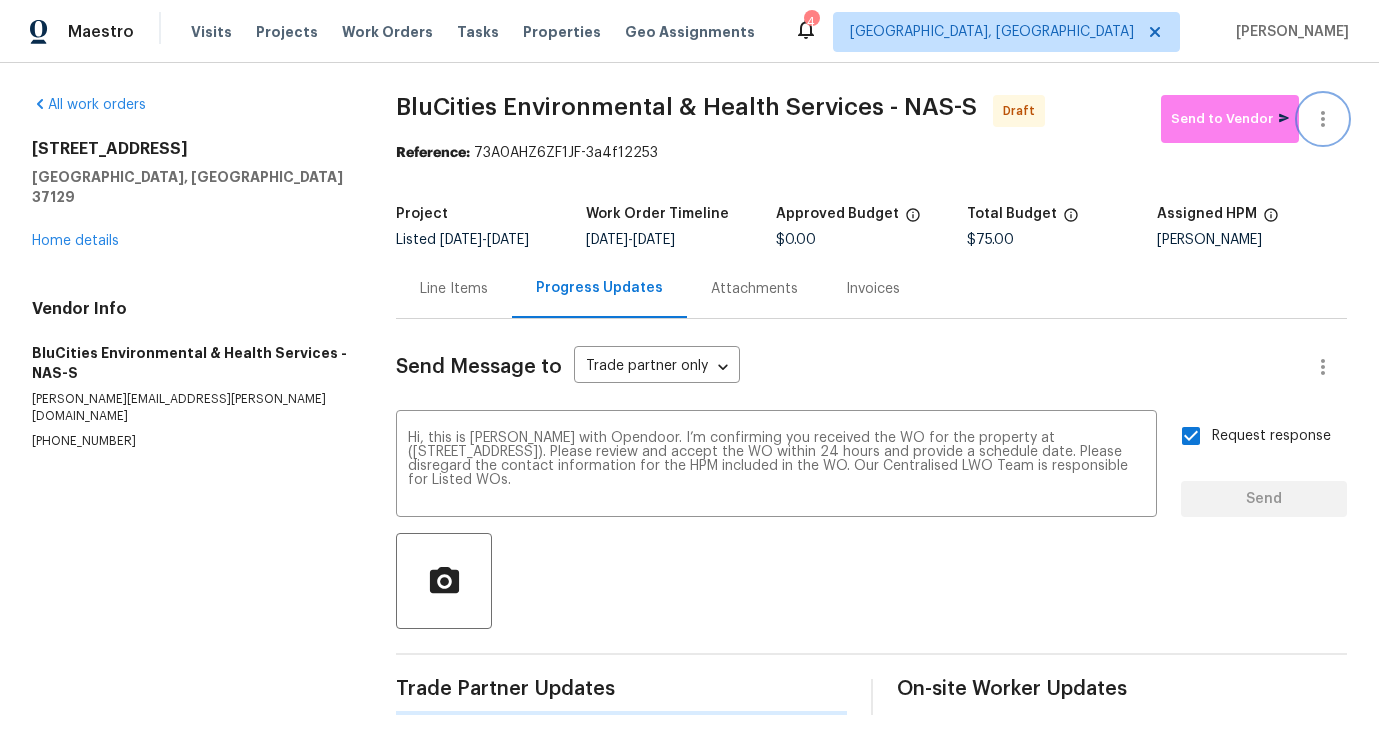 type 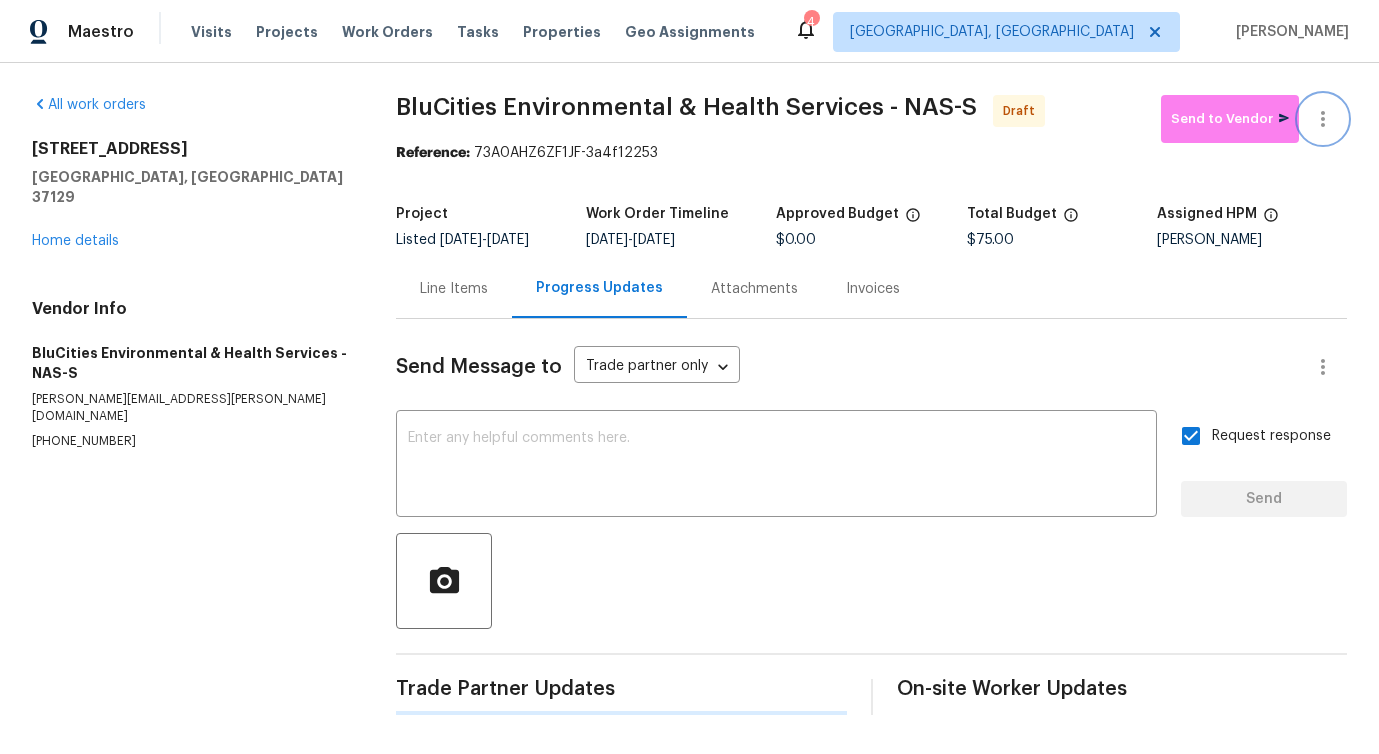 click 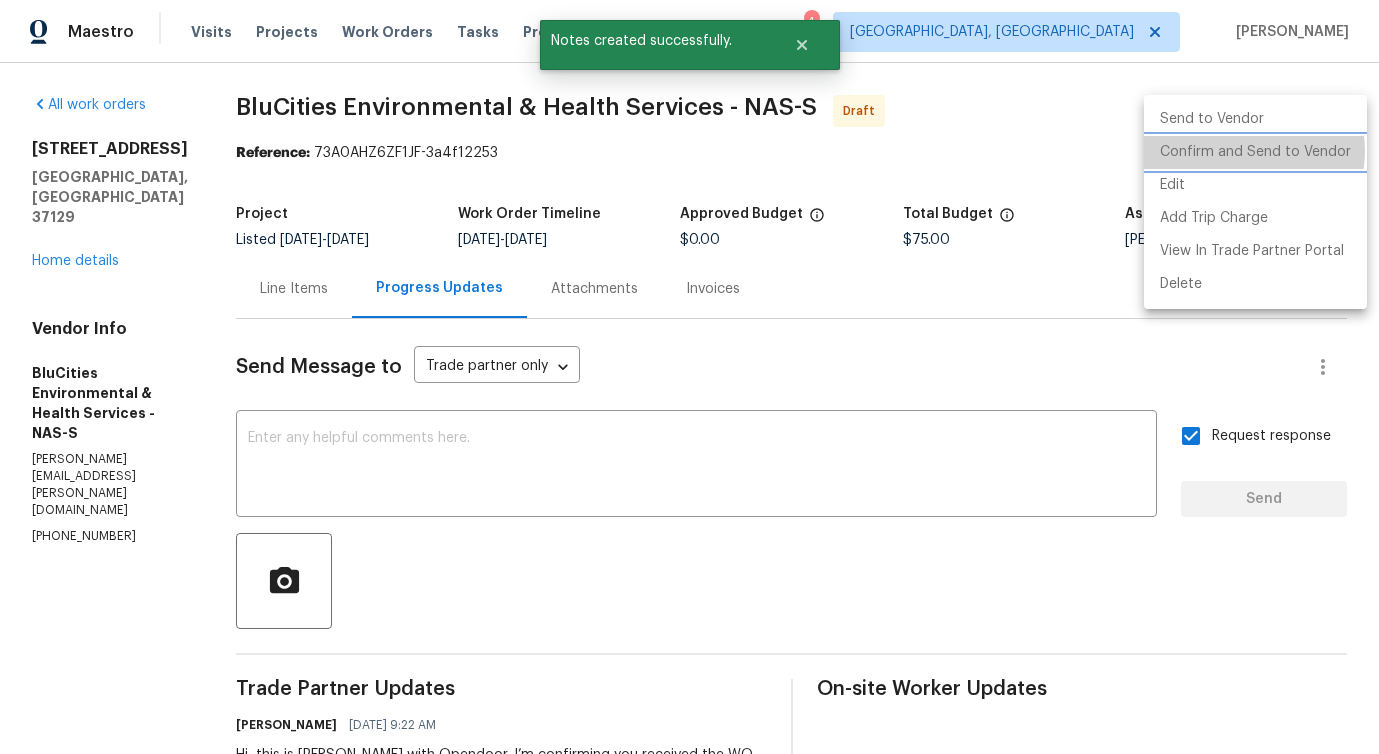 click on "Confirm and Send to Vendor" at bounding box center (1255, 152) 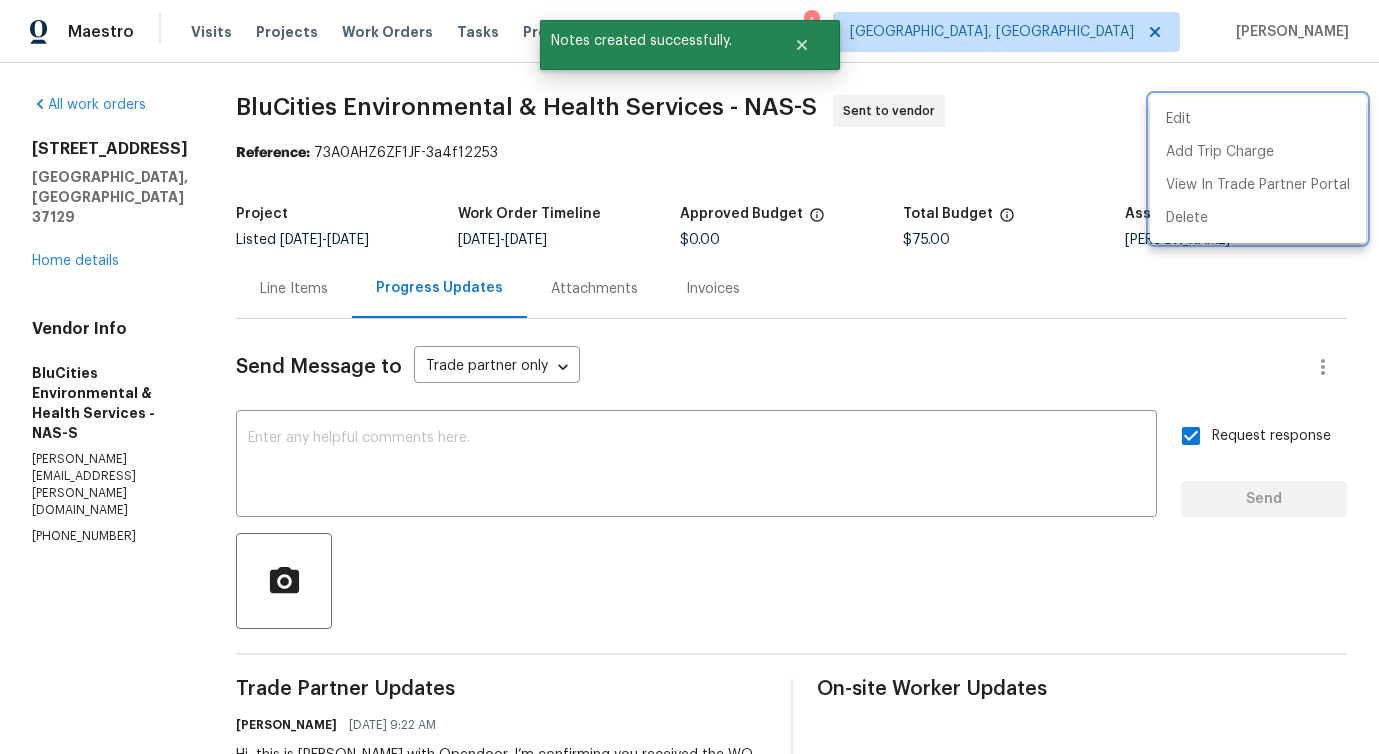 click at bounding box center (689, 377) 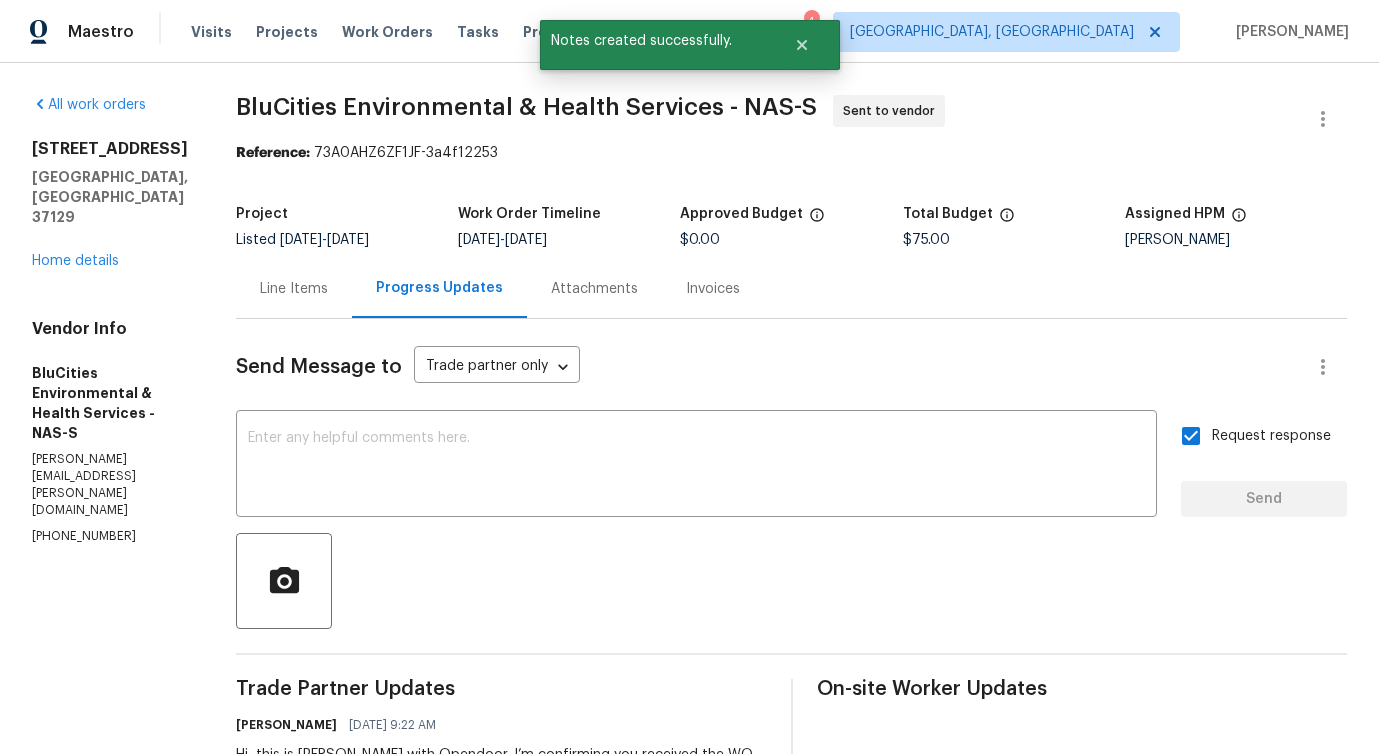 click on "Line Items" at bounding box center [294, 289] 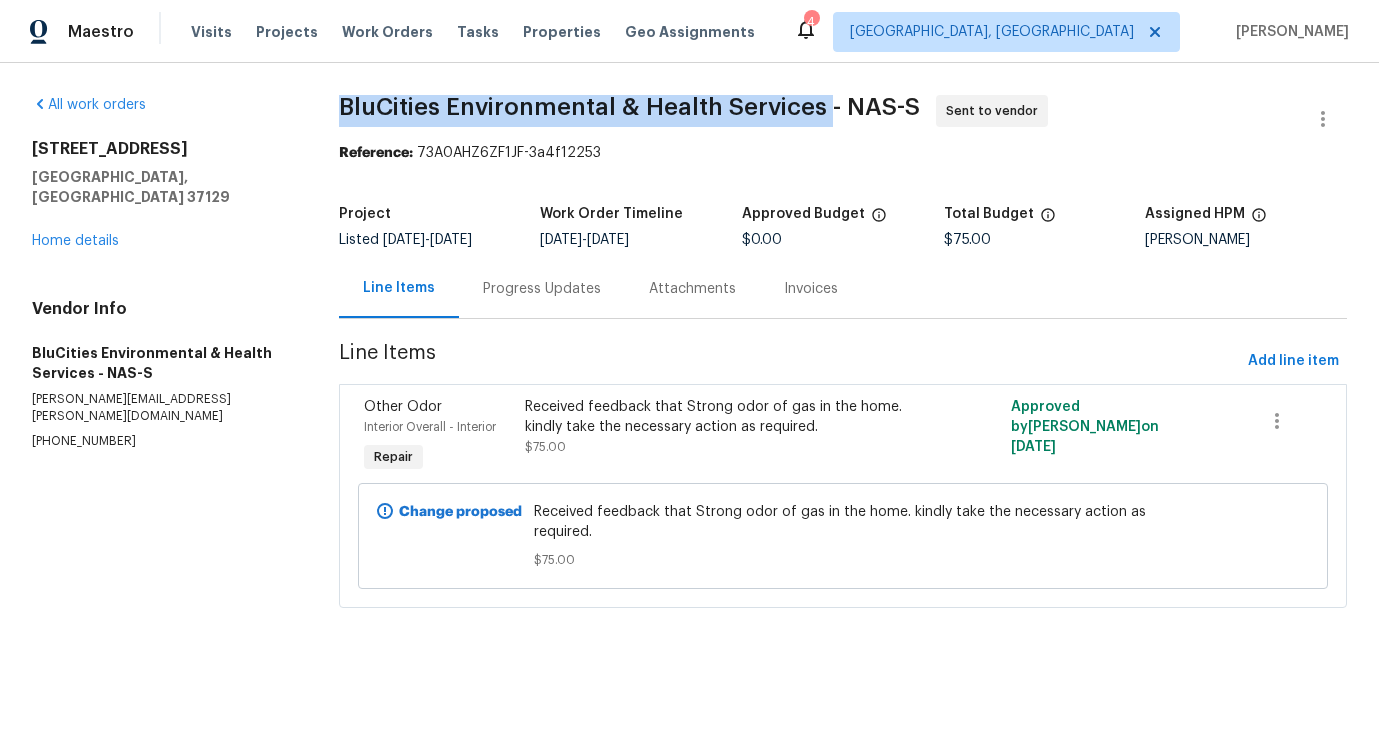 drag, startPoint x: 319, startPoint y: 97, endPoint x: 821, endPoint y: 101, distance: 502.01593 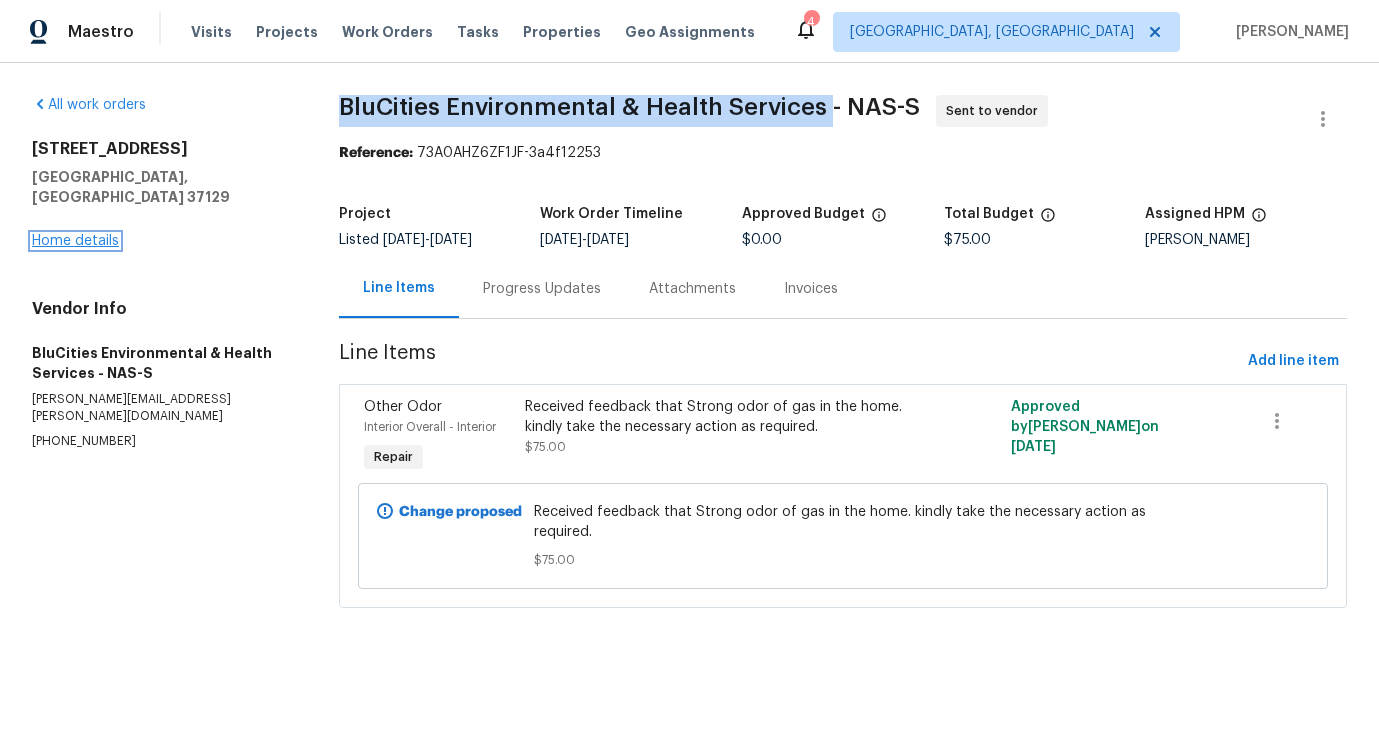 click on "Home details" at bounding box center [75, 241] 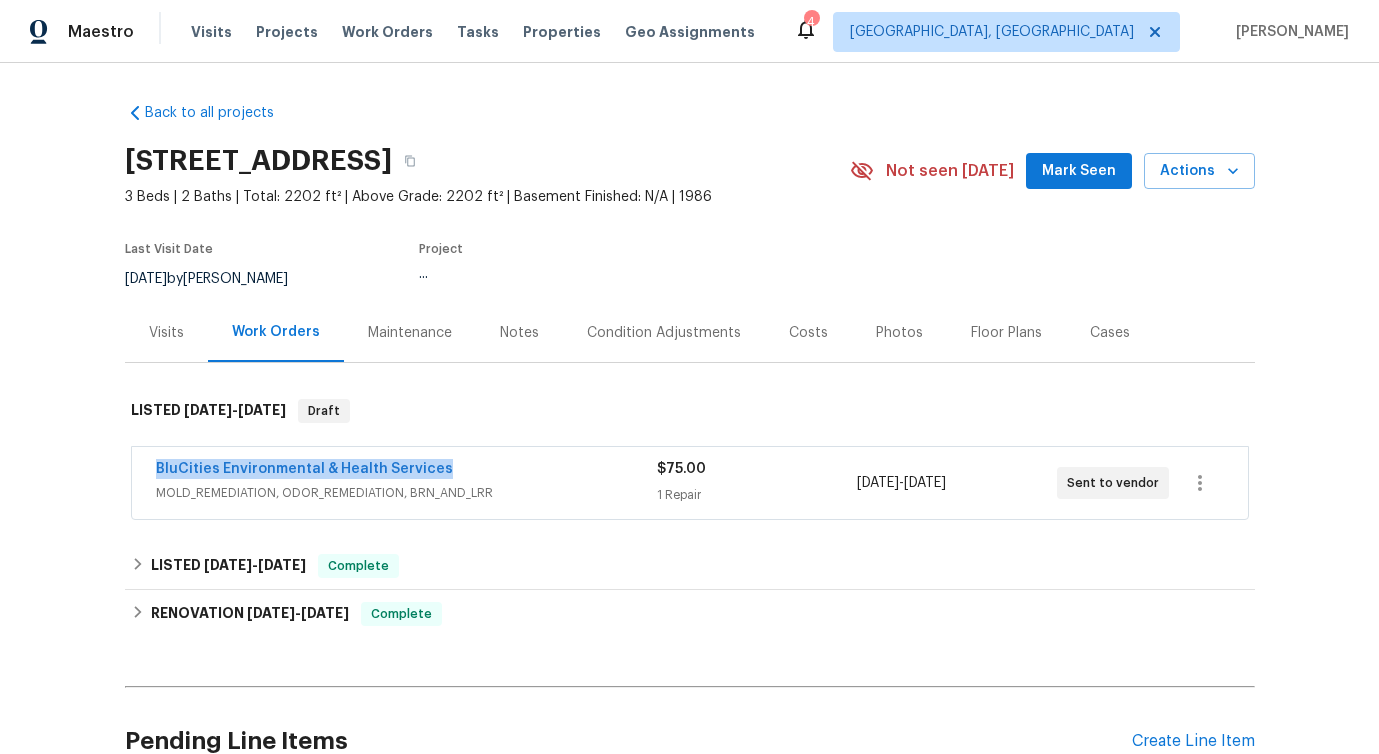 drag, startPoint x: 449, startPoint y: 472, endPoint x: 3, endPoint y: 463, distance: 446.0908 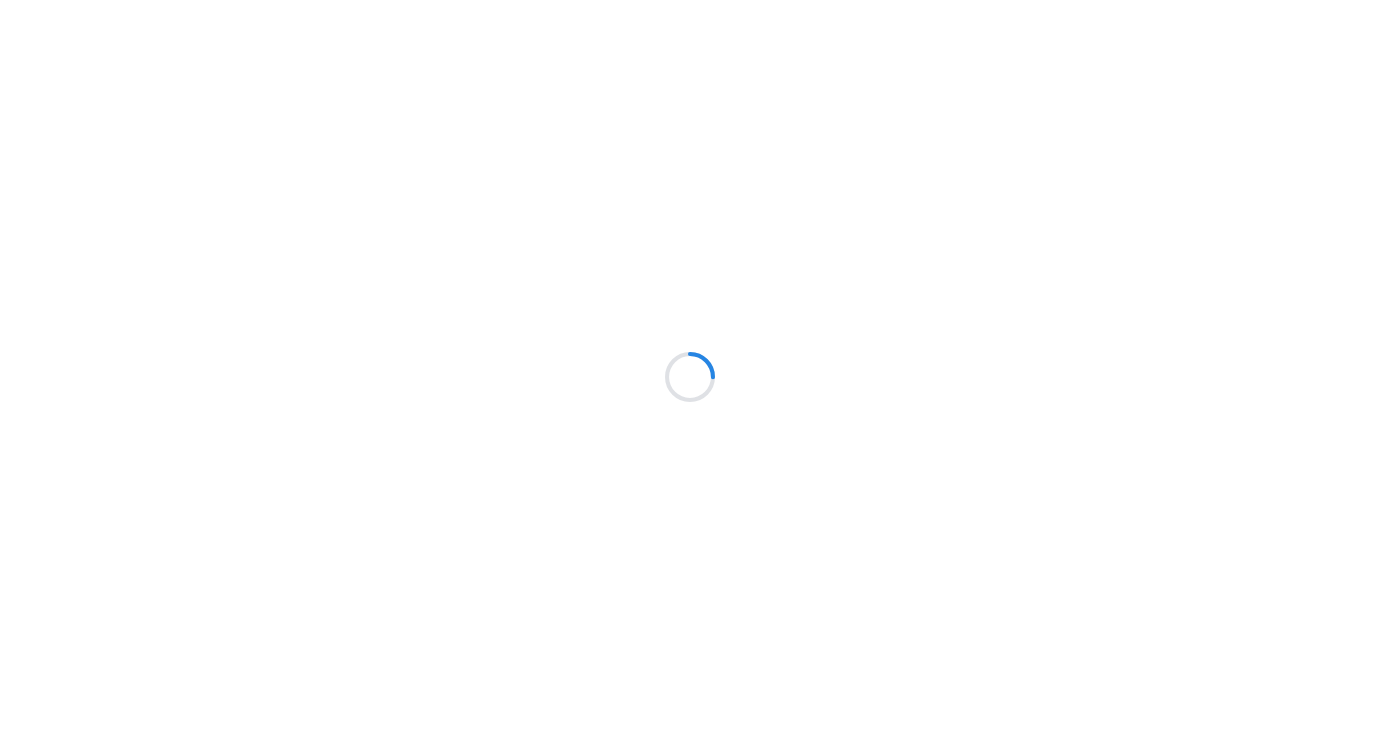 scroll, scrollTop: 0, scrollLeft: 0, axis: both 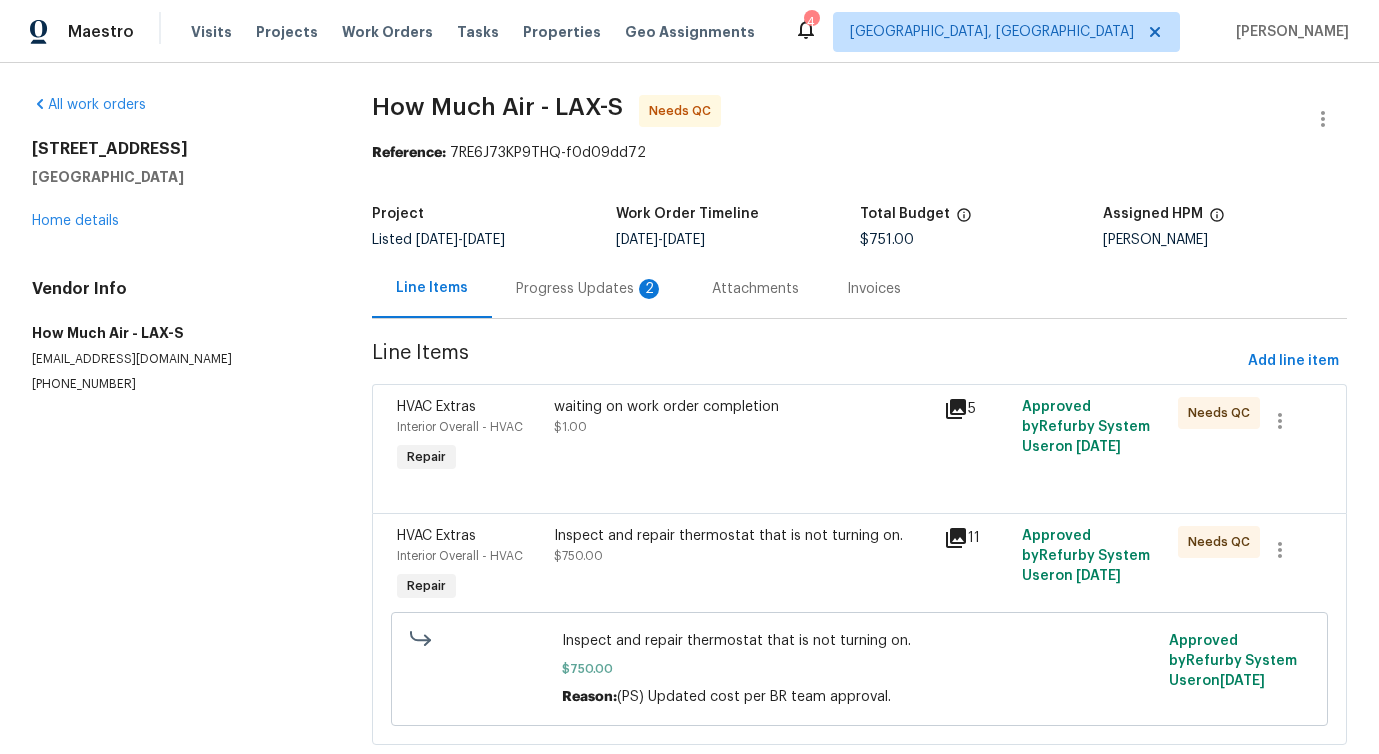 click on "Progress Updates 2" at bounding box center (590, 289) 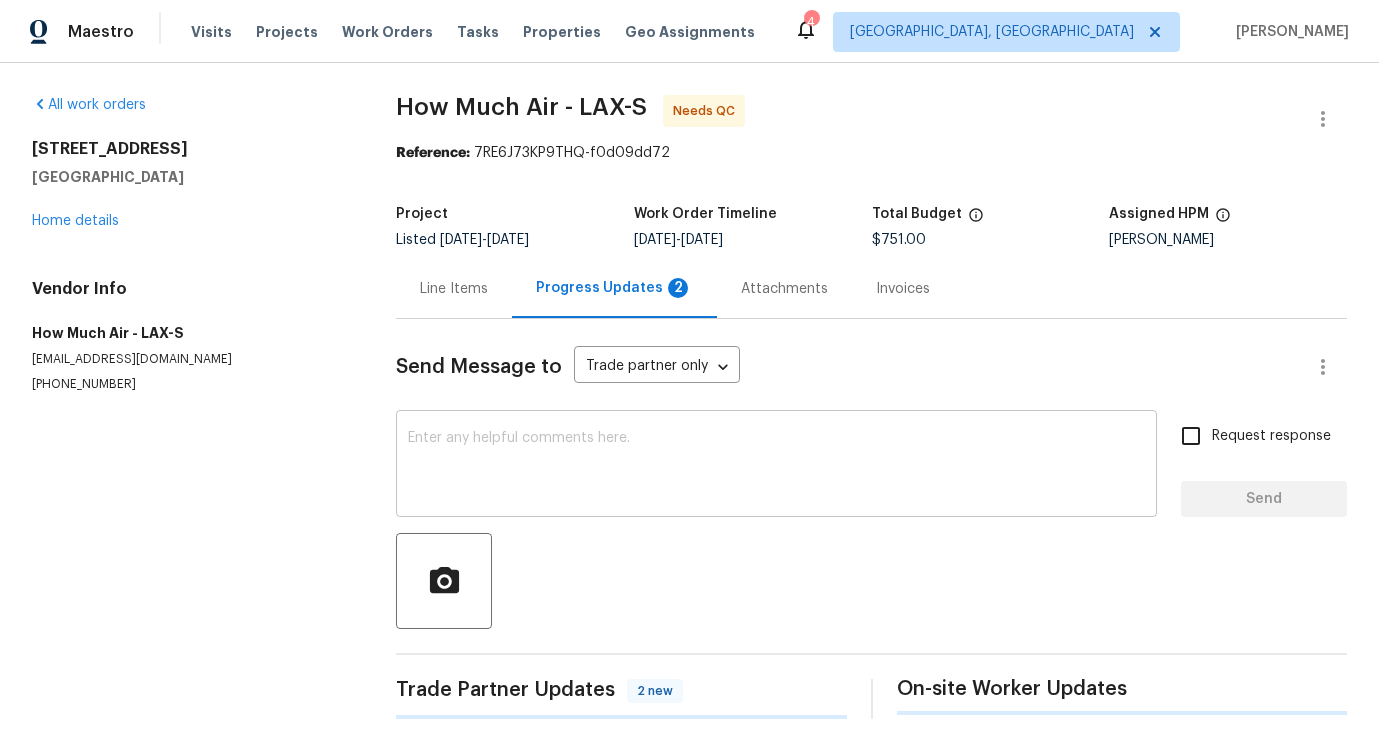 click at bounding box center [776, 466] 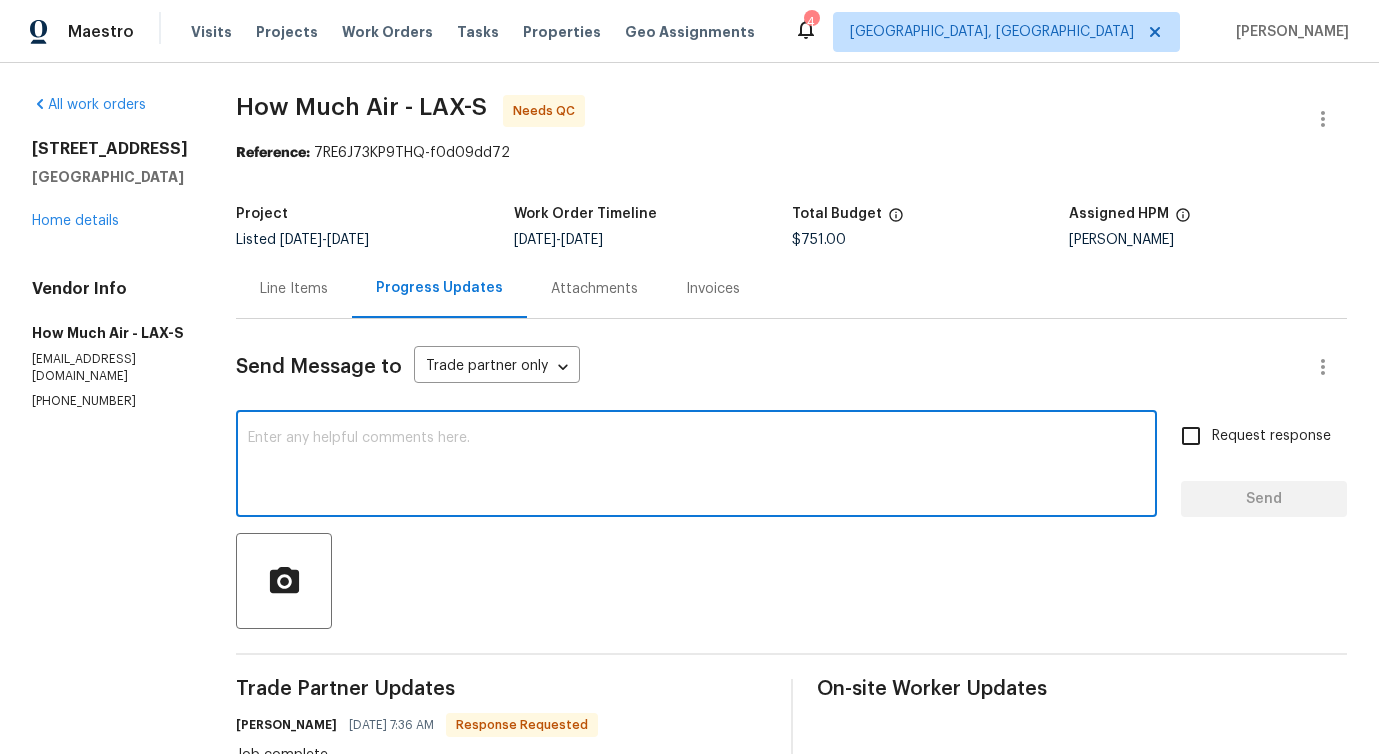 scroll, scrollTop: 552, scrollLeft: 0, axis: vertical 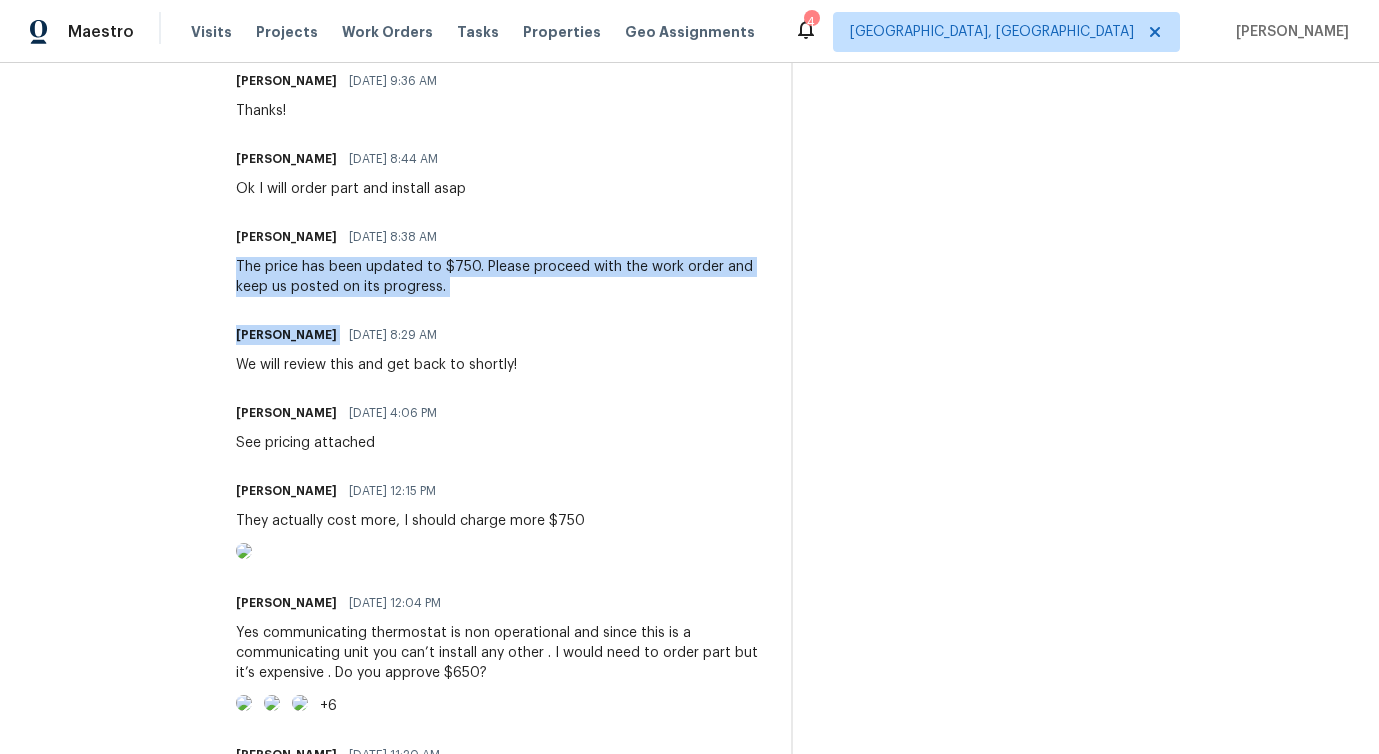 drag, startPoint x: 220, startPoint y: 258, endPoint x: 488, endPoint y: 314, distance: 273.78824 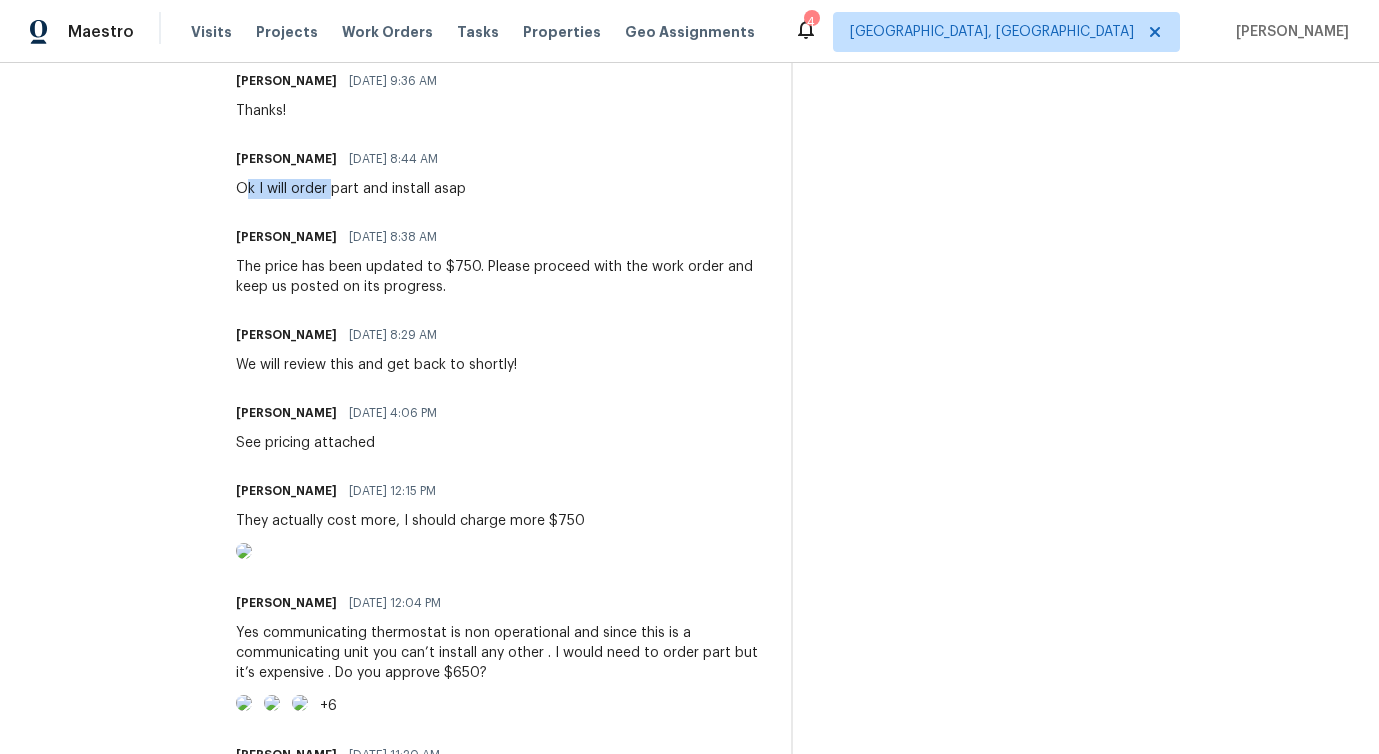 drag, startPoint x: 256, startPoint y: 191, endPoint x: 410, endPoint y: 198, distance: 154.15901 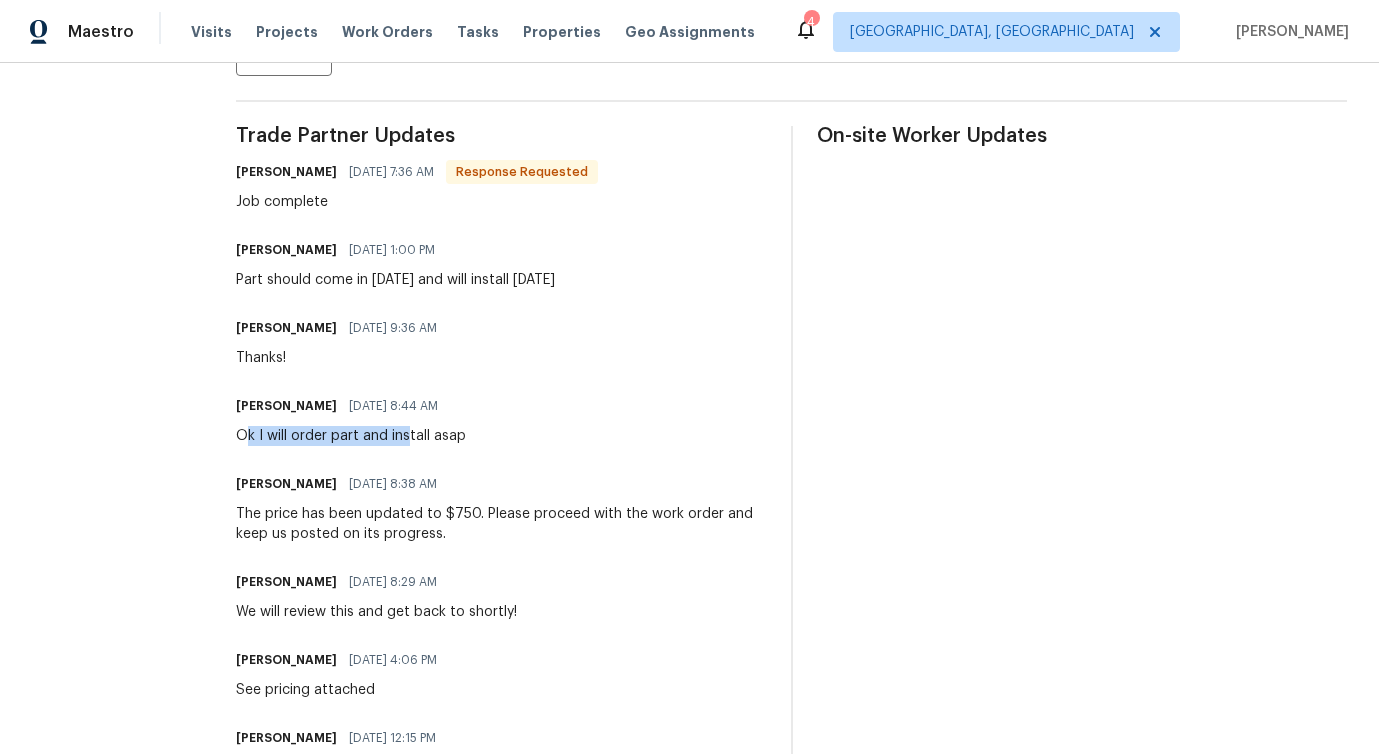 scroll, scrollTop: 421, scrollLeft: 0, axis: vertical 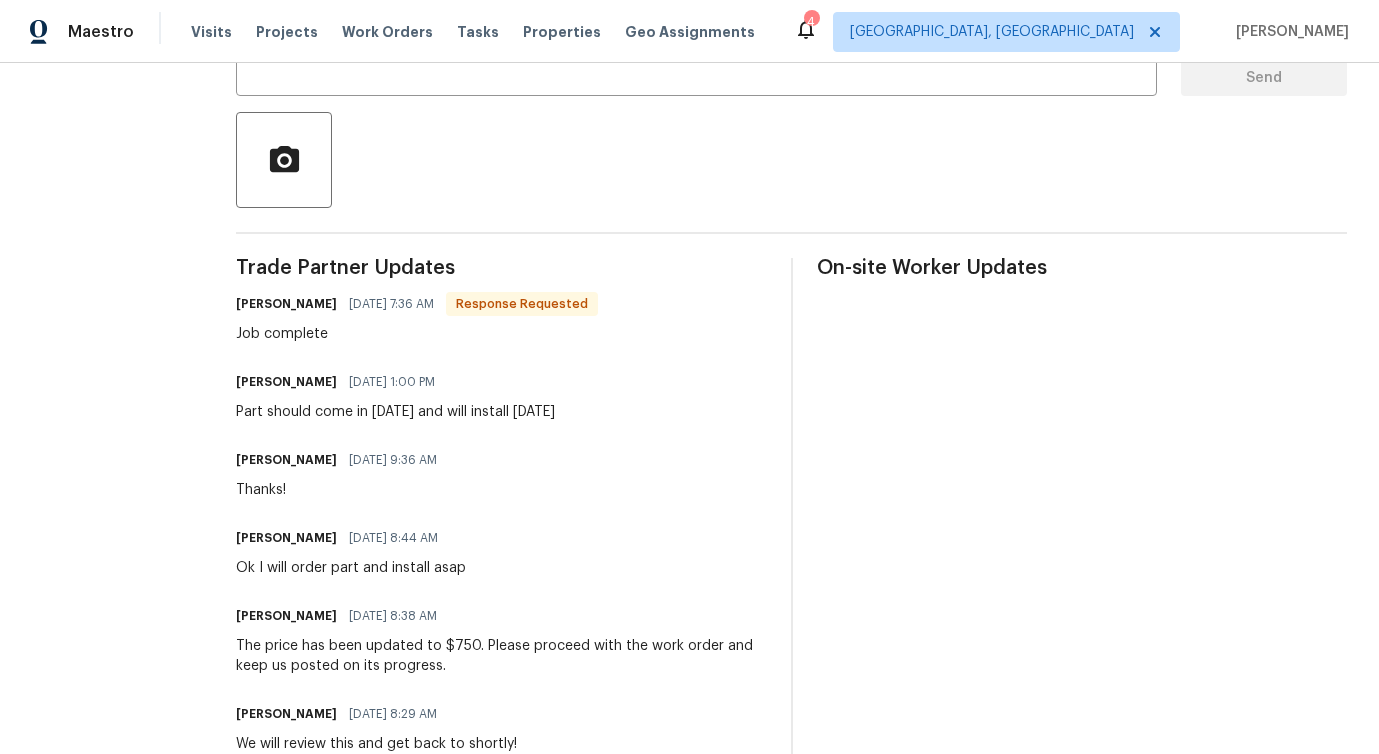 drag, startPoint x: 253, startPoint y: 398, endPoint x: 401, endPoint y: 406, distance: 148.21606 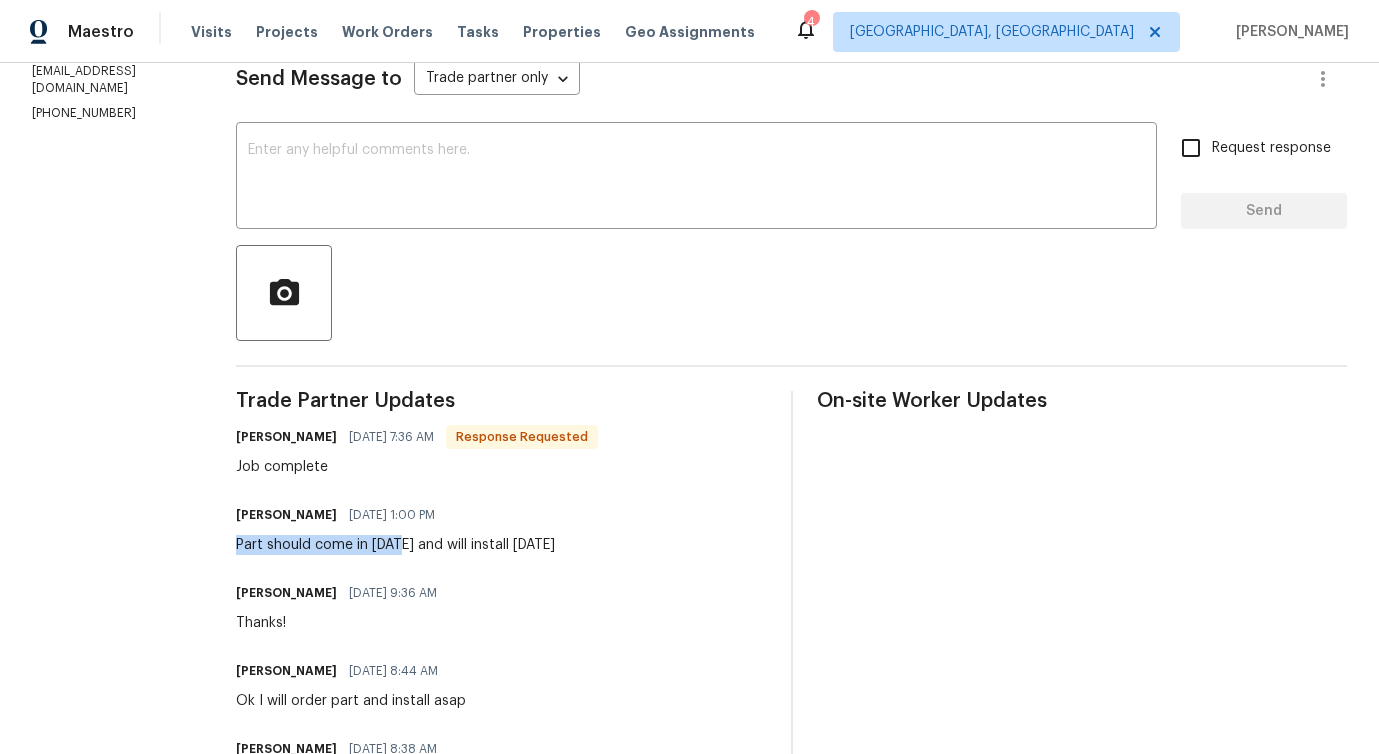 scroll, scrollTop: 415, scrollLeft: 0, axis: vertical 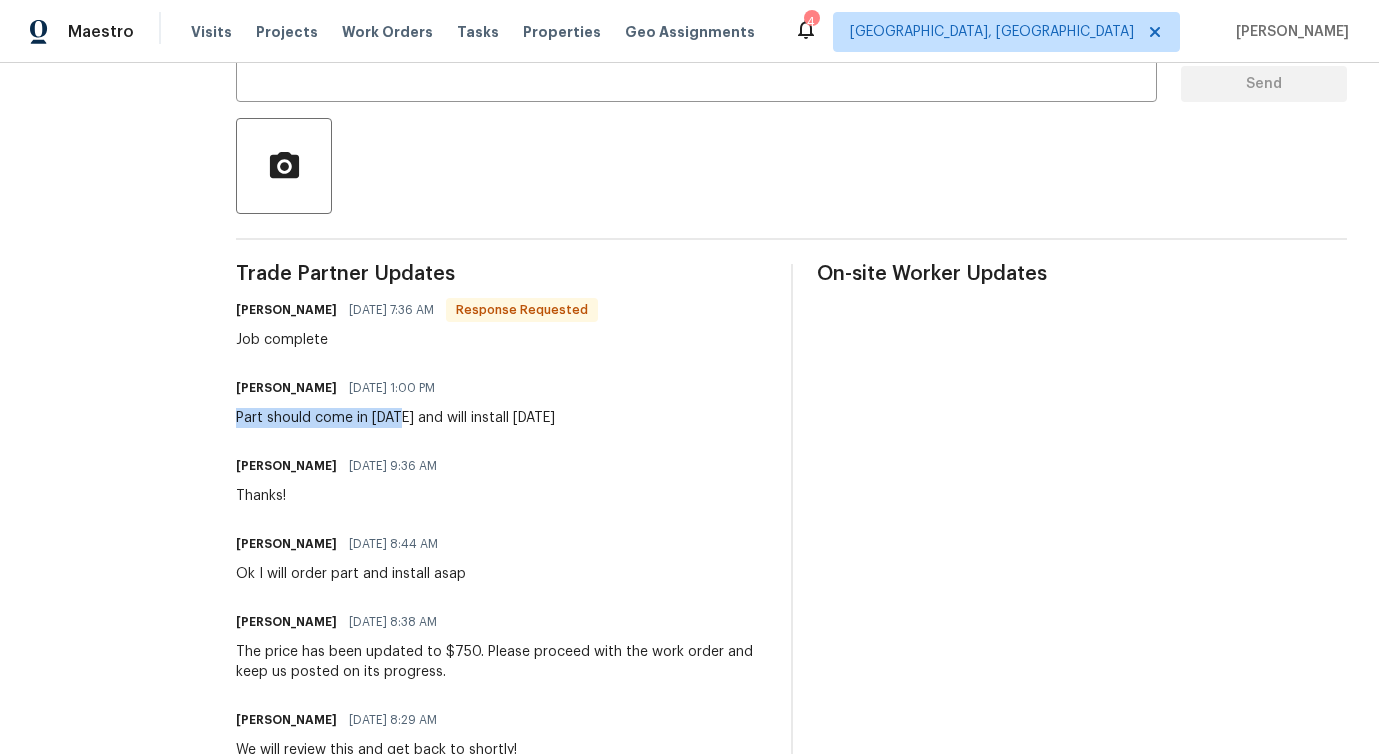 click on "Part should come in [DATE] and will install [DATE]" at bounding box center [395, 418] 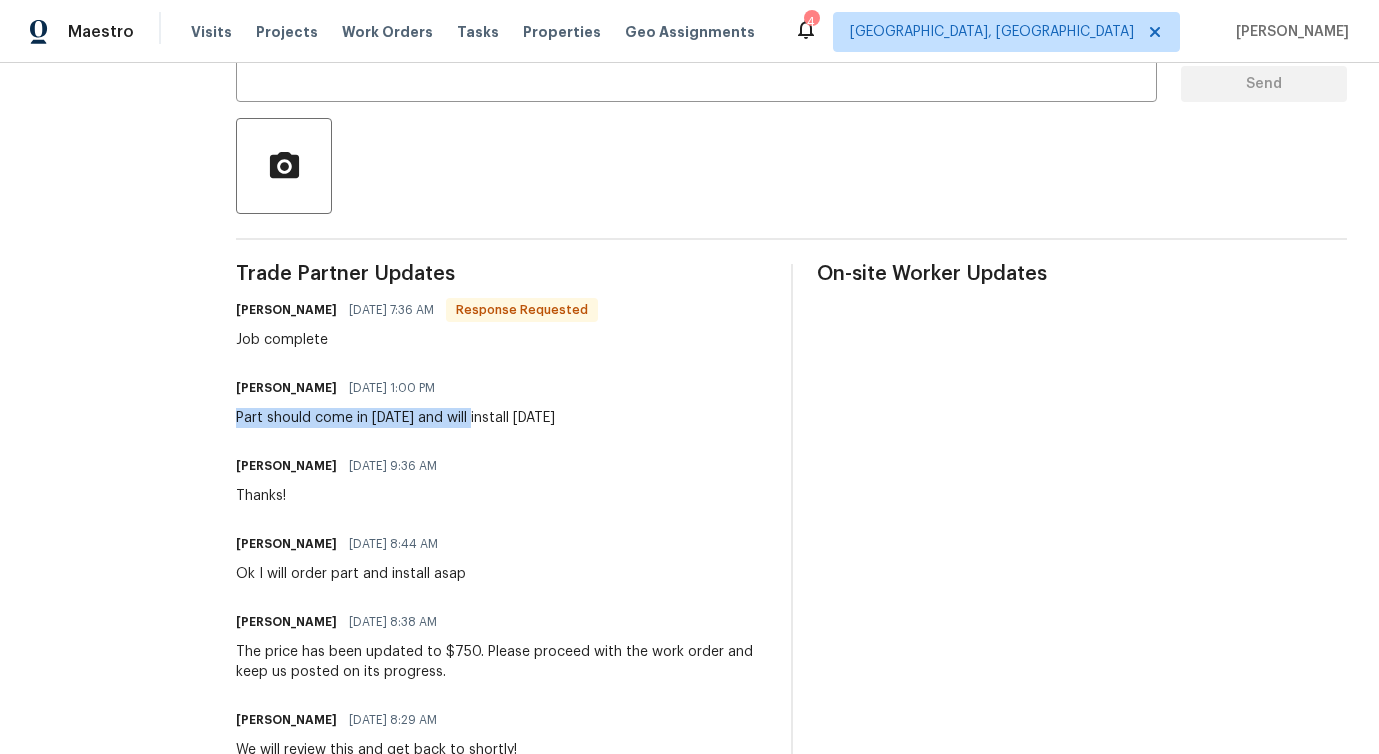 scroll, scrollTop: 18, scrollLeft: 0, axis: vertical 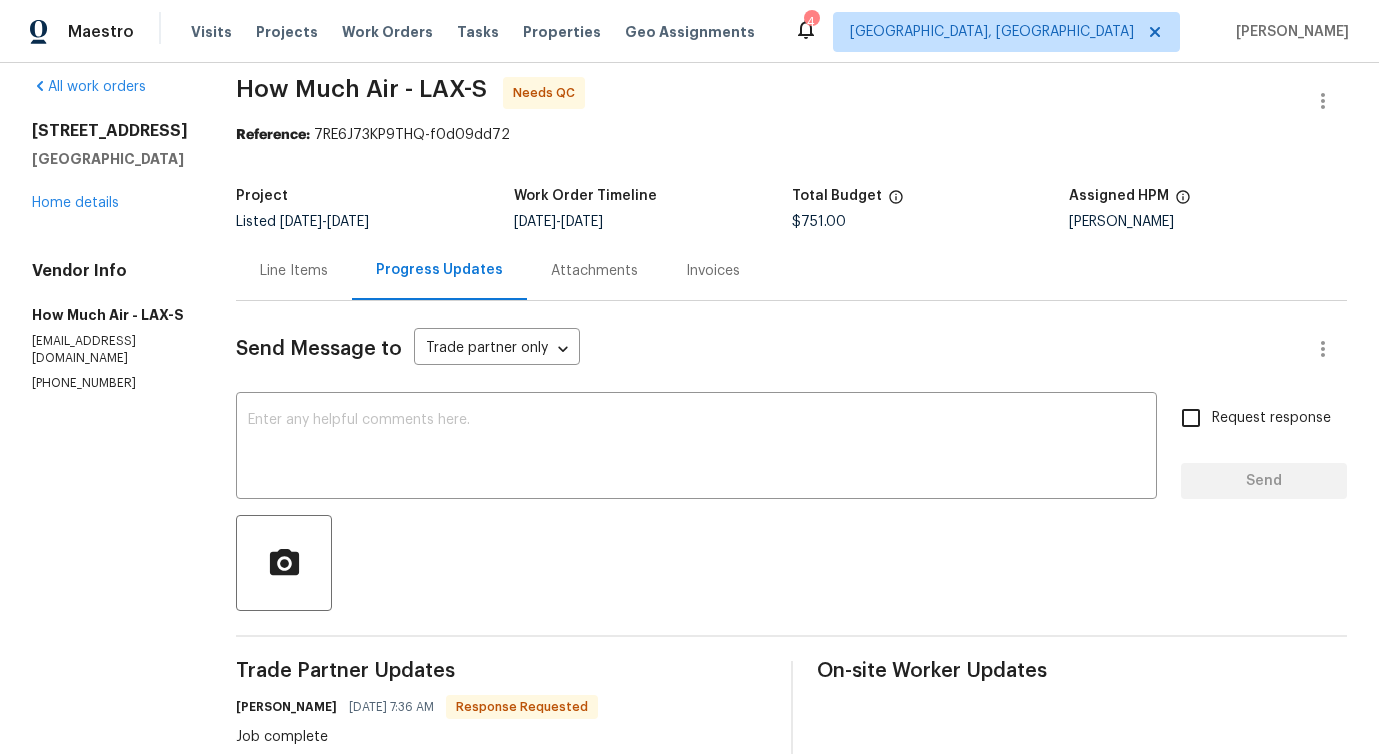 click on "Line Items" at bounding box center (294, 271) 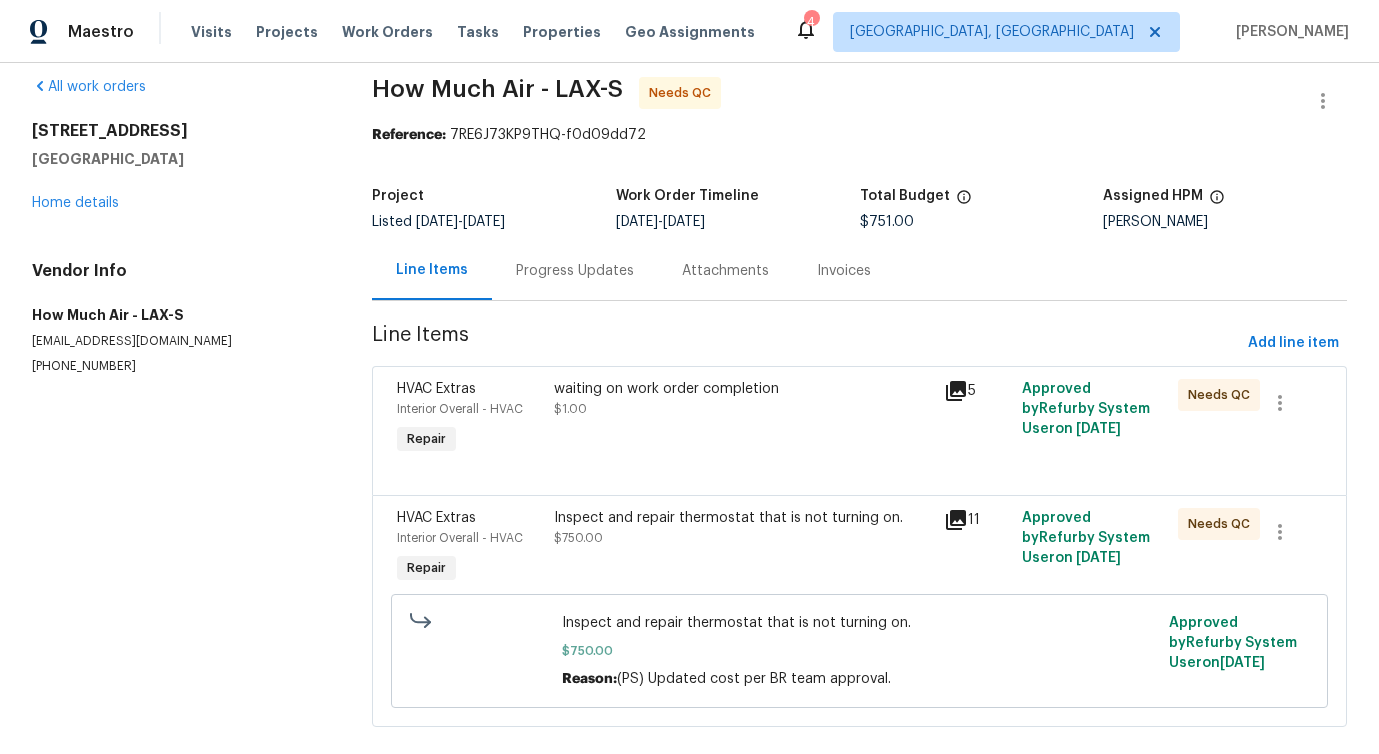 click on "waiting on work order completion $1.00" at bounding box center (743, 399) 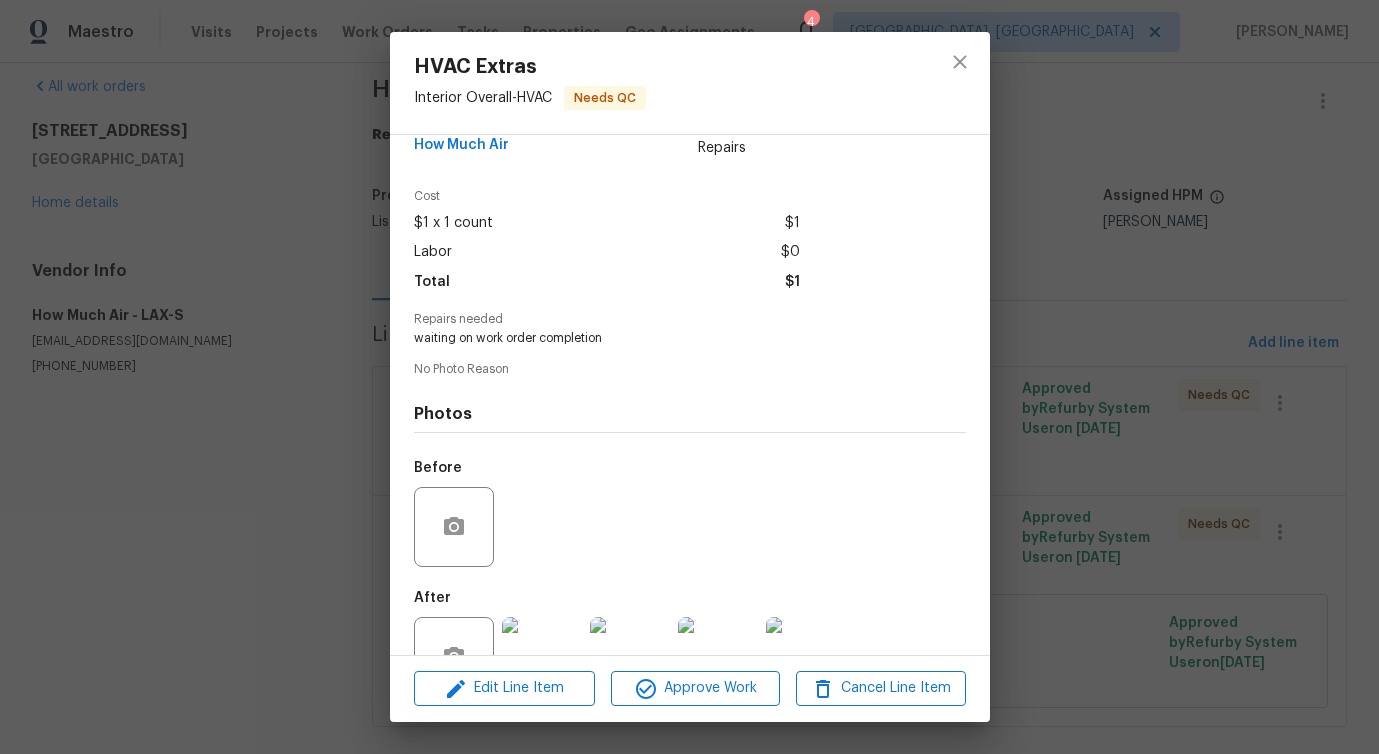 scroll, scrollTop: 100, scrollLeft: 0, axis: vertical 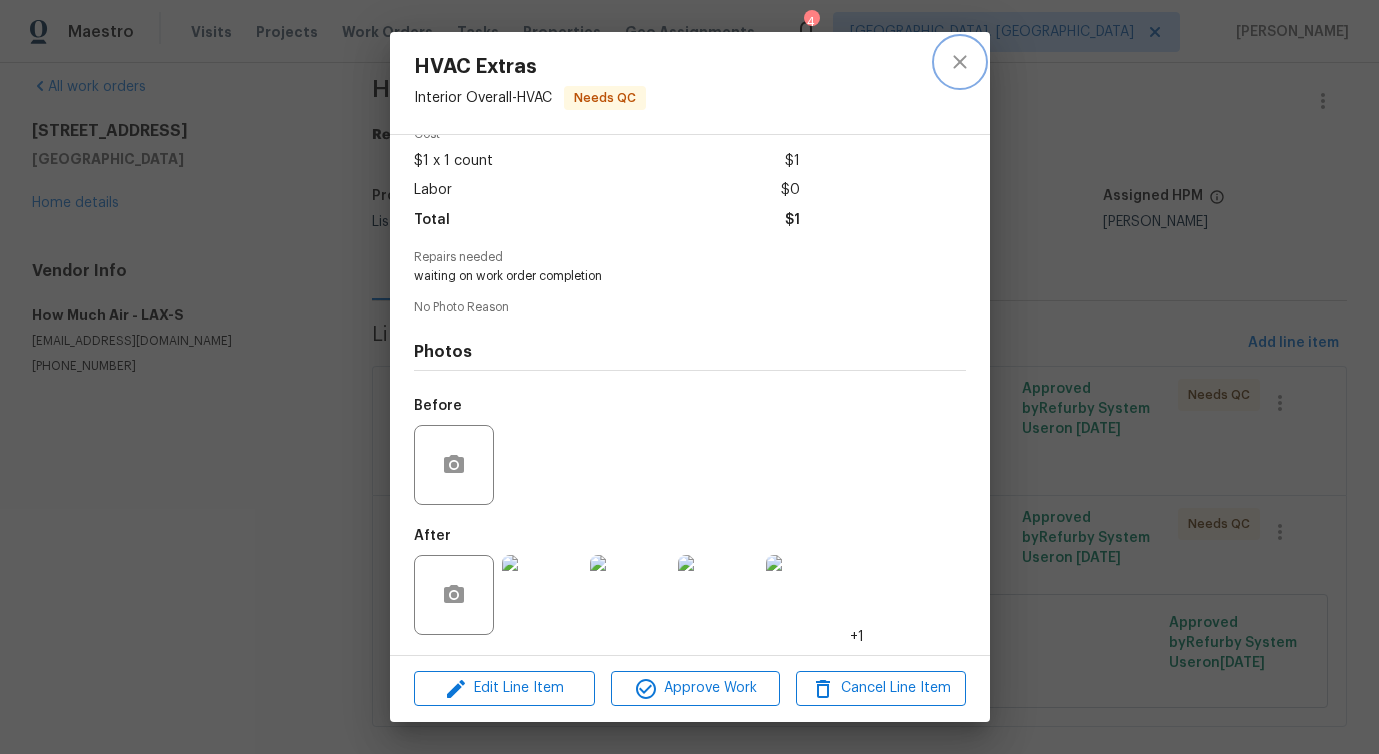 click 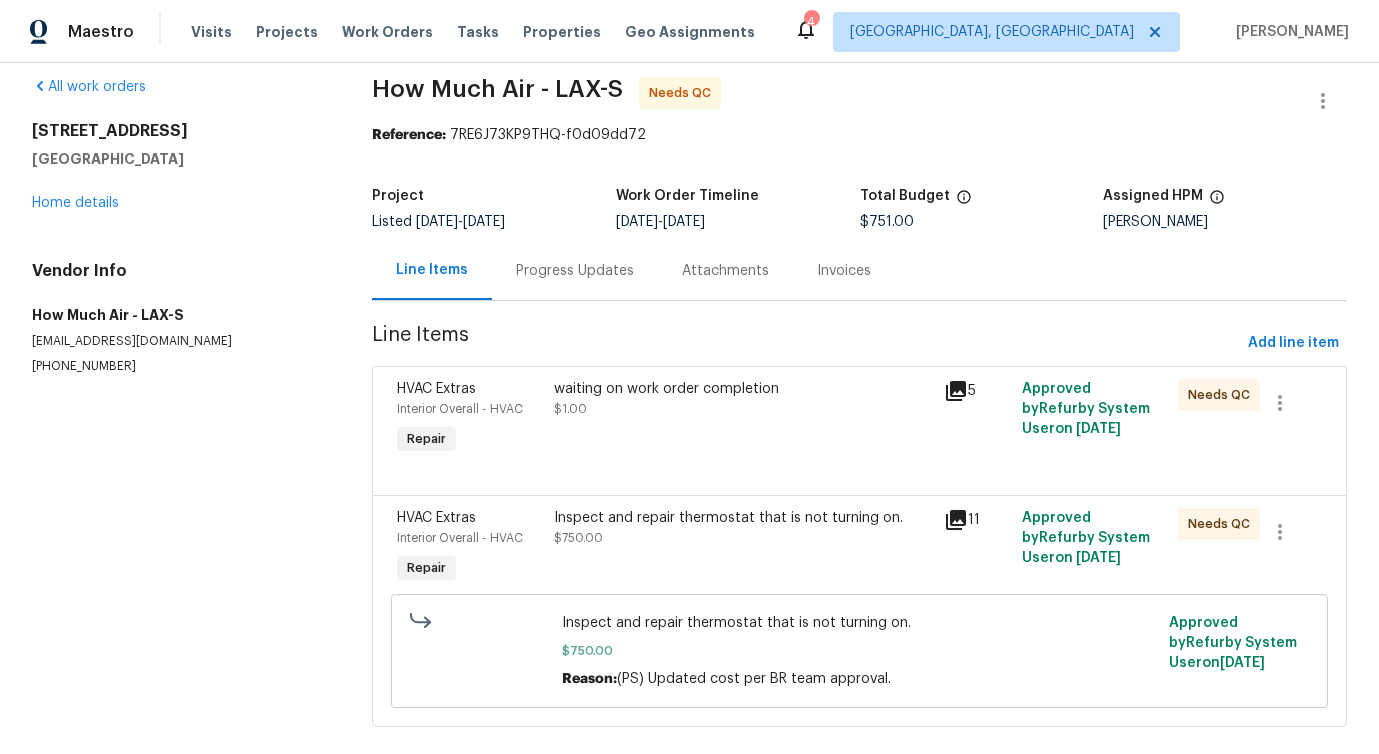 click on "Inspect and repair thermostat that is not turning on. $750.00" at bounding box center (743, 548) 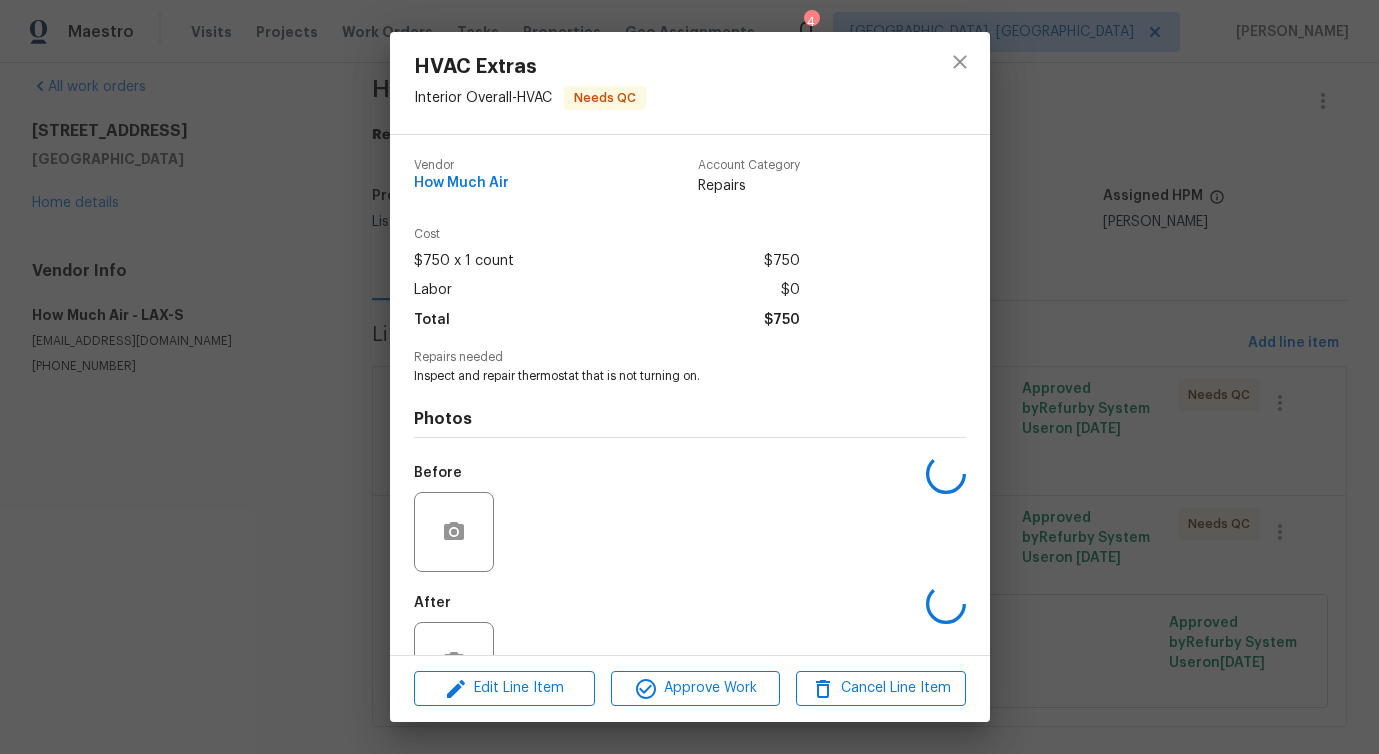 scroll, scrollTop: 67, scrollLeft: 0, axis: vertical 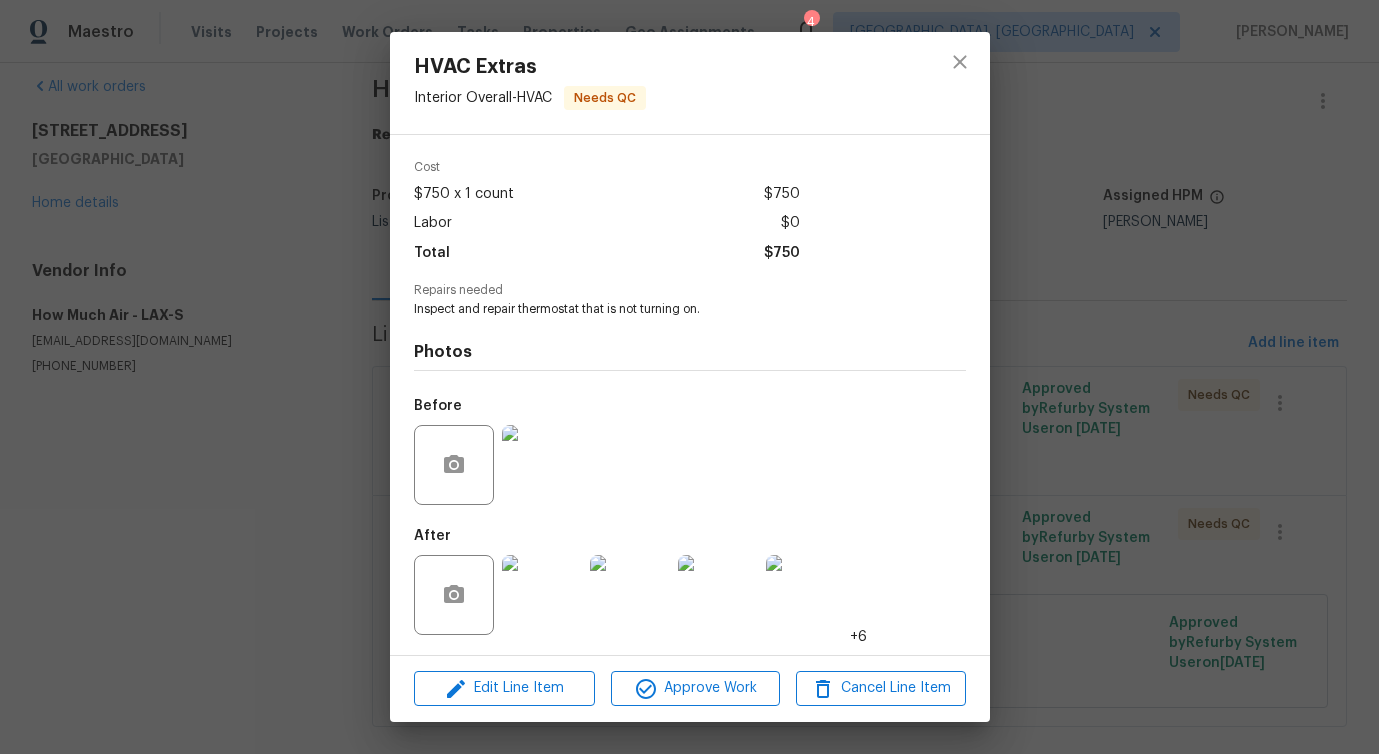 click at bounding box center [542, 595] 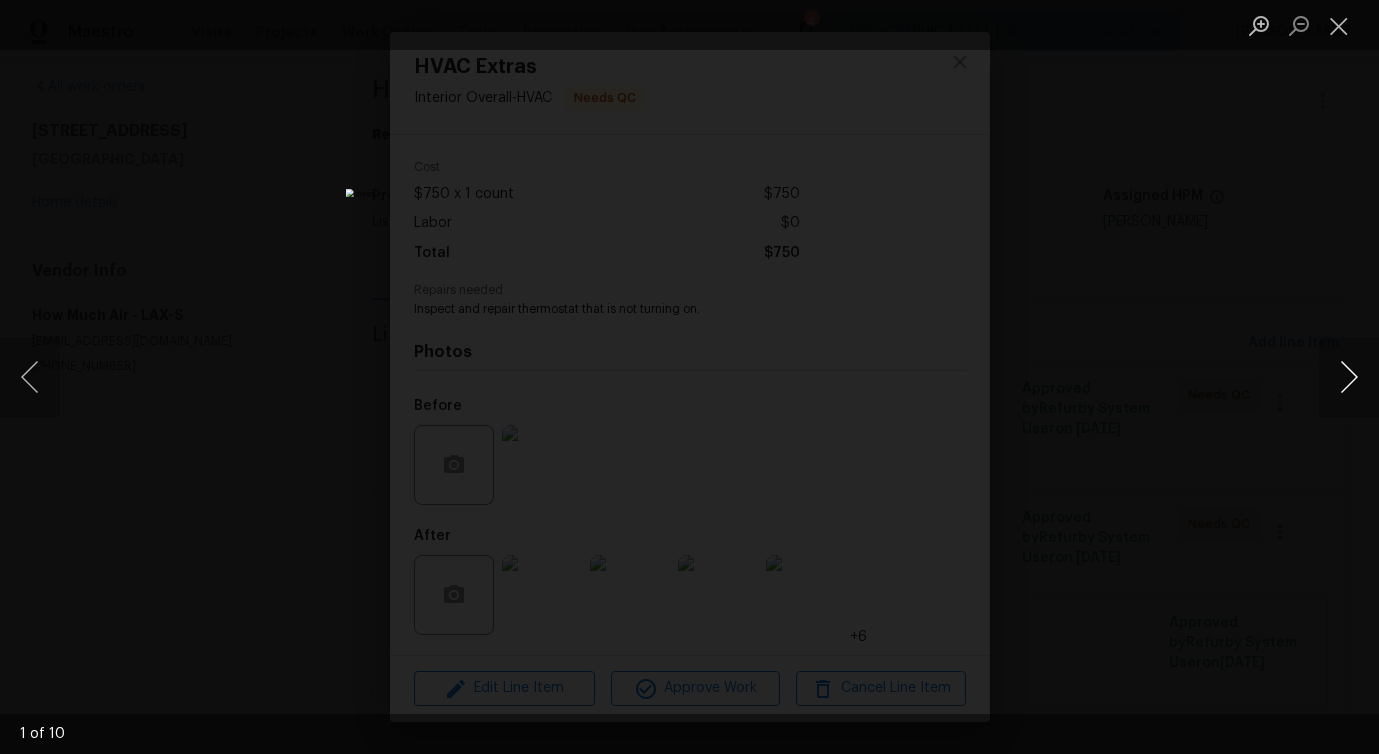 click at bounding box center [1349, 377] 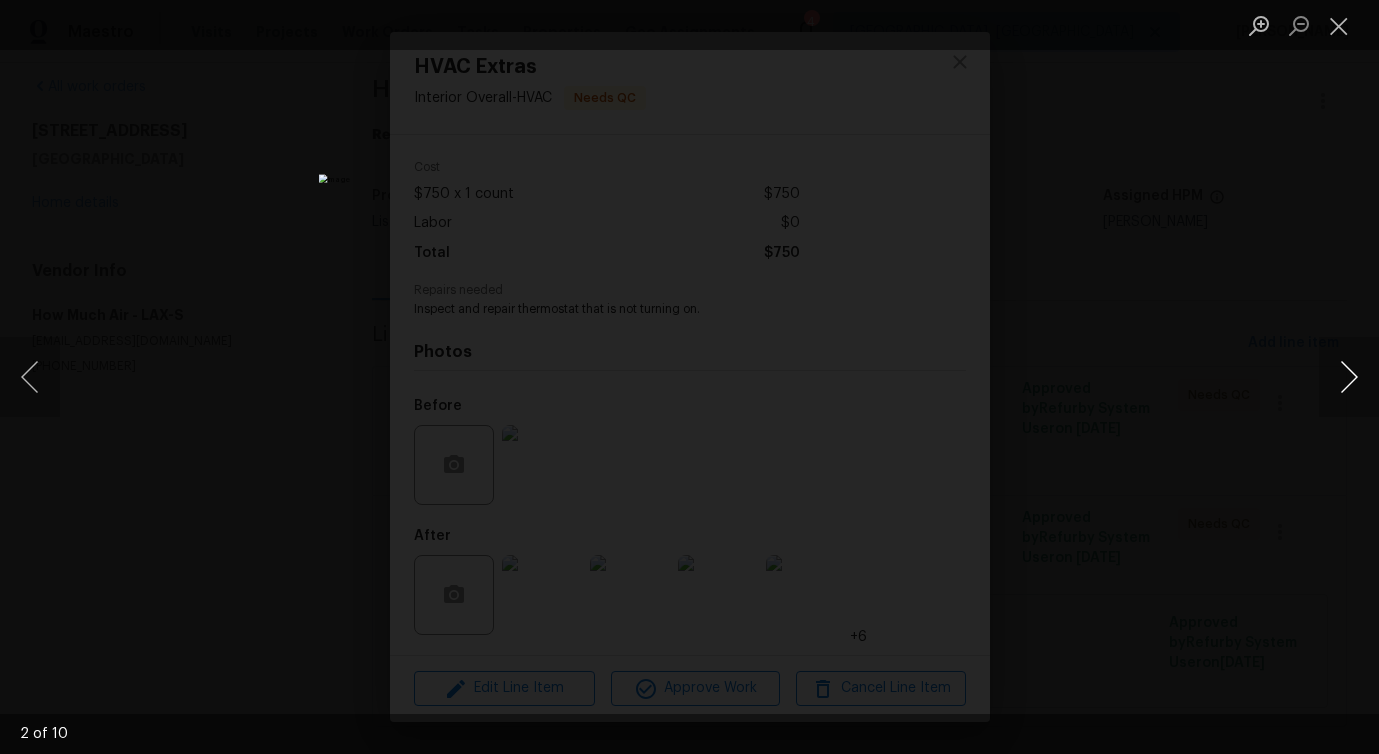 click at bounding box center [1349, 377] 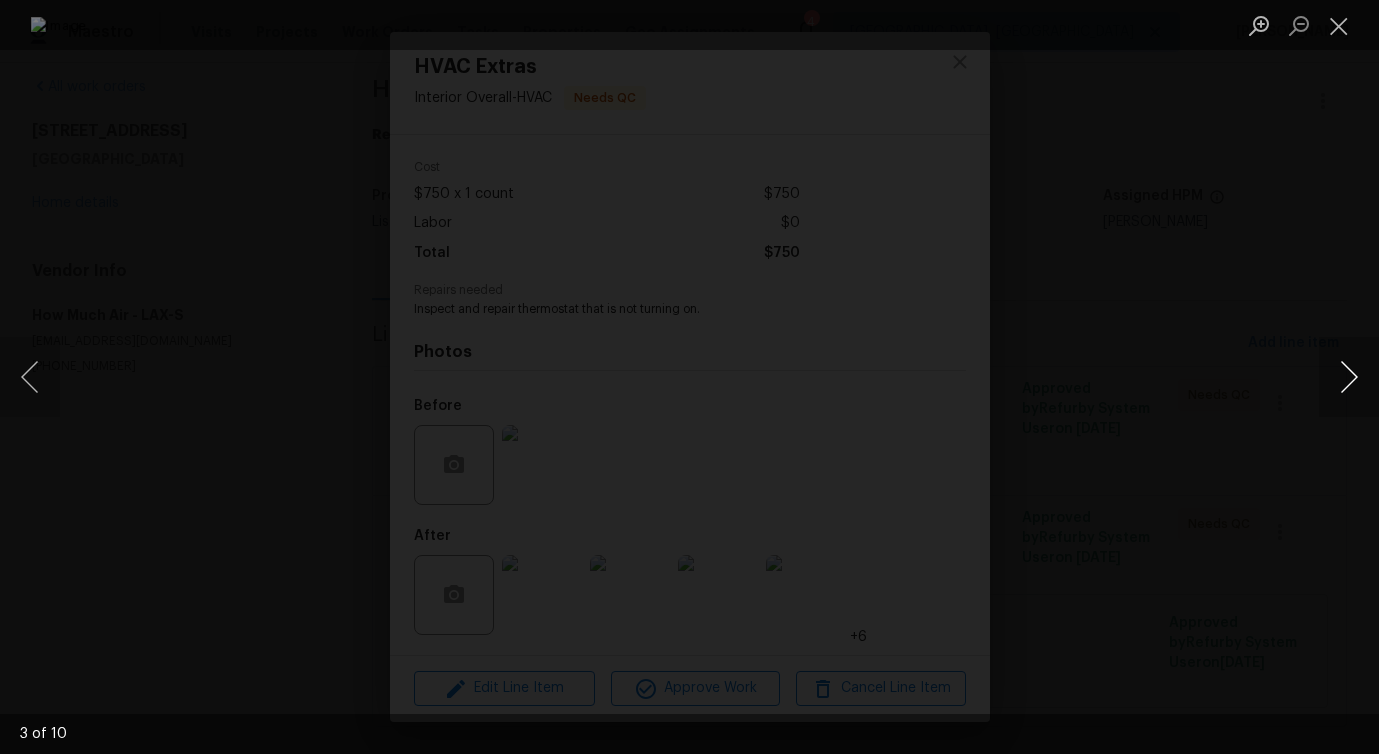 click at bounding box center (1349, 377) 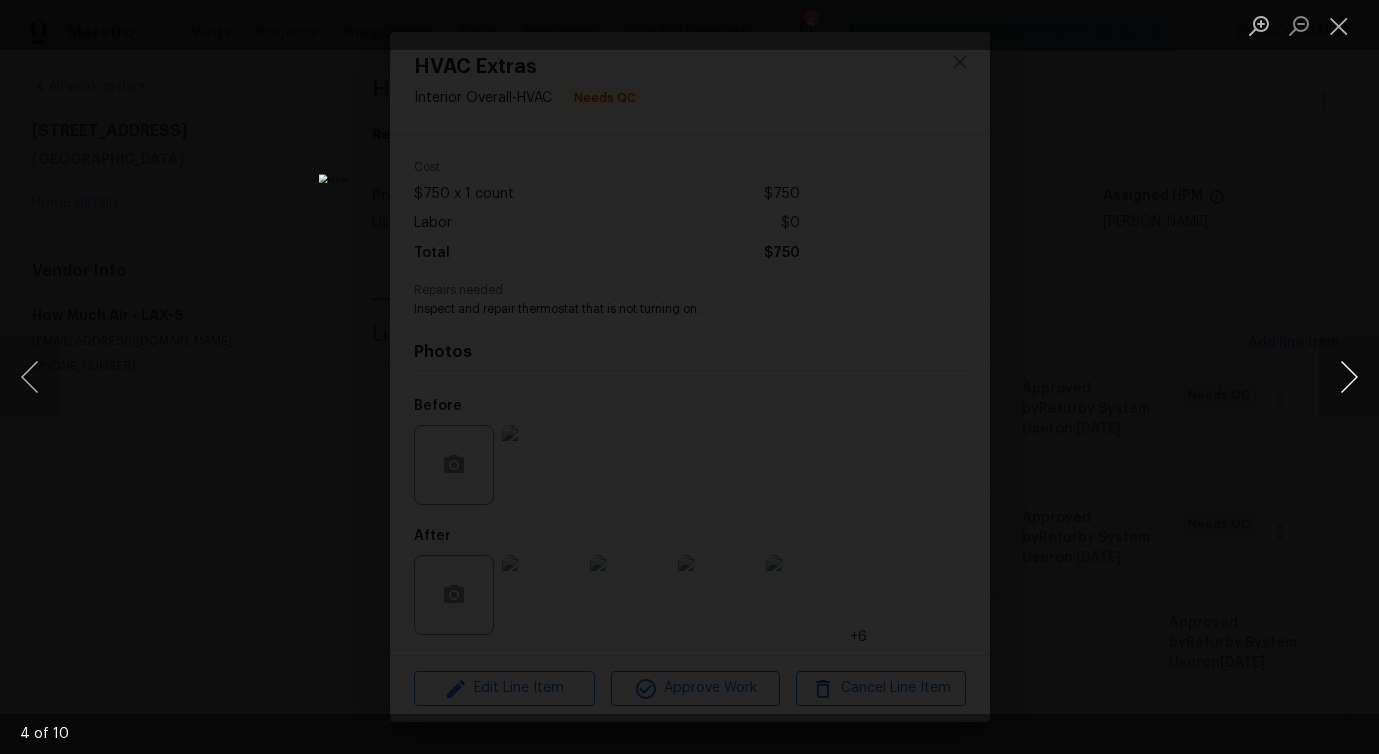 click at bounding box center (1349, 377) 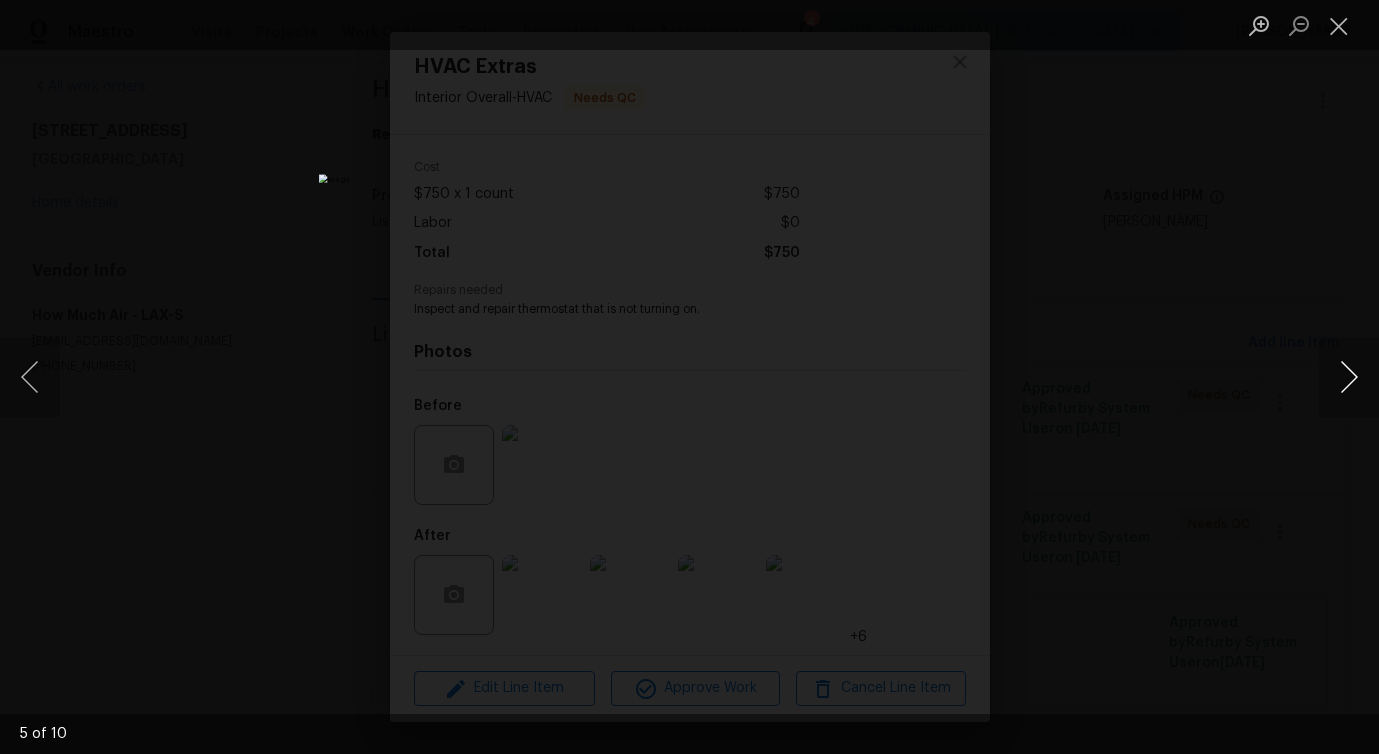 click at bounding box center (1349, 377) 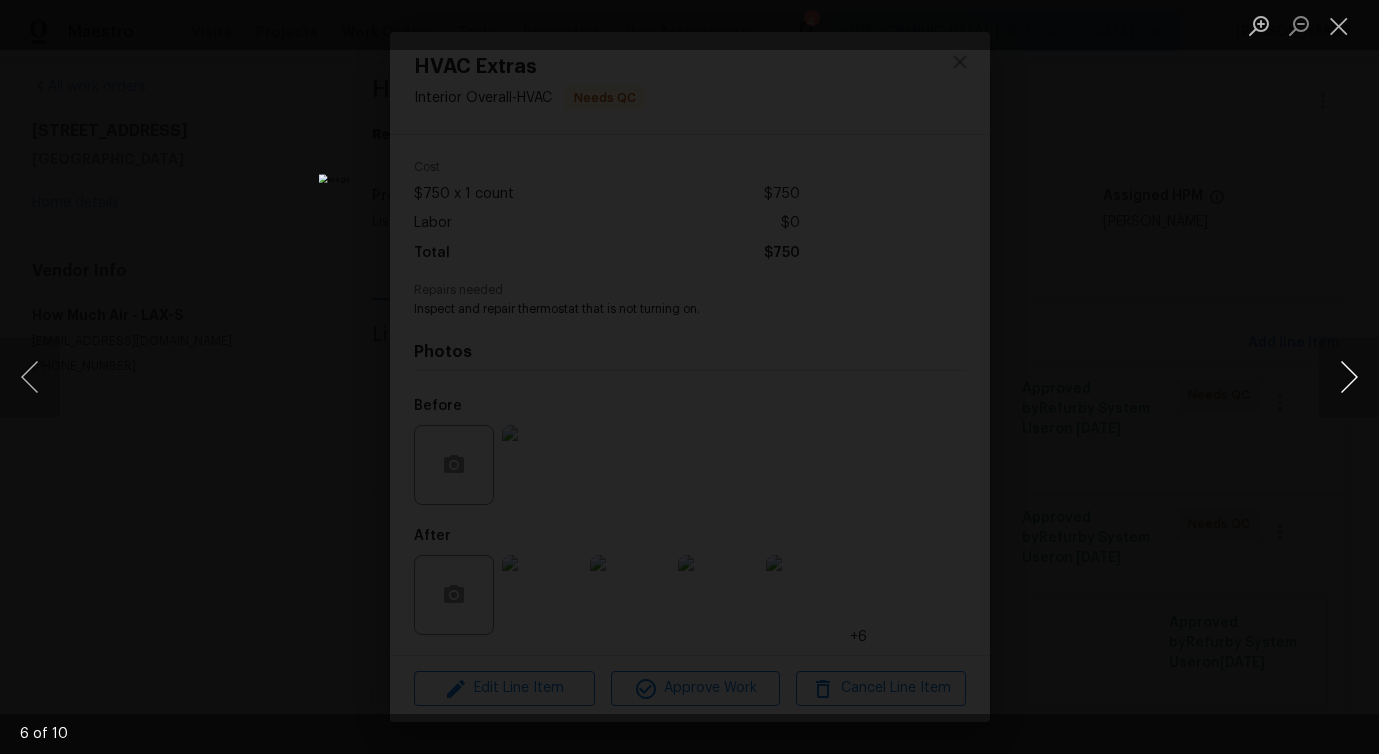 click at bounding box center [1349, 377] 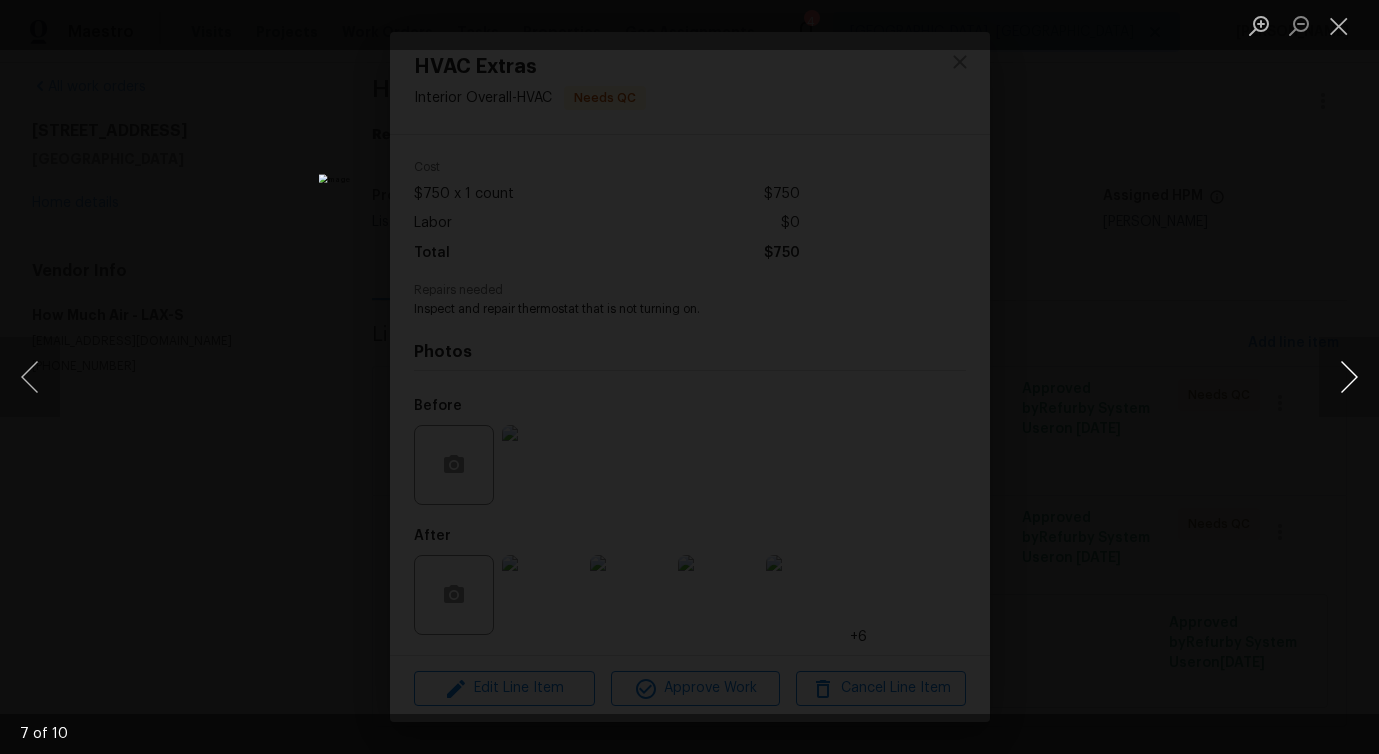 click at bounding box center (1349, 377) 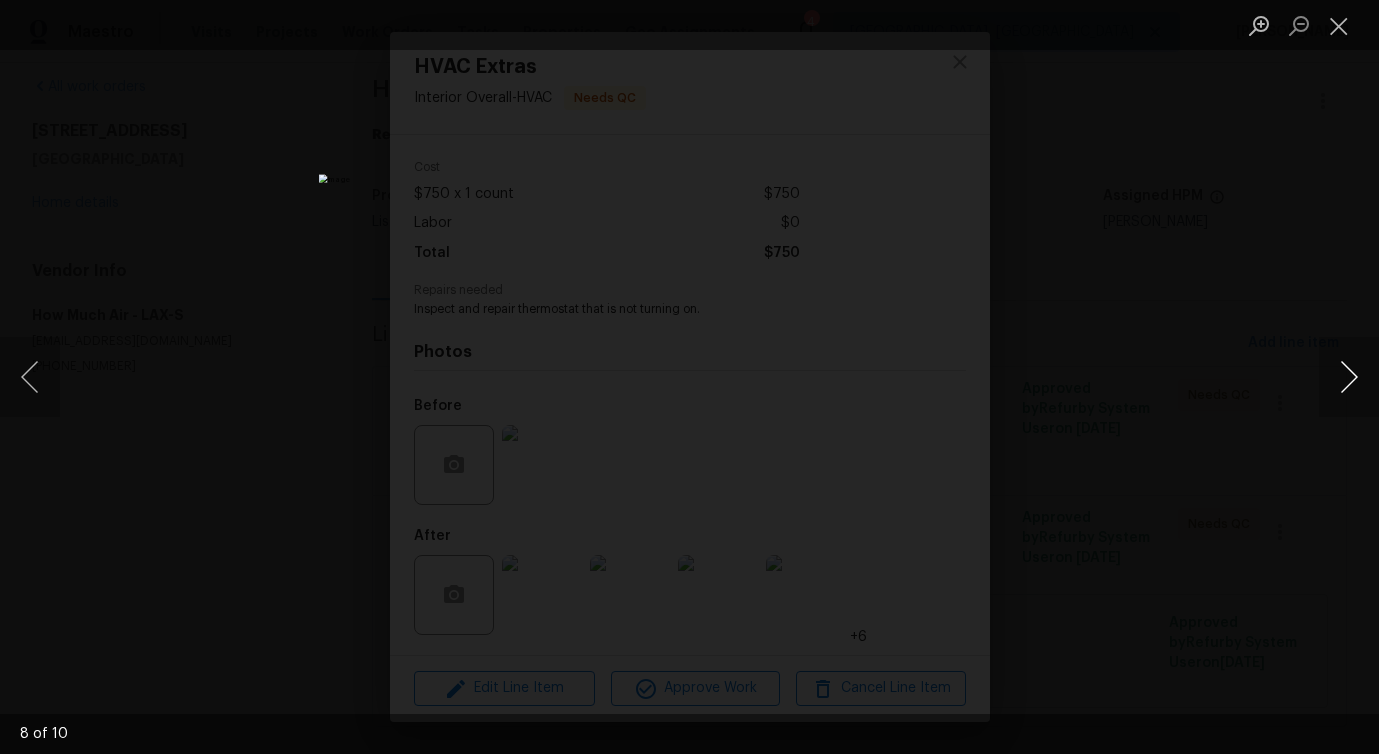 click at bounding box center (1349, 377) 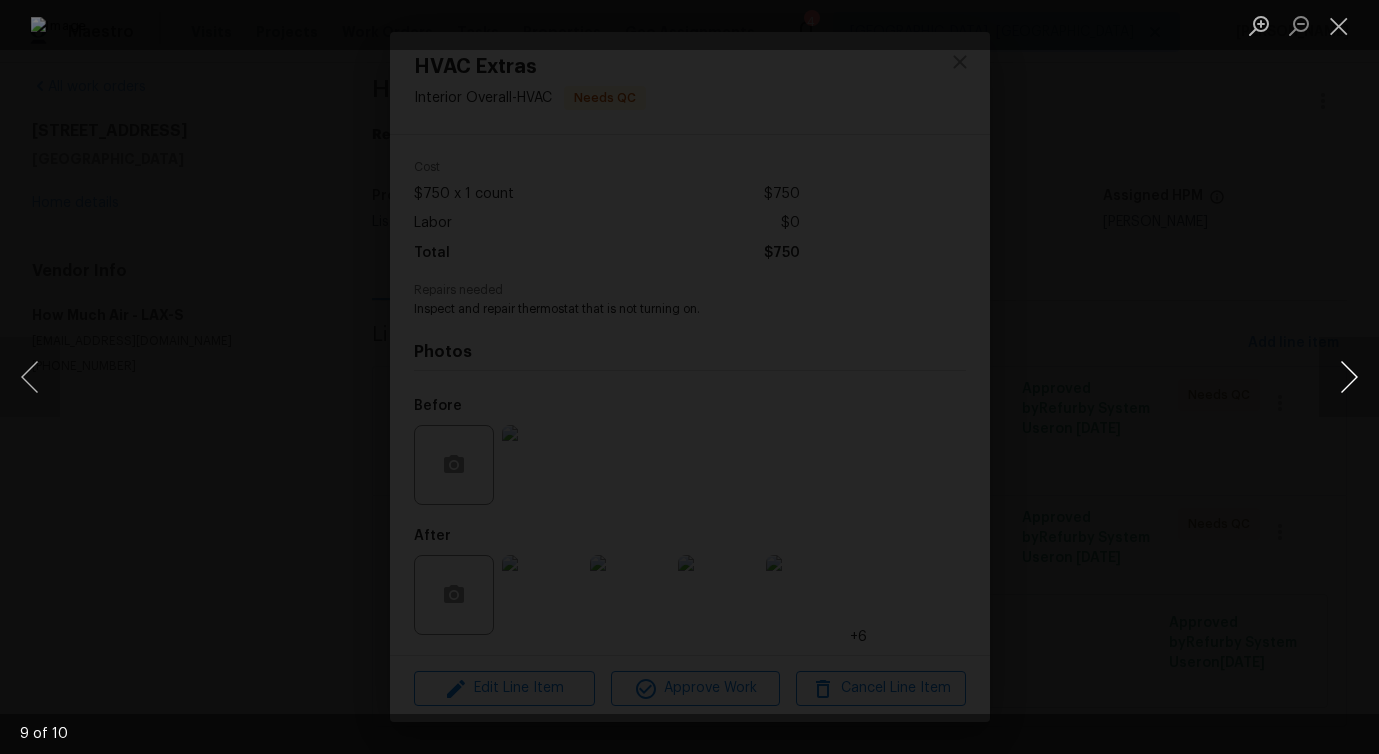 click at bounding box center [1349, 377] 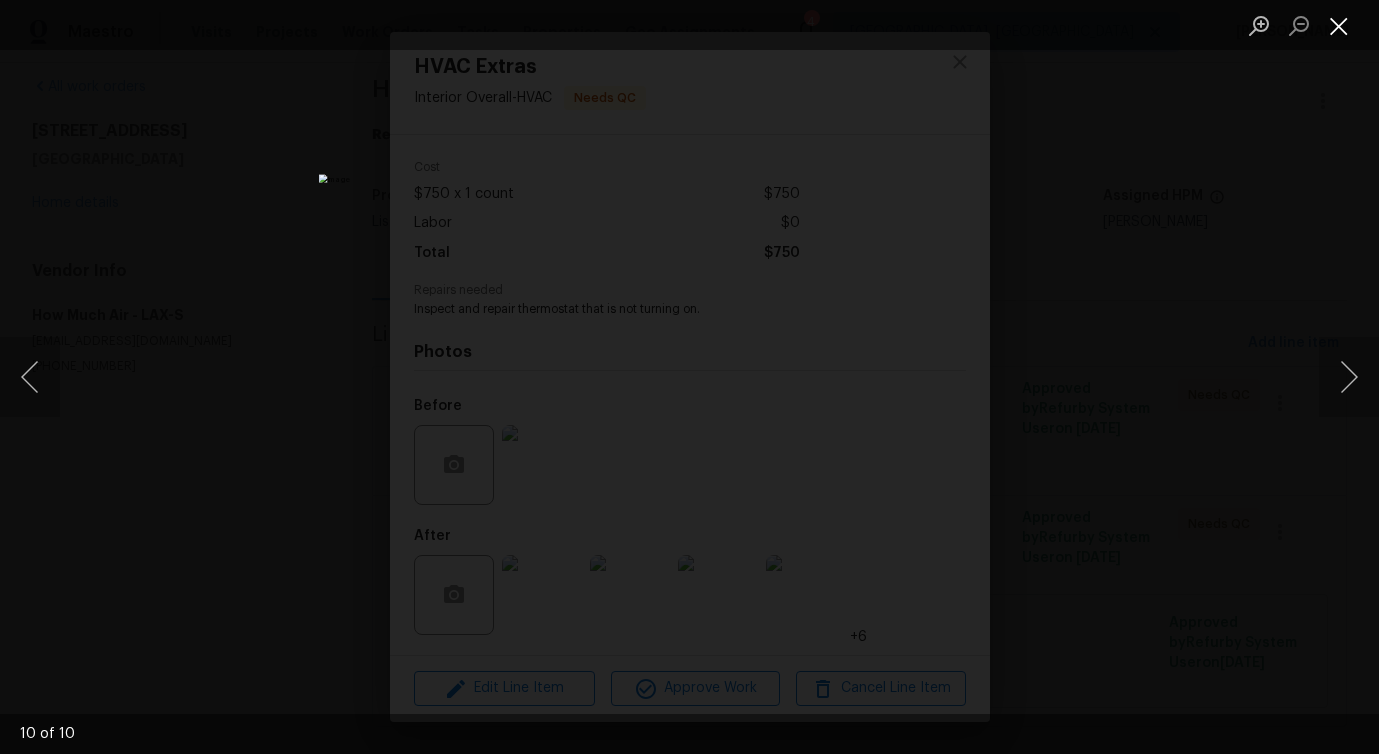 click at bounding box center [1339, 25] 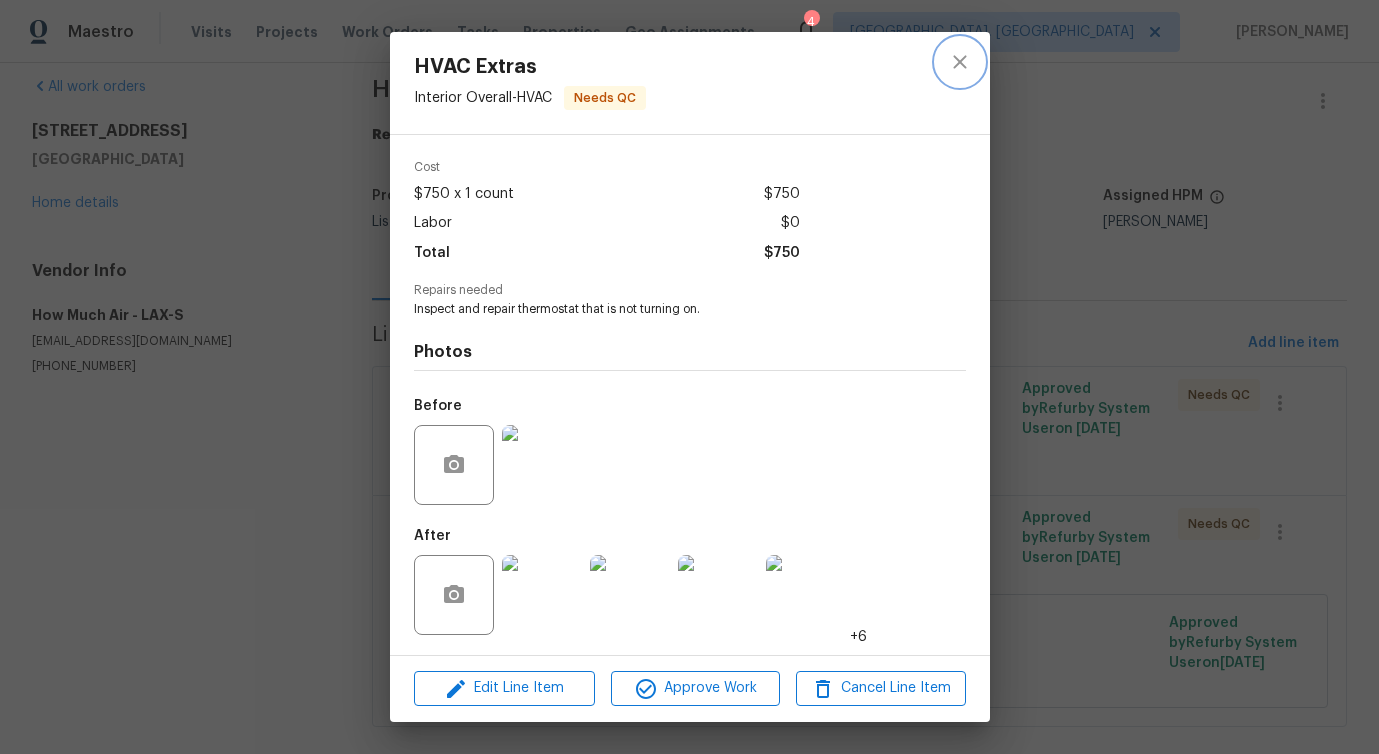 click 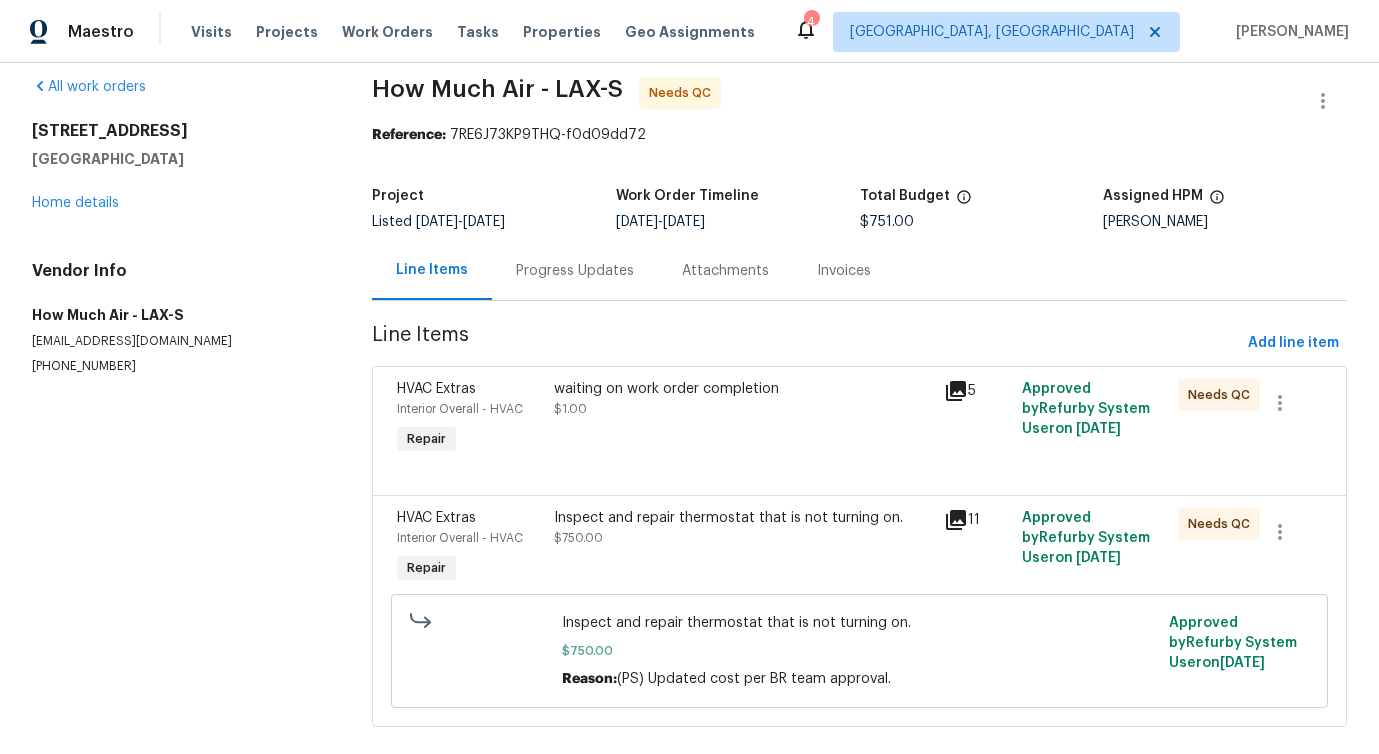 click on "waiting on work order completion $1.00" at bounding box center (743, 419) 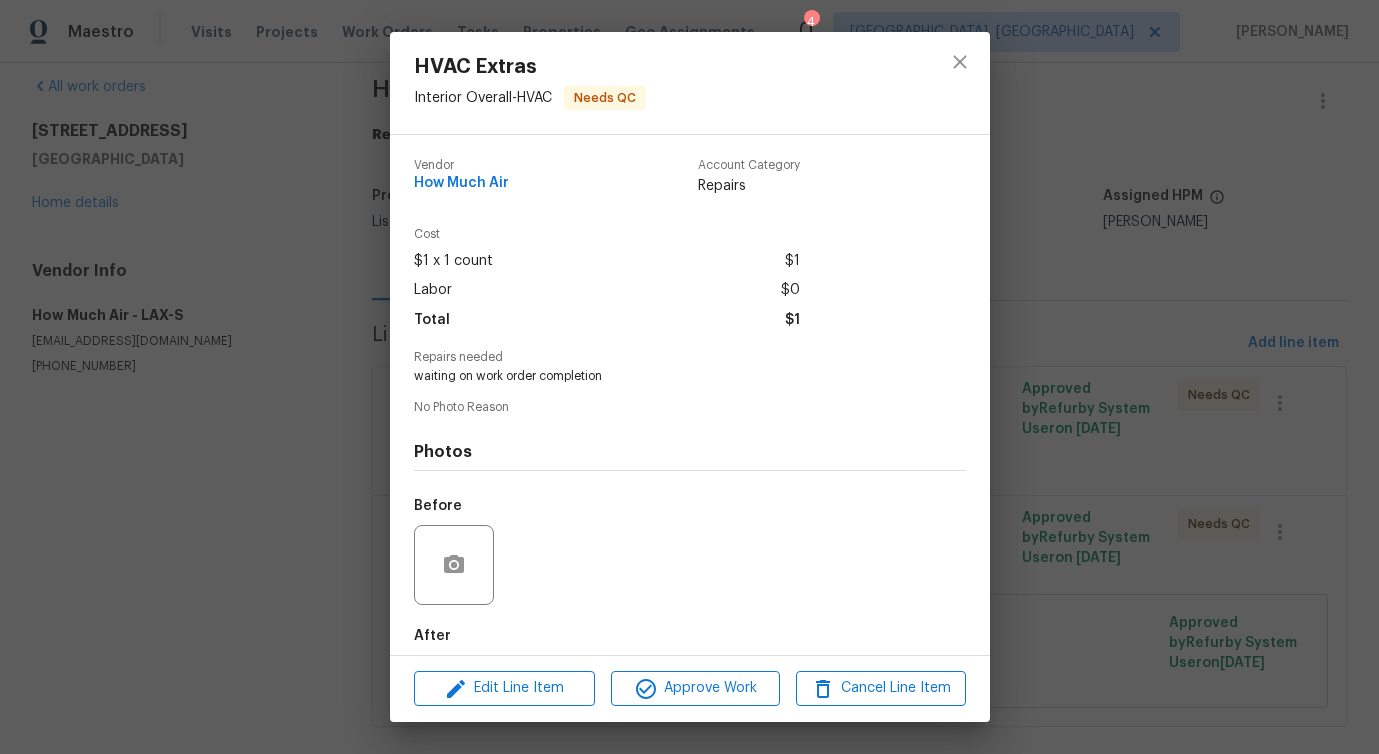 scroll, scrollTop: 100, scrollLeft: 0, axis: vertical 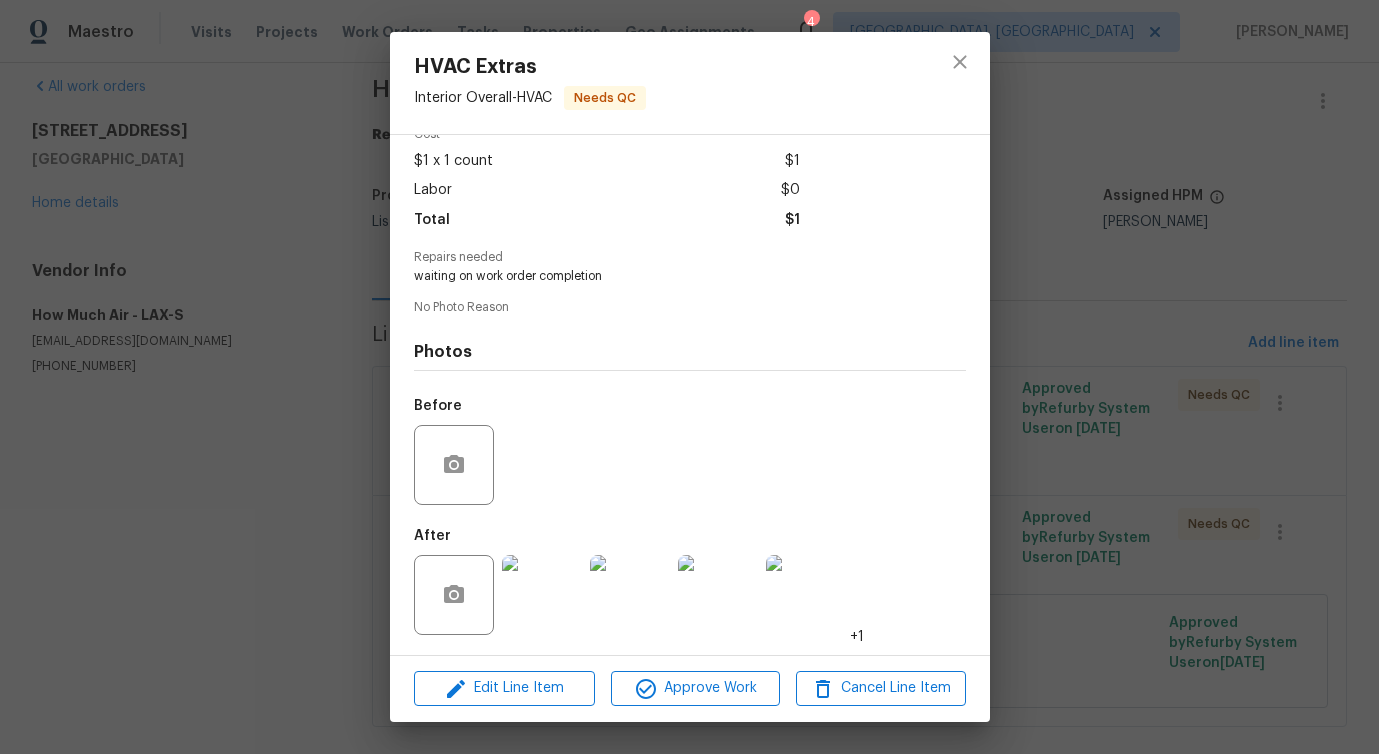 click at bounding box center [542, 595] 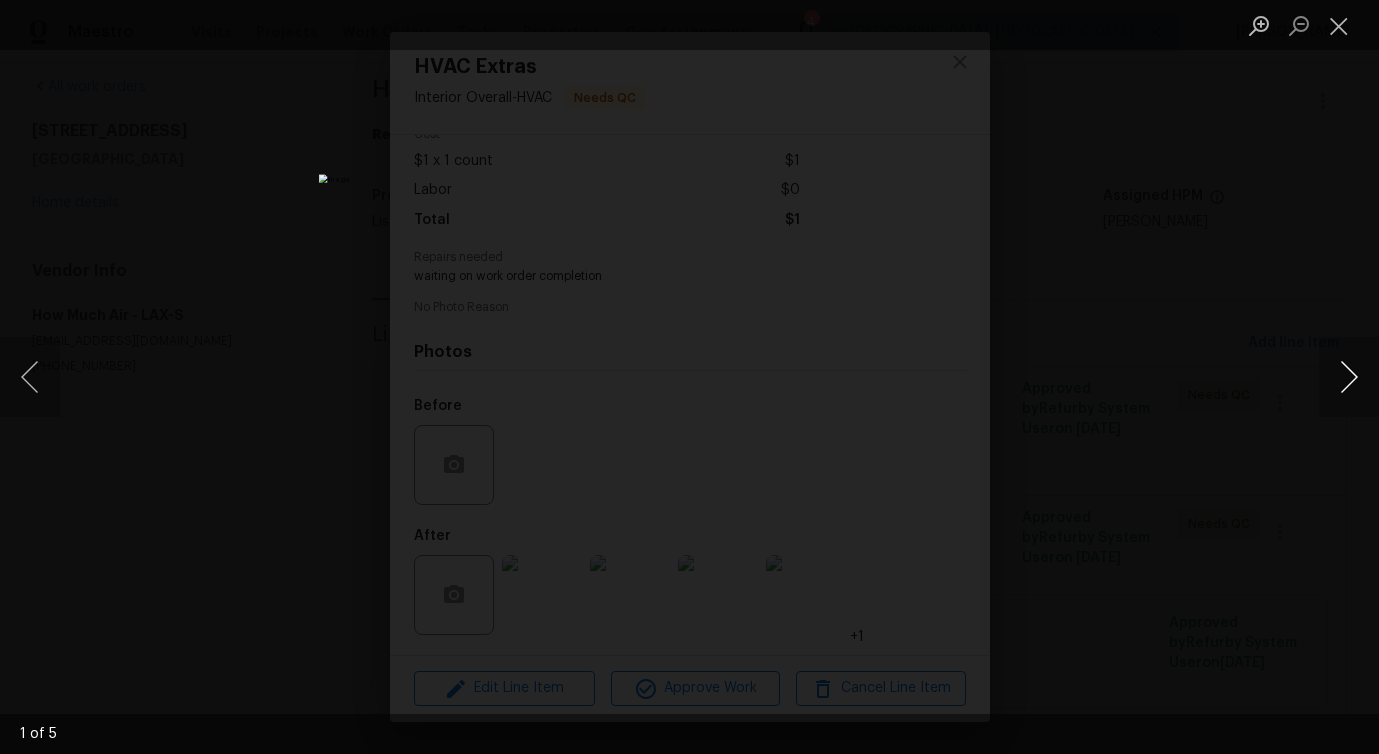 click at bounding box center [1349, 377] 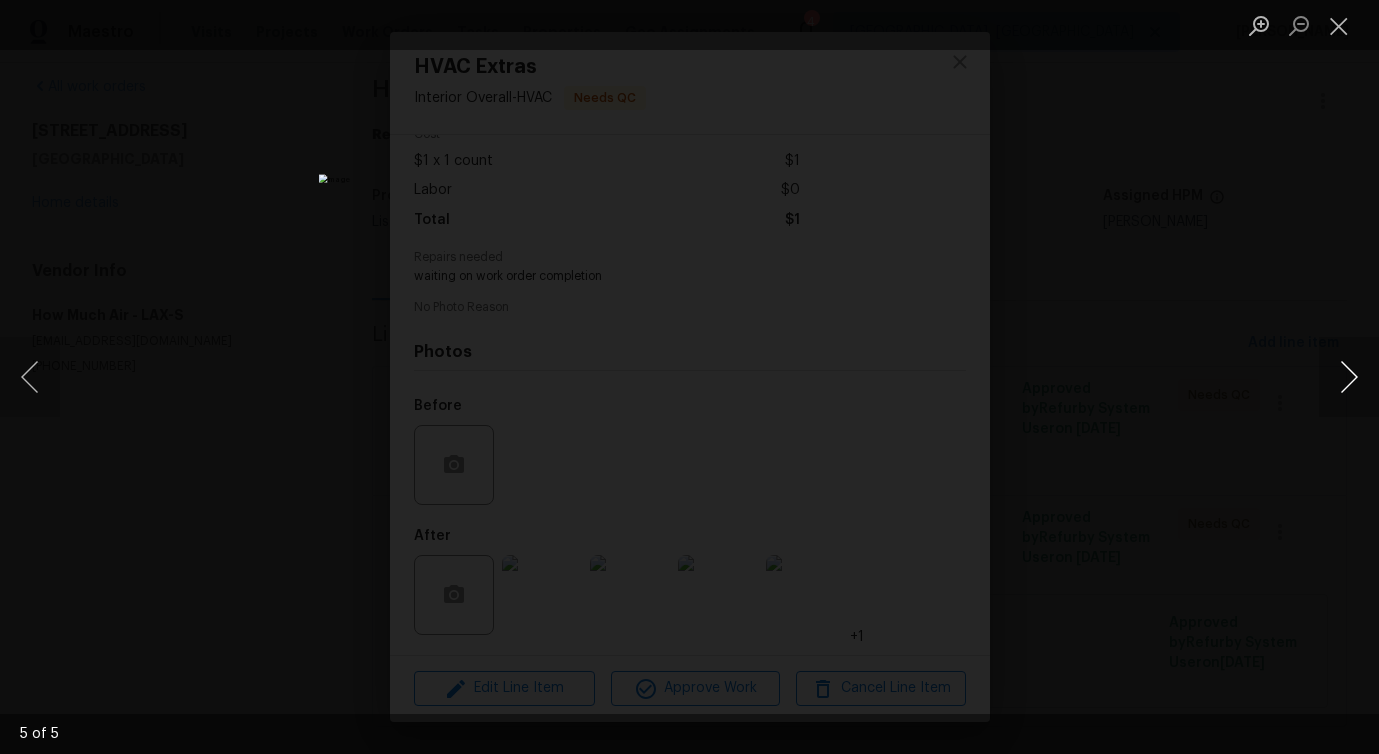 click at bounding box center [1349, 377] 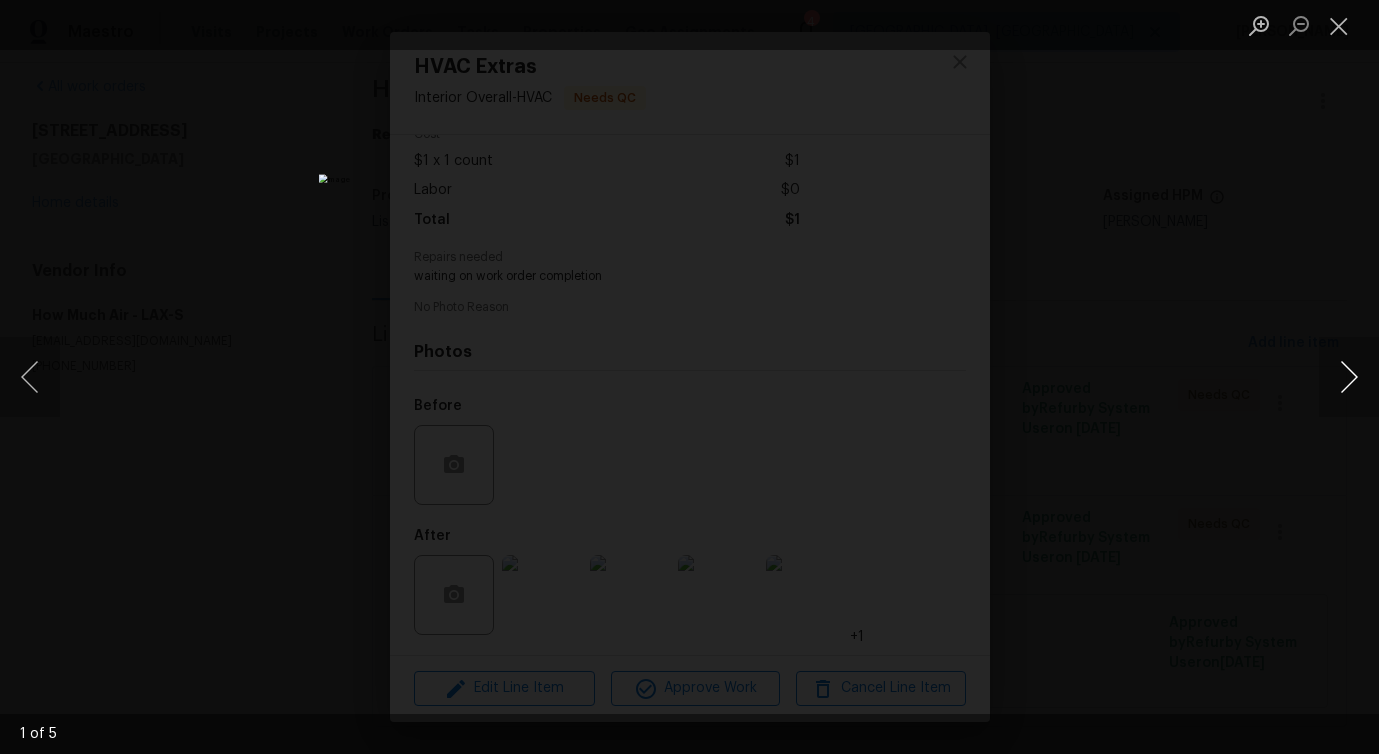 click at bounding box center (1349, 377) 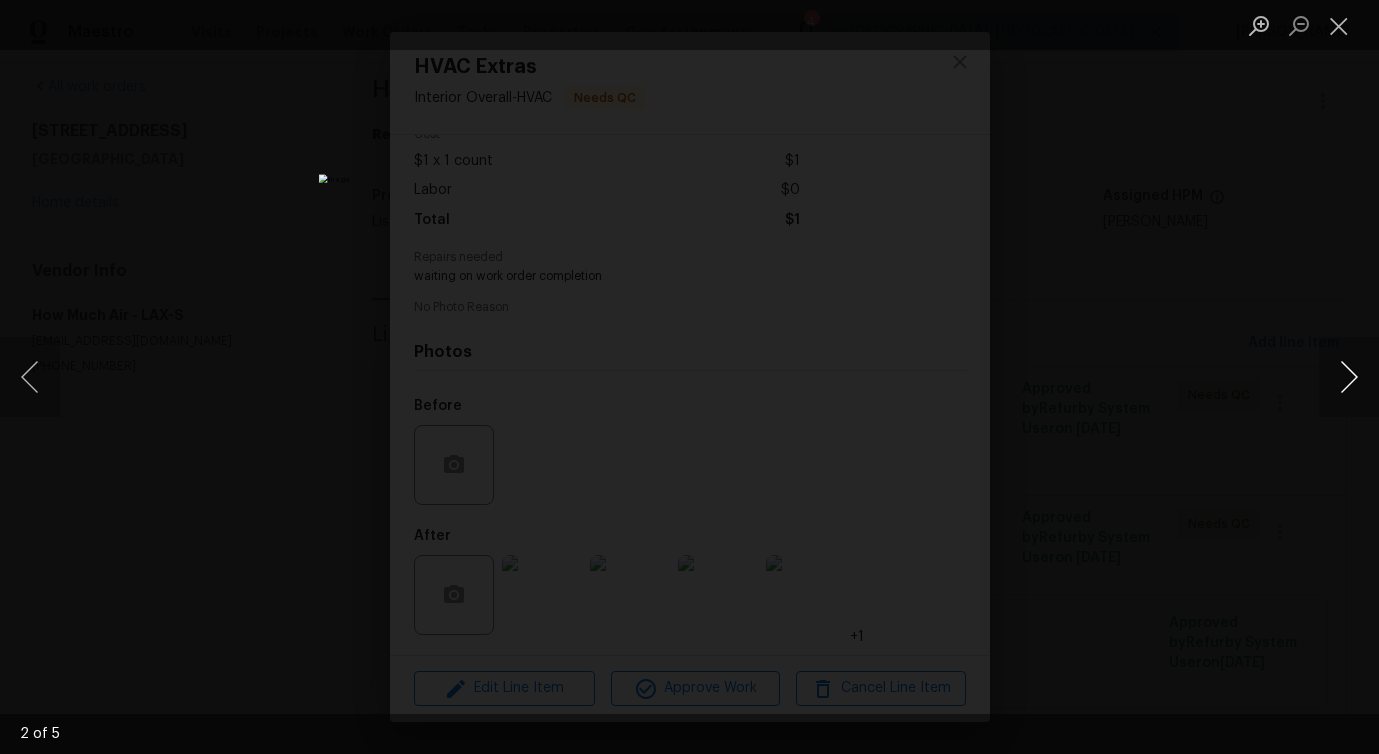 click at bounding box center [1349, 377] 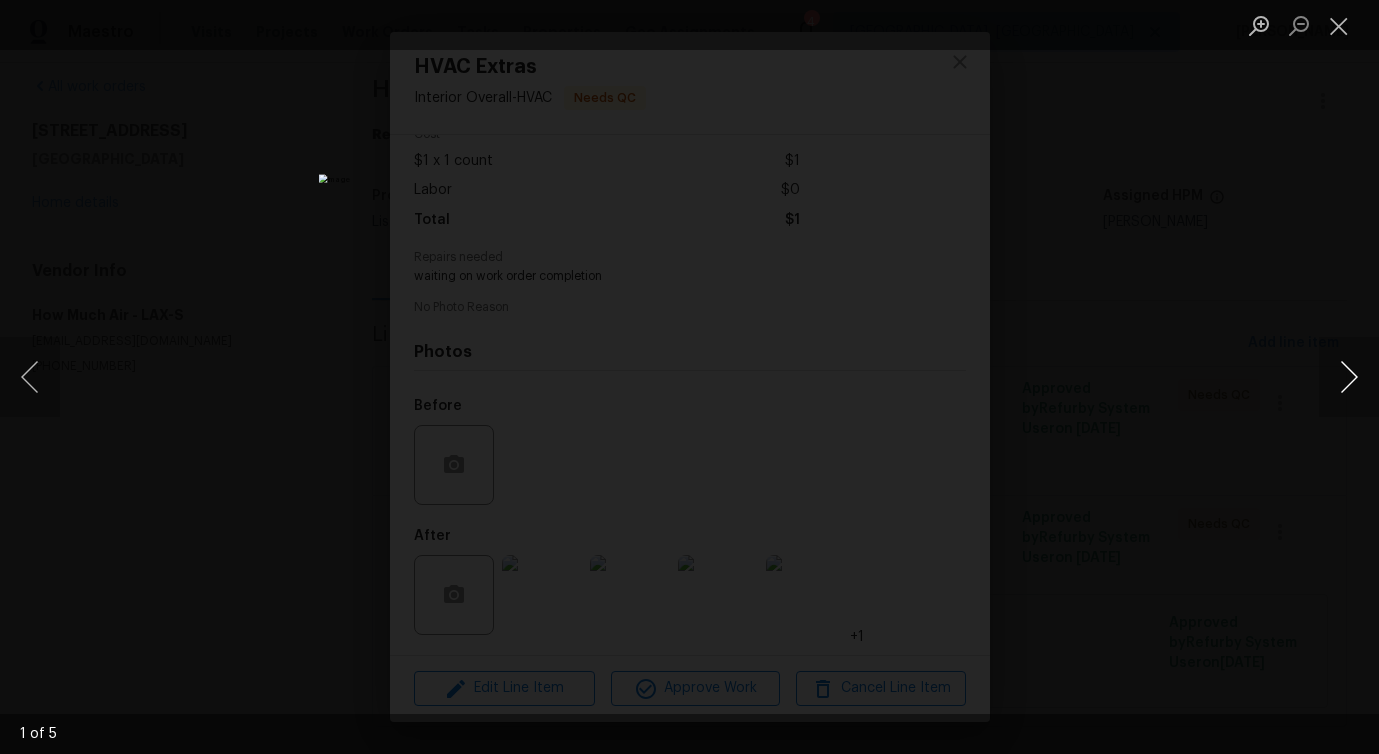click at bounding box center (1349, 377) 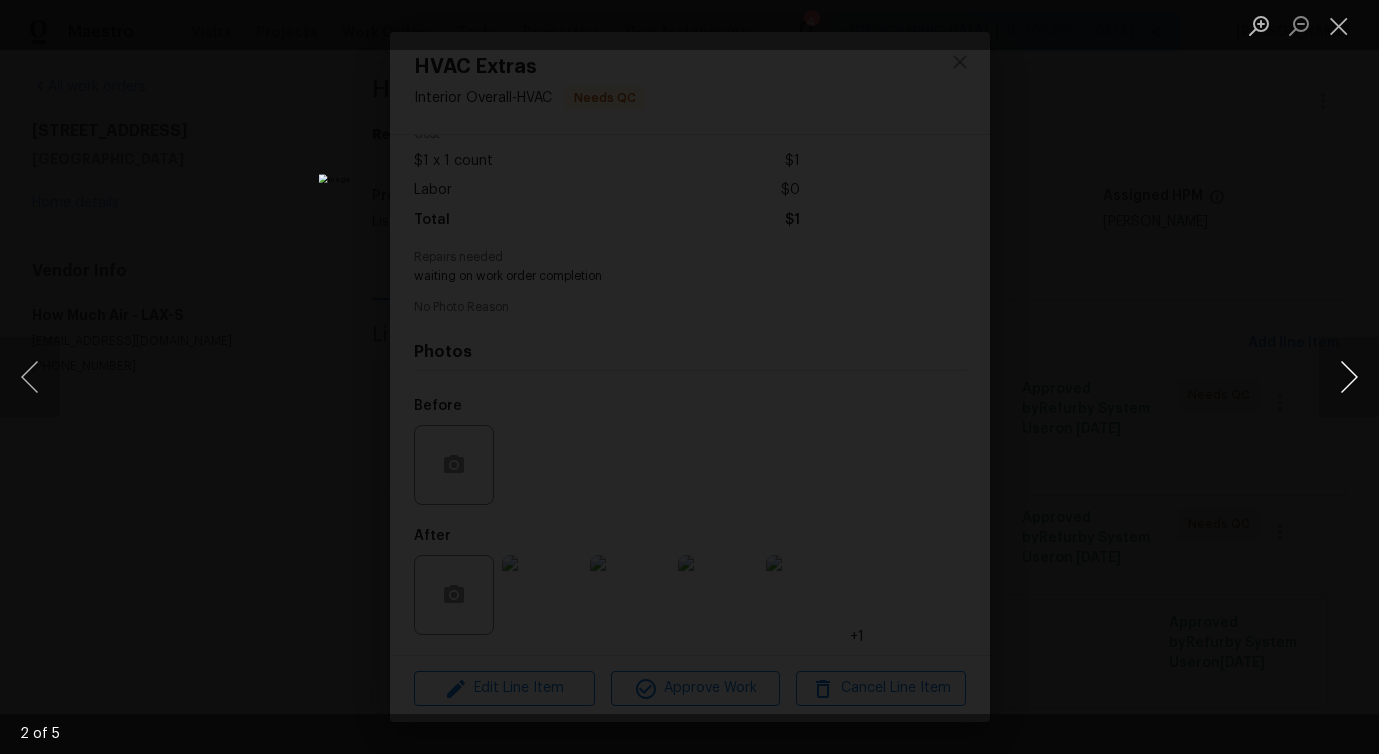 click at bounding box center [1349, 377] 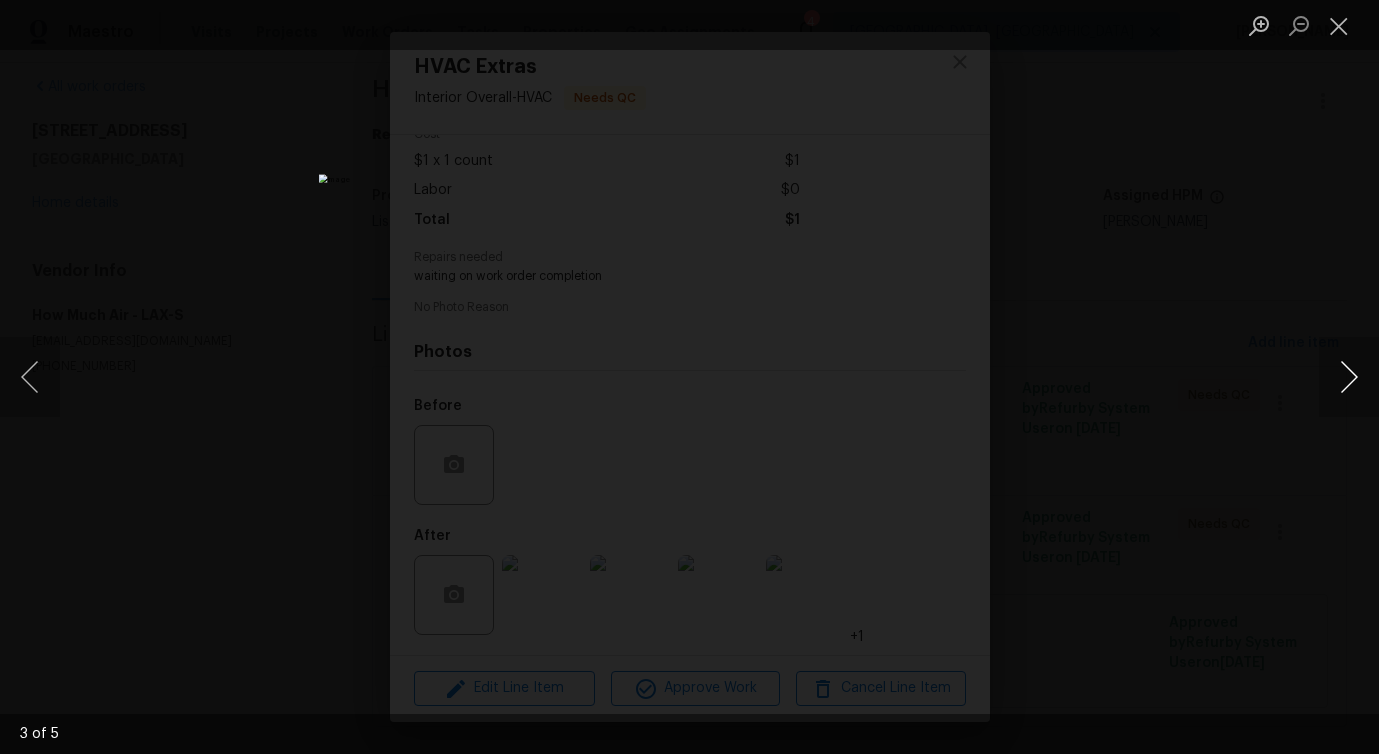 click at bounding box center (1349, 377) 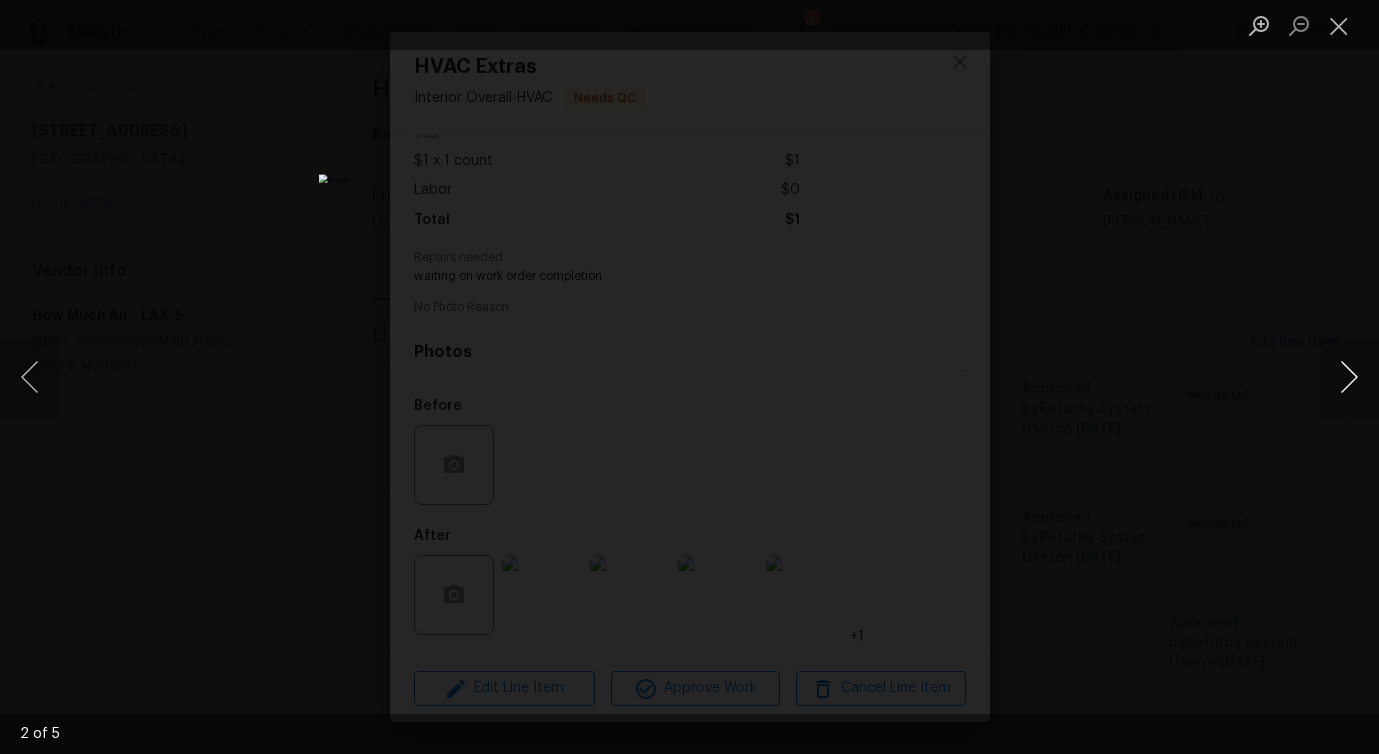 click at bounding box center [1349, 377] 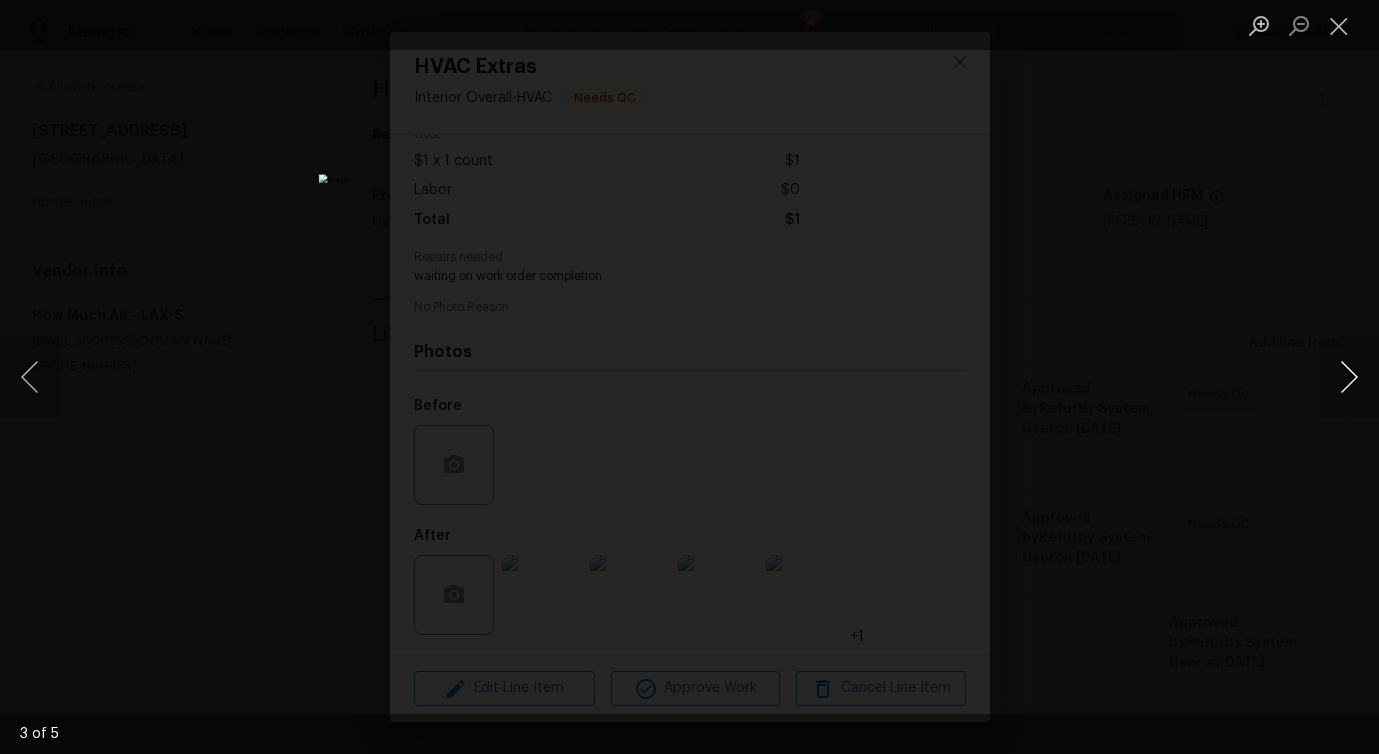 click at bounding box center (1349, 377) 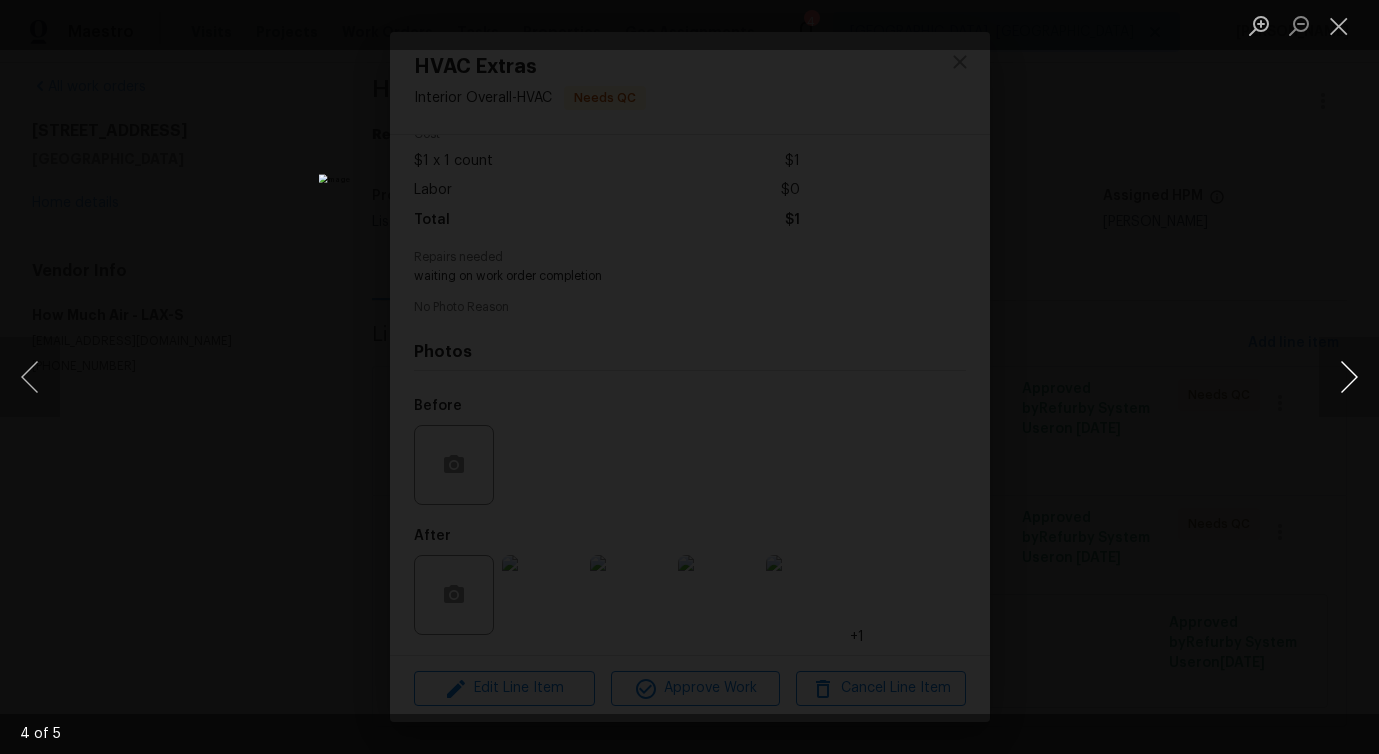 click at bounding box center [1349, 377] 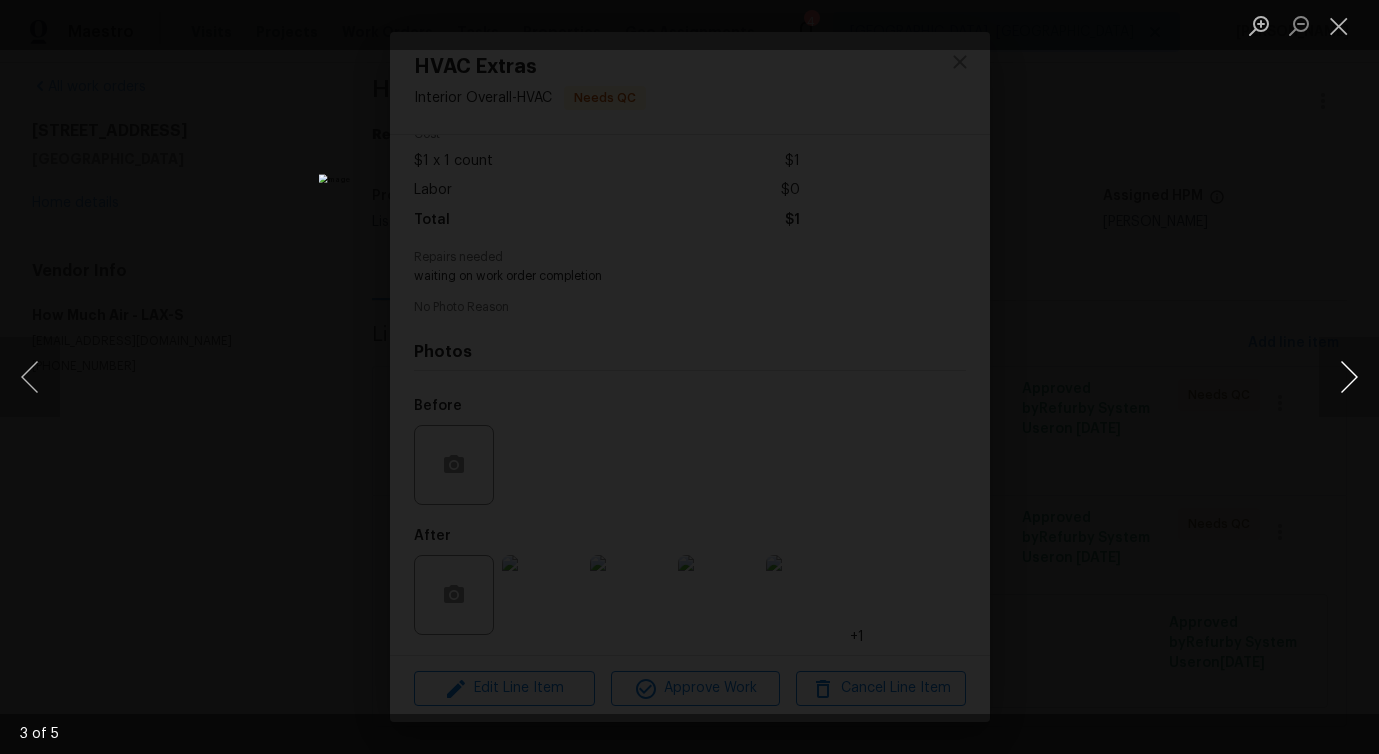 click at bounding box center [1349, 377] 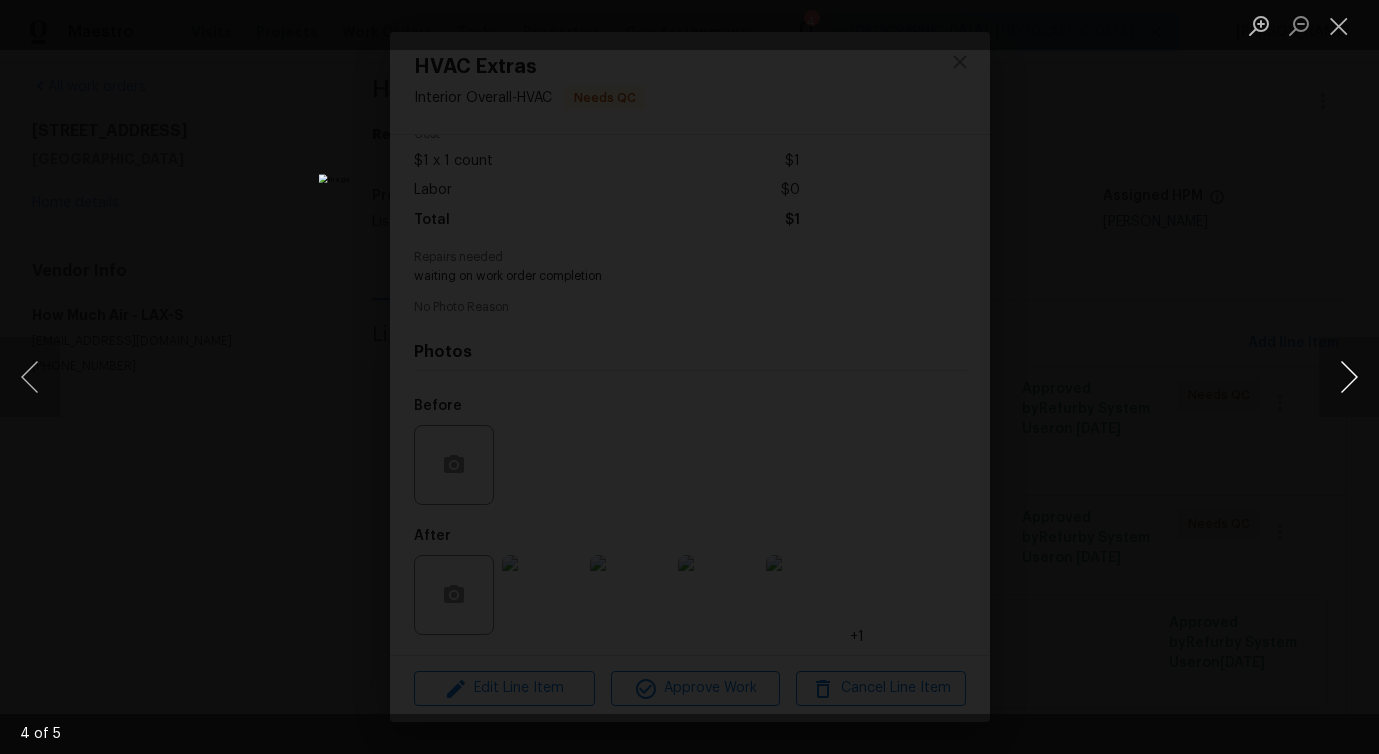 click at bounding box center [1349, 377] 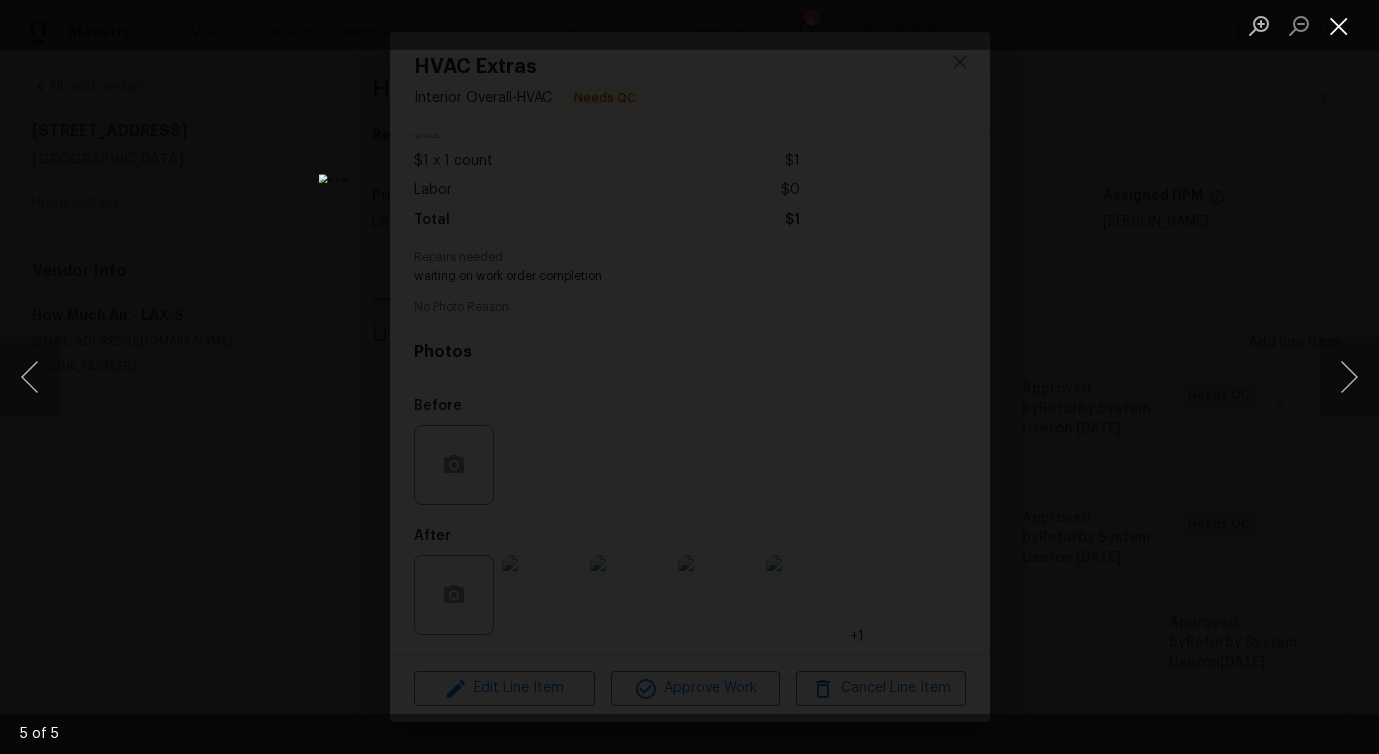 click at bounding box center [1339, 25] 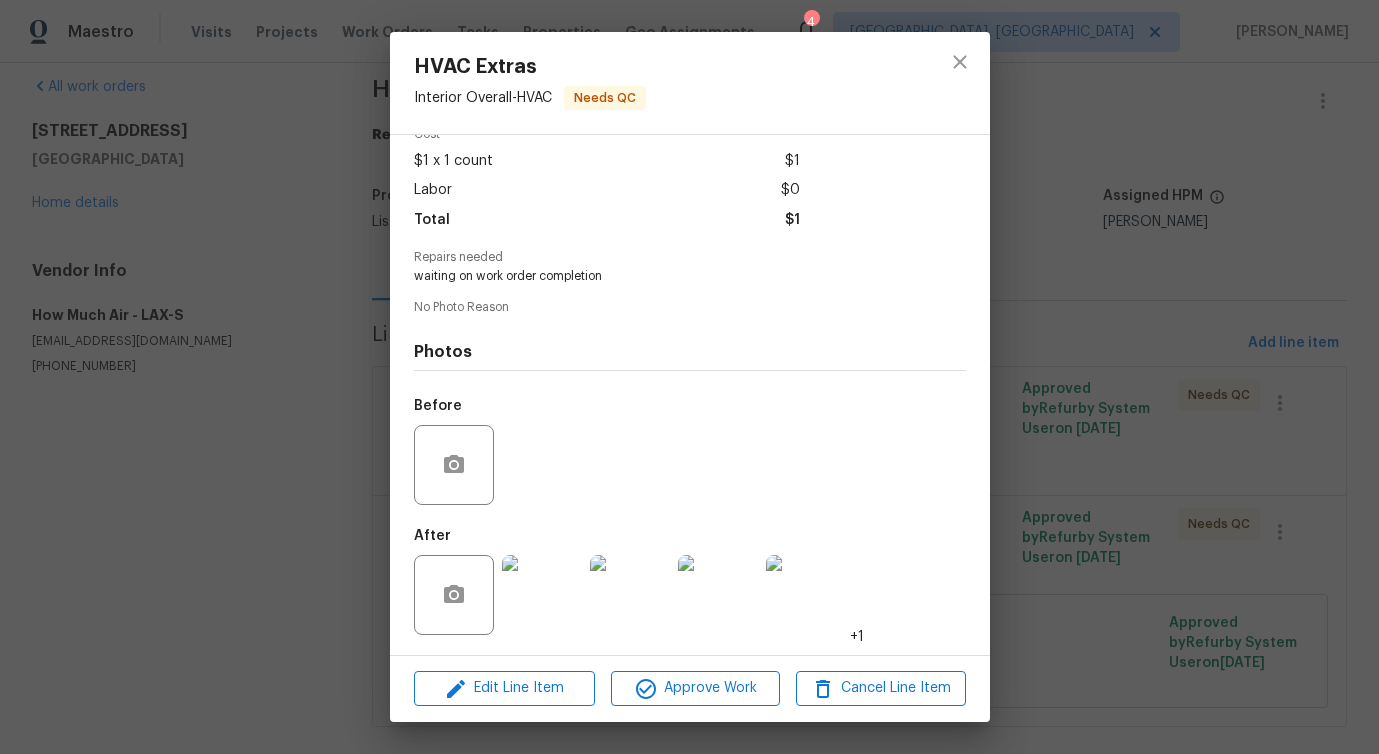 click at bounding box center [960, 83] 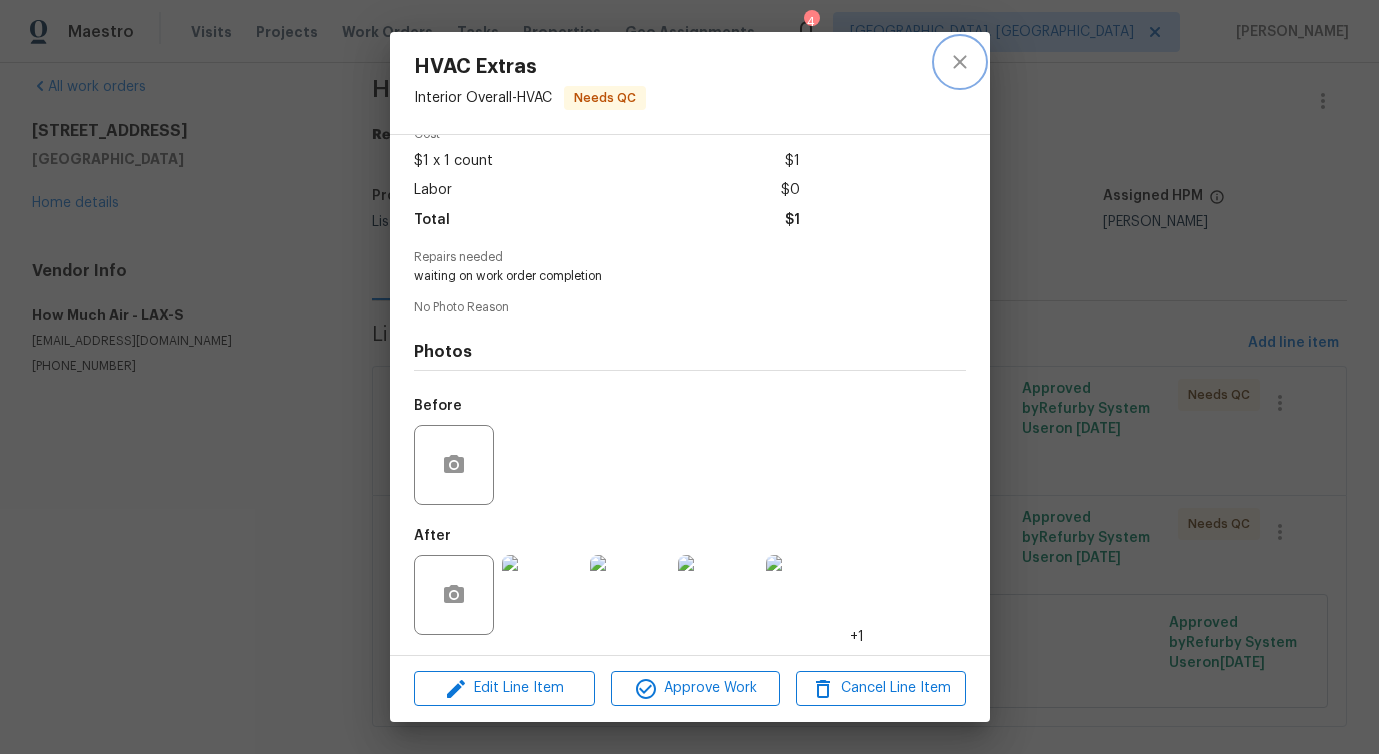 click at bounding box center (960, 62) 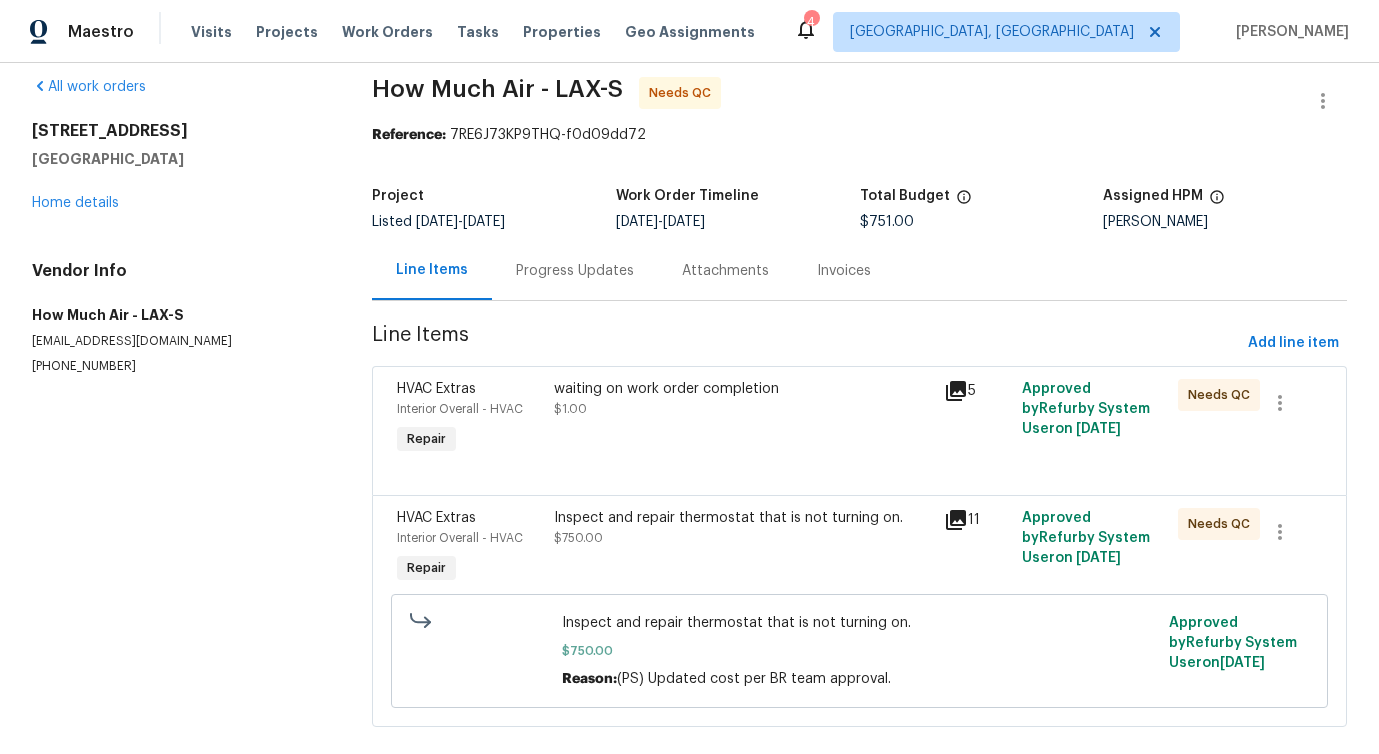 click on "Inspect and repair thermostat that is not turning on. $750.00" at bounding box center (743, 528) 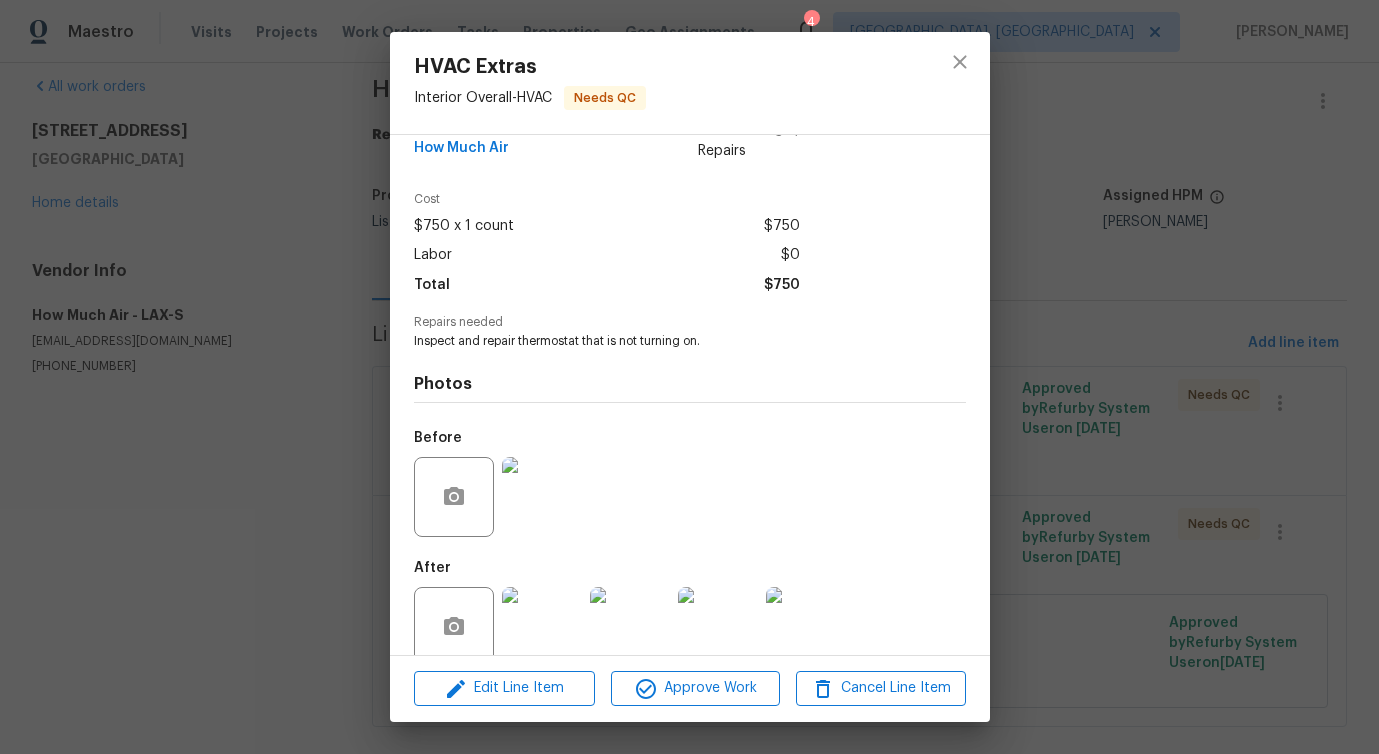 scroll, scrollTop: 67, scrollLeft: 0, axis: vertical 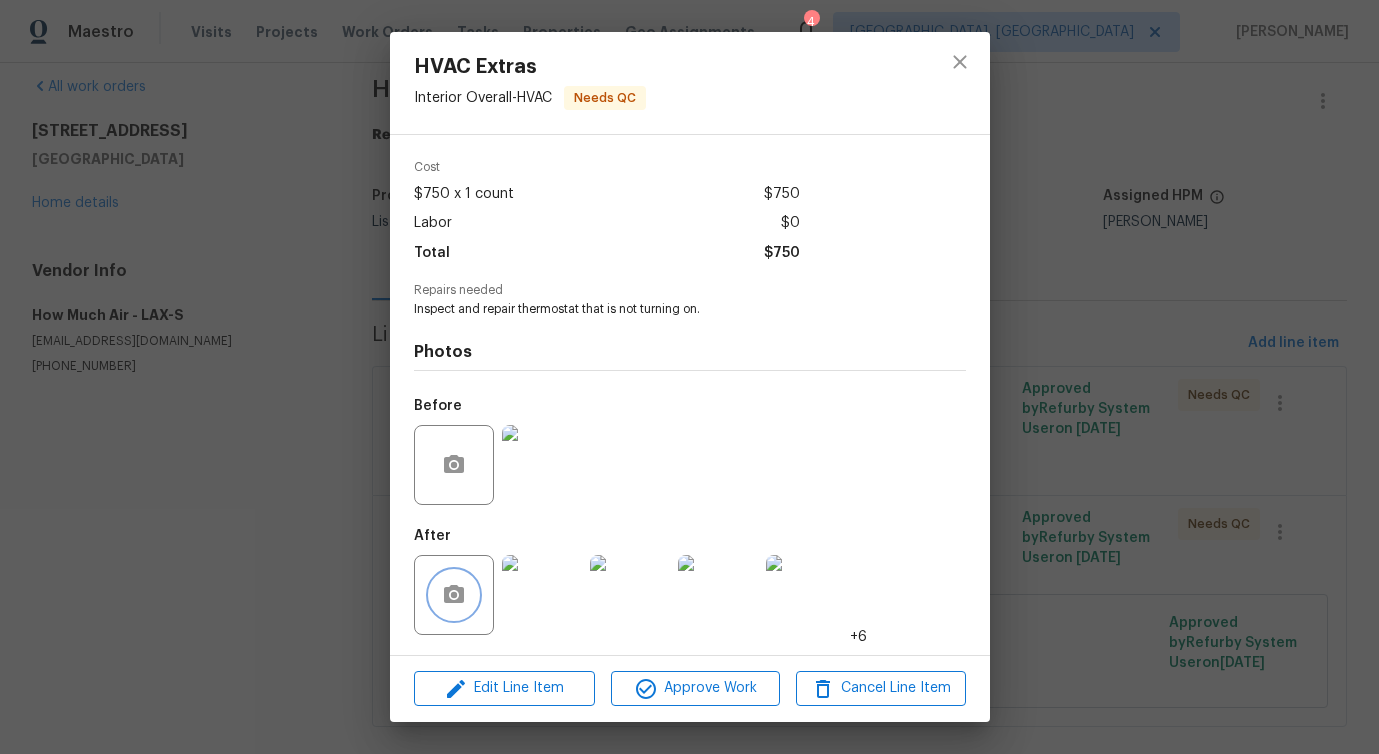 click 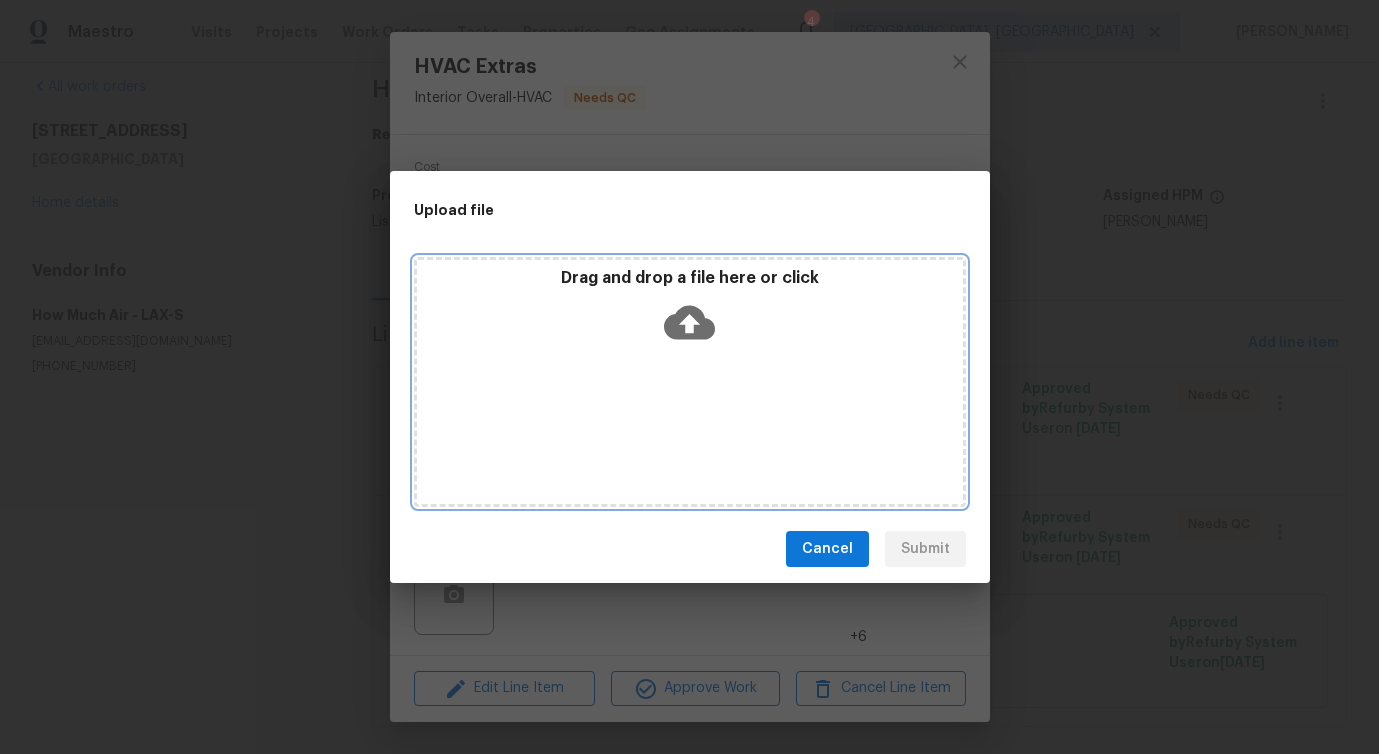 click 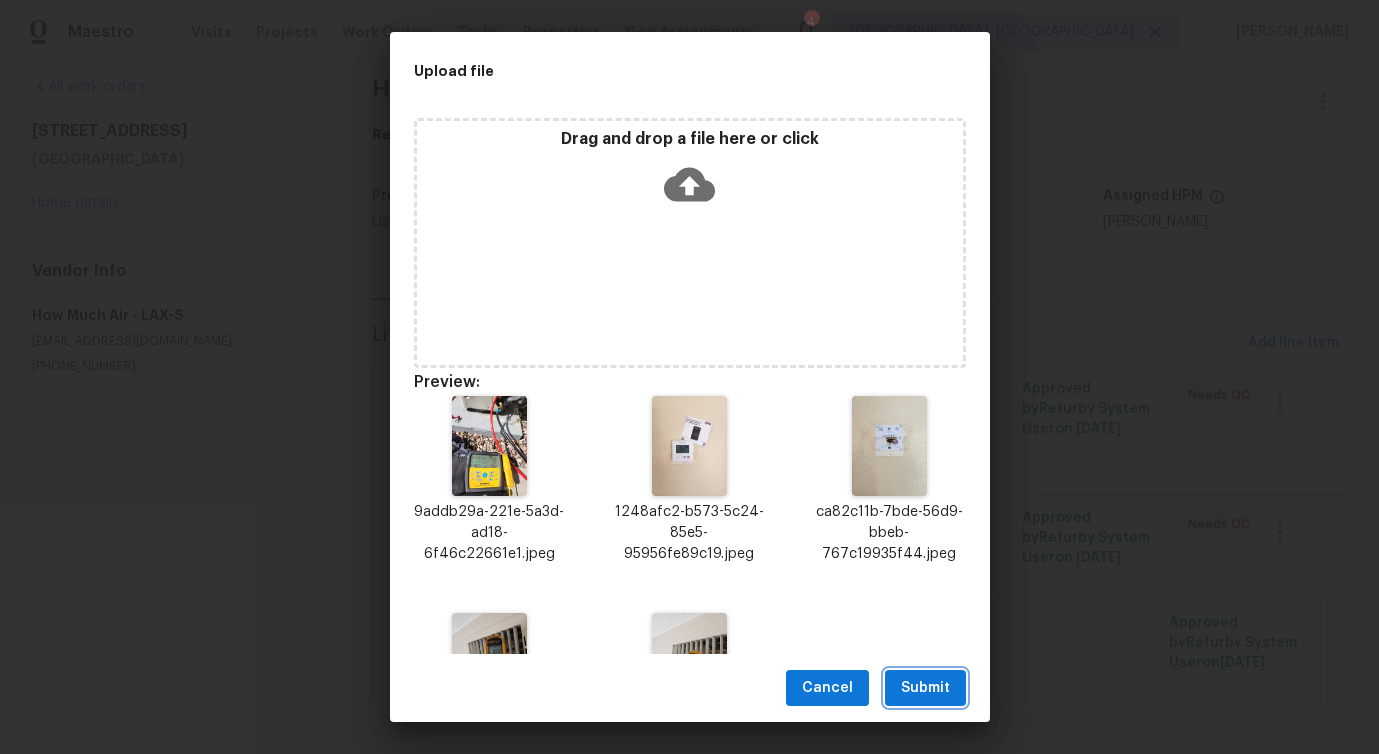 click on "Submit" at bounding box center [925, 688] 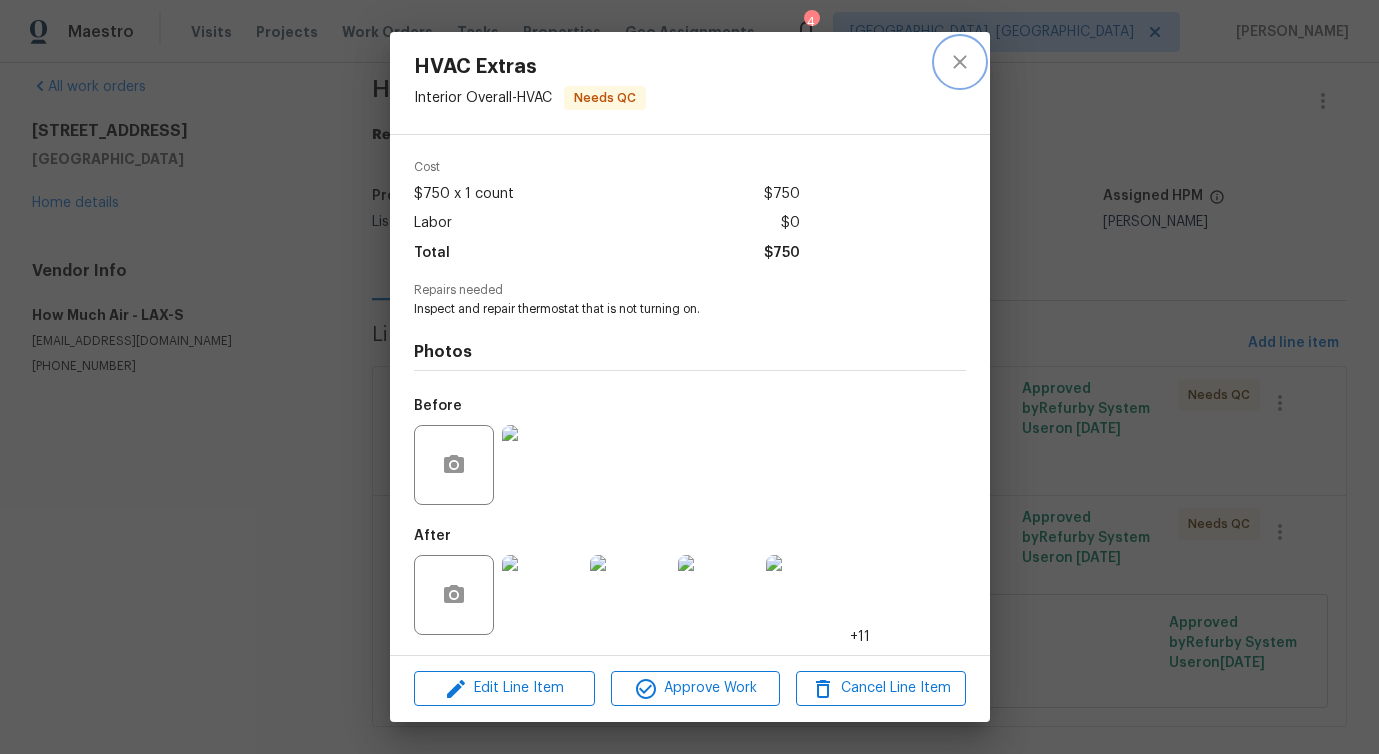 click 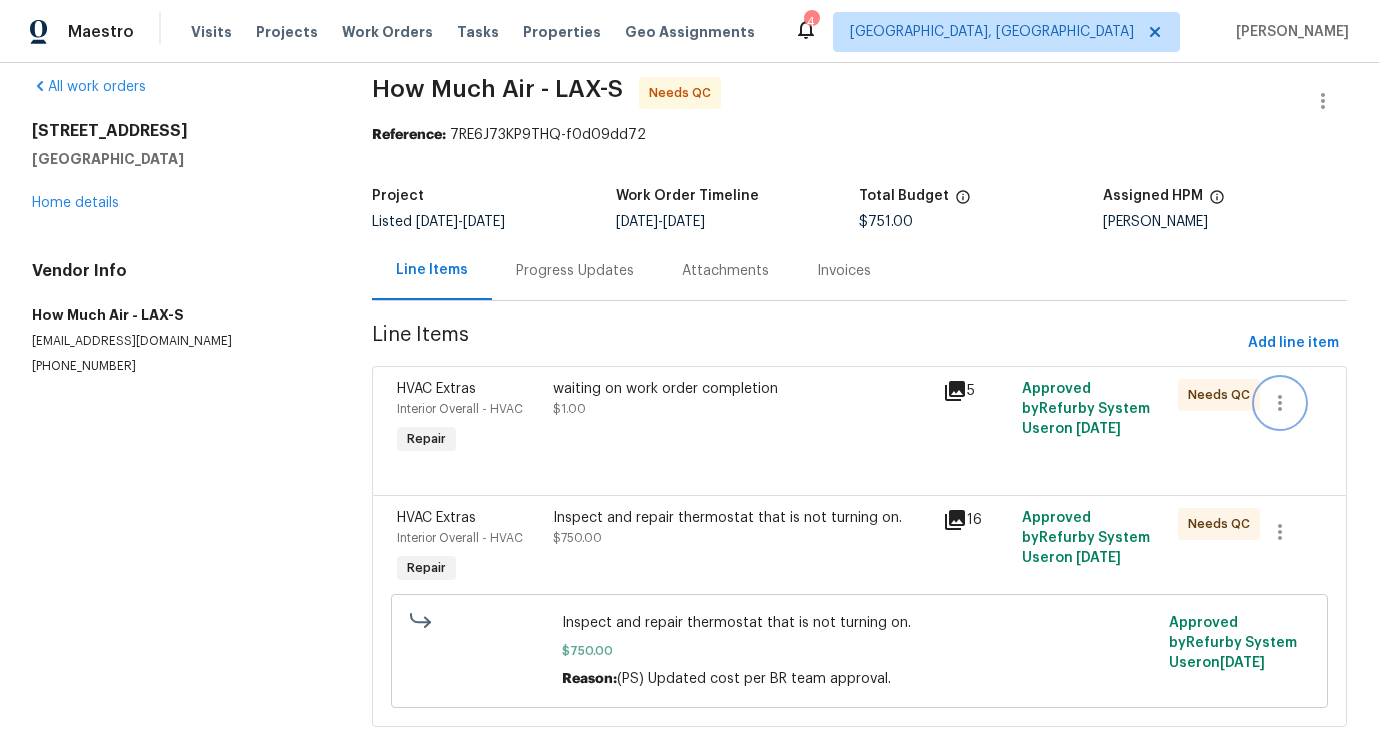 click 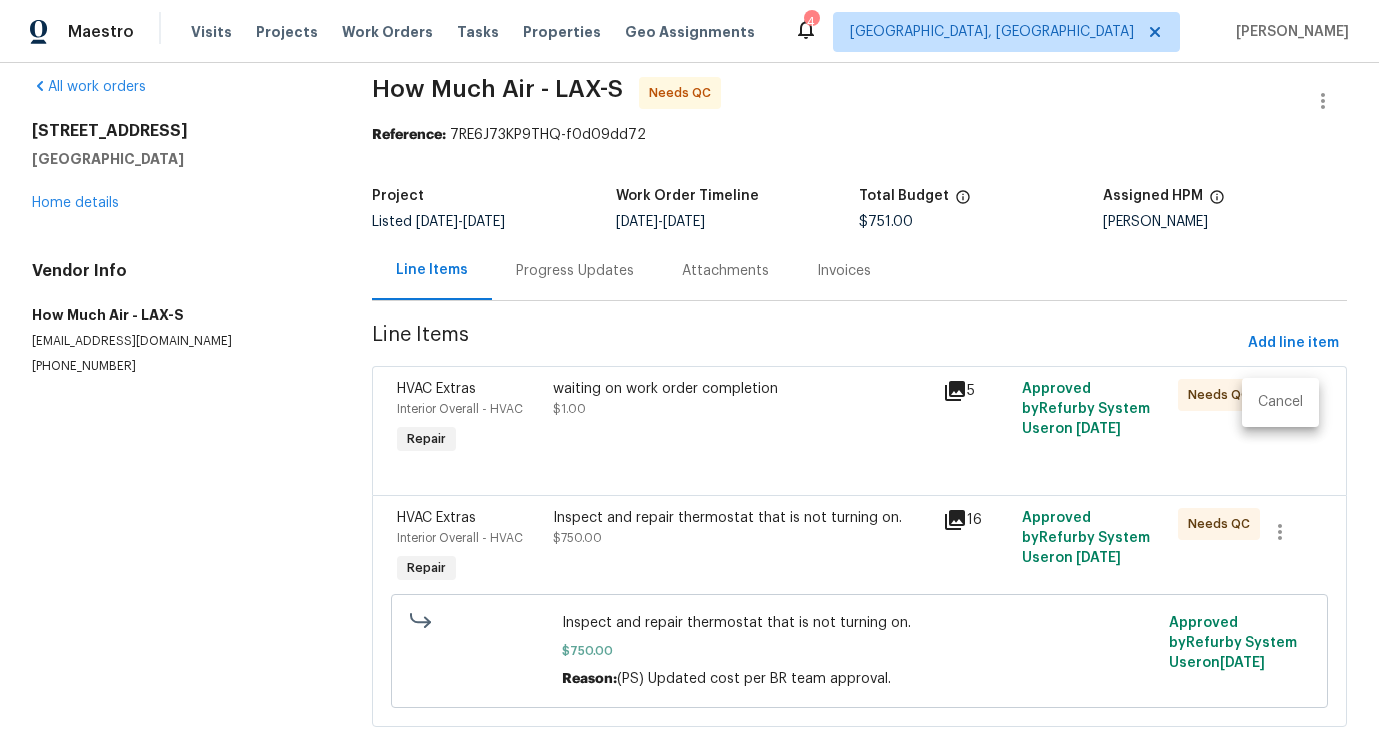 click on "Cancel" at bounding box center (1280, 402) 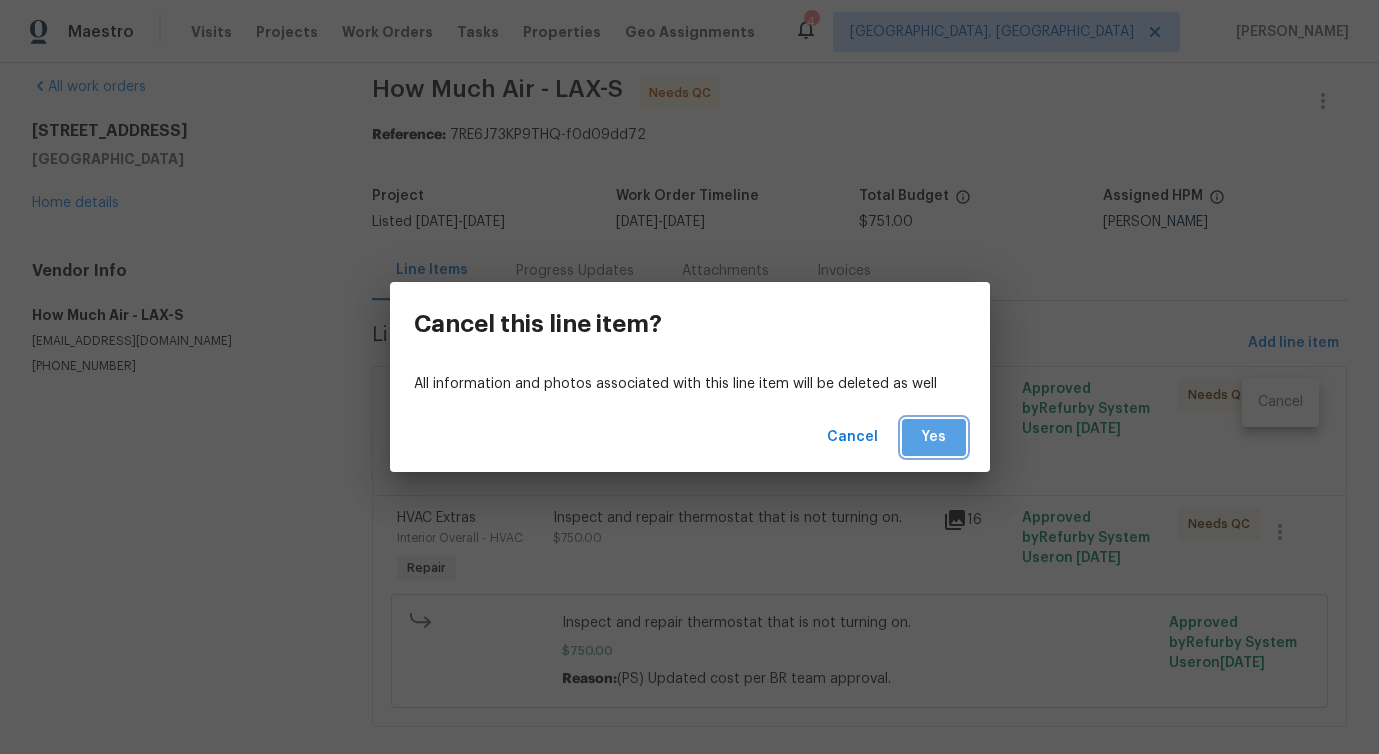 click on "Yes" at bounding box center [934, 437] 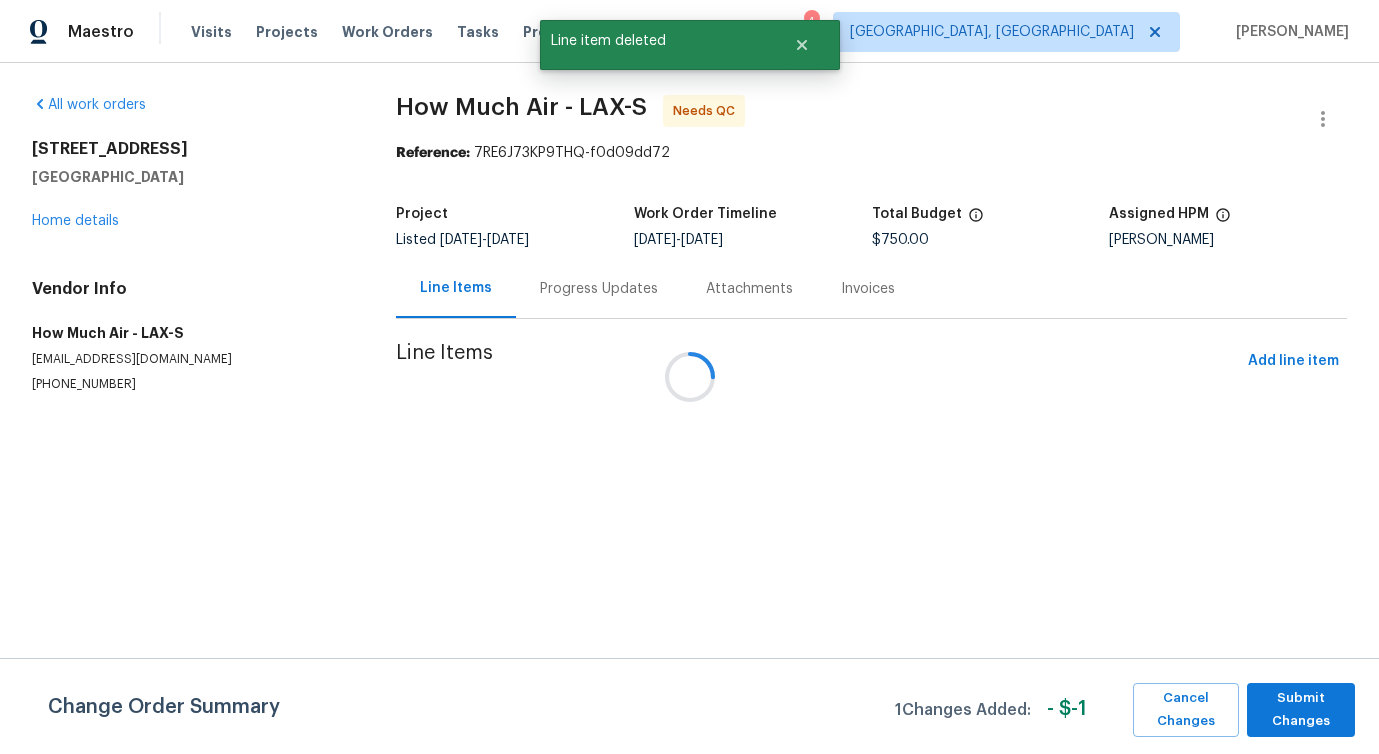 scroll, scrollTop: 0, scrollLeft: 0, axis: both 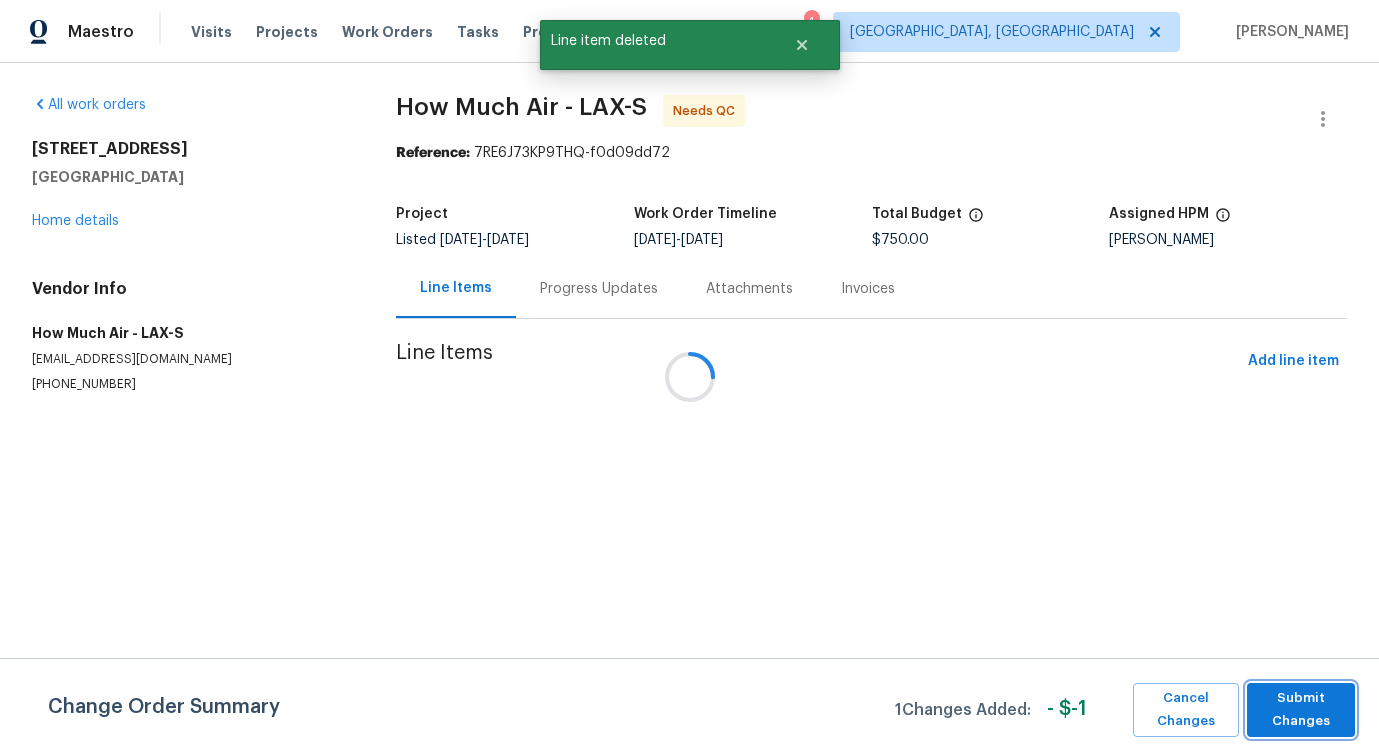 click on "Submit Changes" at bounding box center [1301, 710] 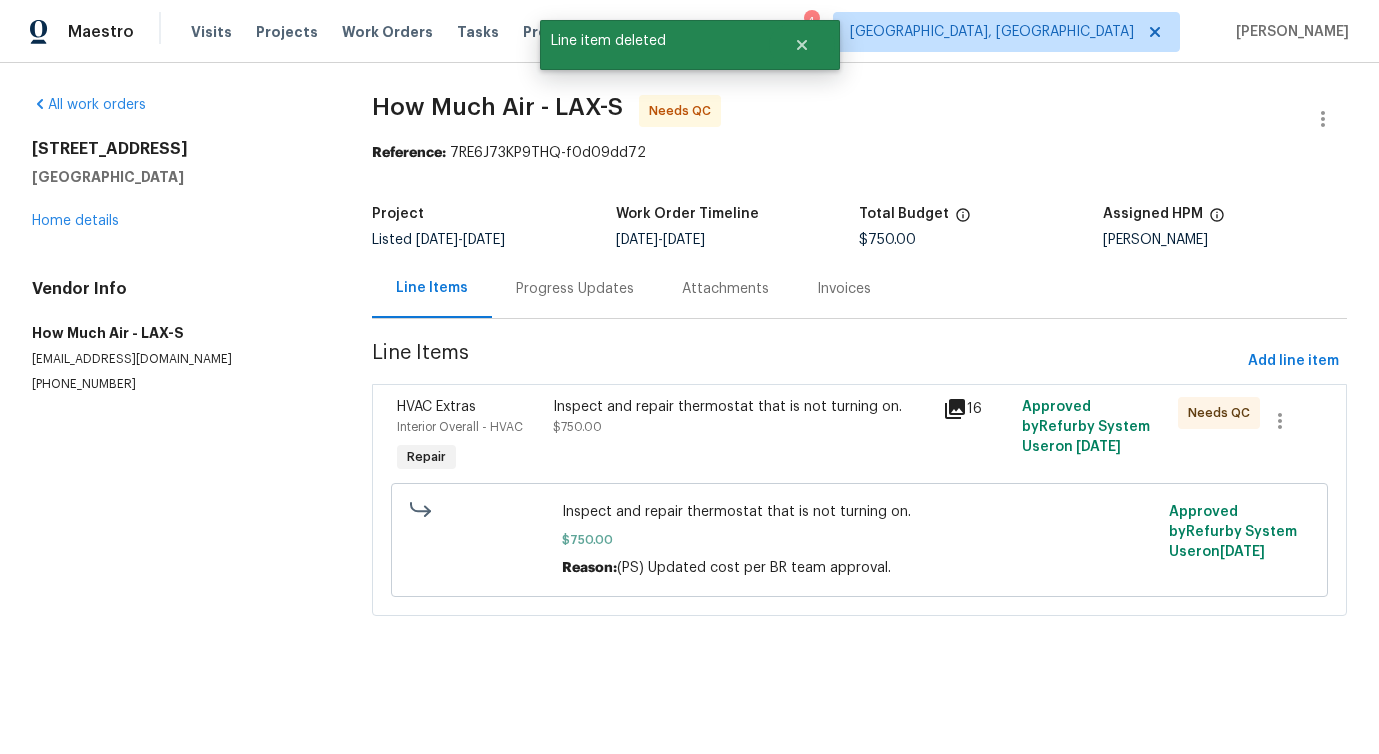click on "Inspect and repair thermostat that is not turning on. $750.00" at bounding box center (742, 417) 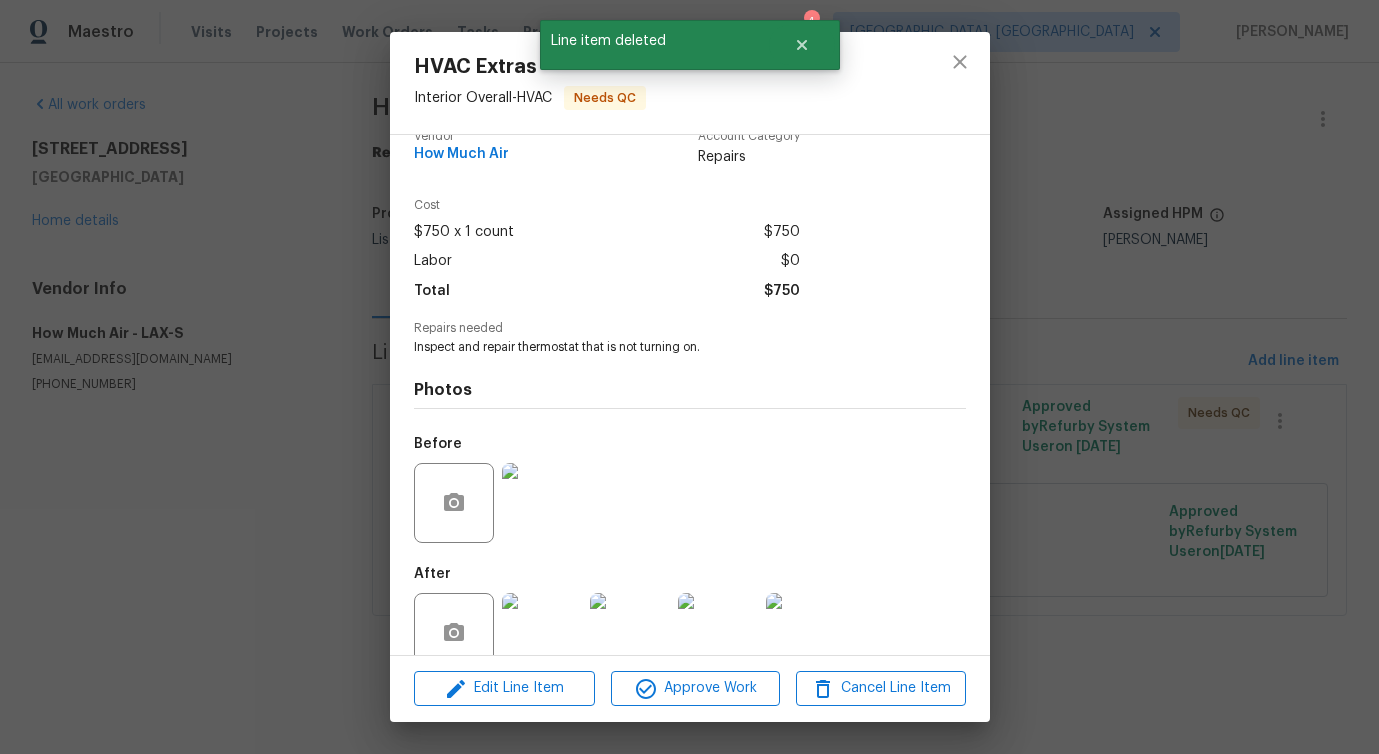 scroll, scrollTop: 67, scrollLeft: 0, axis: vertical 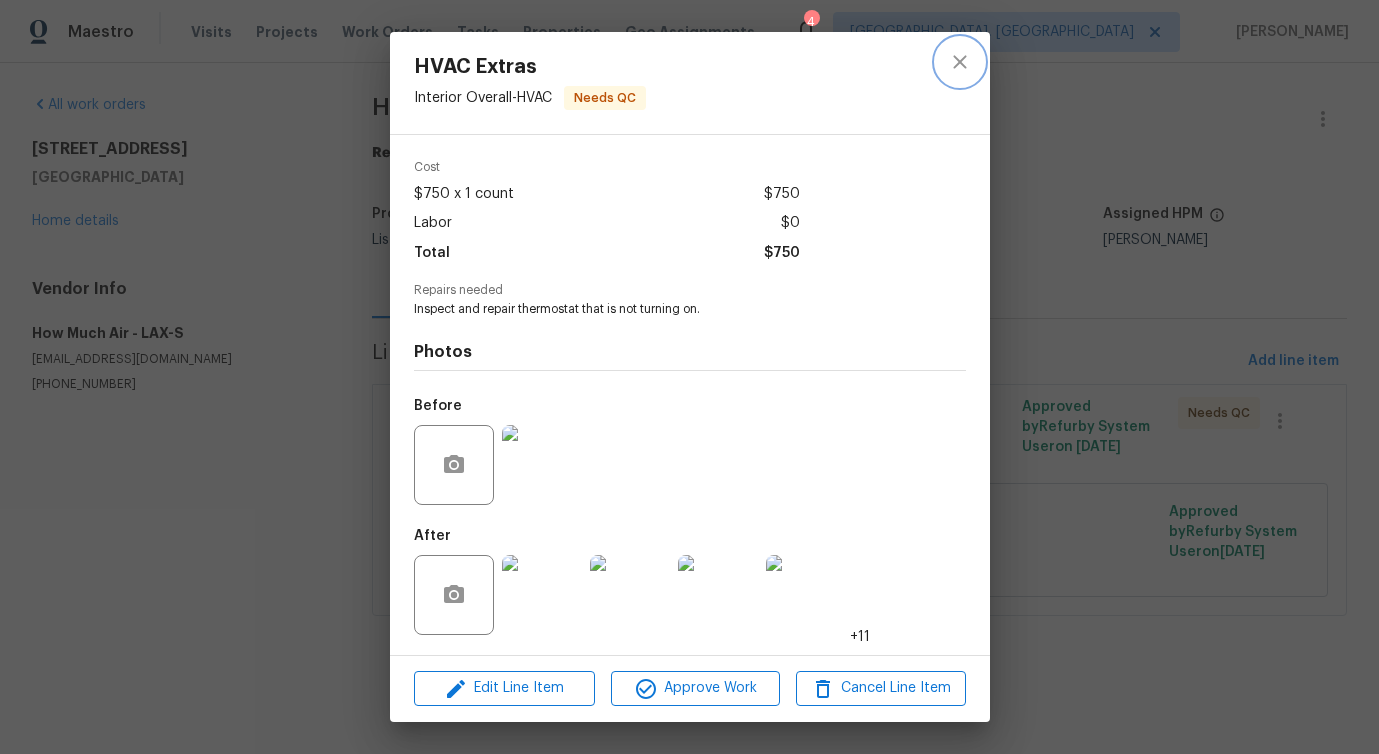 click 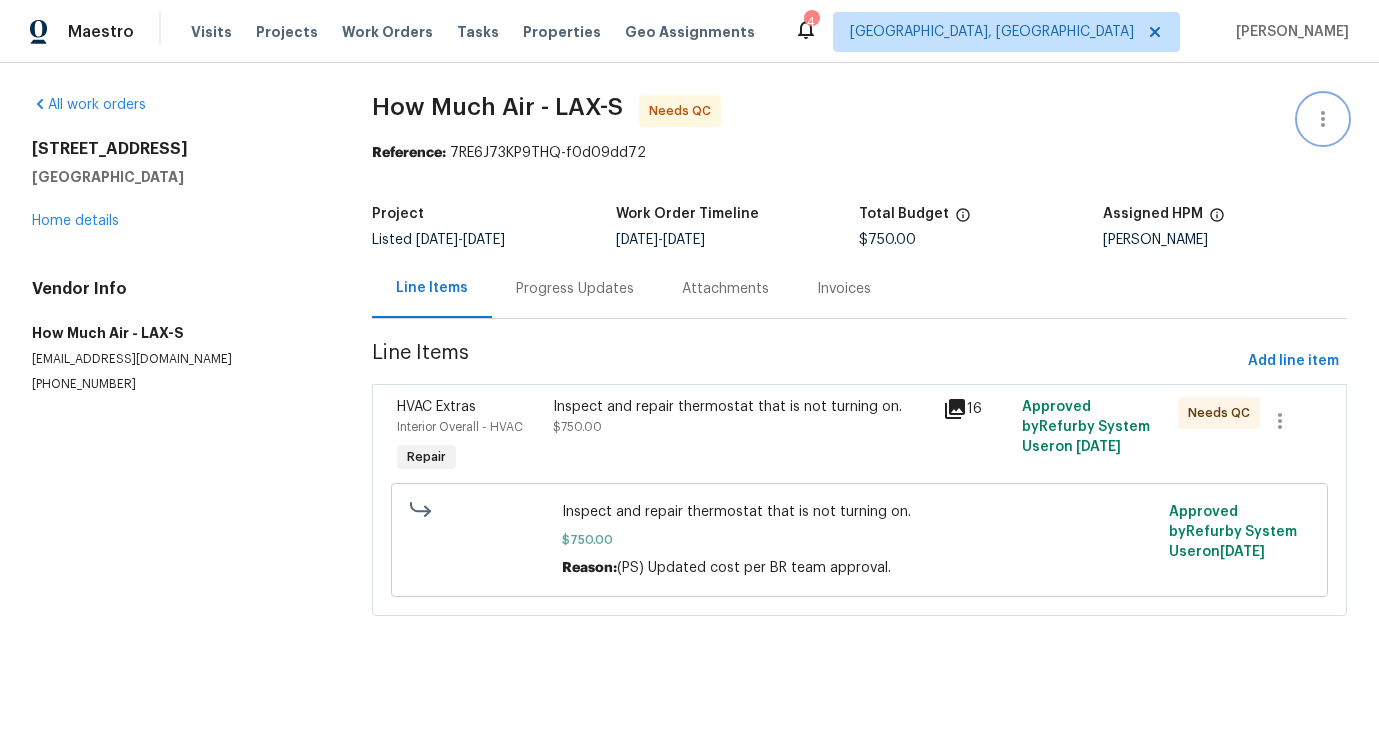 click 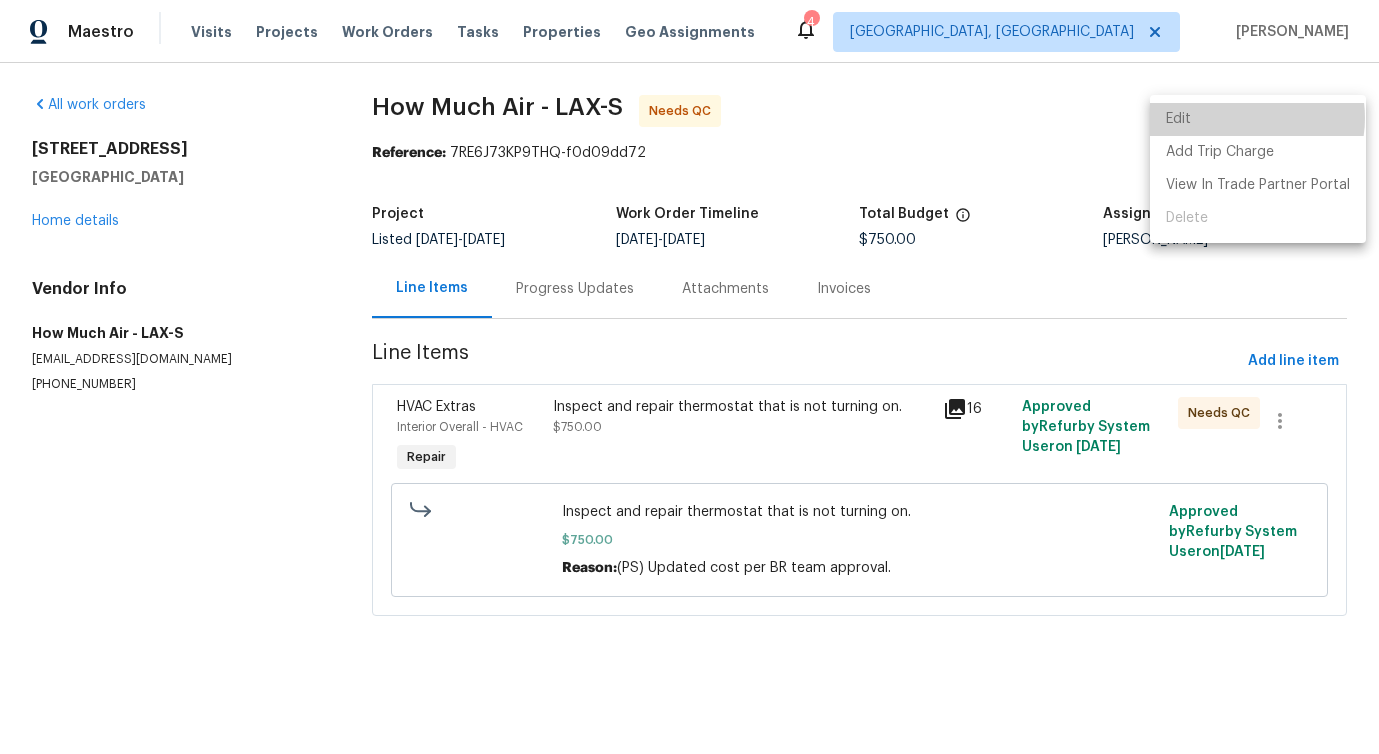 click on "Edit" at bounding box center (1258, 119) 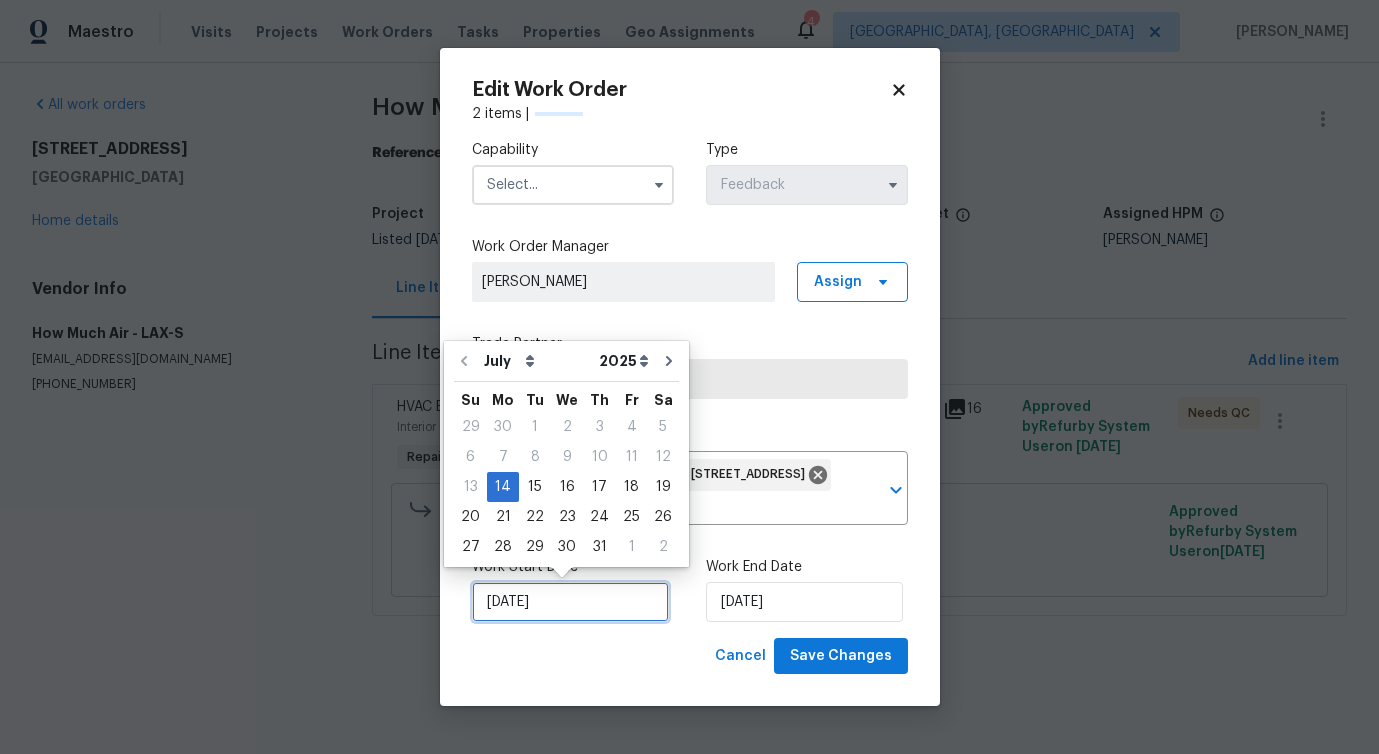 click on "[DATE]" at bounding box center [570, 602] 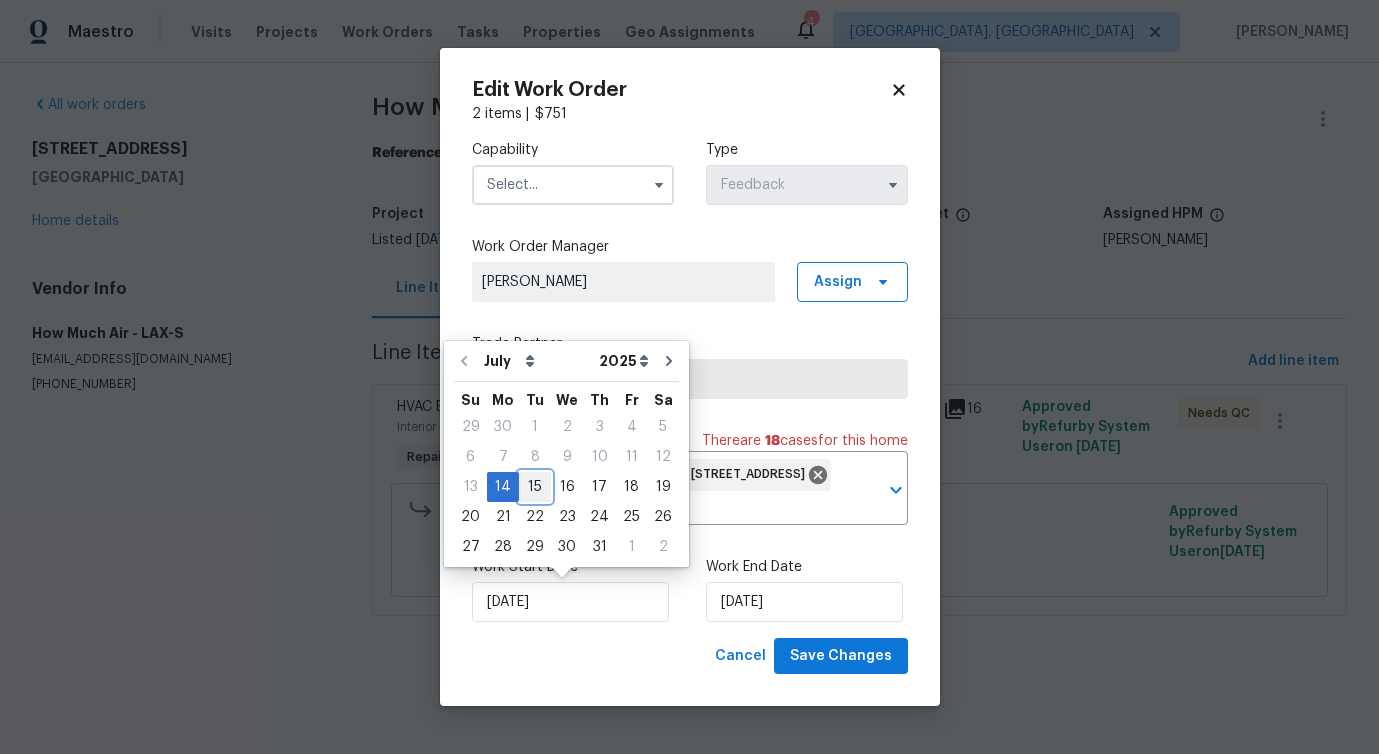 click on "15" at bounding box center (535, 487) 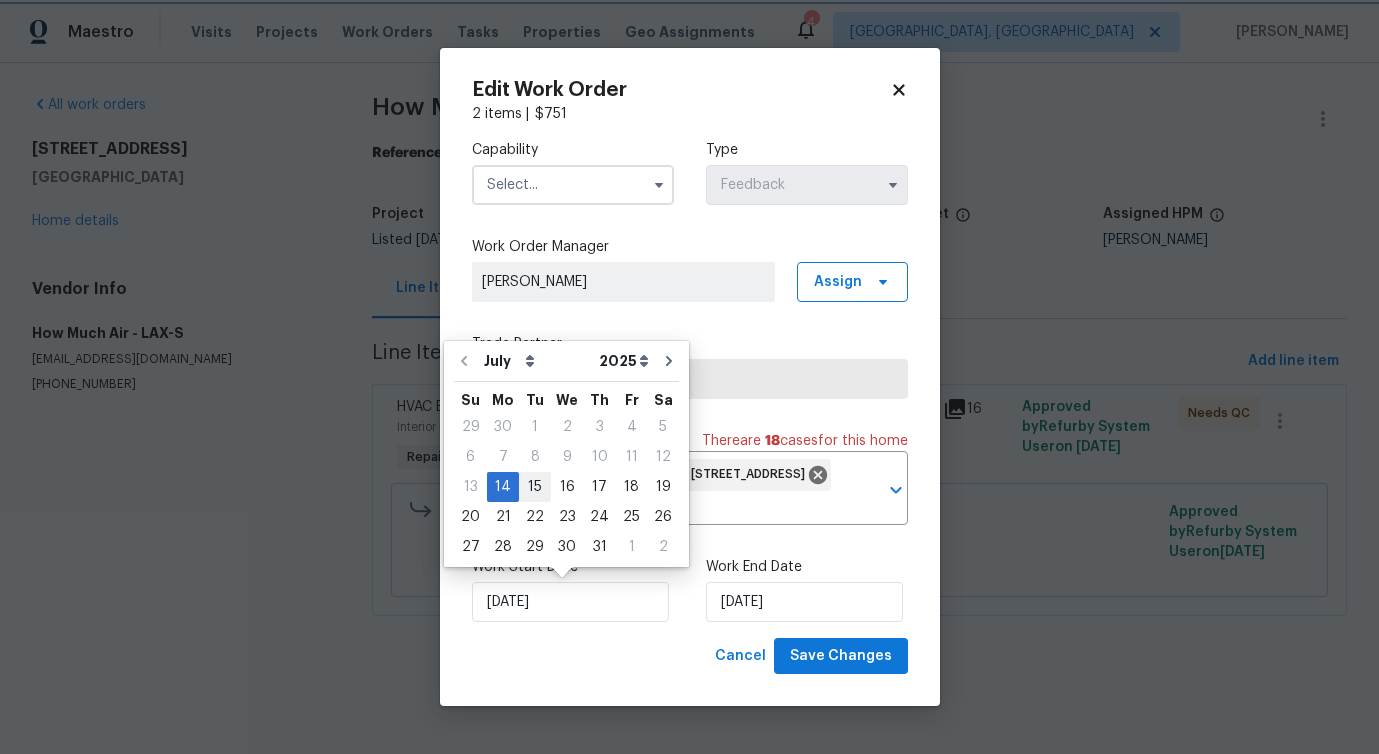 type on "[DATE]" 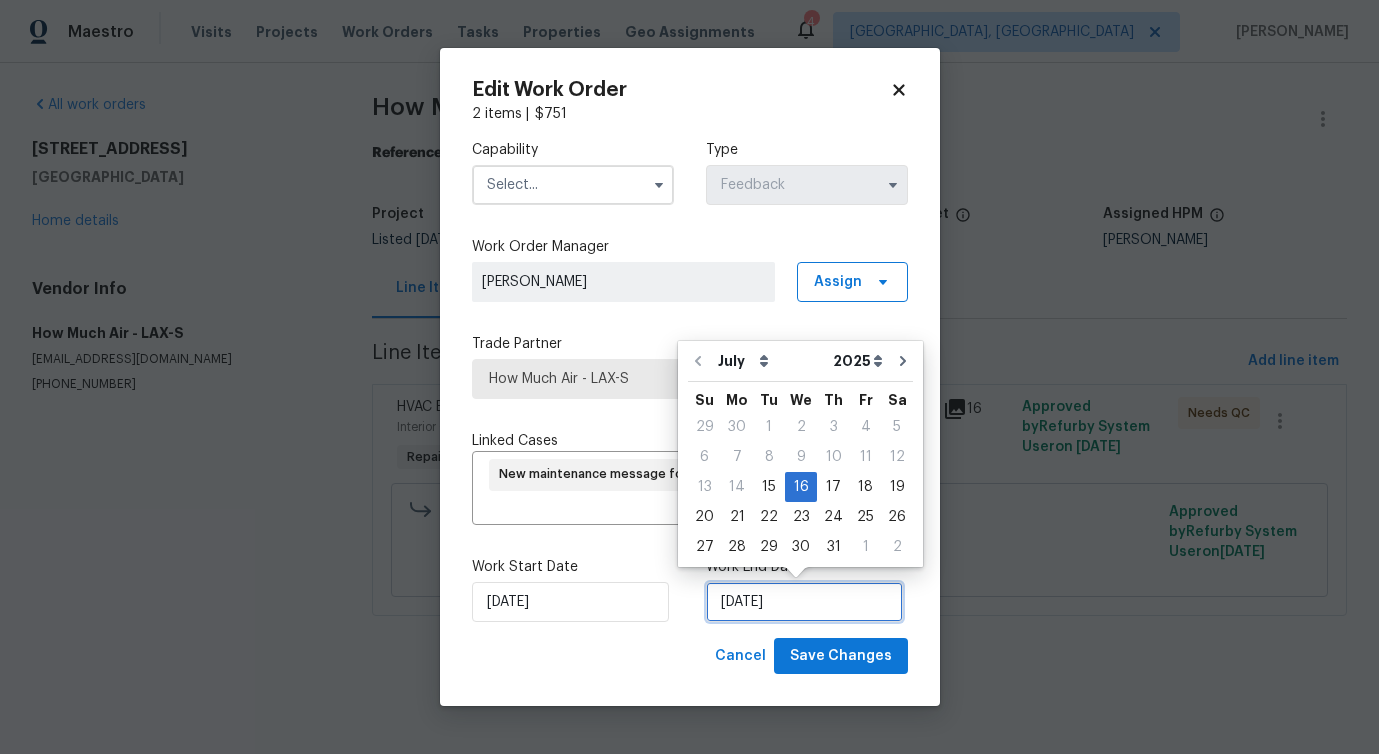click on "7/16/2025" at bounding box center (804, 602) 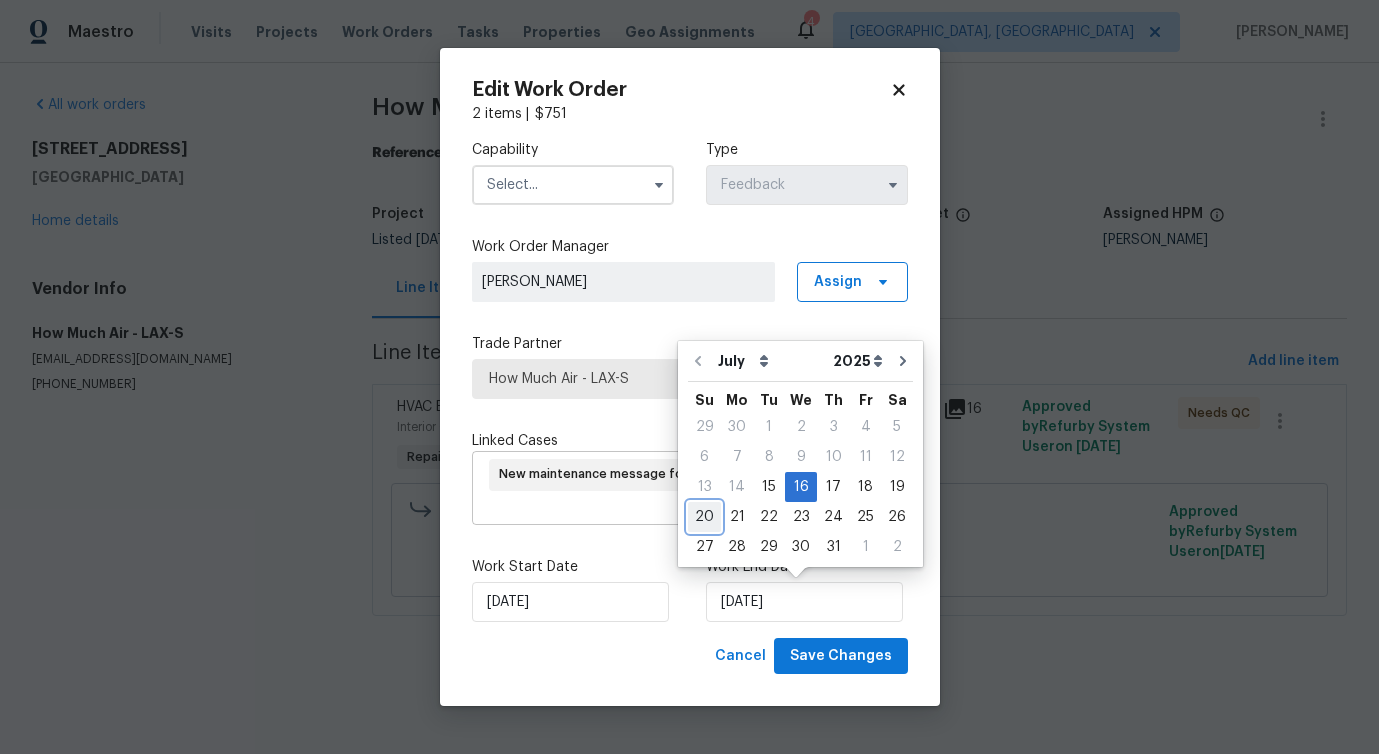 drag, startPoint x: 705, startPoint y: 516, endPoint x: 679, endPoint y: 483, distance: 42.0119 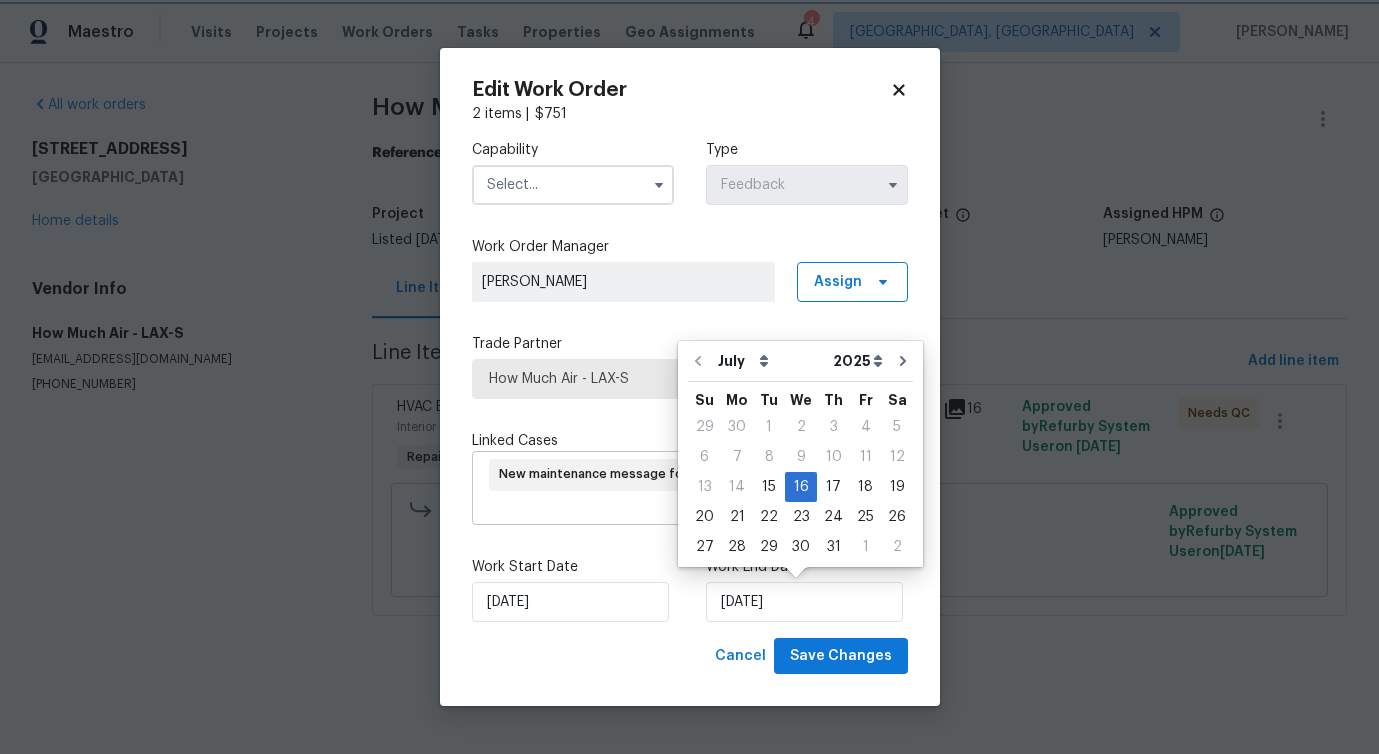 type on "[DATE]" 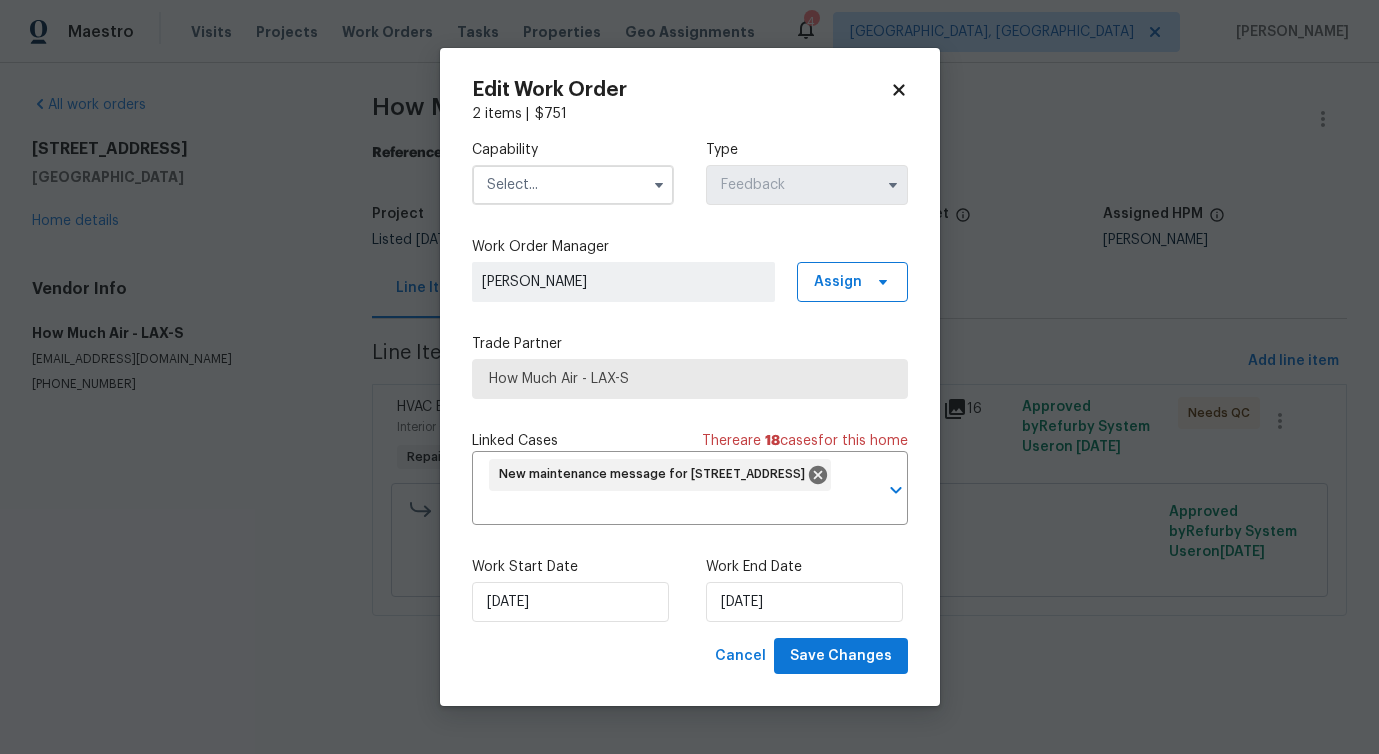 click at bounding box center (573, 185) 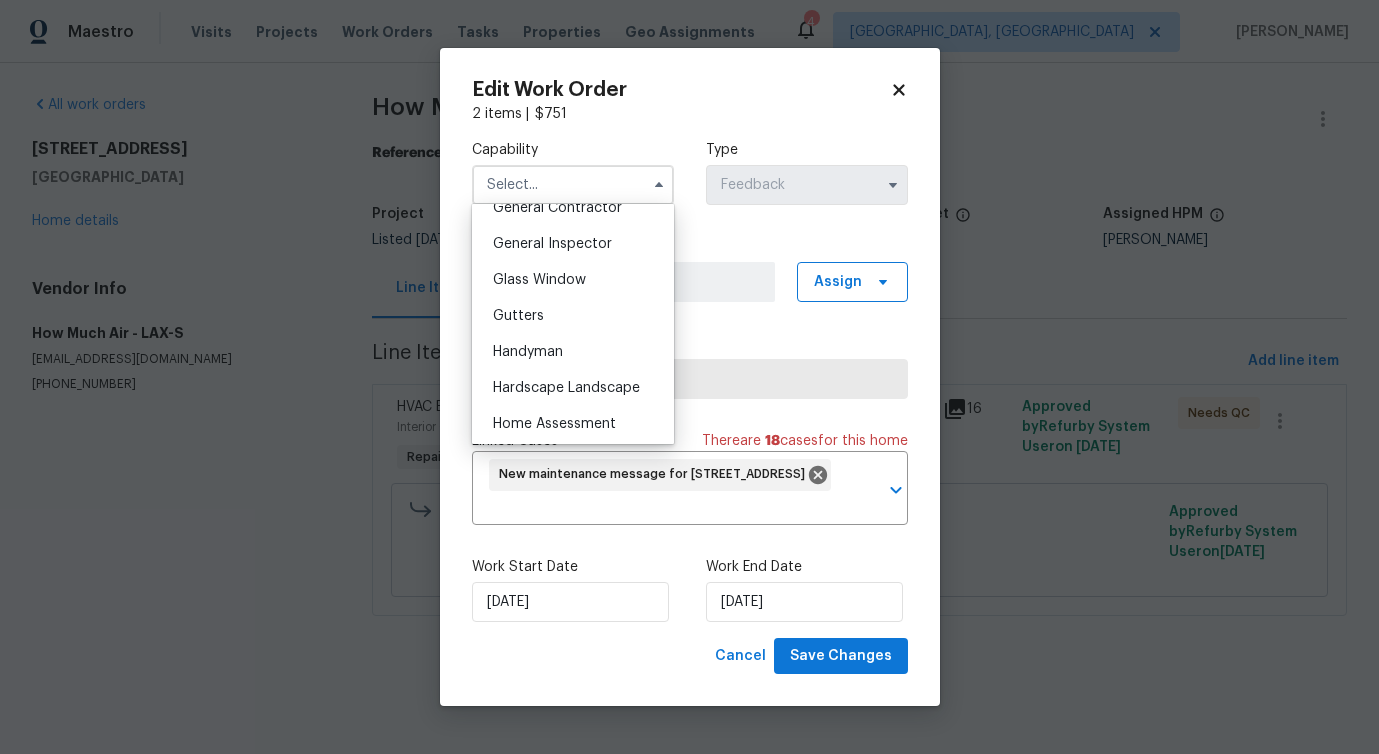 scroll, scrollTop: 1121, scrollLeft: 0, axis: vertical 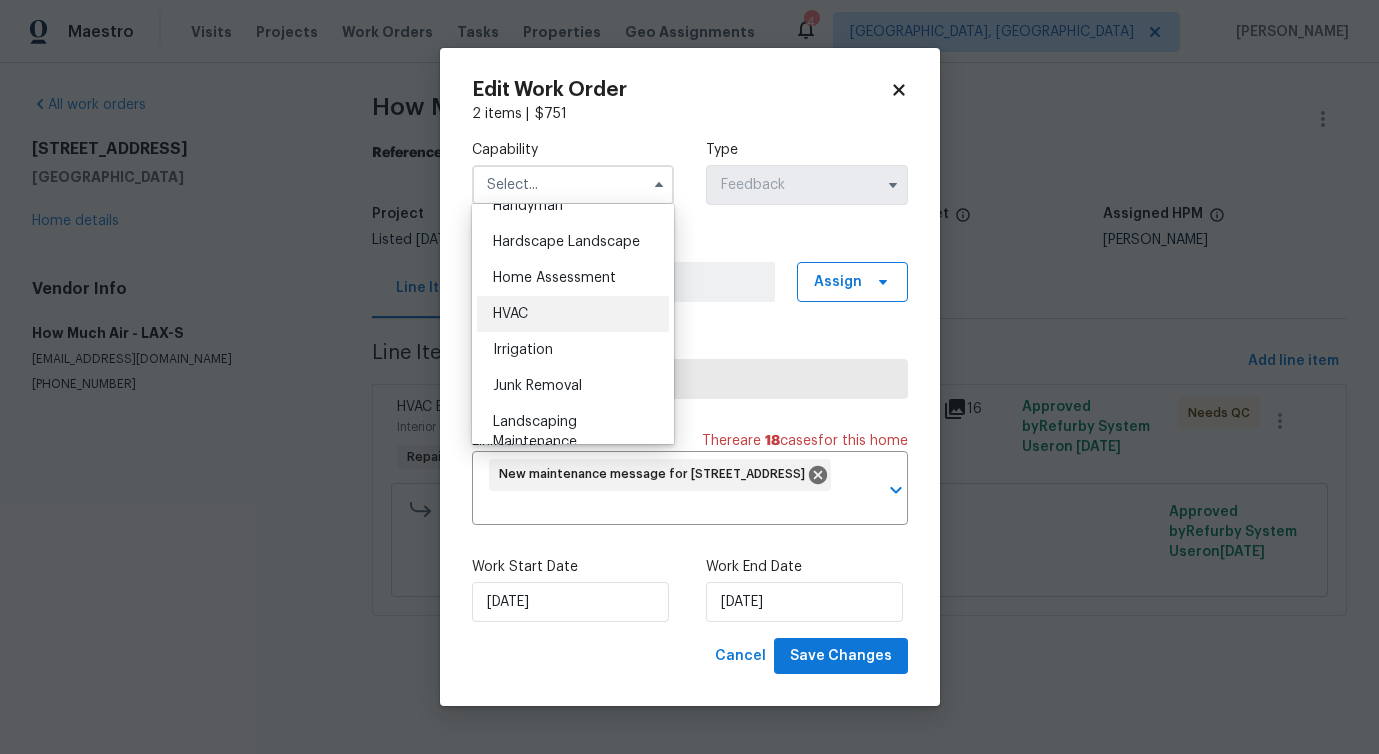 click on "HVAC" at bounding box center [573, 314] 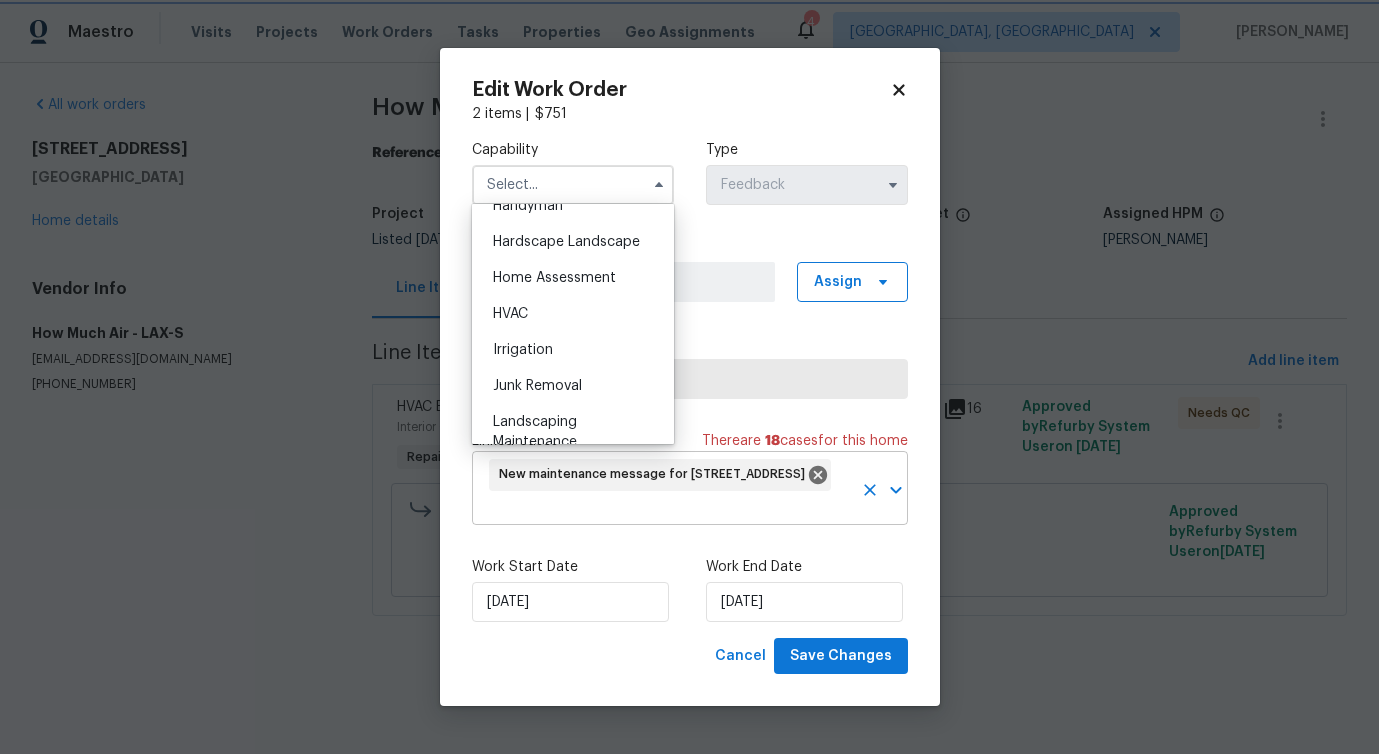 type on "HVAC" 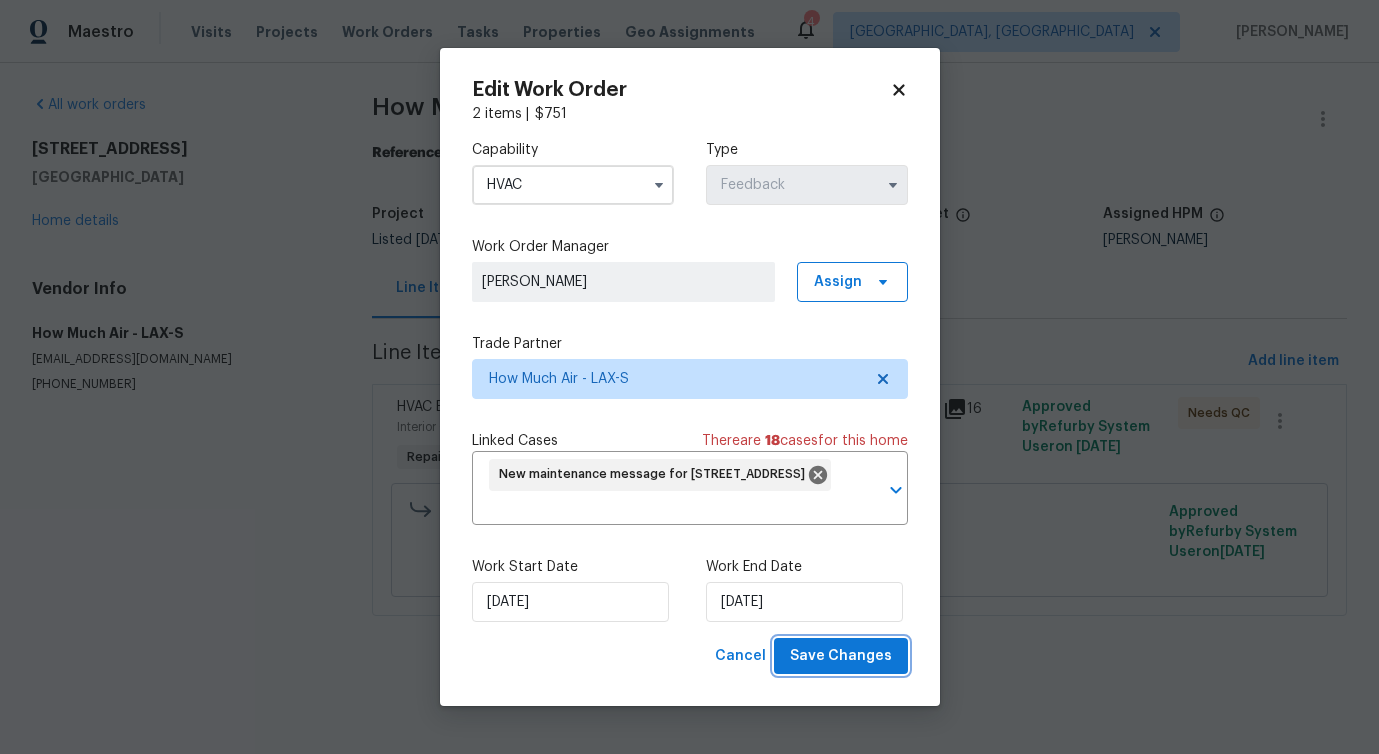 click on "Save Changes" at bounding box center [841, 656] 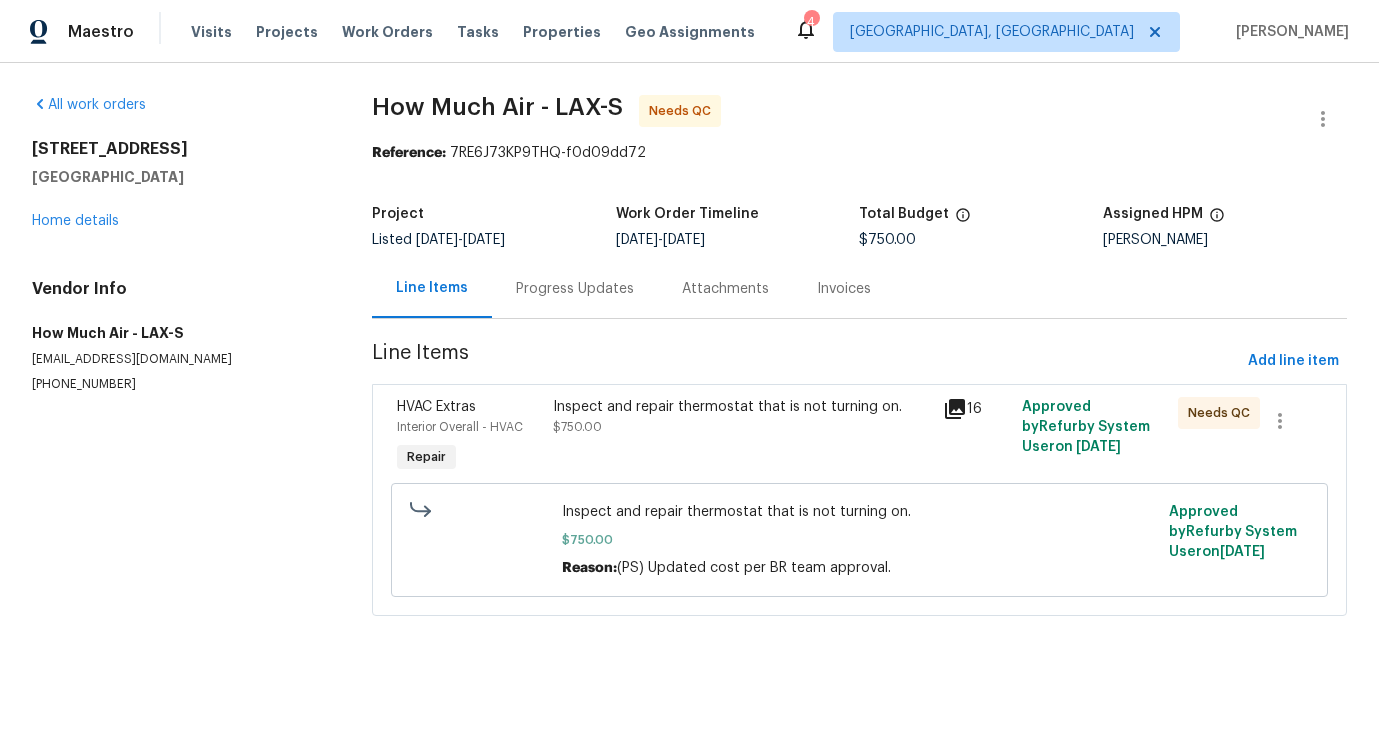 click on "Maestro Visits Projects Work Orders Tasks Properties Geo Assignments 4 Albuquerque, NM Pavithra Sekar All work orders 42 Parterre Ave Lake Forest, CA 92610 Home details Vendor Info How Much Air - LAX-S howmuchandy@gmail.com (562) 612-8961 How Much Air - LAX-S Needs QC Reference:   7RE6J73KP9THQ-f0d09dd72 Project Listed   7/14/2025  -  7/17/2025 Work Order Timeline 7/14/2025  -  7/16/2025 Total Budget $750.00 Assigned HPM Sean Hatfield Line Items Progress Updates Attachments Invoices Line Items Add line item HVAC Extras Interior Overall - HVAC Repair Inspect and repair thermostat that is not turning on. $750.00   16 Approved by  Refurby System User  on   7/18/2025 Needs QC Inspect and repair thermostat that is not turning on. $750.00 Reason:  (PS) Updated cost per BR team approval. Approved by  Refurby System User  on  7/18/2025
Edit Work Order 2 items | $ 751 Capability   HVAC Type   Feedback Work Order Manager   Pavithra Sekar Assign Trade Partner   How Much Air - LAX-S Linked Cases There  are   18 s" at bounding box center [689, 336] 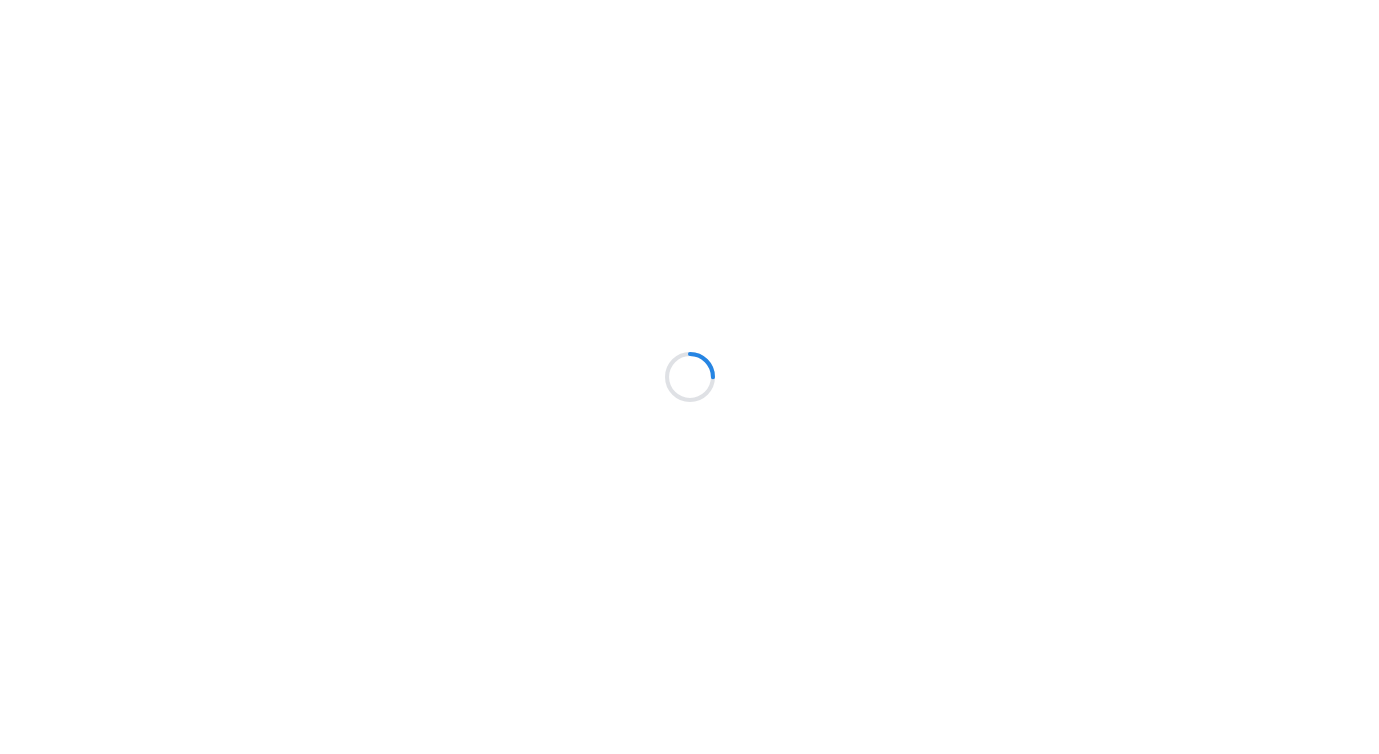 scroll, scrollTop: 0, scrollLeft: 0, axis: both 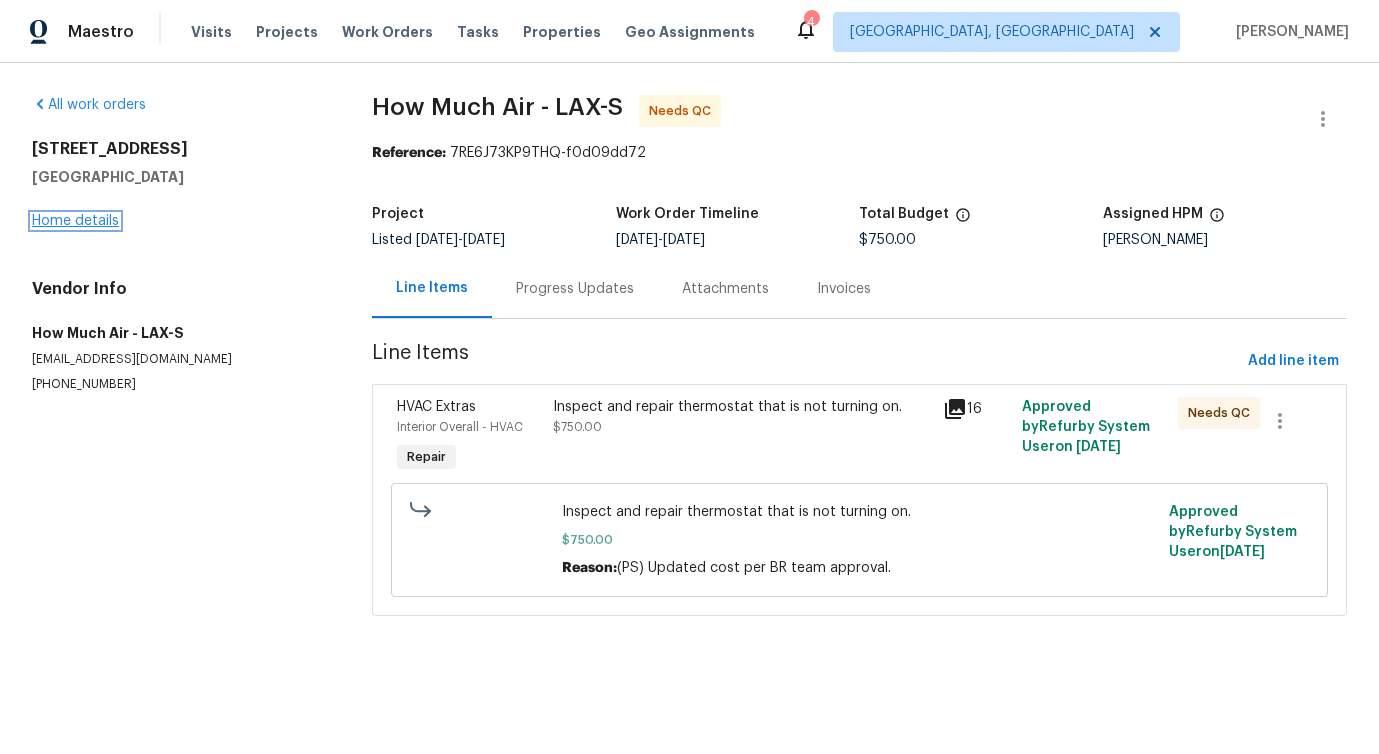 click on "Home details" at bounding box center (75, 221) 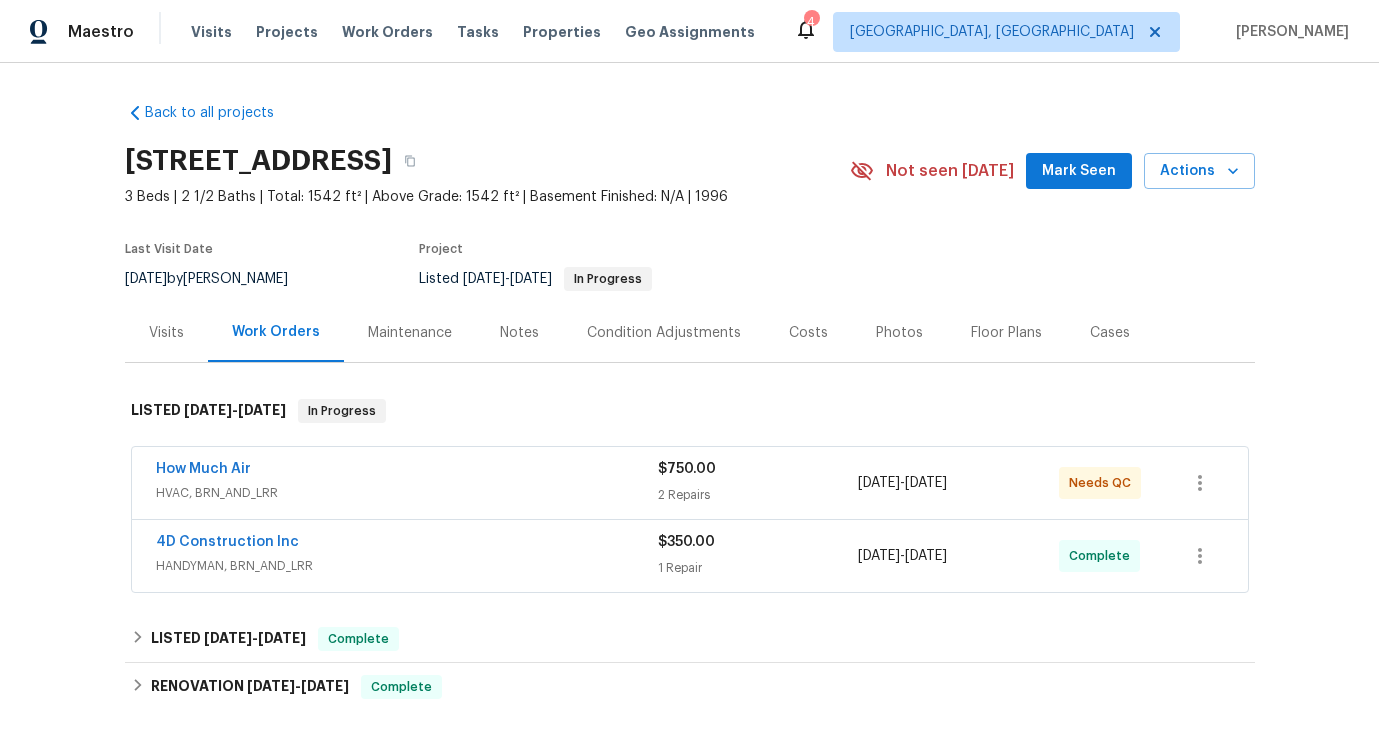 click on "How Much Air HVAC, BRN_AND_LRR $750.00 2 Repairs [DATE]  -  [DATE] Needs QC" at bounding box center [690, 483] 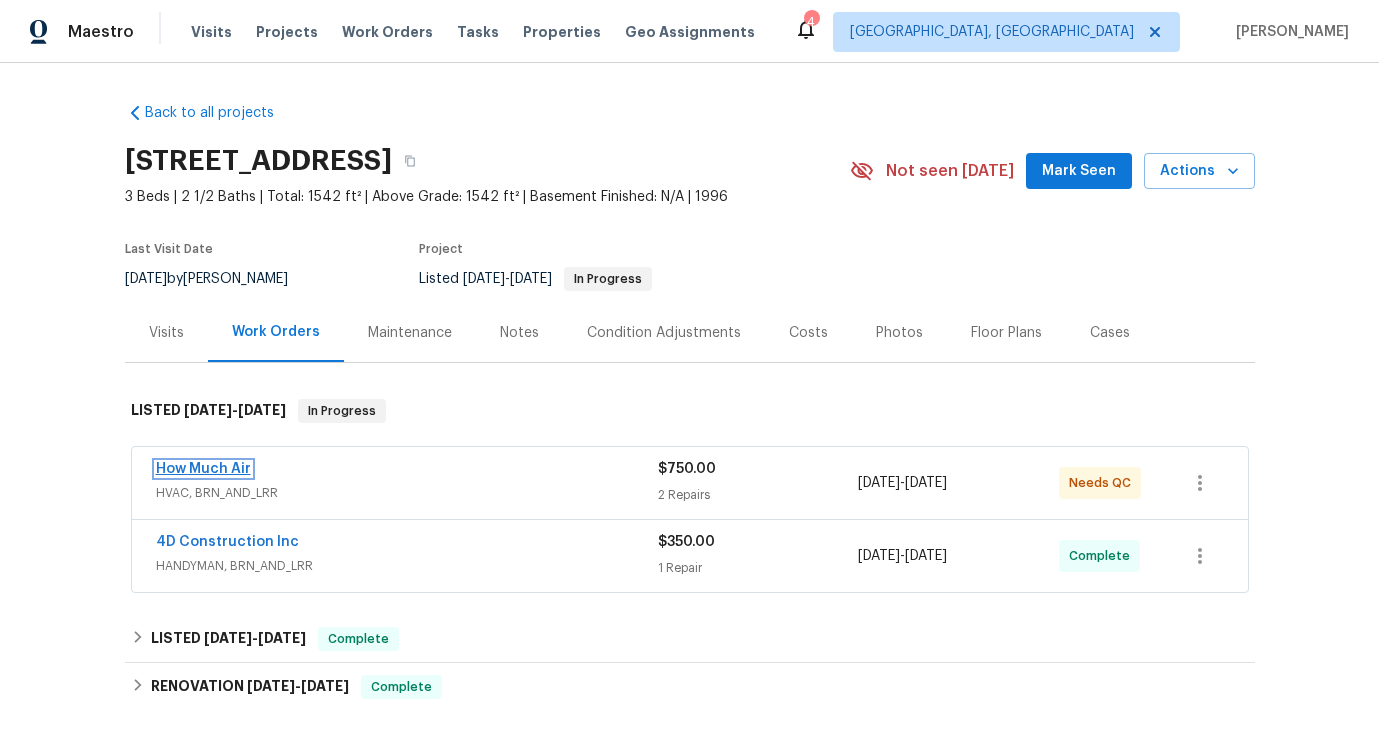 click on "How Much Air" at bounding box center [203, 469] 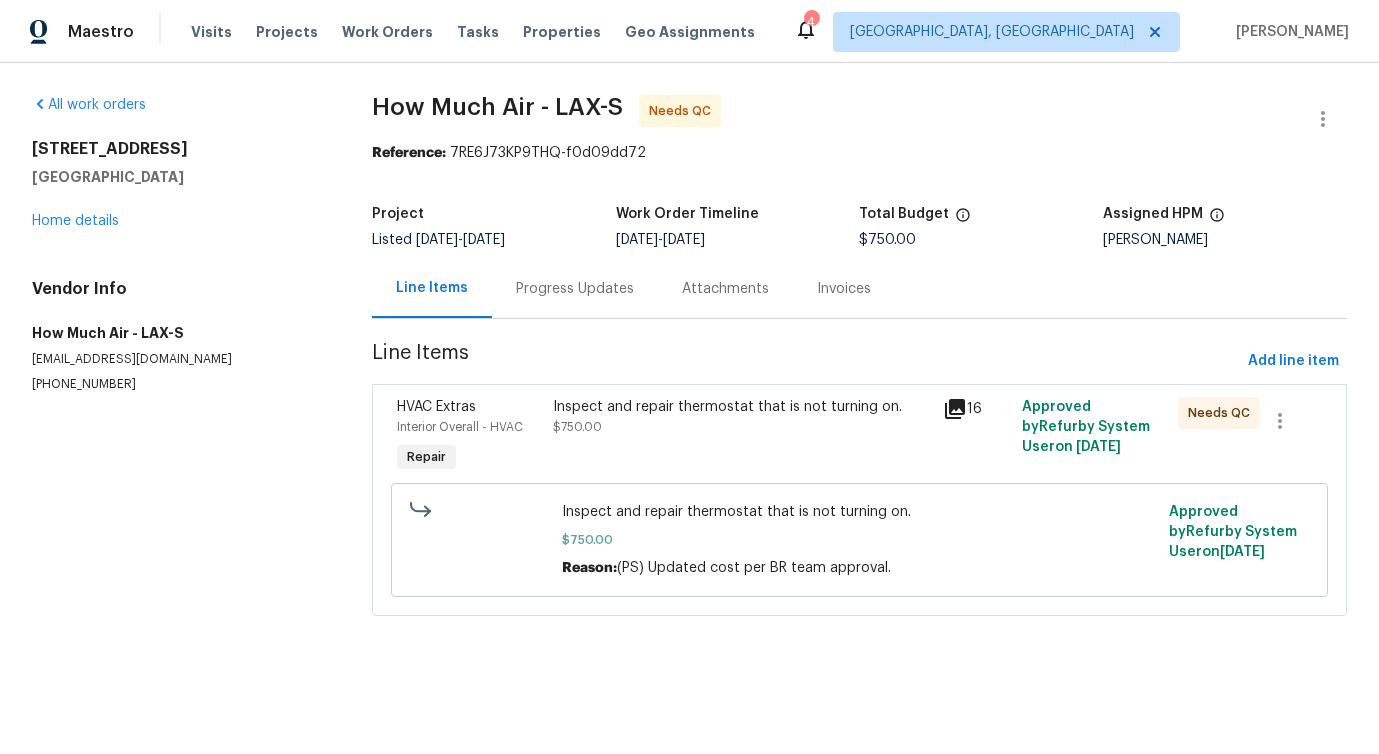 click on "Inspect and repair thermostat that is not turning on." at bounding box center [742, 407] 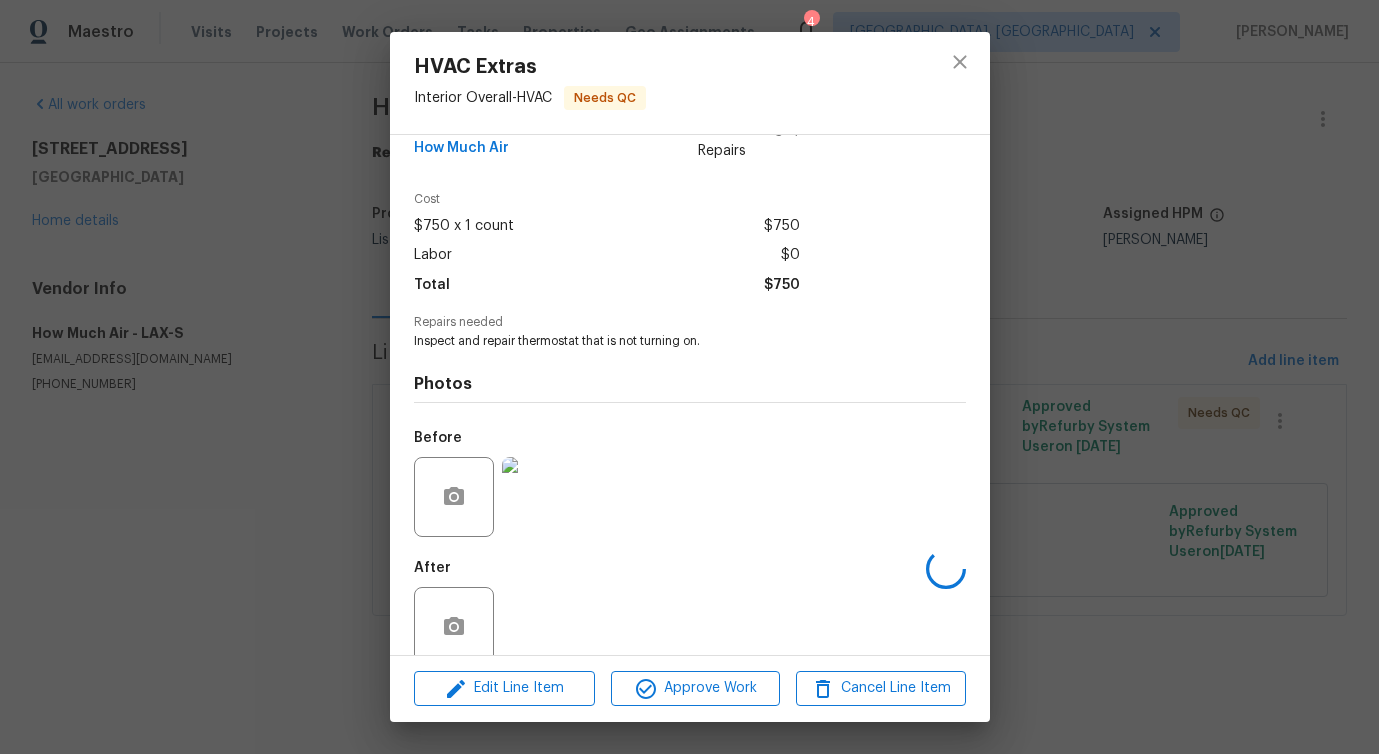 scroll, scrollTop: 67, scrollLeft: 0, axis: vertical 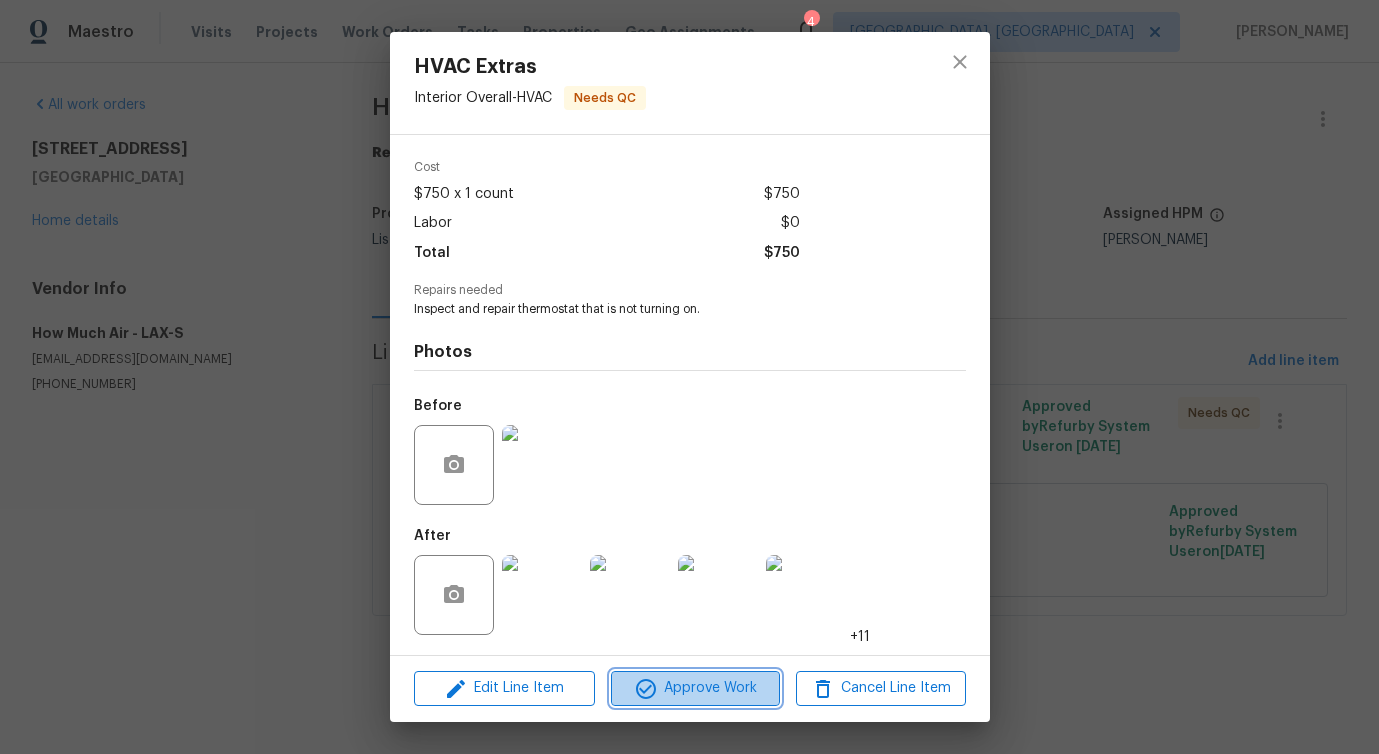 click on "Approve Work" at bounding box center [695, 688] 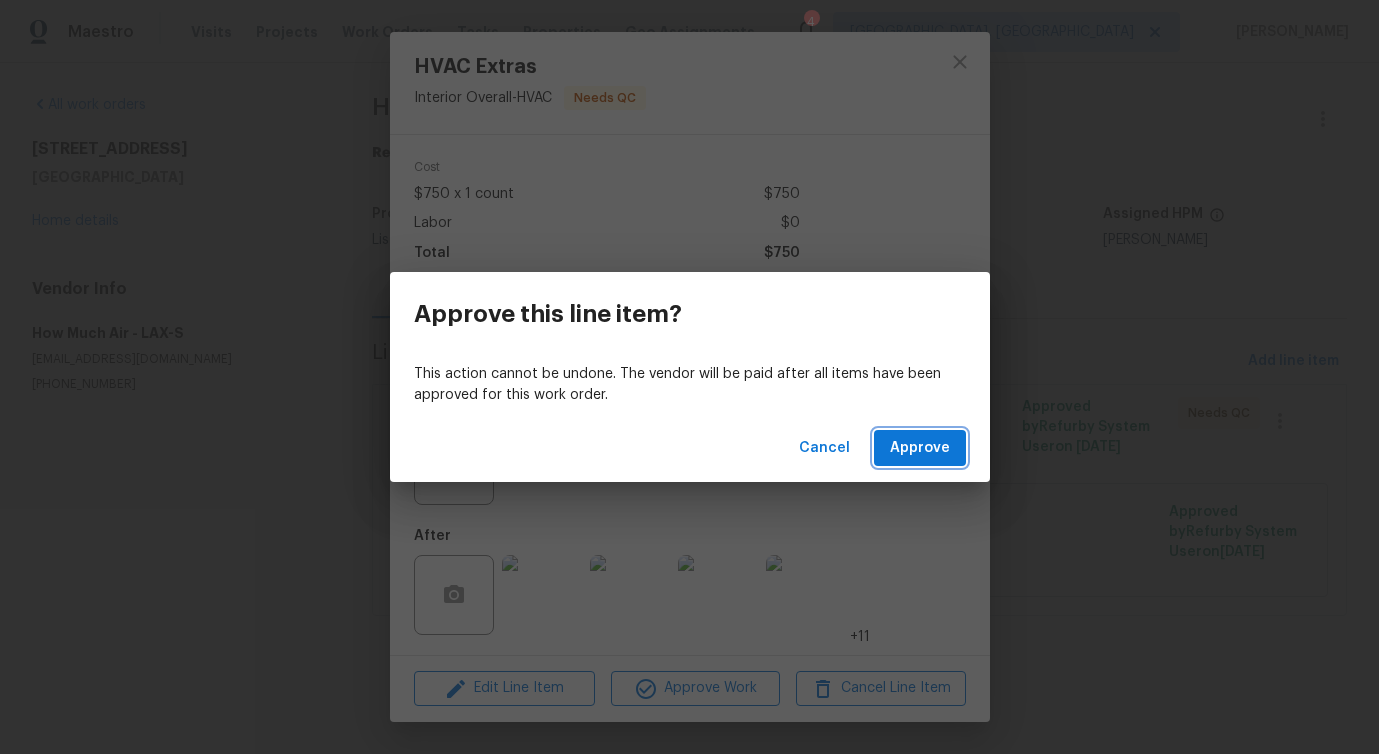 click on "Approve" at bounding box center (920, 448) 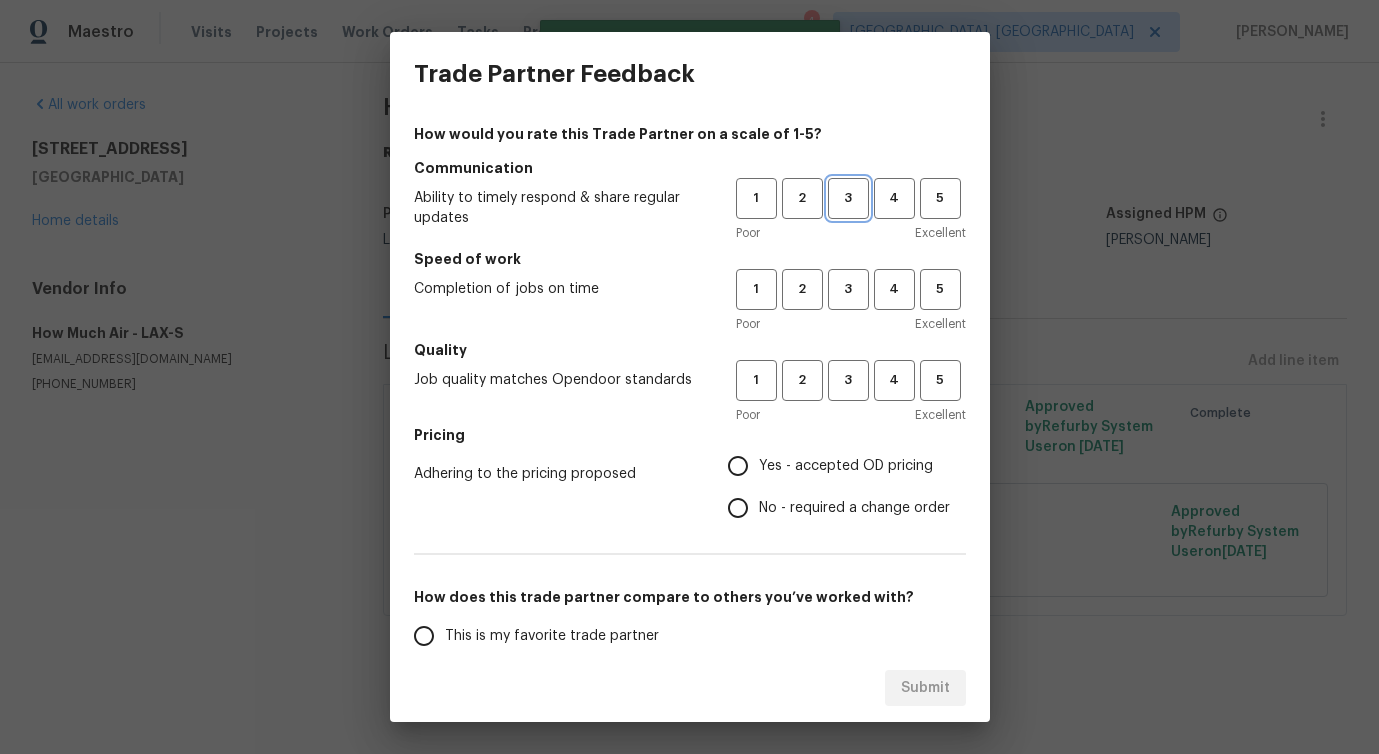 click on "3" at bounding box center [848, 198] 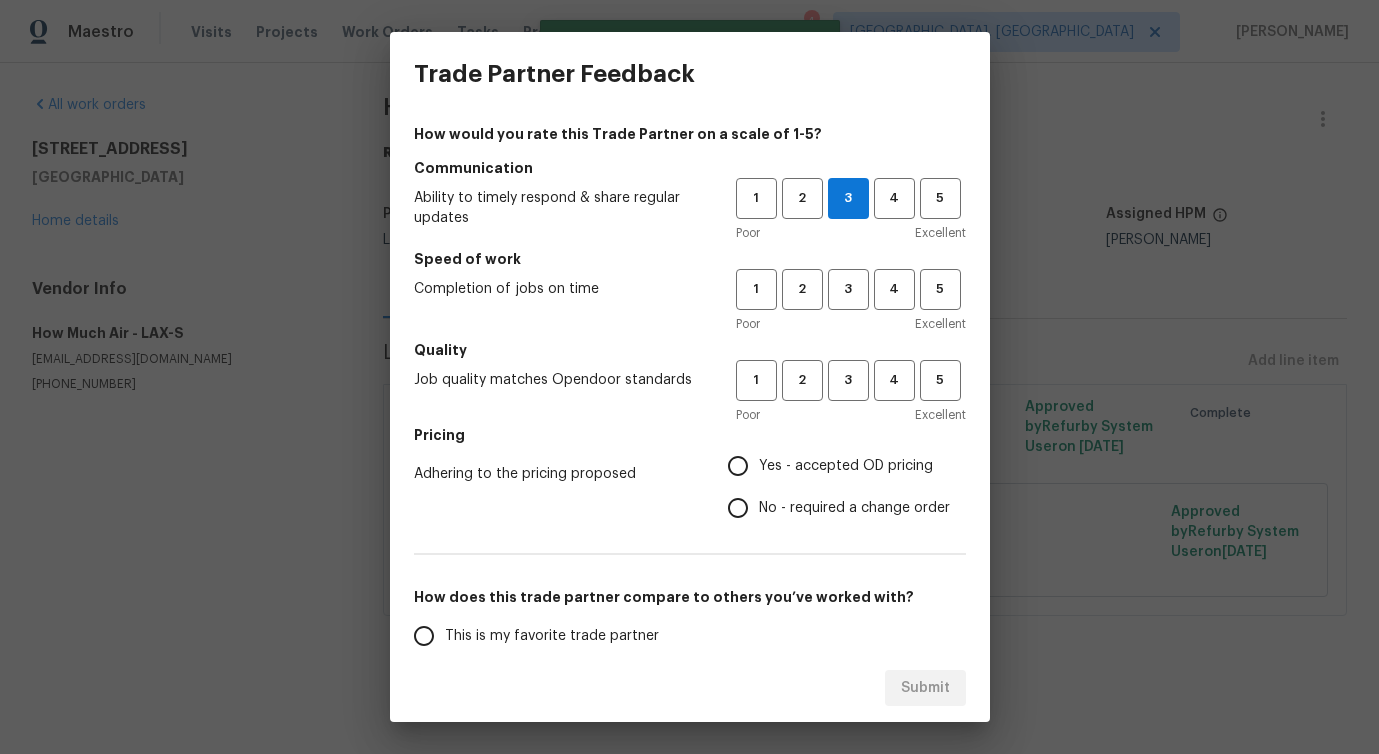 click on "Poor Excellent" at bounding box center (851, 324) 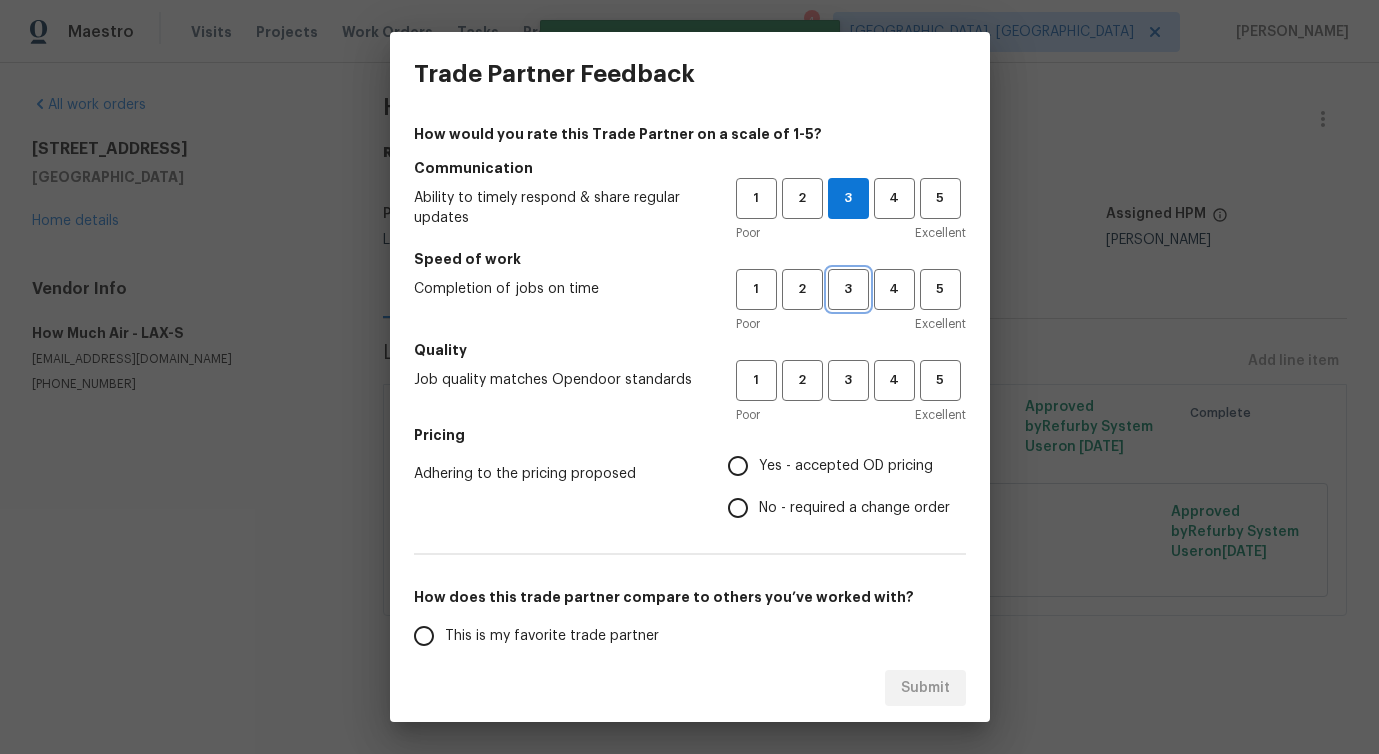 click on "3" at bounding box center (848, 289) 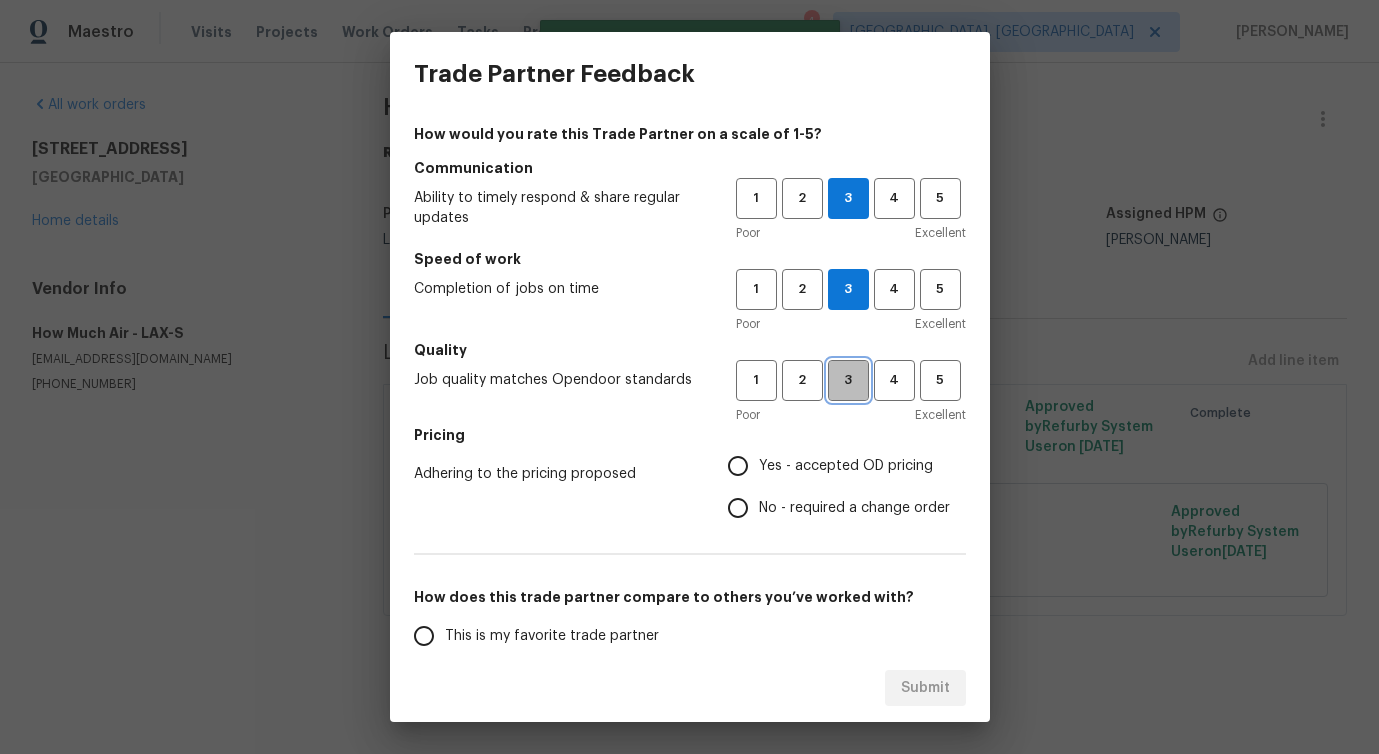 click on "3" at bounding box center (848, 380) 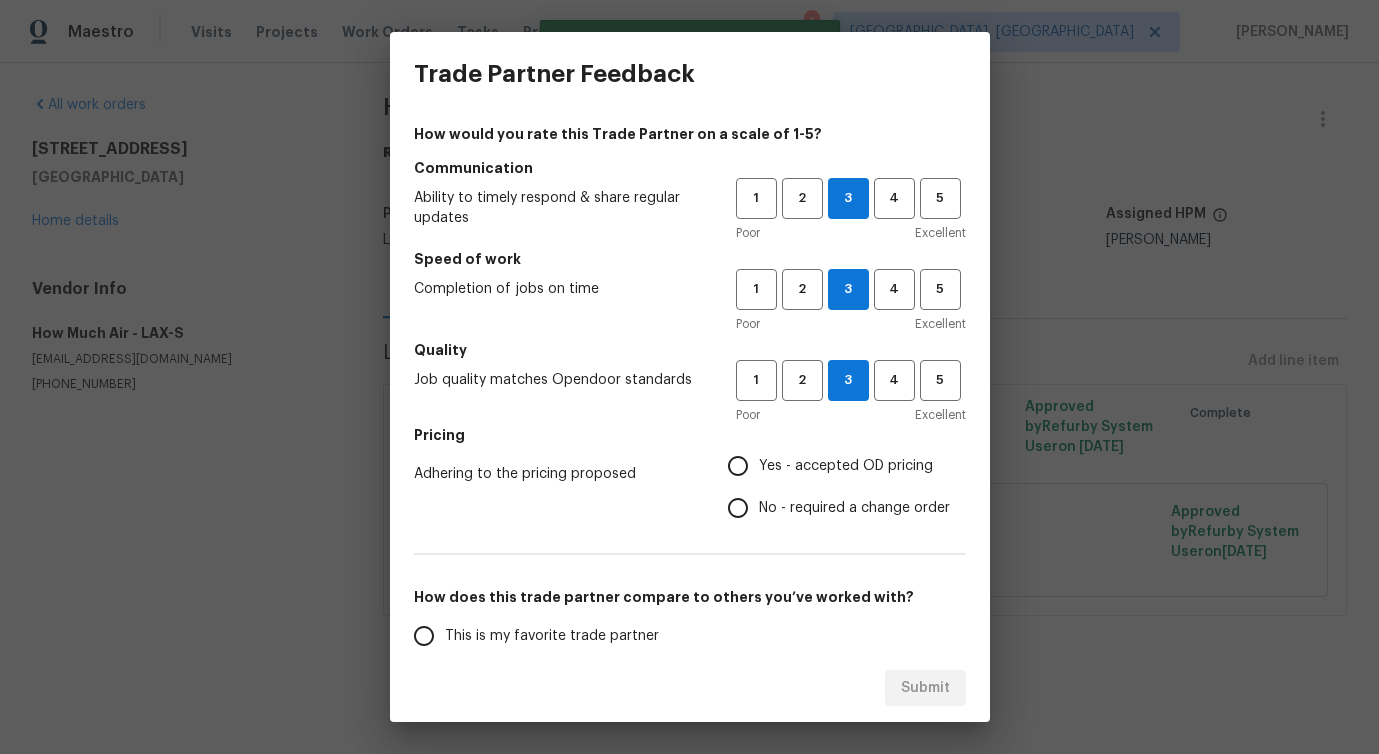 click on "No - required a change order" at bounding box center [854, 508] 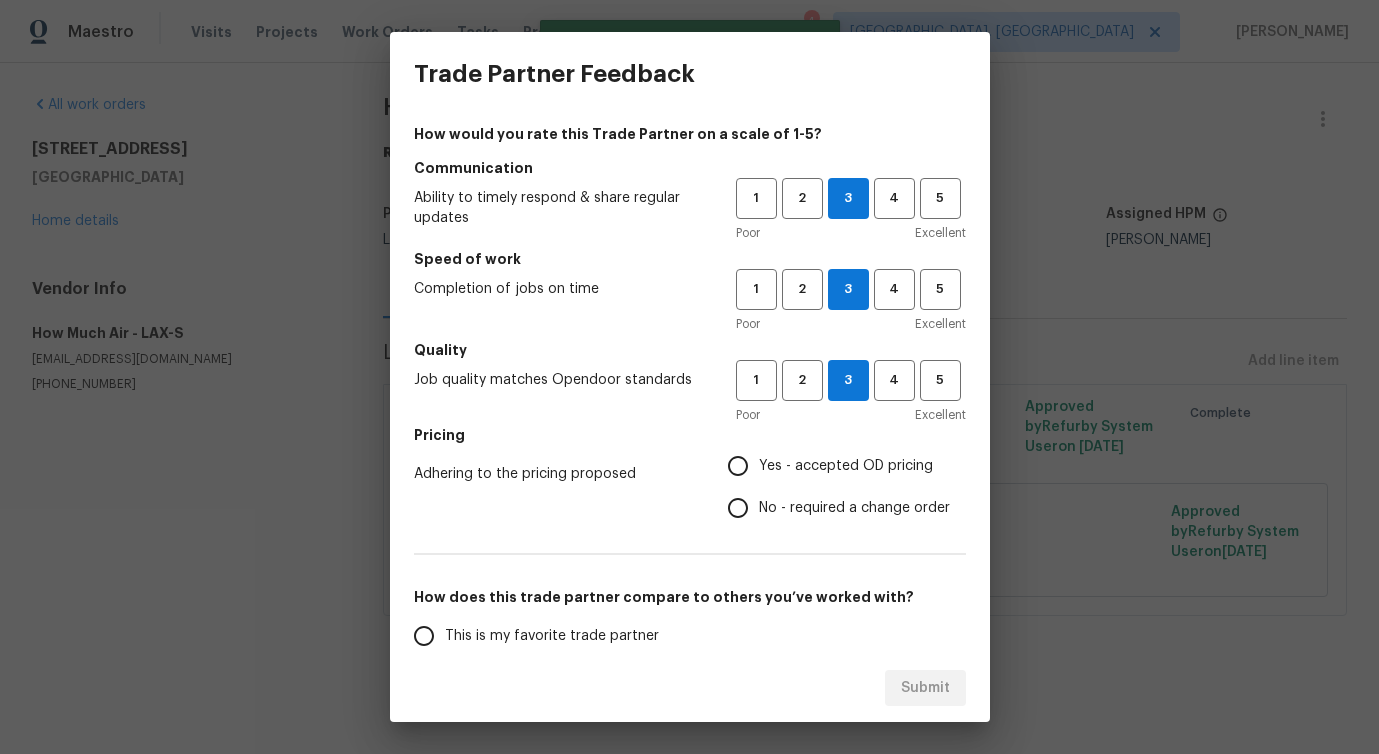 click on "No - required a change order" at bounding box center [738, 508] 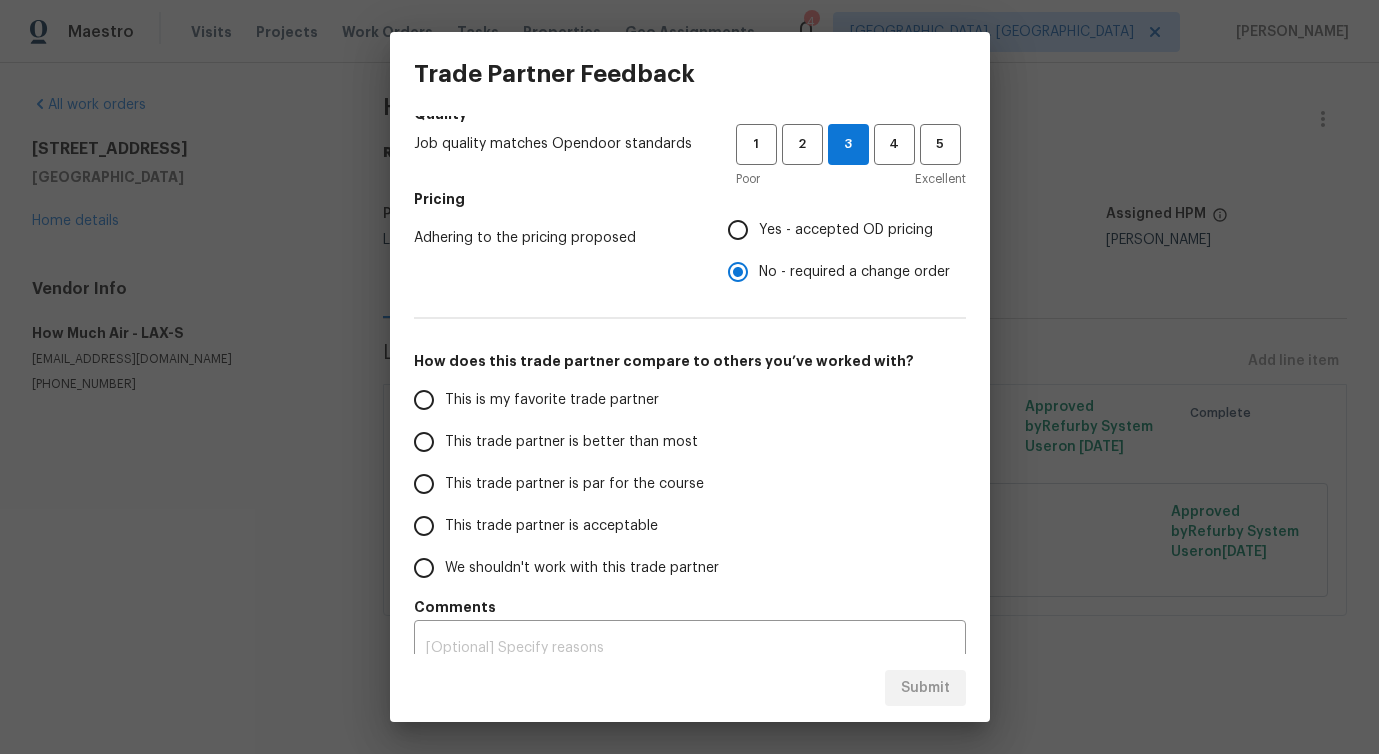 scroll, scrollTop: 261, scrollLeft: 0, axis: vertical 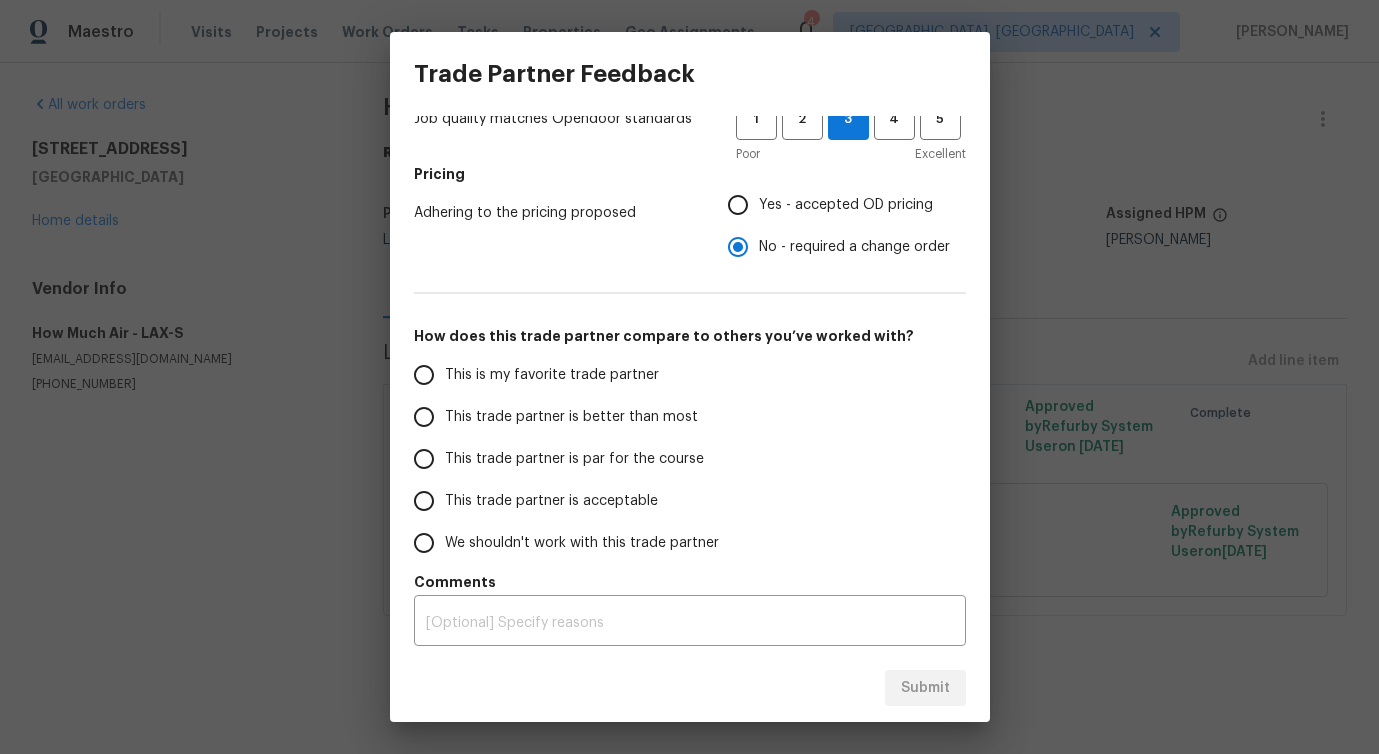 click on "This trade partner is better than most" at bounding box center (571, 417) 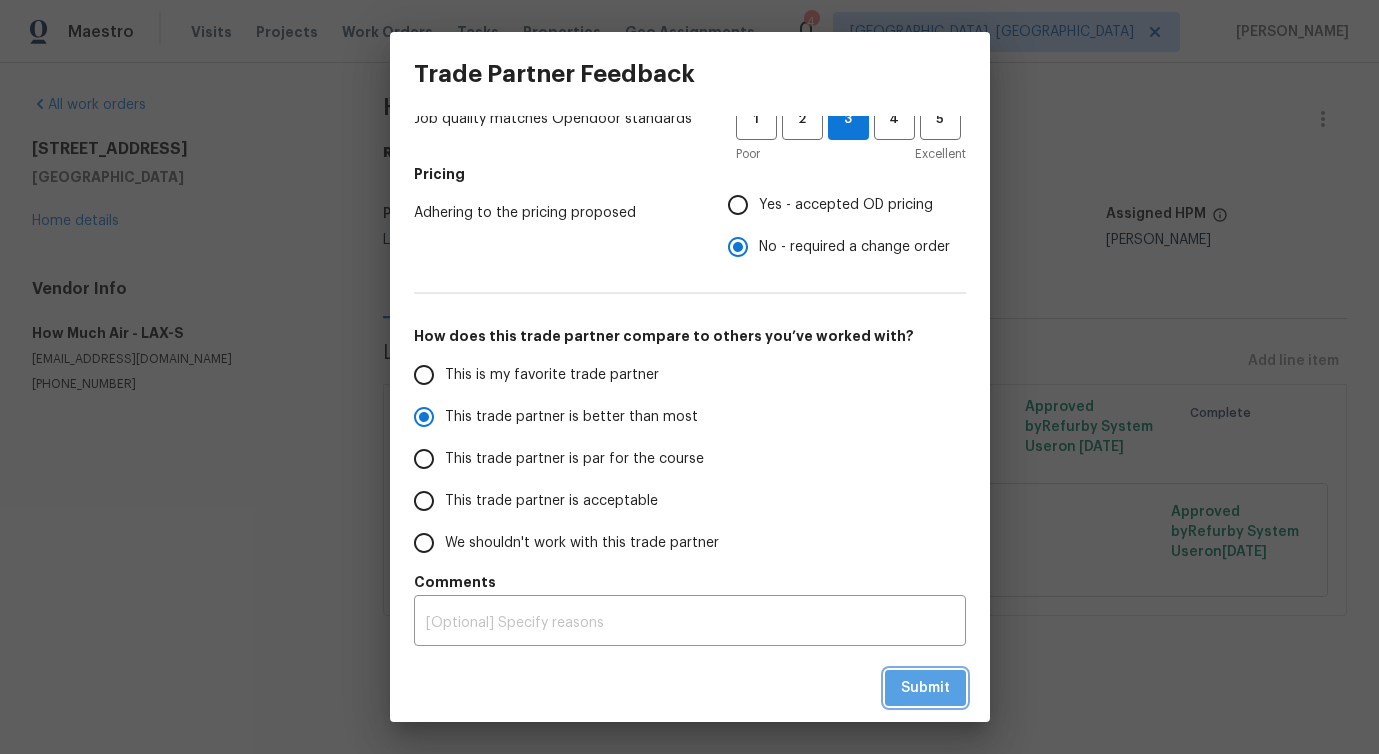 click on "Submit" at bounding box center [925, 688] 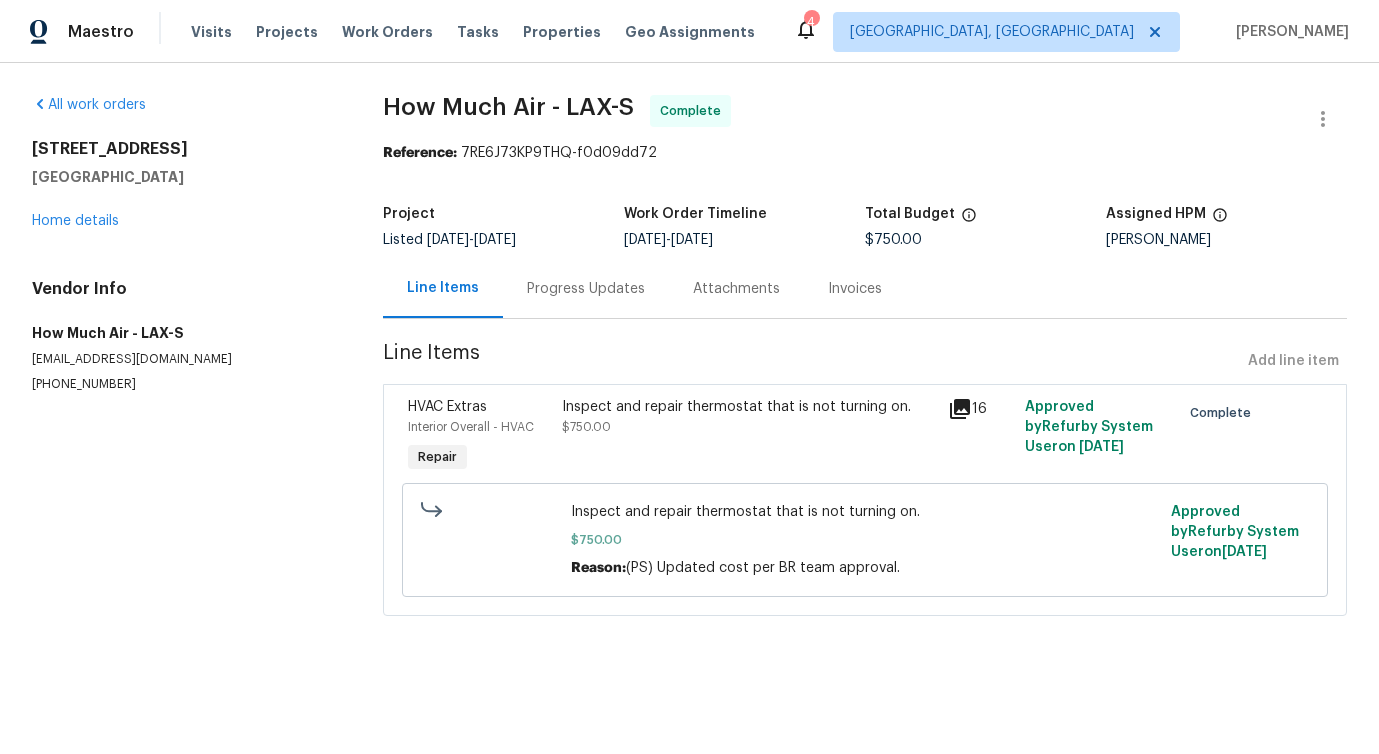 click on "Progress Updates" at bounding box center [586, 288] 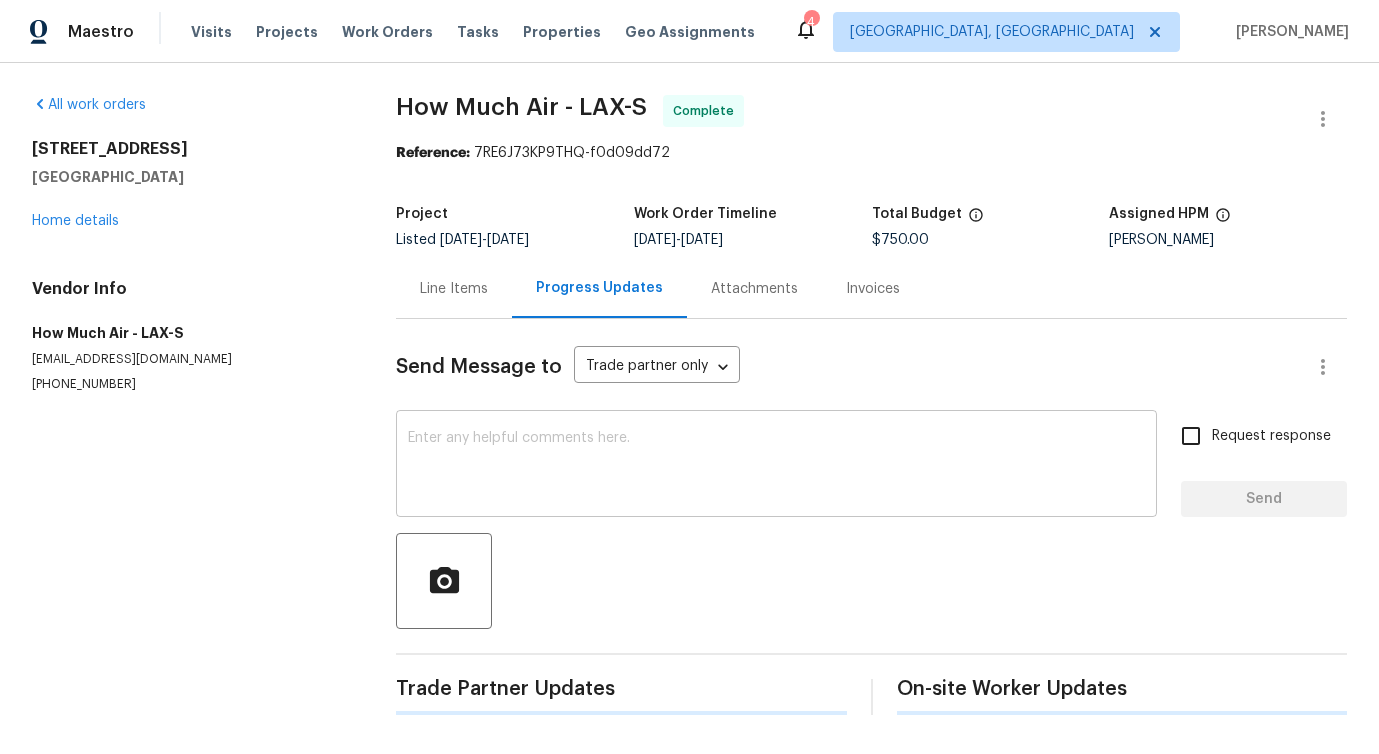 click at bounding box center [776, 466] 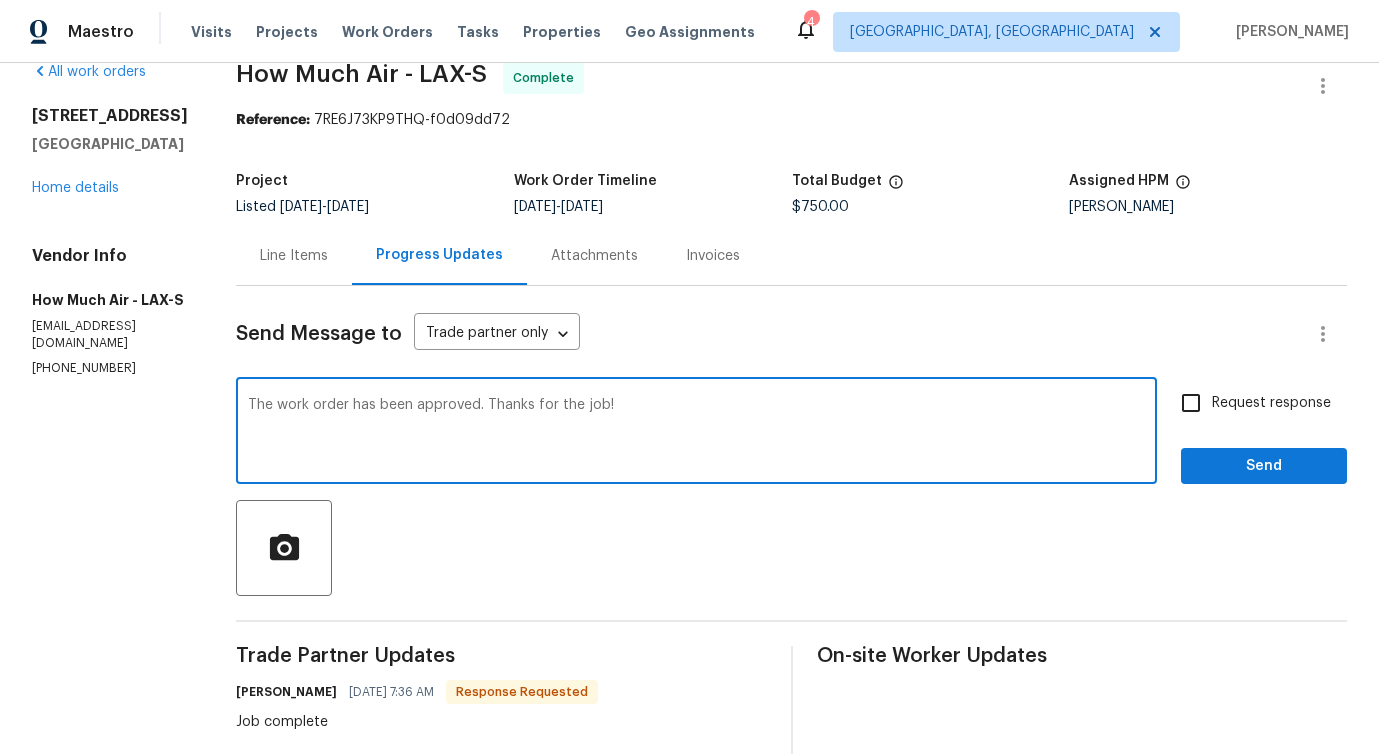 scroll, scrollTop: 0, scrollLeft: 0, axis: both 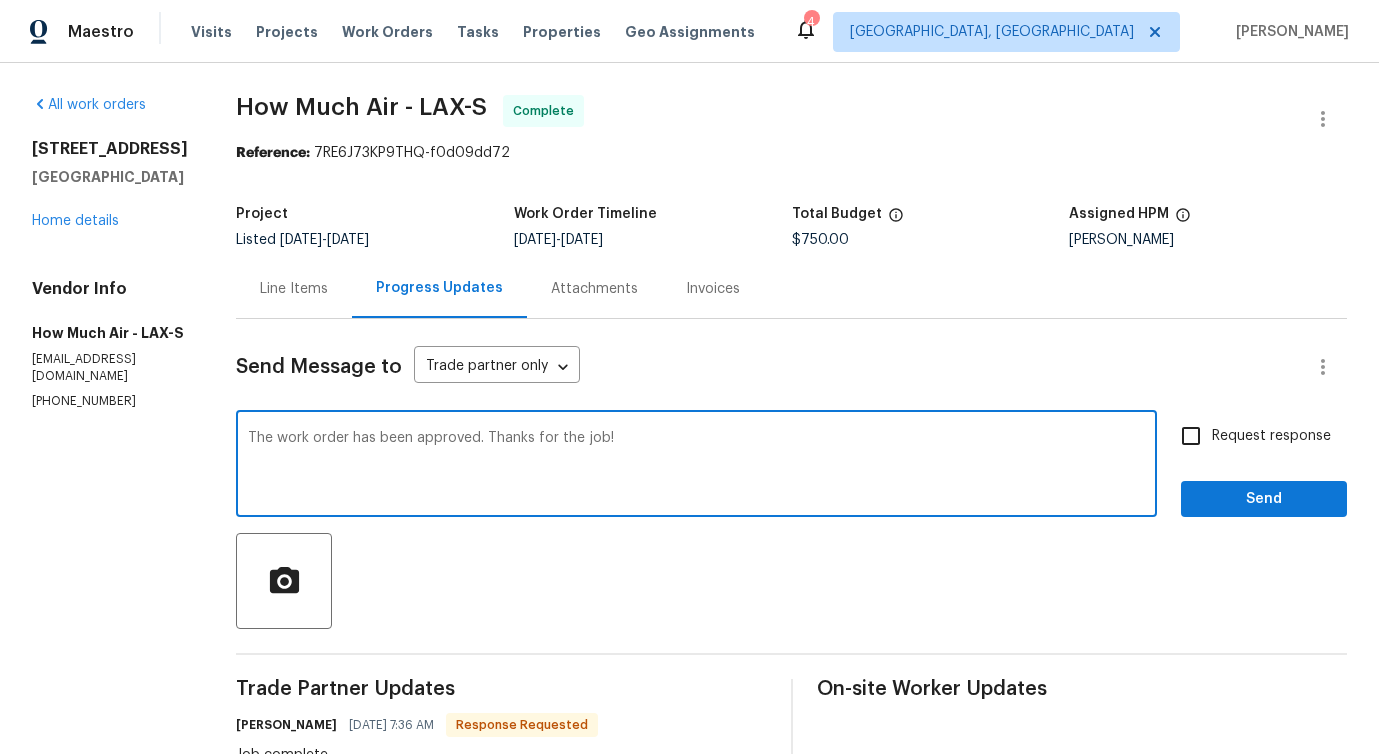 type on "The work order has been approved. Thanks for the job!" 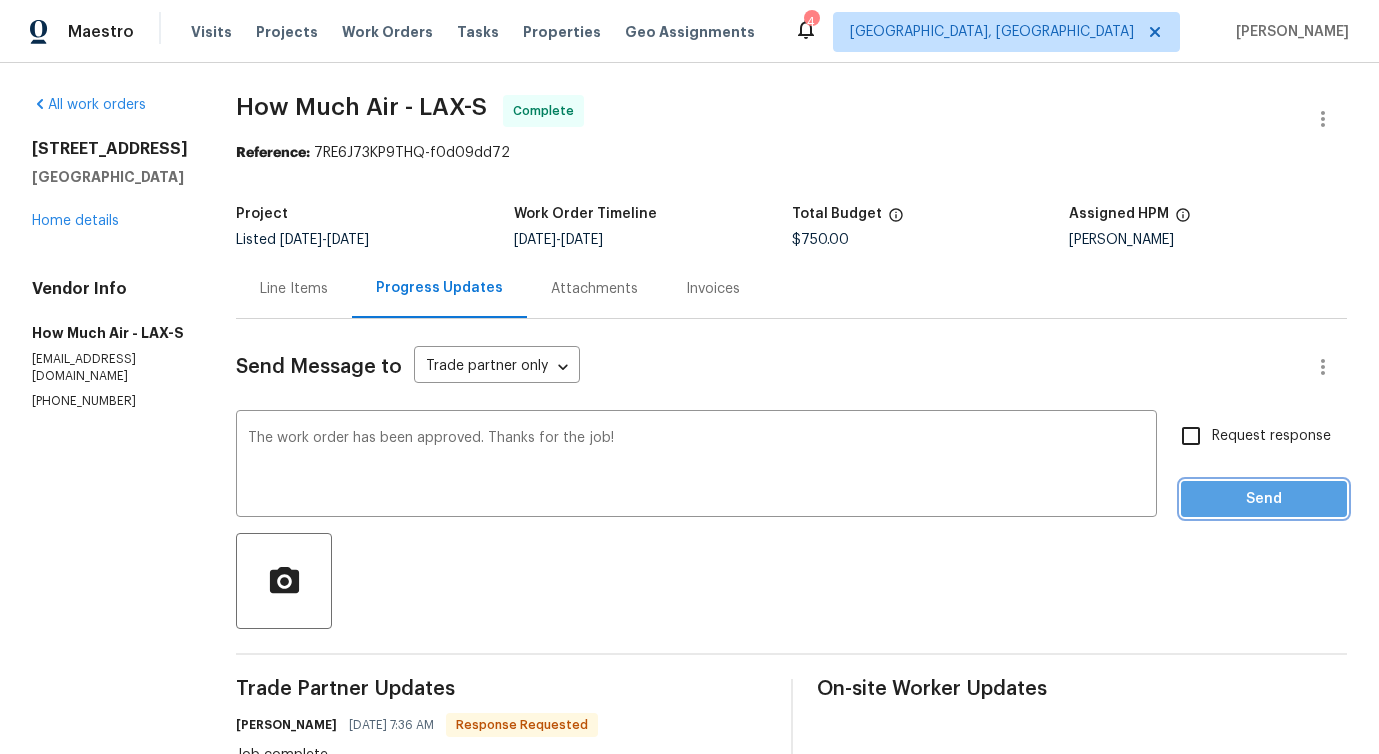 drag, startPoint x: 1283, startPoint y: 503, endPoint x: 1348, endPoint y: 459, distance: 78.492035 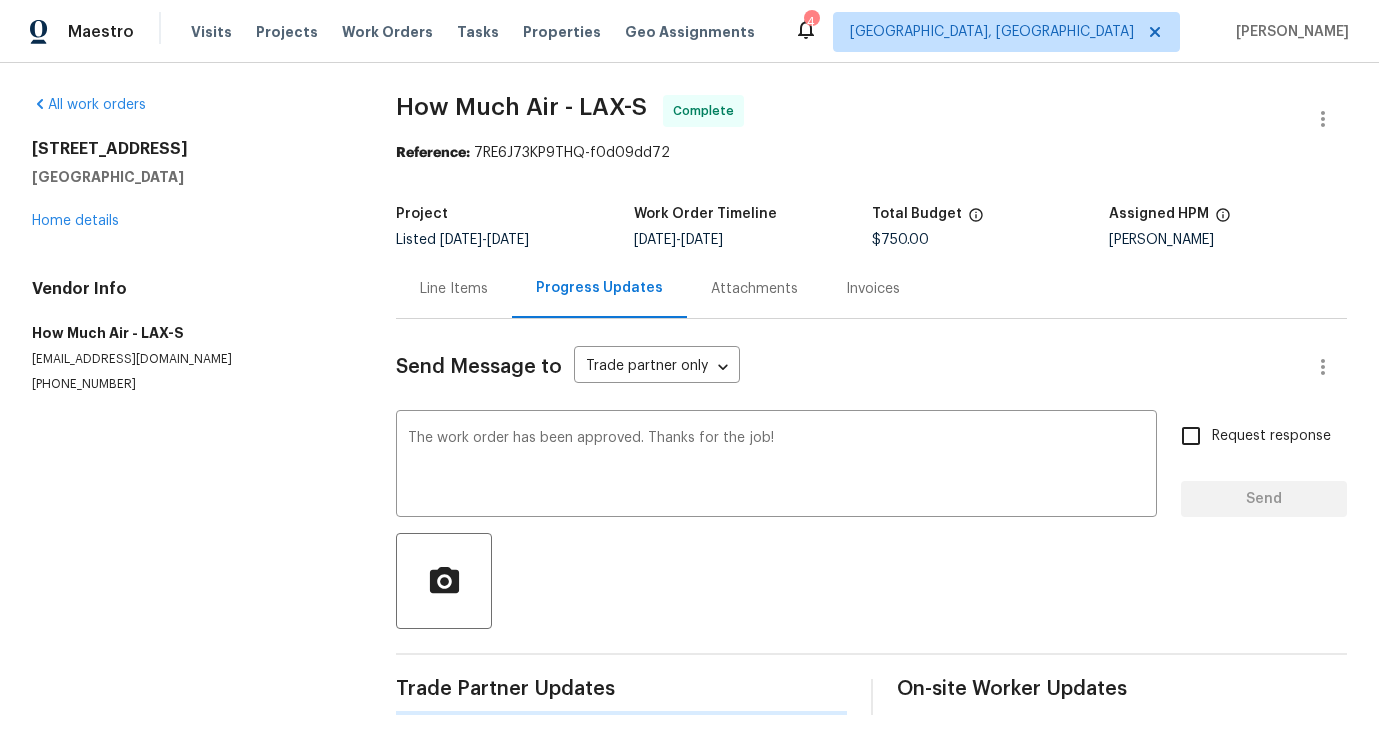 type 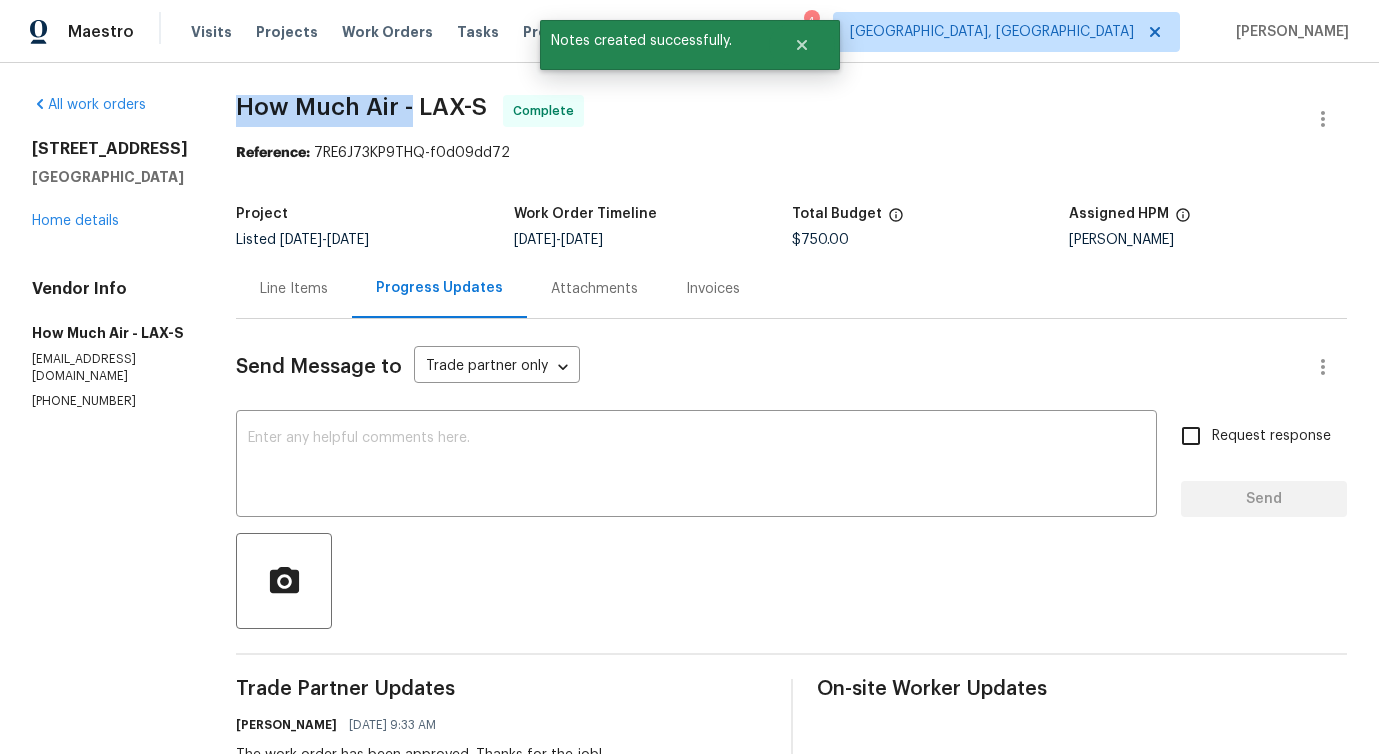 drag, startPoint x: 354, startPoint y: 105, endPoint x: 408, endPoint y: 108, distance: 54.08327 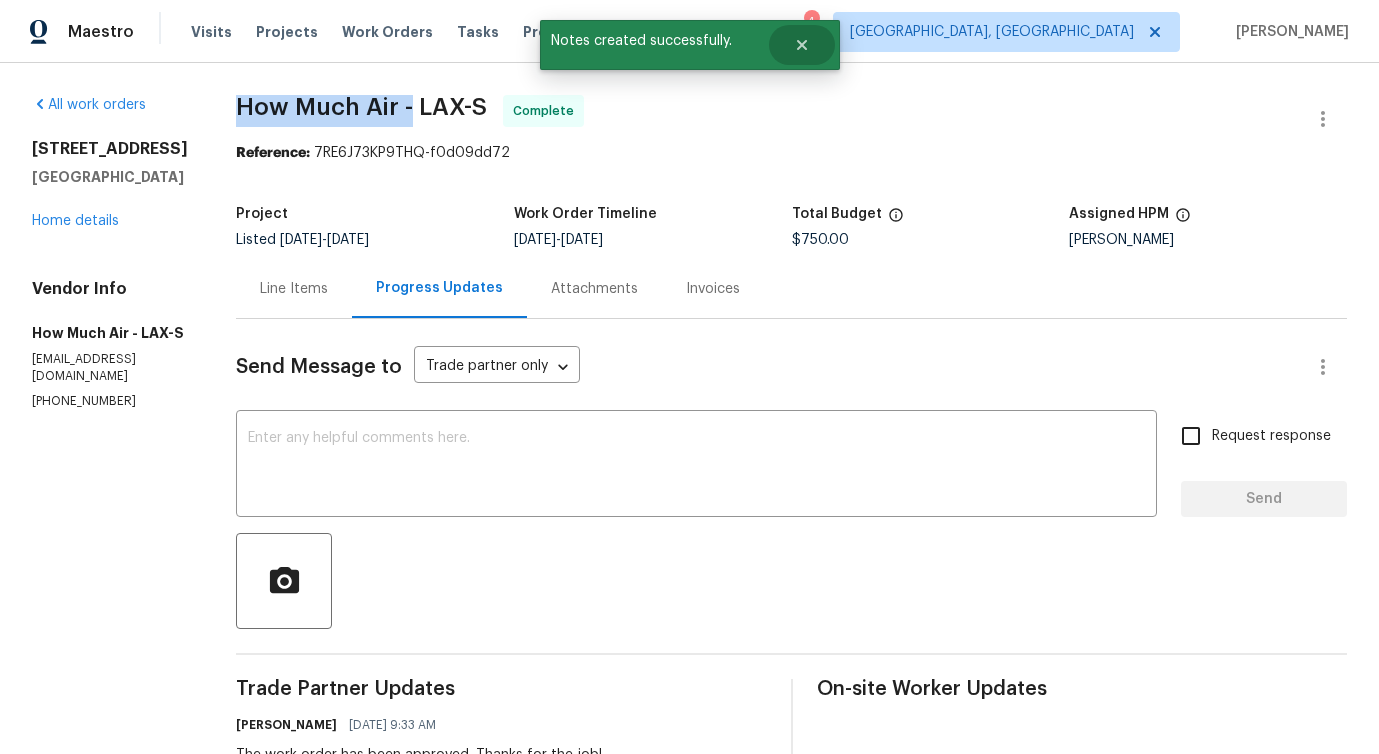 copy on "How Much Air -" 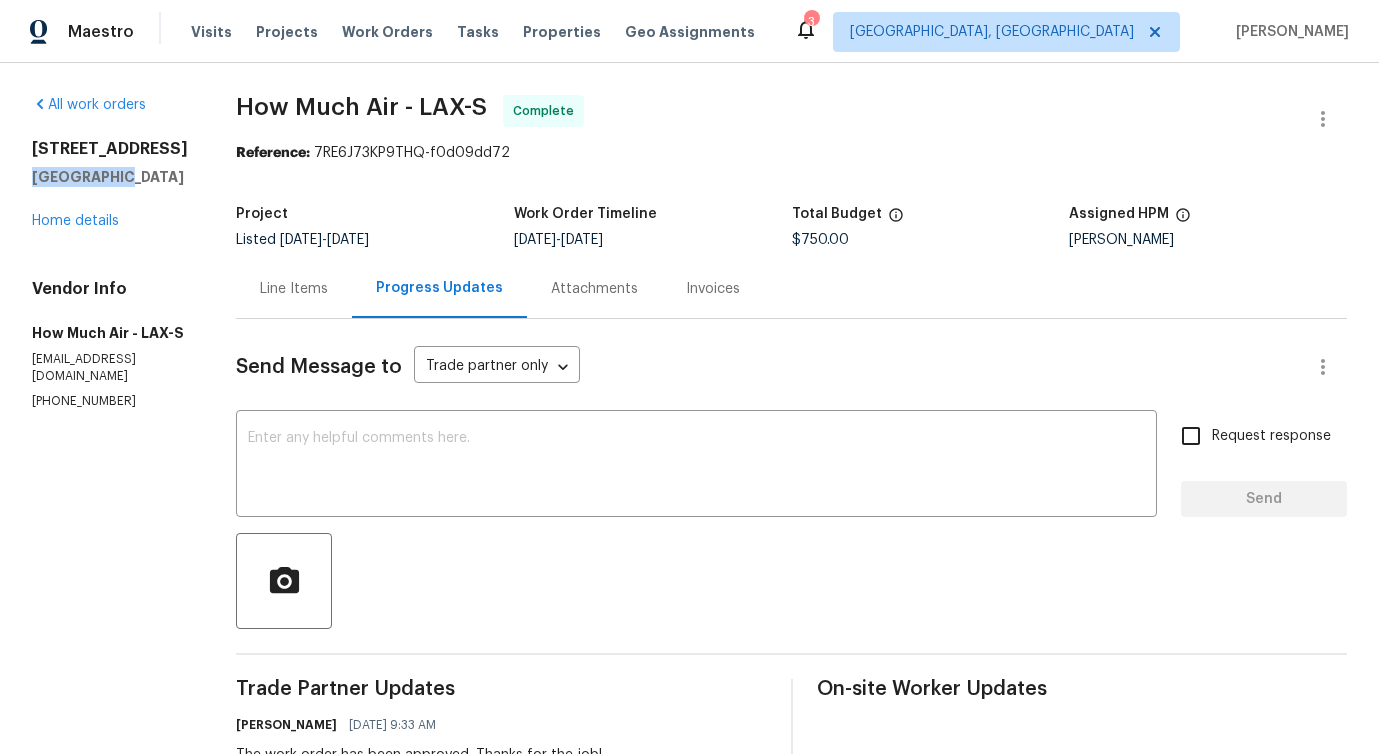 drag, startPoint x: 29, startPoint y: 177, endPoint x: 108, endPoint y: 179, distance: 79.025314 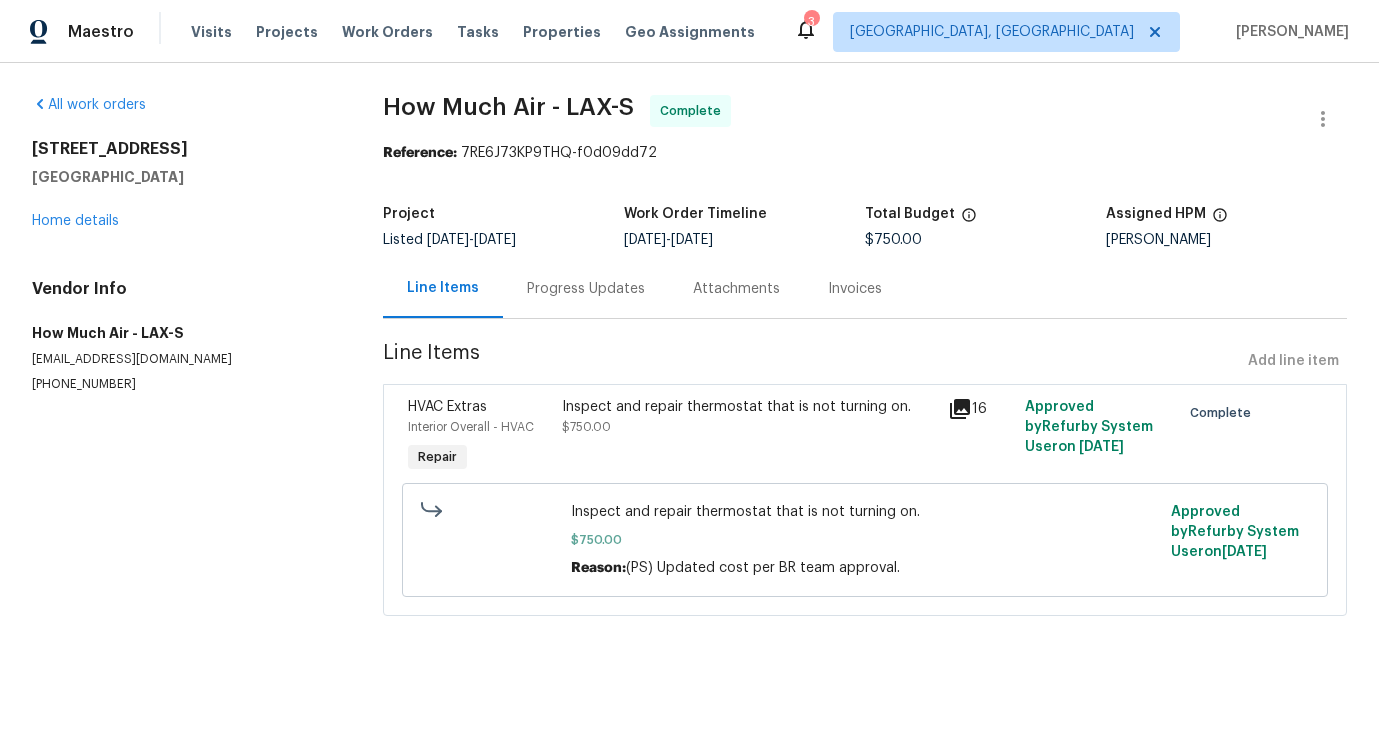 click on "Inspect and repair thermostat that is not turning on." at bounding box center [865, 512] 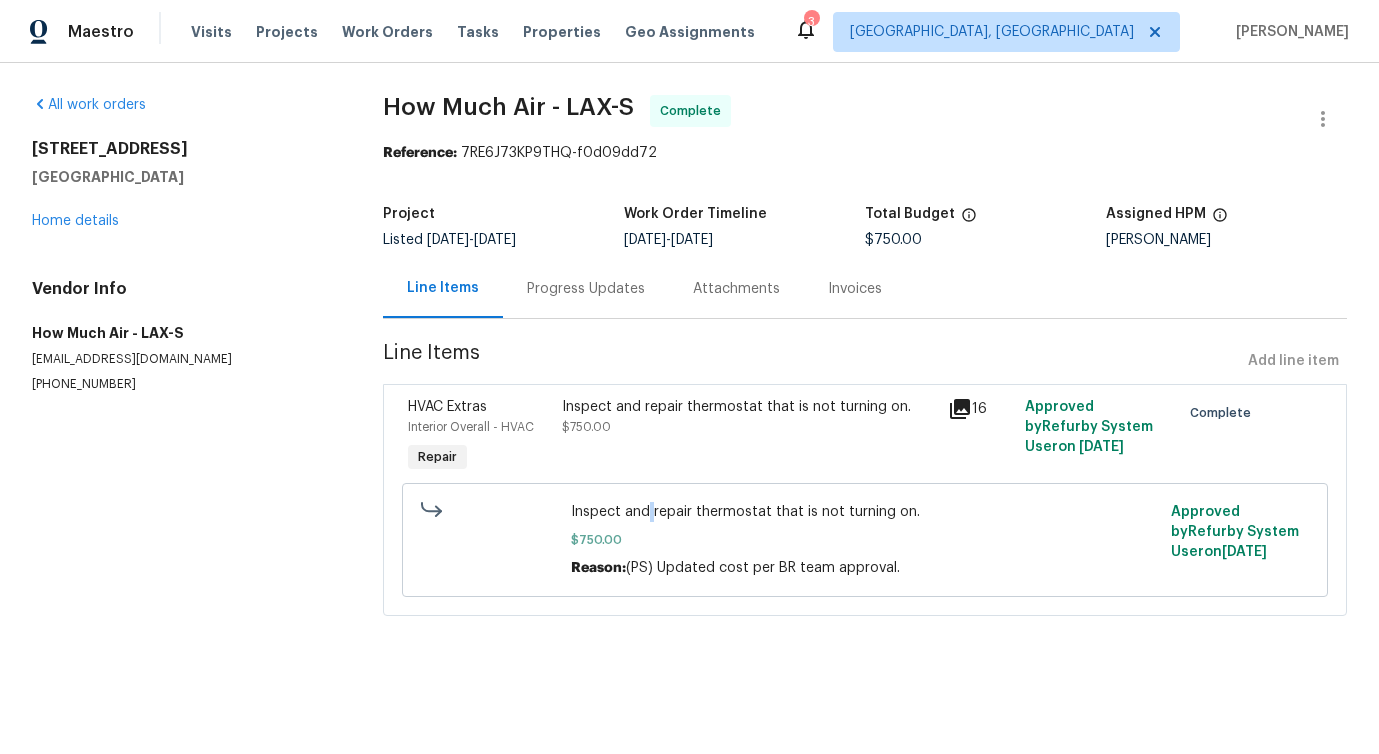 click on "Inspect and repair thermostat that is not turning on." at bounding box center [865, 512] 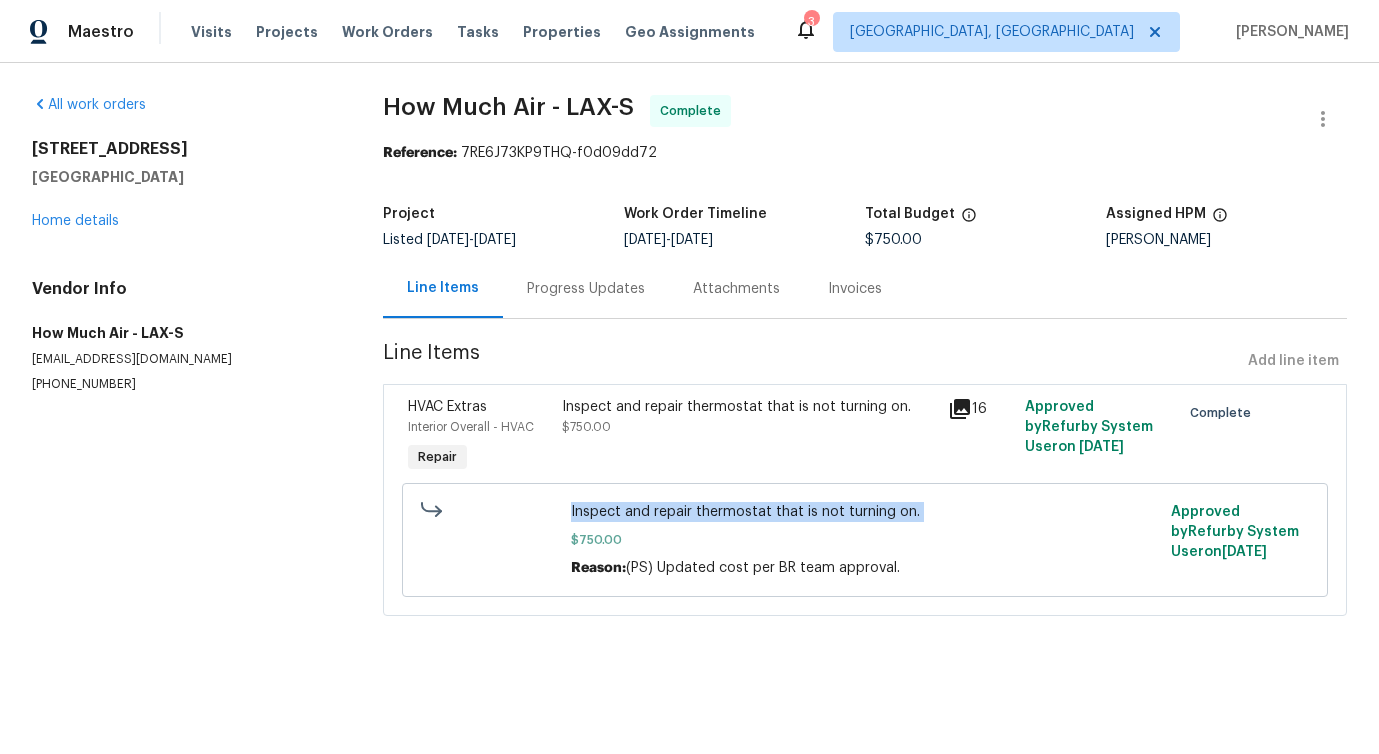 click on "Inspect and repair thermostat that is not turning on." at bounding box center [865, 512] 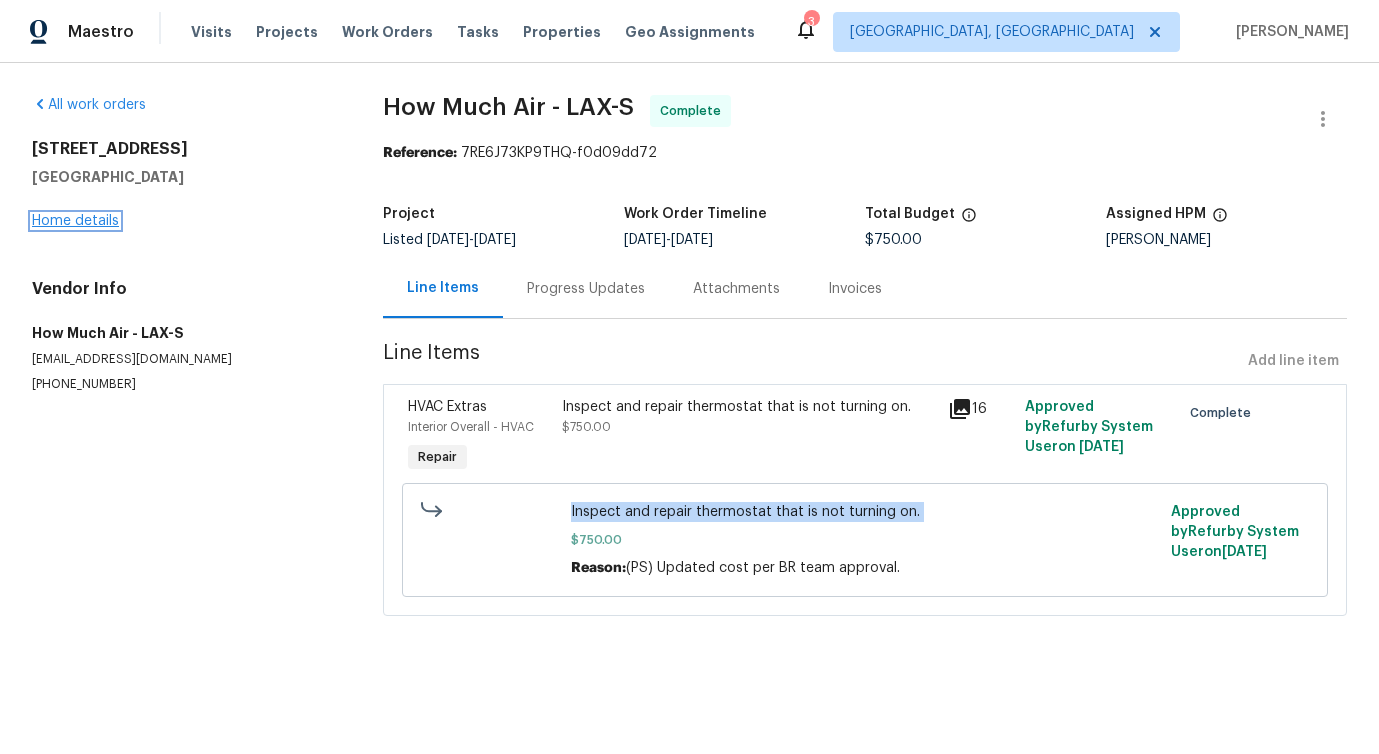 click on "Home details" at bounding box center [75, 221] 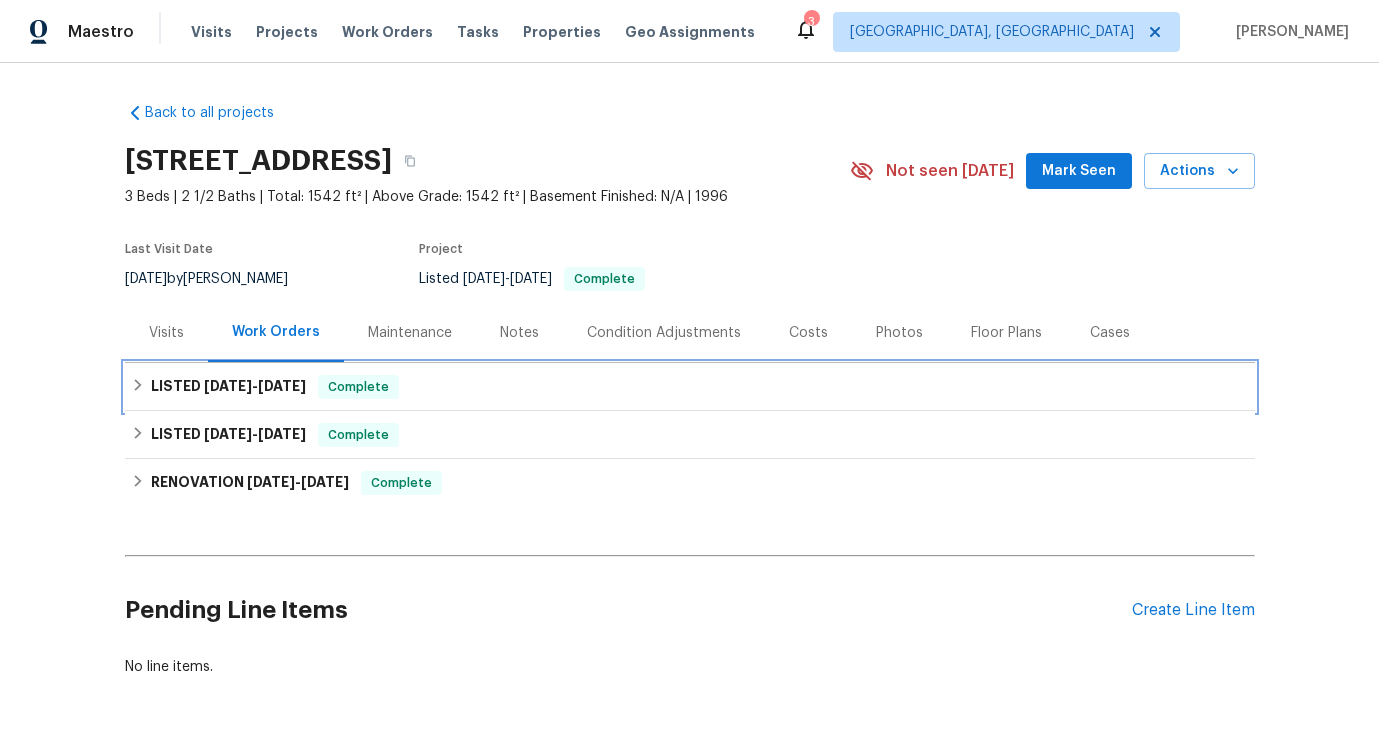 click on "7/14/25  -  7/21/25" at bounding box center [255, 386] 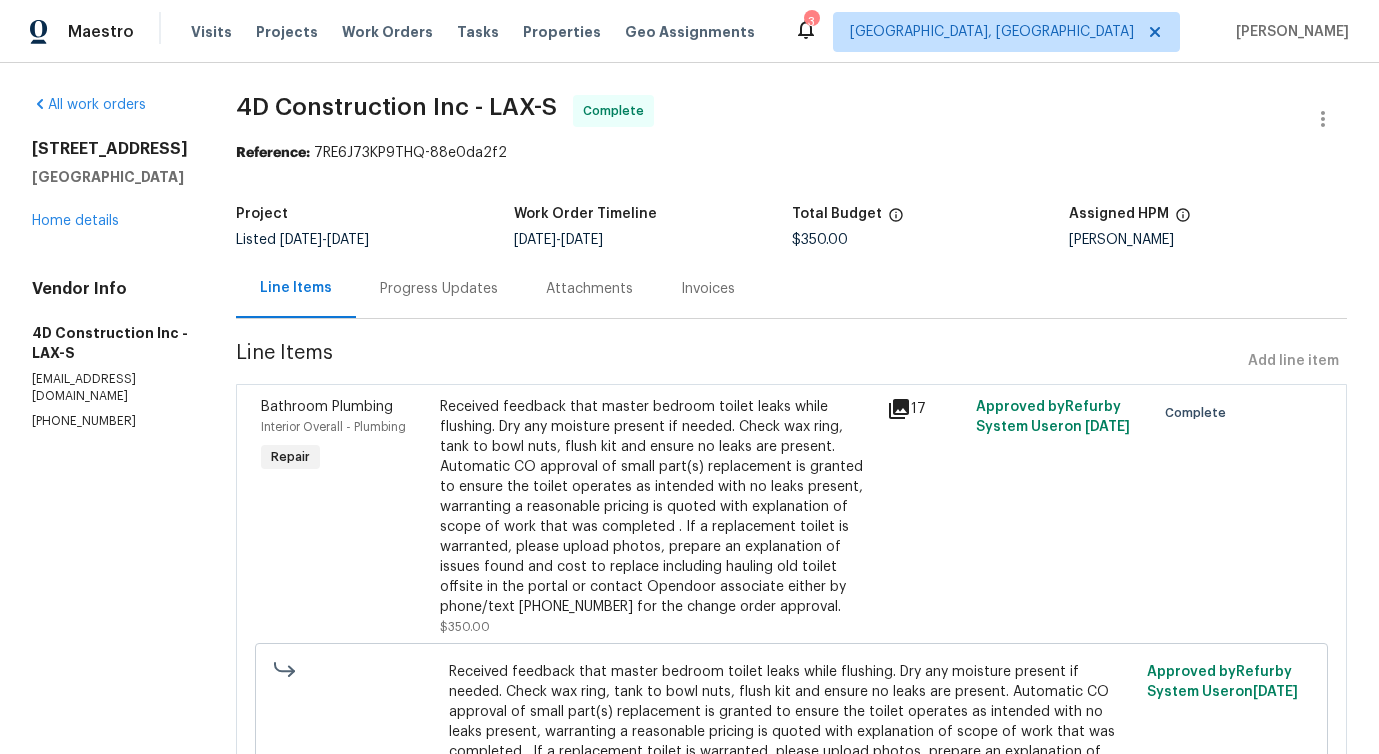scroll, scrollTop: 0, scrollLeft: 0, axis: both 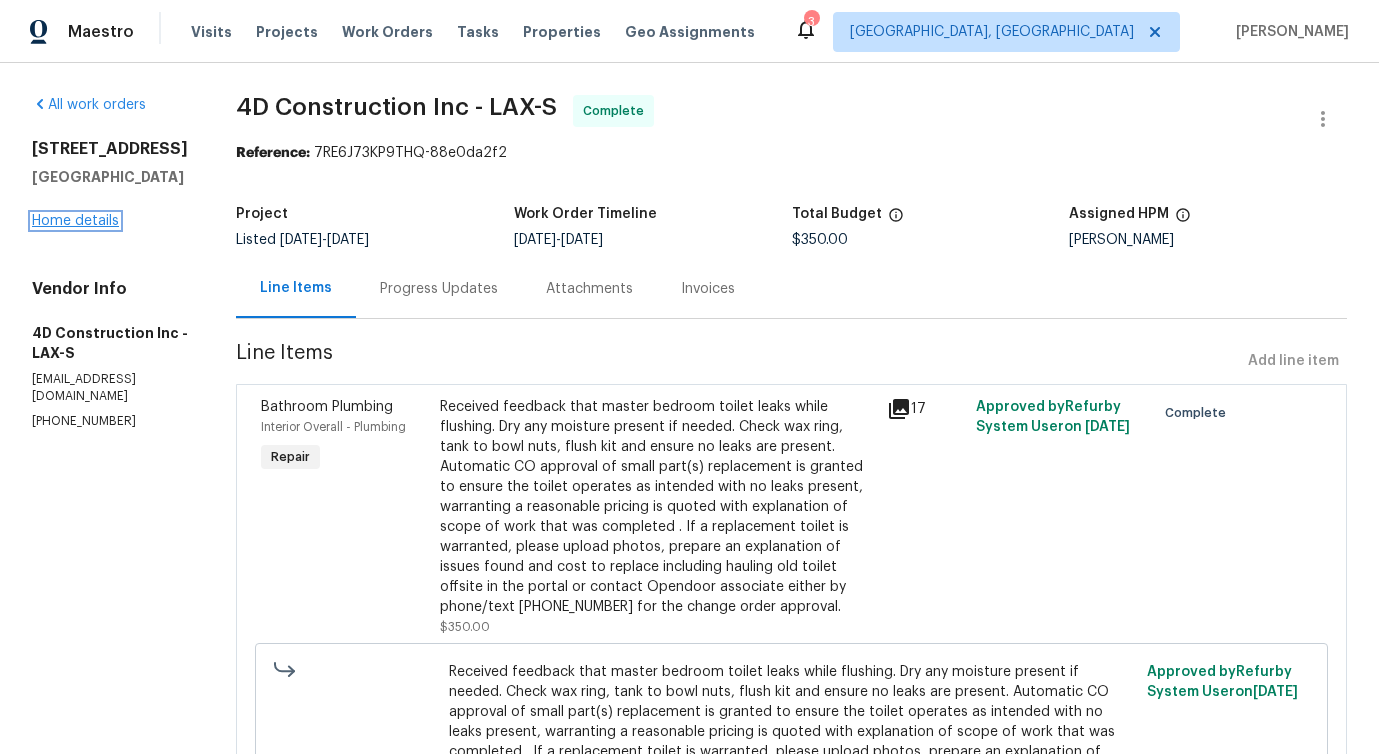 click on "Home details" at bounding box center [75, 221] 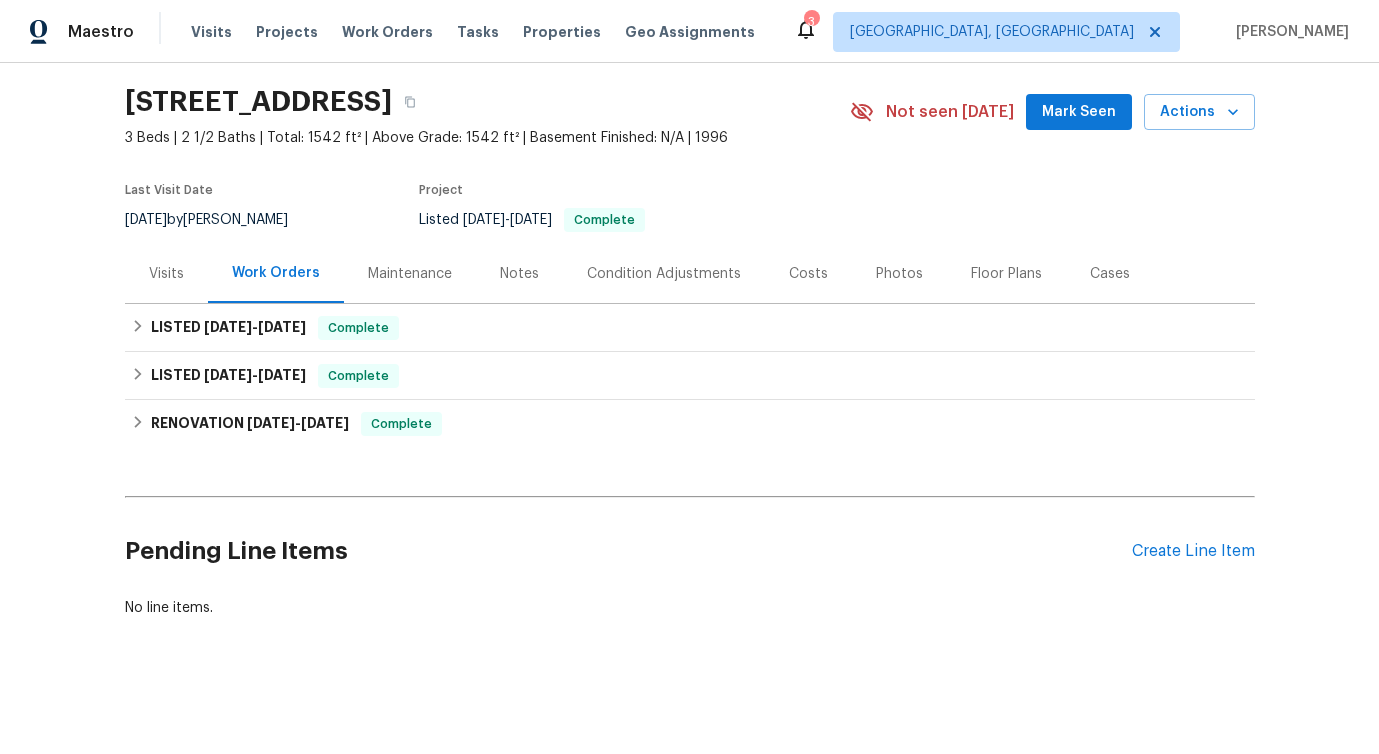 scroll, scrollTop: 74, scrollLeft: 0, axis: vertical 